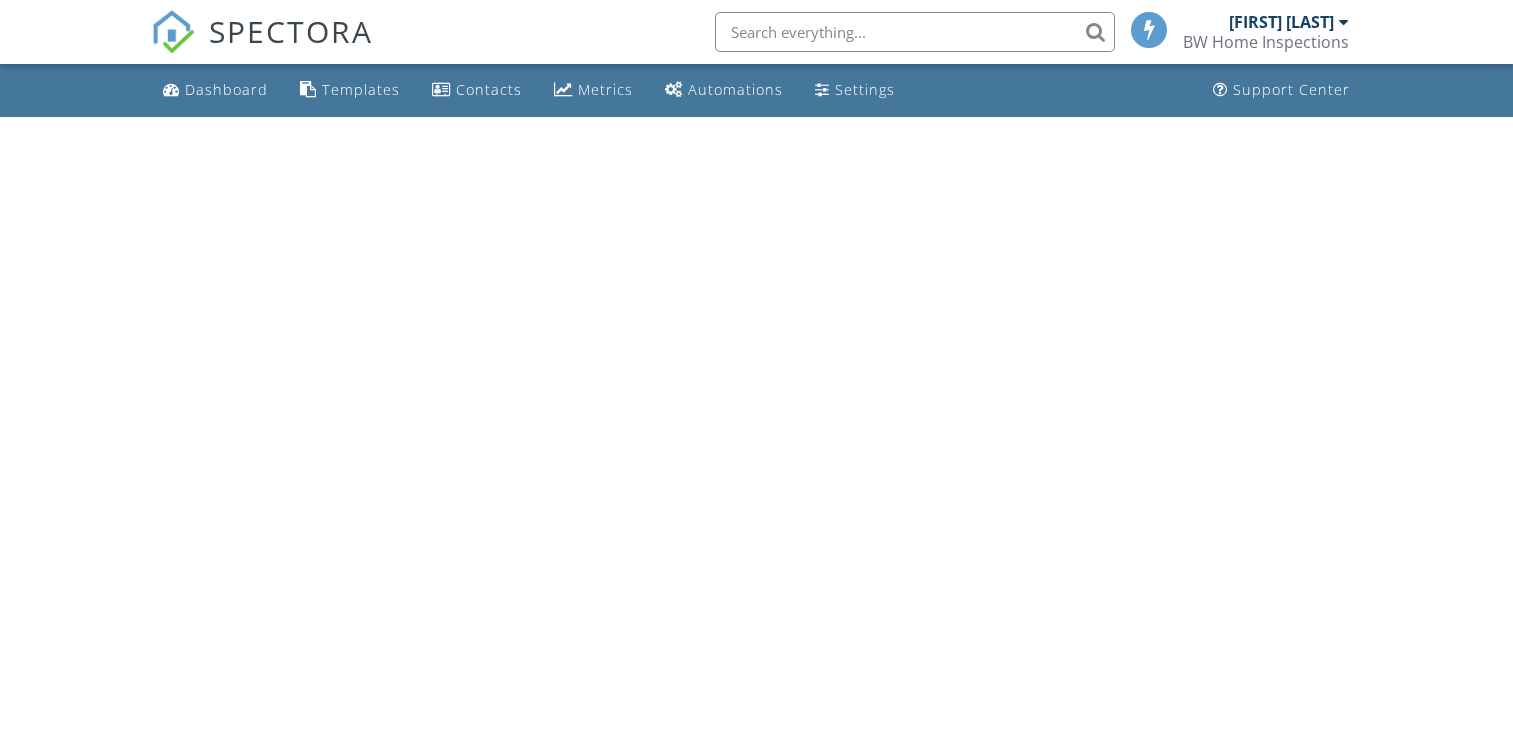 scroll, scrollTop: 0, scrollLeft: 0, axis: both 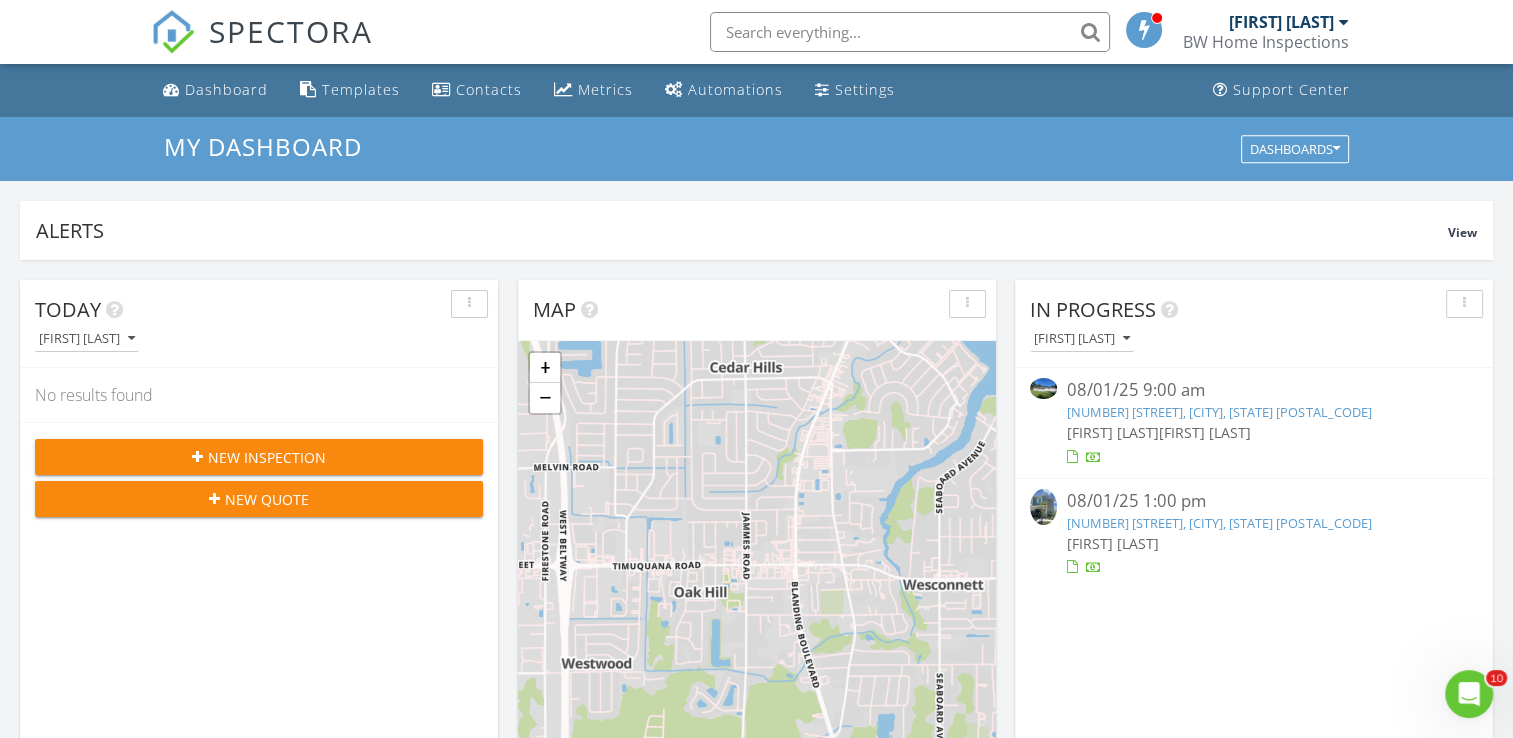 click on "Today
Bradley Williams
No results found       New Inspection     New Quote         Map               + − Leaflet  |  © MapTiler   © OpenStreetMap contributors     In Progress
Bradley Williams
08/01/25 9:00 am   5904 Ortega Farms Blvd, Jacksonville, FL 32244
Bradley Williams
Jere Pitman
08/01/25 1:00 pm   1673 Pacifico Wy, Jacksonville, FL 32211
Bradley Williams
Calendar                 Jul 27 – Aug 23, 2025 today list day week cal wk 4 wk month Sun Mon Tue Wed Thu Fri Sat 27 28
12a - 11:55a
Off
9a - 12p
3375 Guernsey Ct, Jacksonville 32226" at bounding box center (756, 1170) 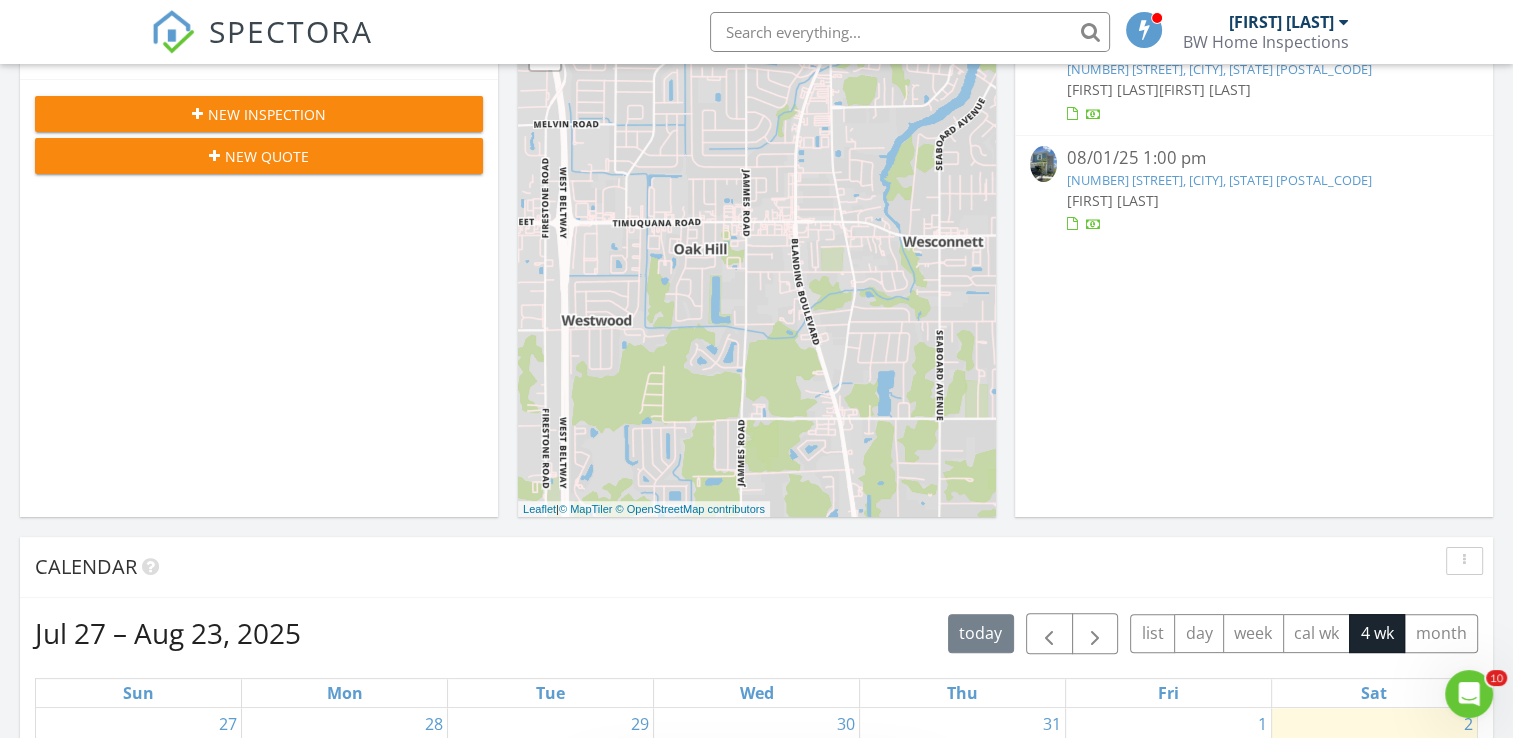 scroll, scrollTop: 0, scrollLeft: 0, axis: both 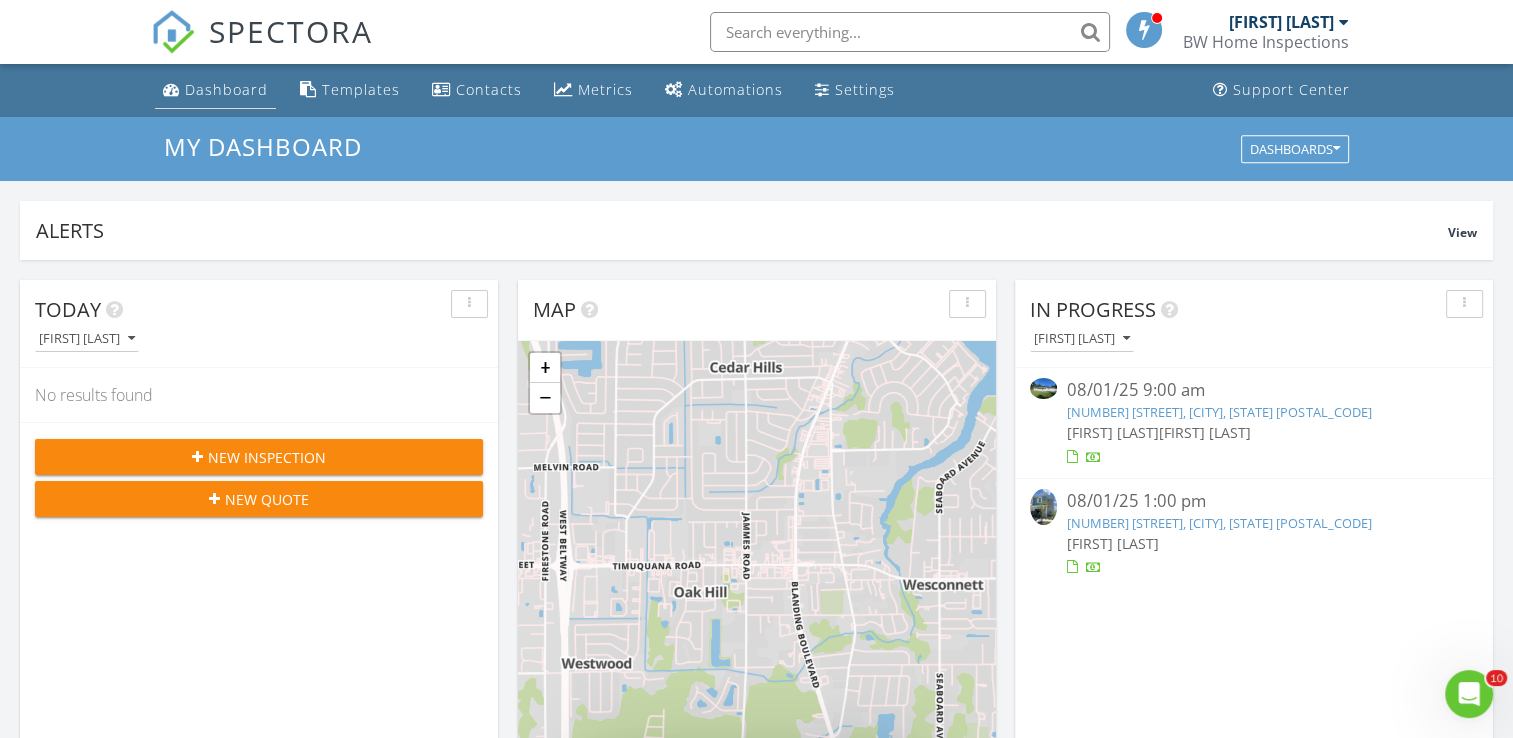 click on "Dashboard" at bounding box center (226, 89) 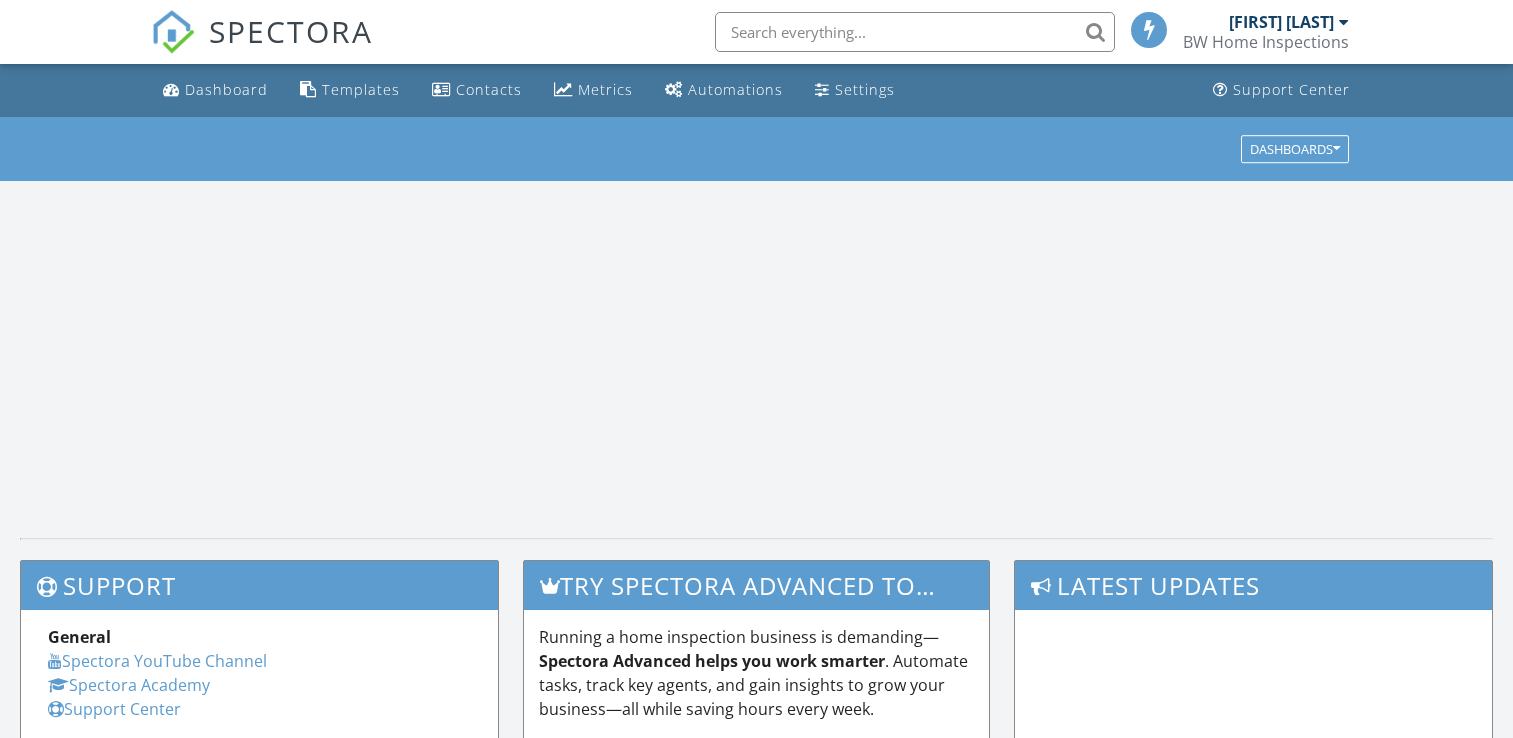 scroll, scrollTop: 0, scrollLeft: 0, axis: both 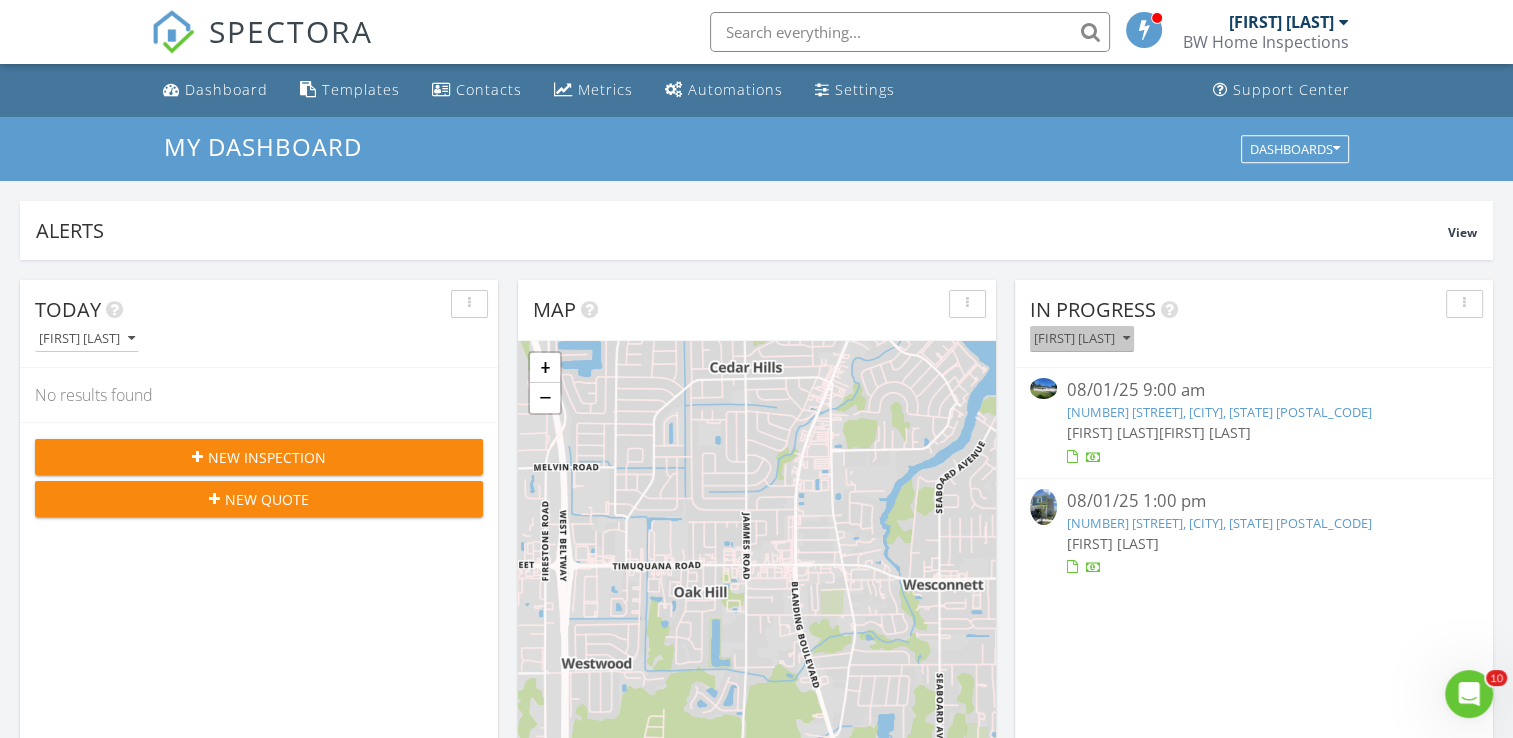click on "[FIRST] [LAST]" at bounding box center [1082, 339] 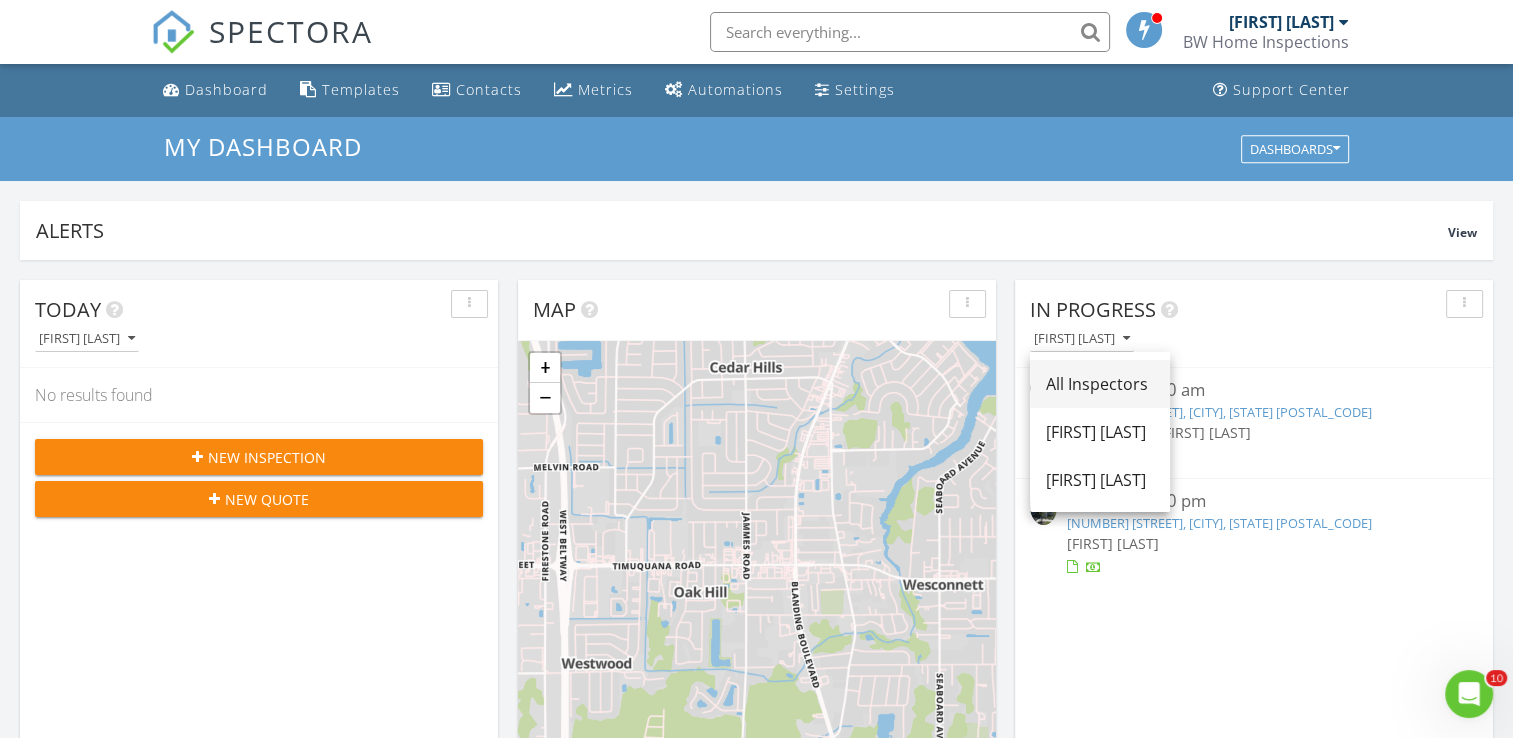 click on "All Inspectors" at bounding box center [1100, 384] 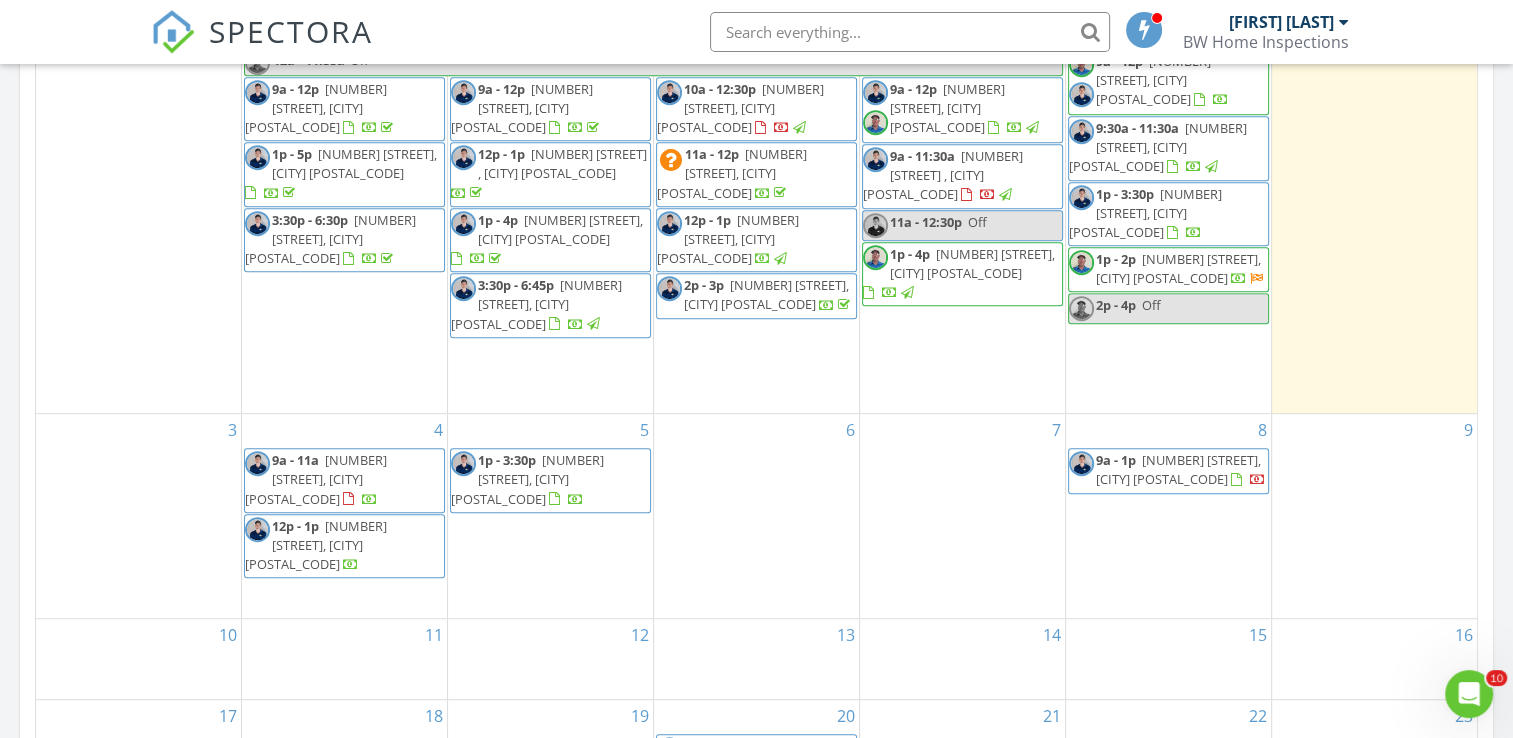scroll, scrollTop: 1039, scrollLeft: 0, axis: vertical 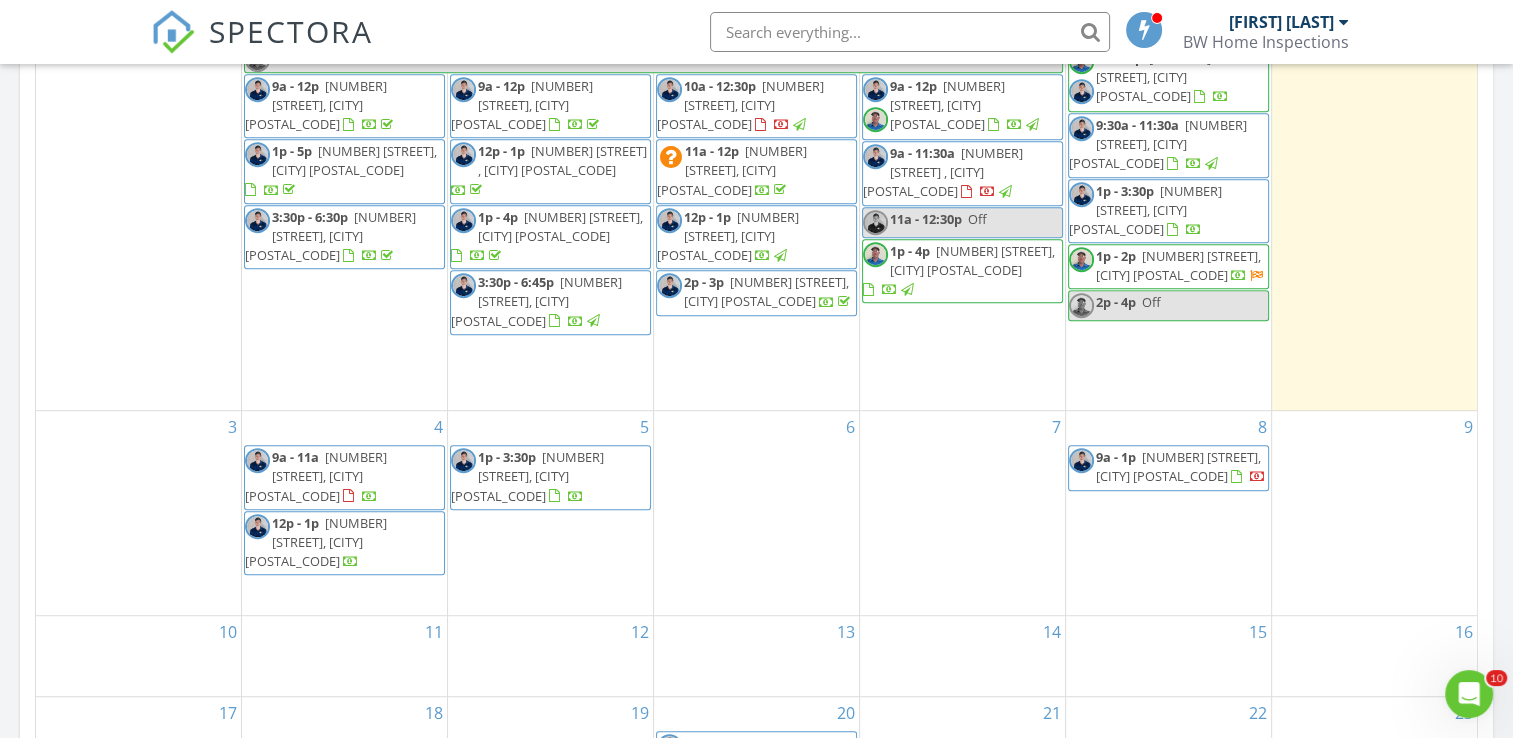 click at bounding box center [910, 32] 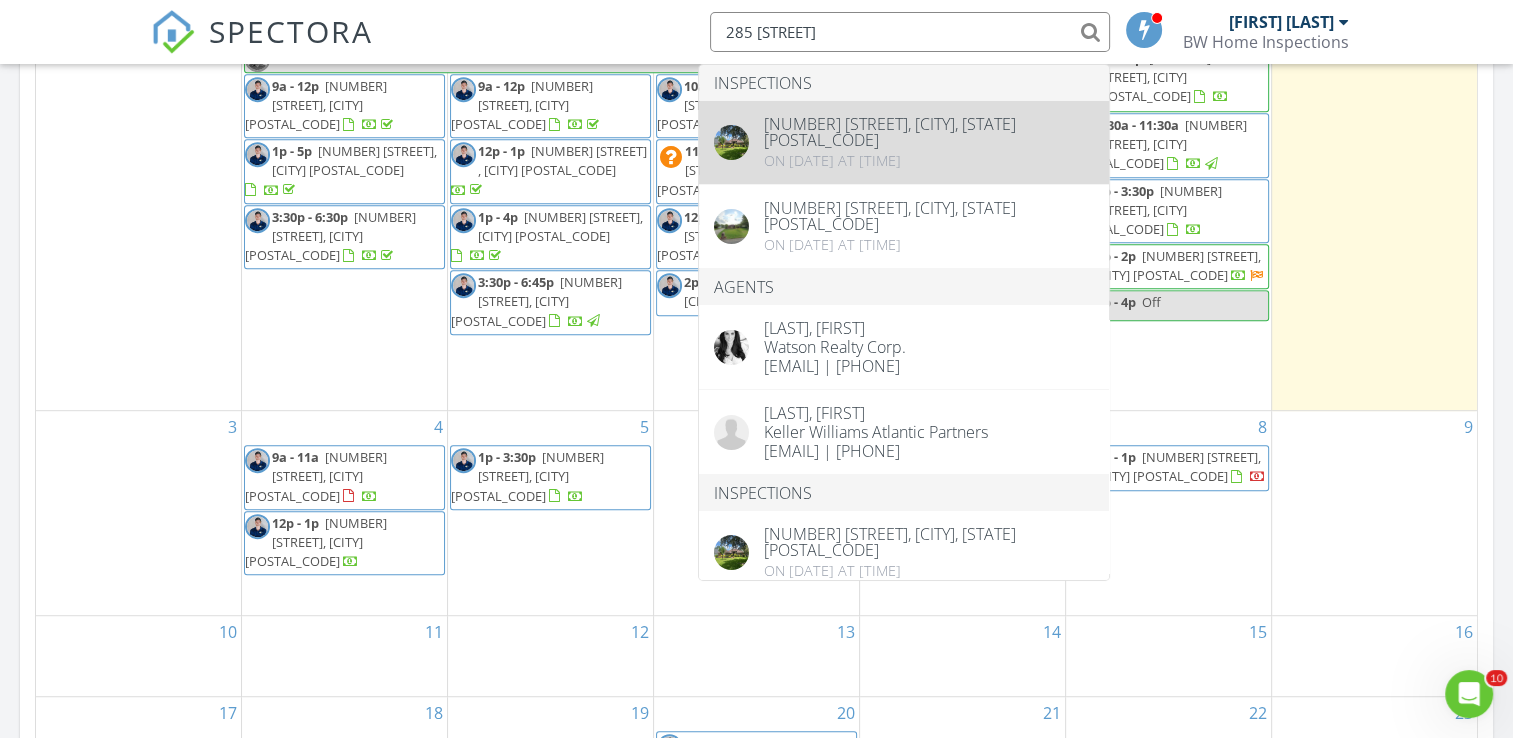 type on "285 V" 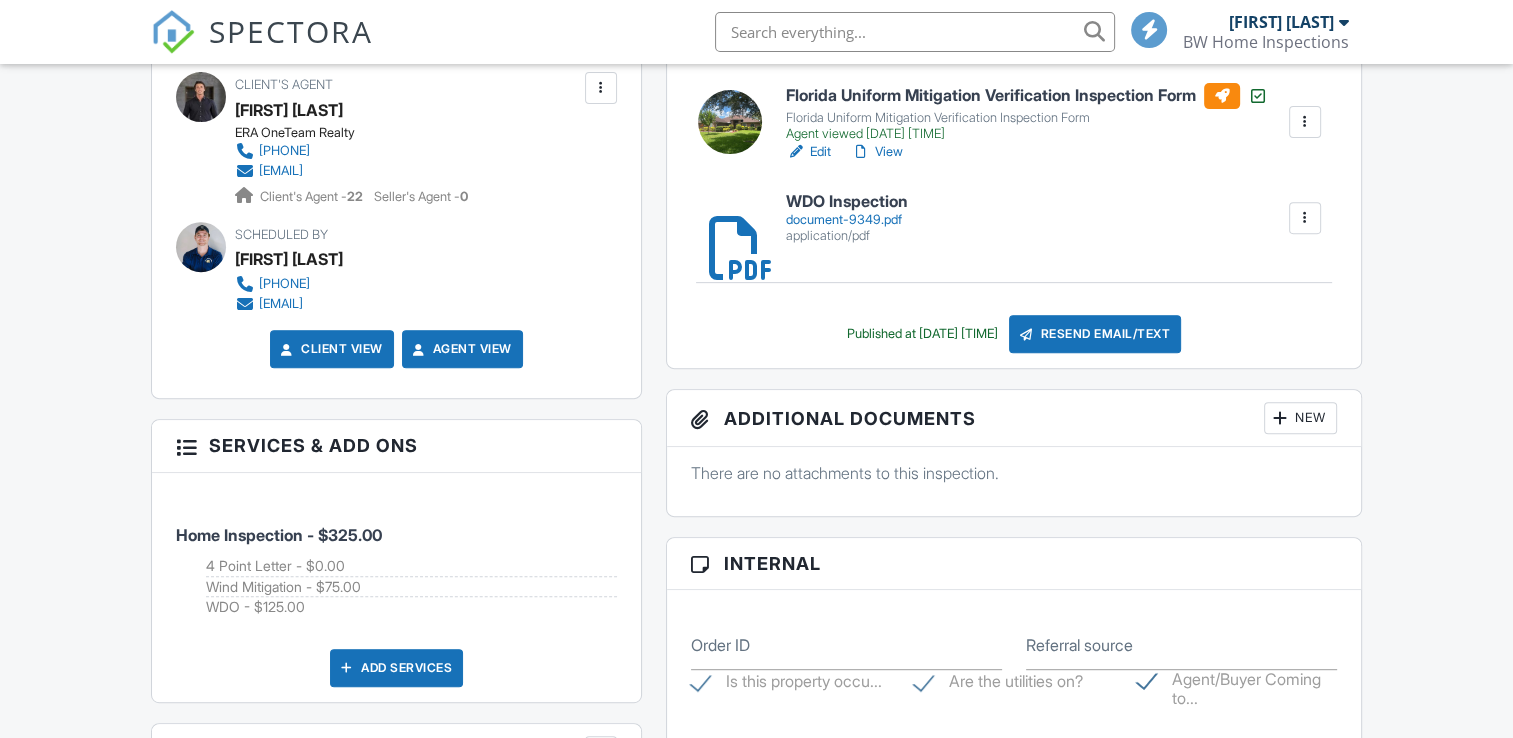 scroll, scrollTop: 0, scrollLeft: 0, axis: both 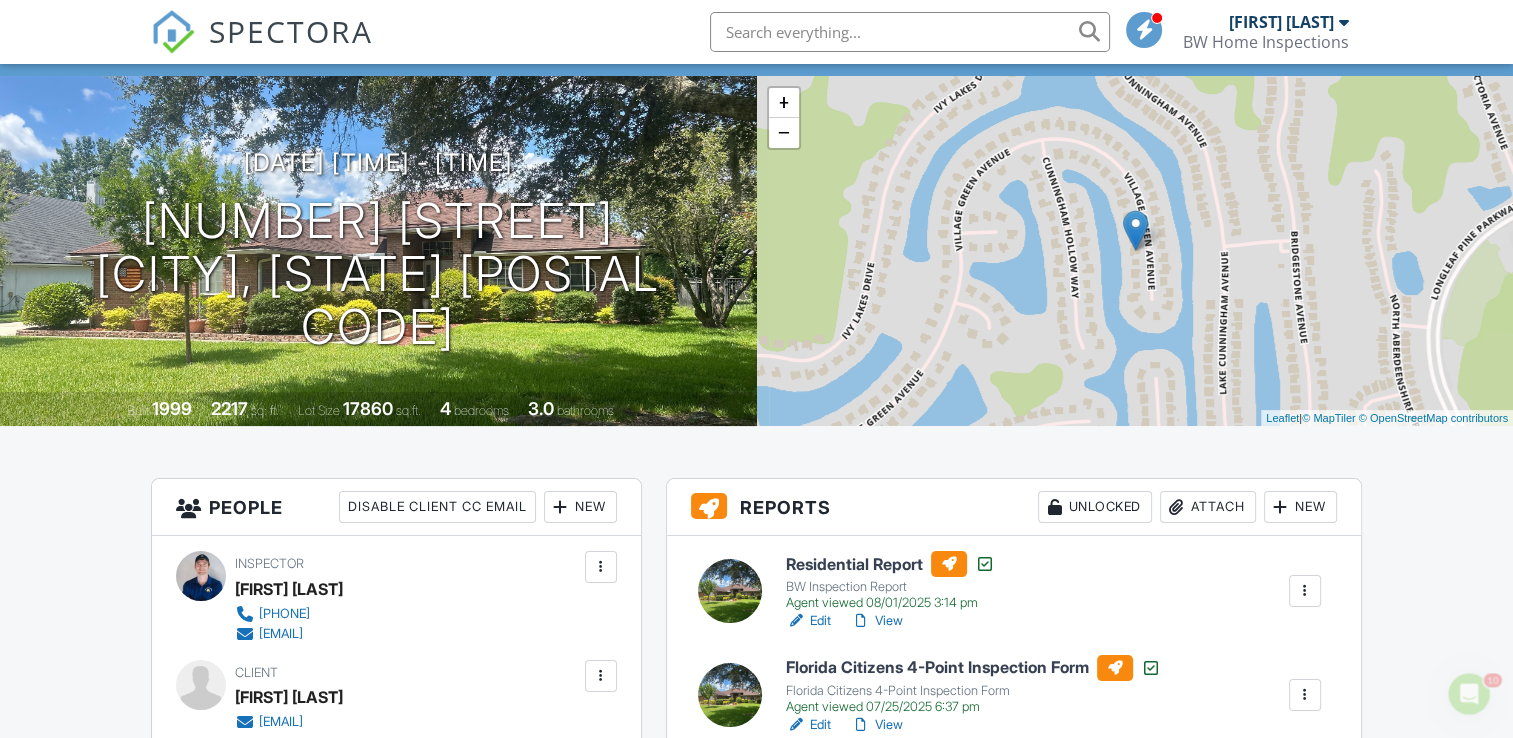 click on "[FIRST] [LAST]" at bounding box center [1281, 22] 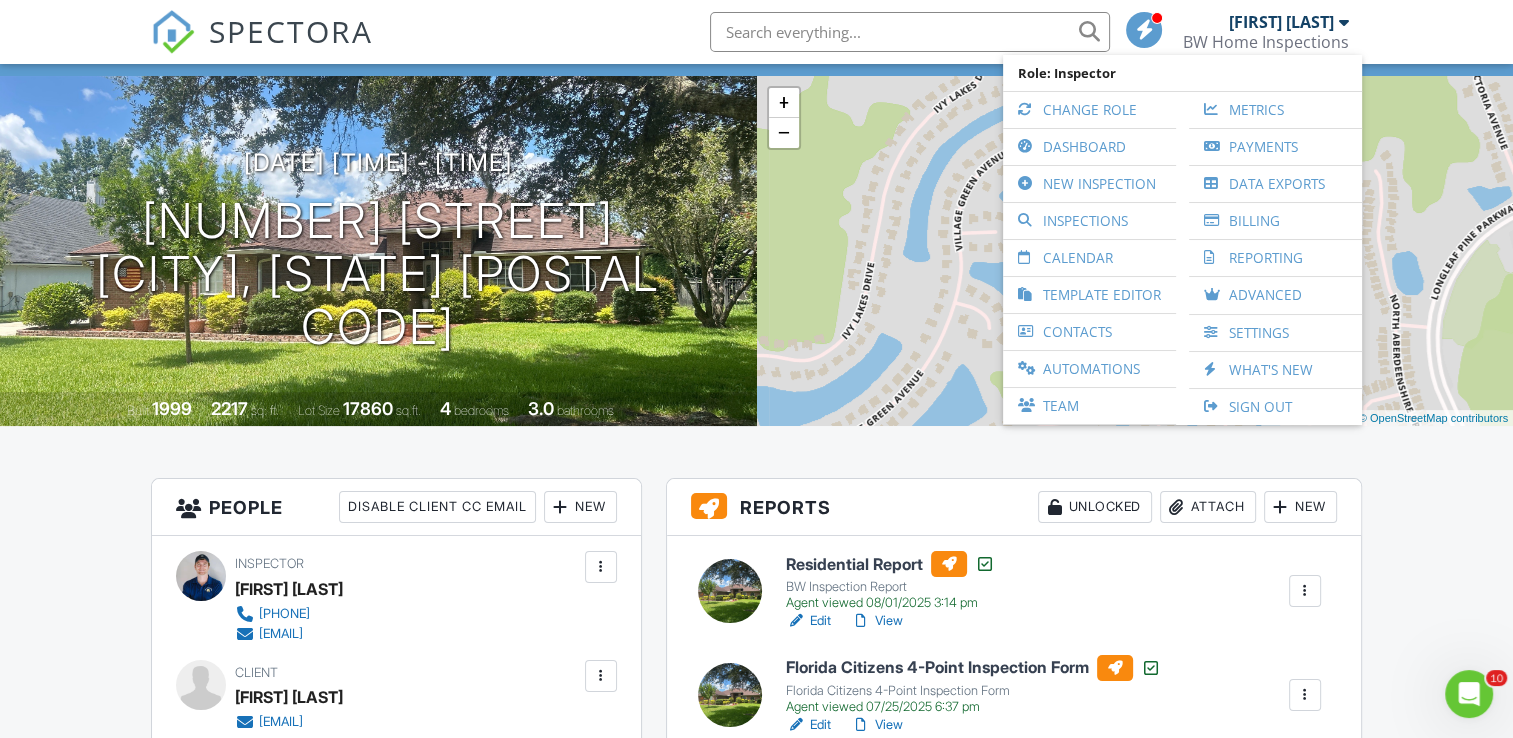 click on "View" at bounding box center [877, 621] 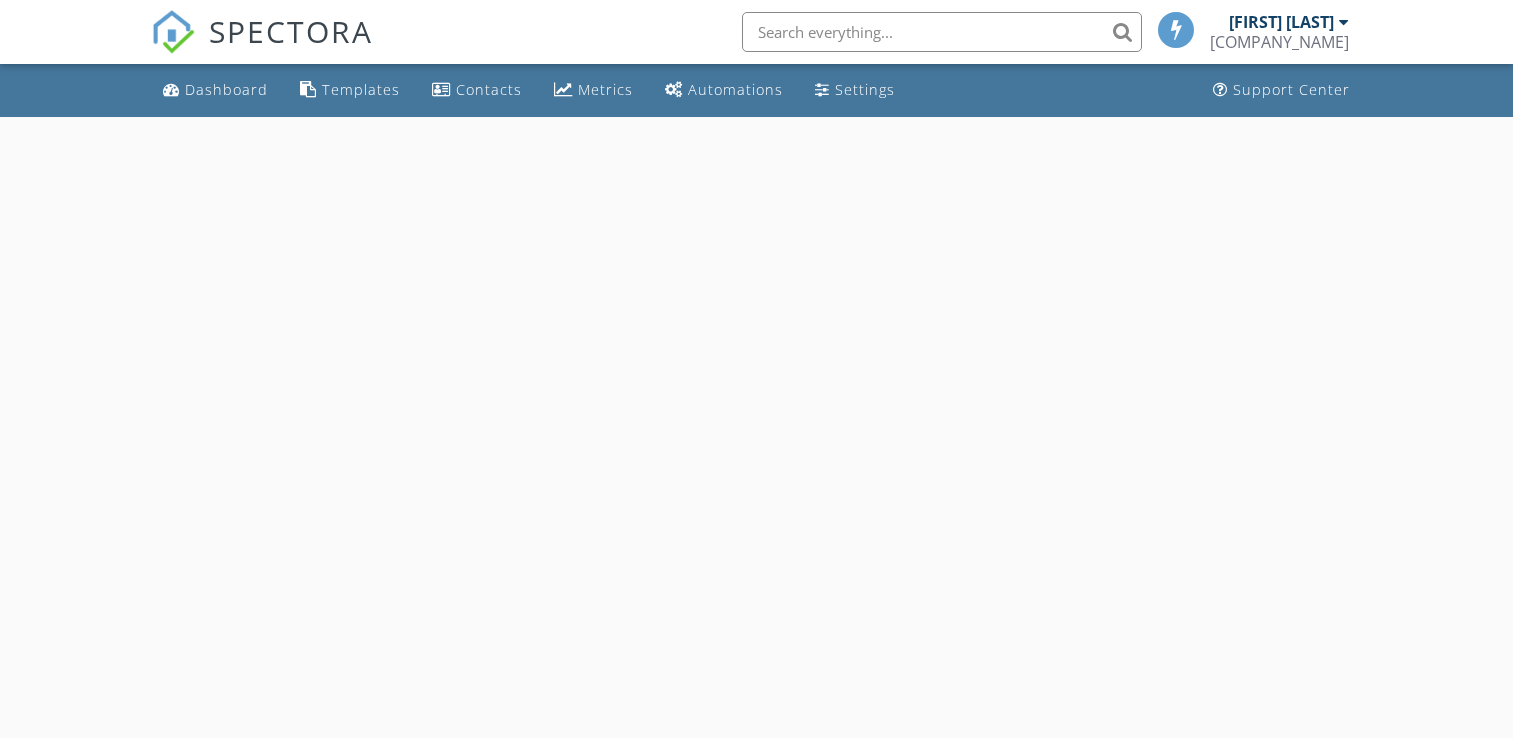 scroll, scrollTop: 0, scrollLeft: 0, axis: both 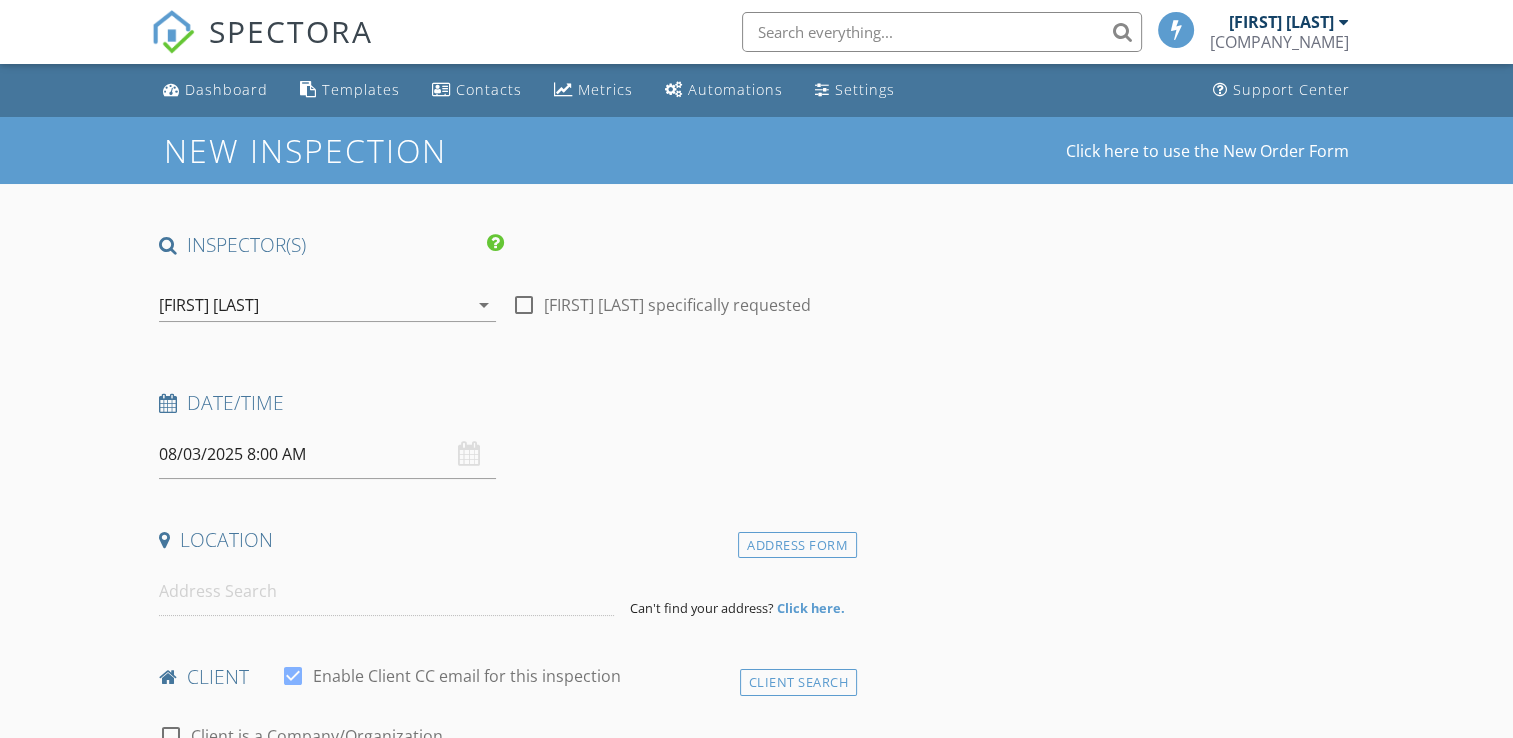 type on "[FIRST]" 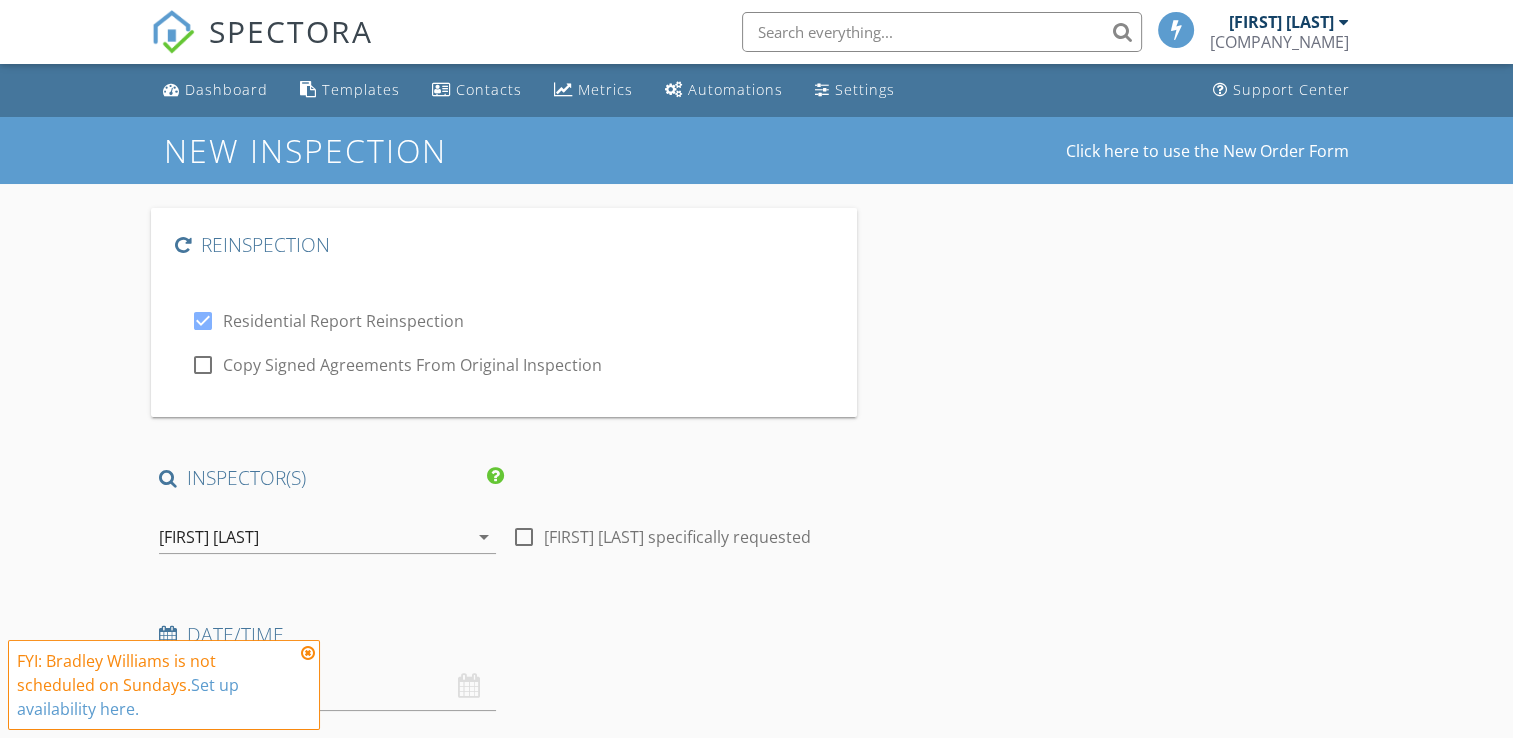 scroll, scrollTop: 0, scrollLeft: 0, axis: both 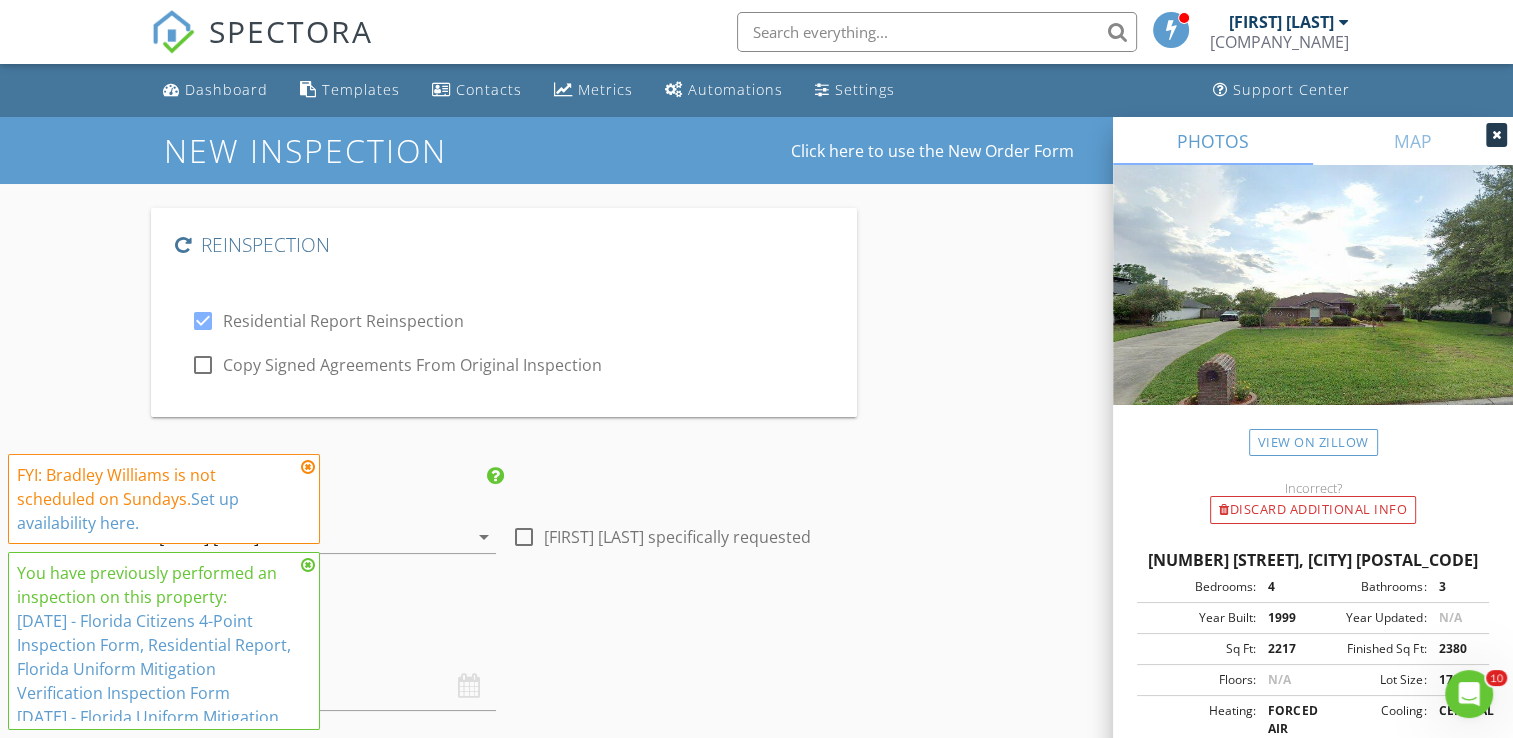 click at bounding box center [308, 467] 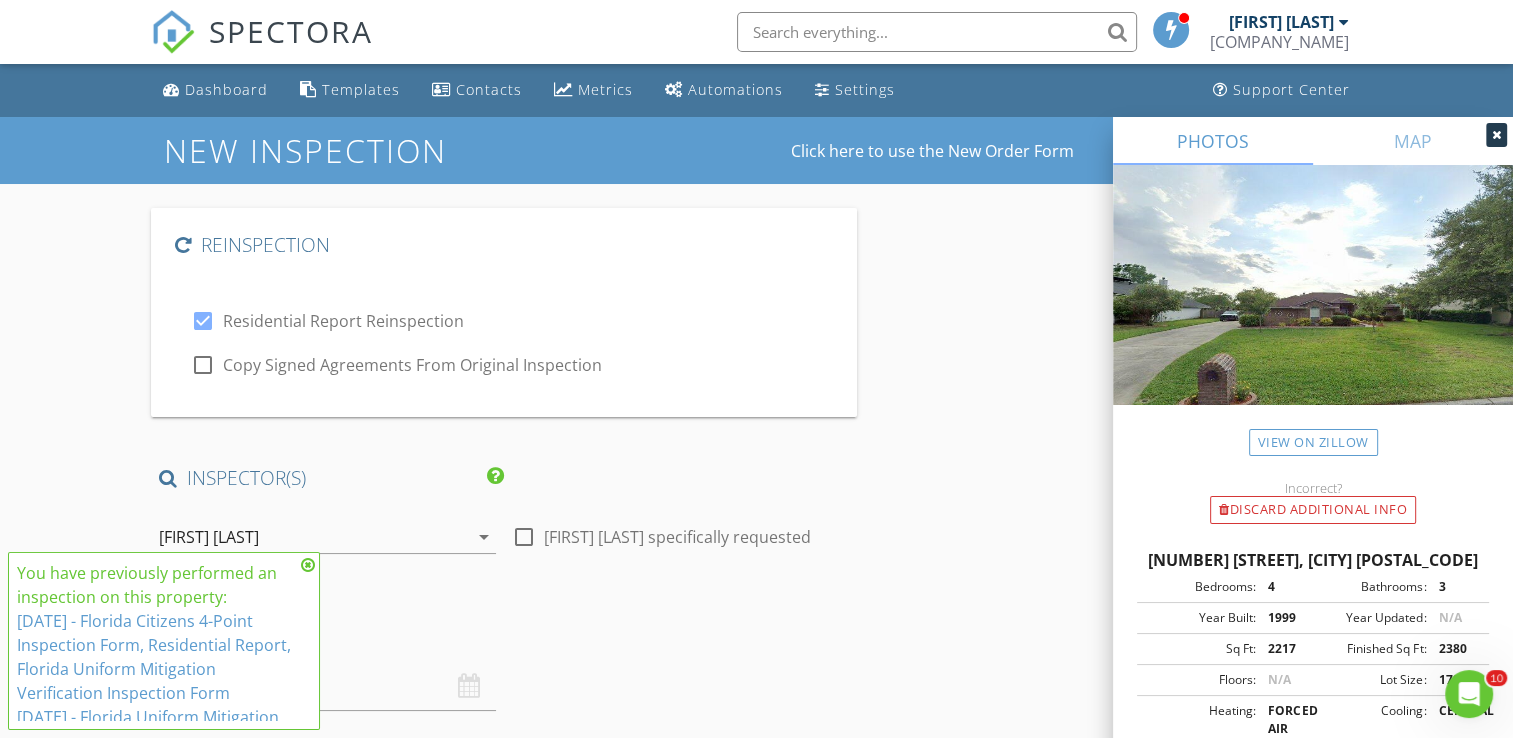 click at bounding box center [308, 565] 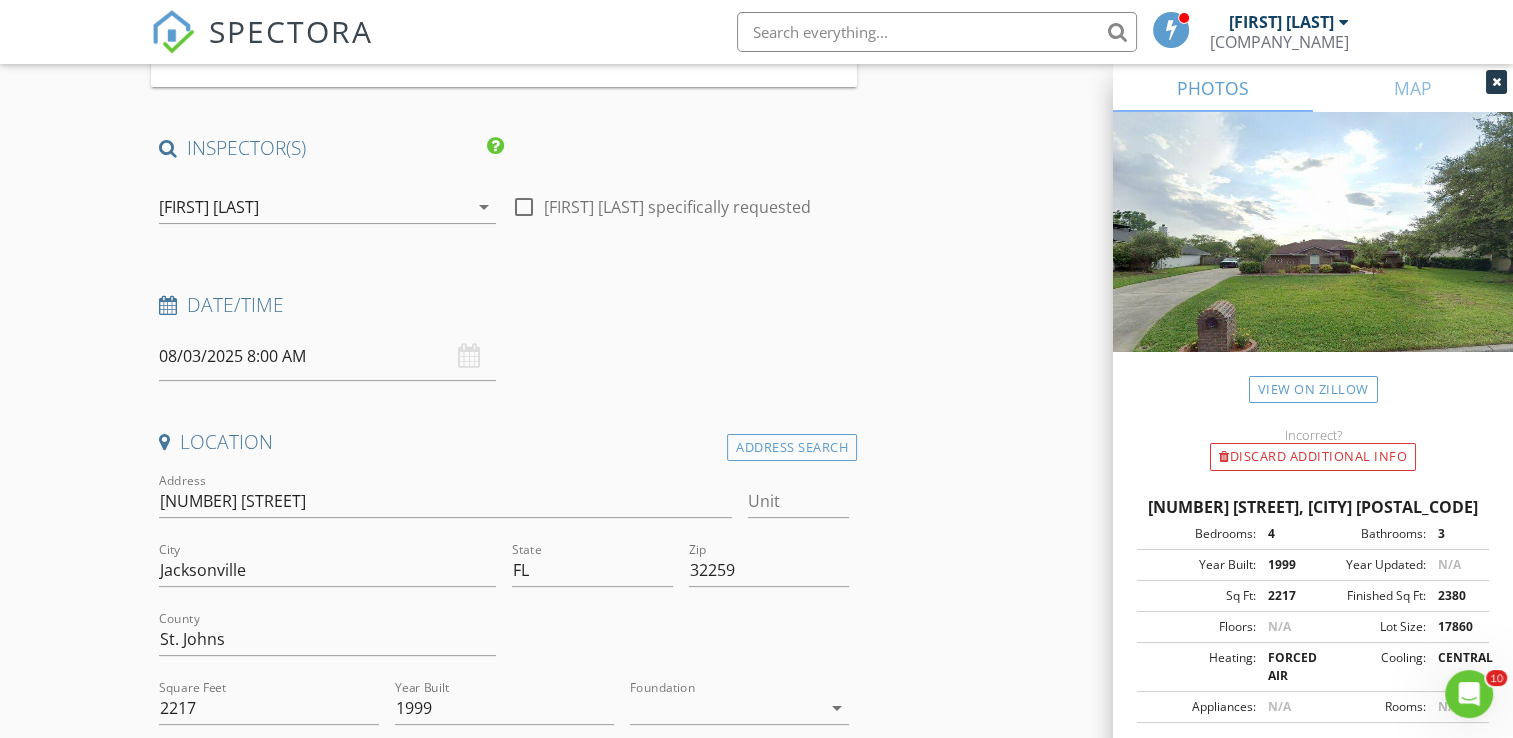 scroll, scrollTop: 352, scrollLeft: 0, axis: vertical 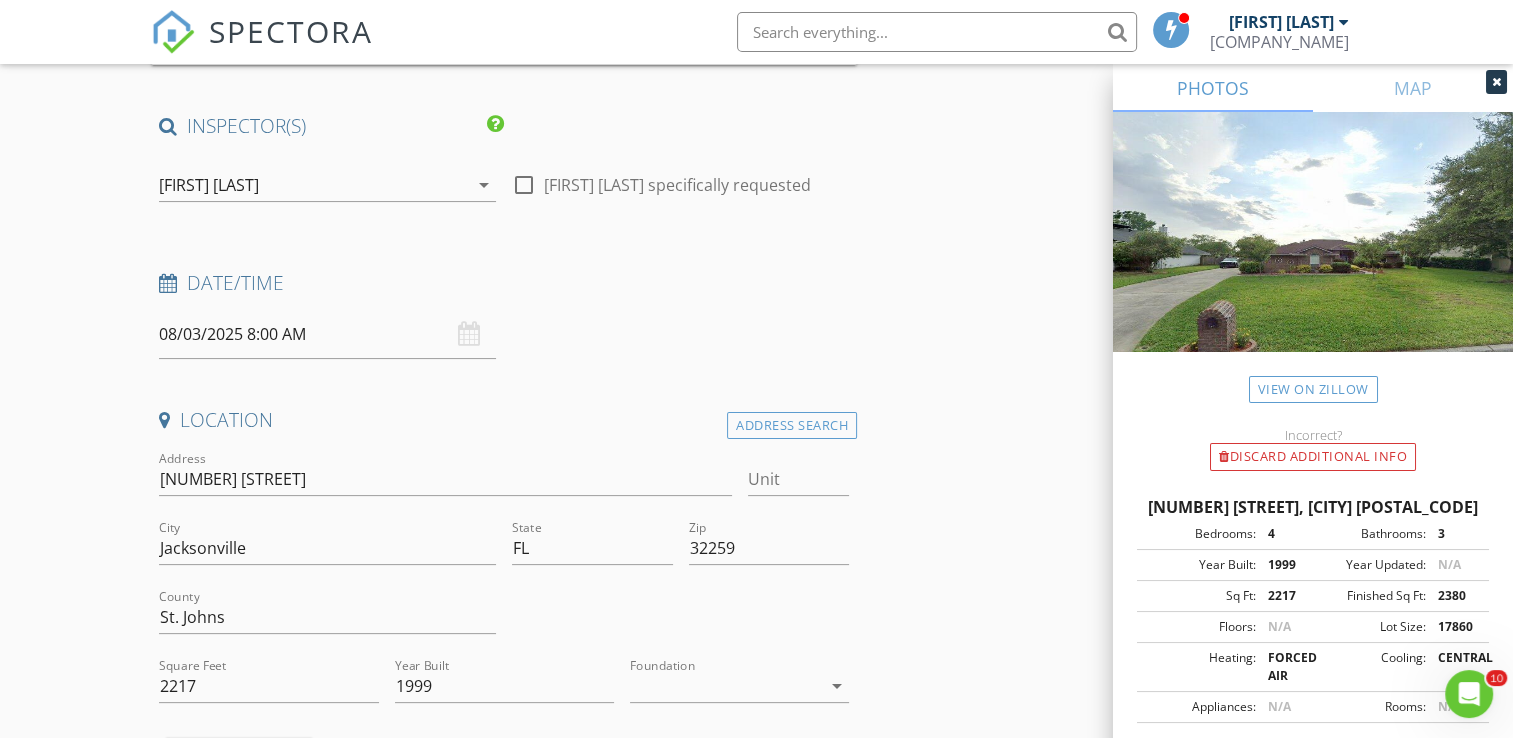 click on "08/03/2025 8:00 AM" at bounding box center (327, 334) 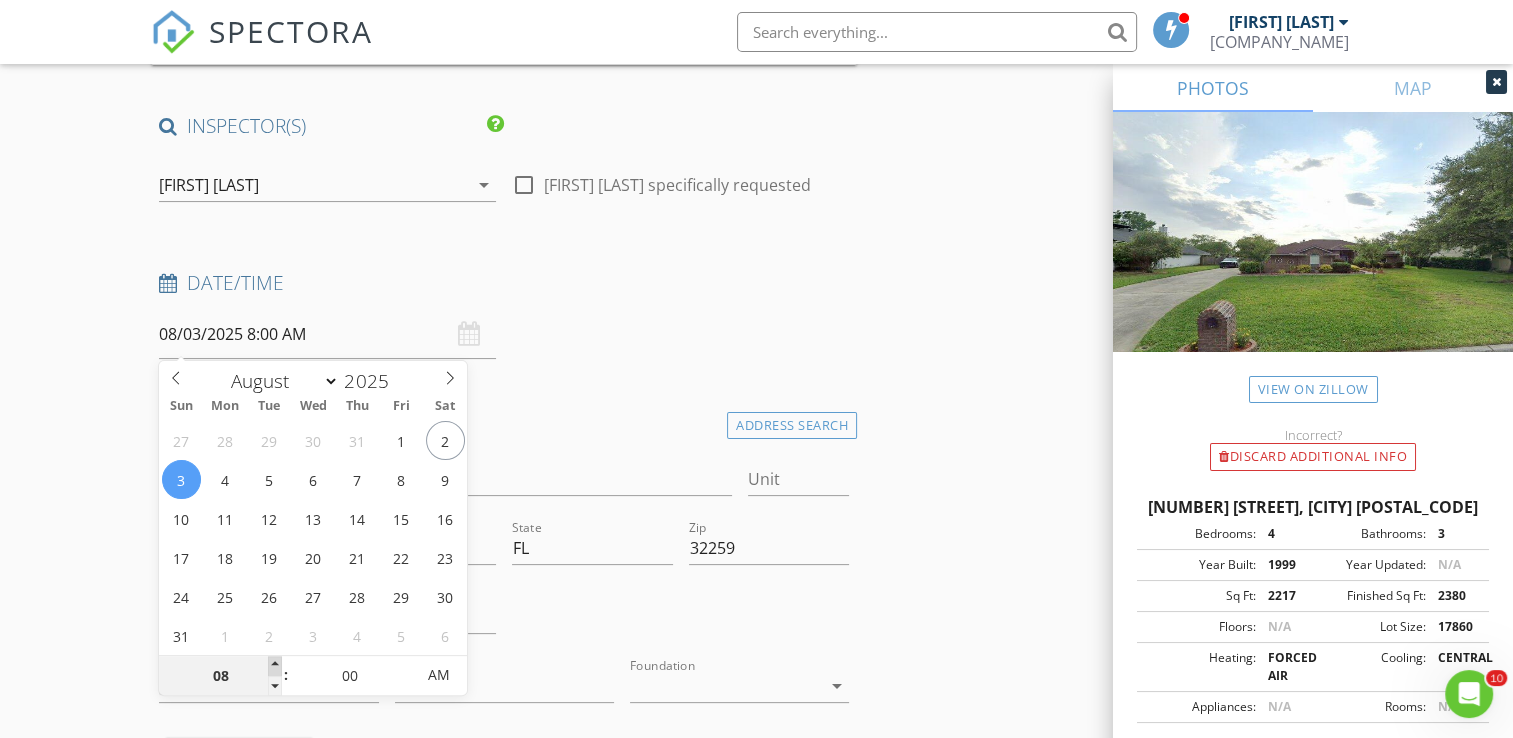 type on "09" 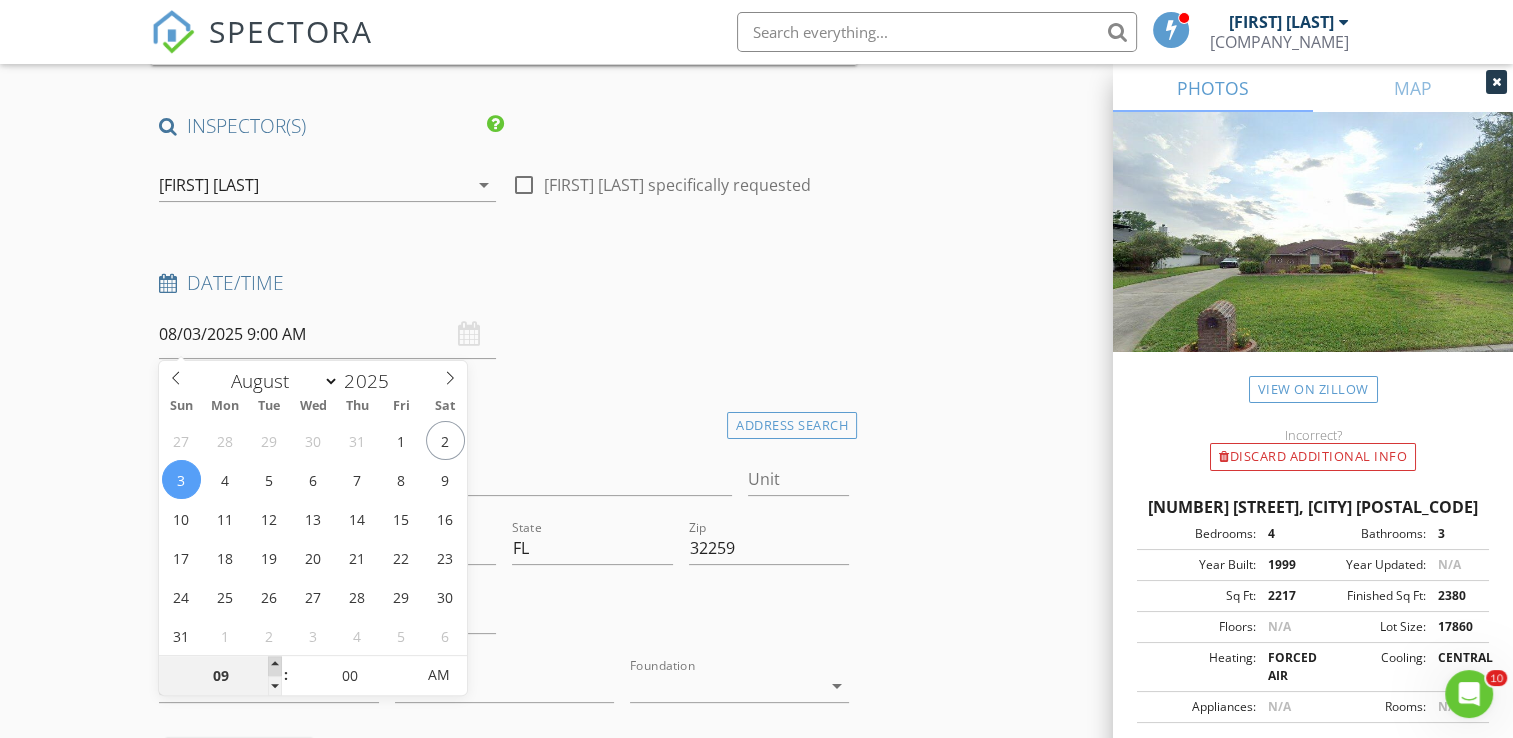 click at bounding box center (275, 666) 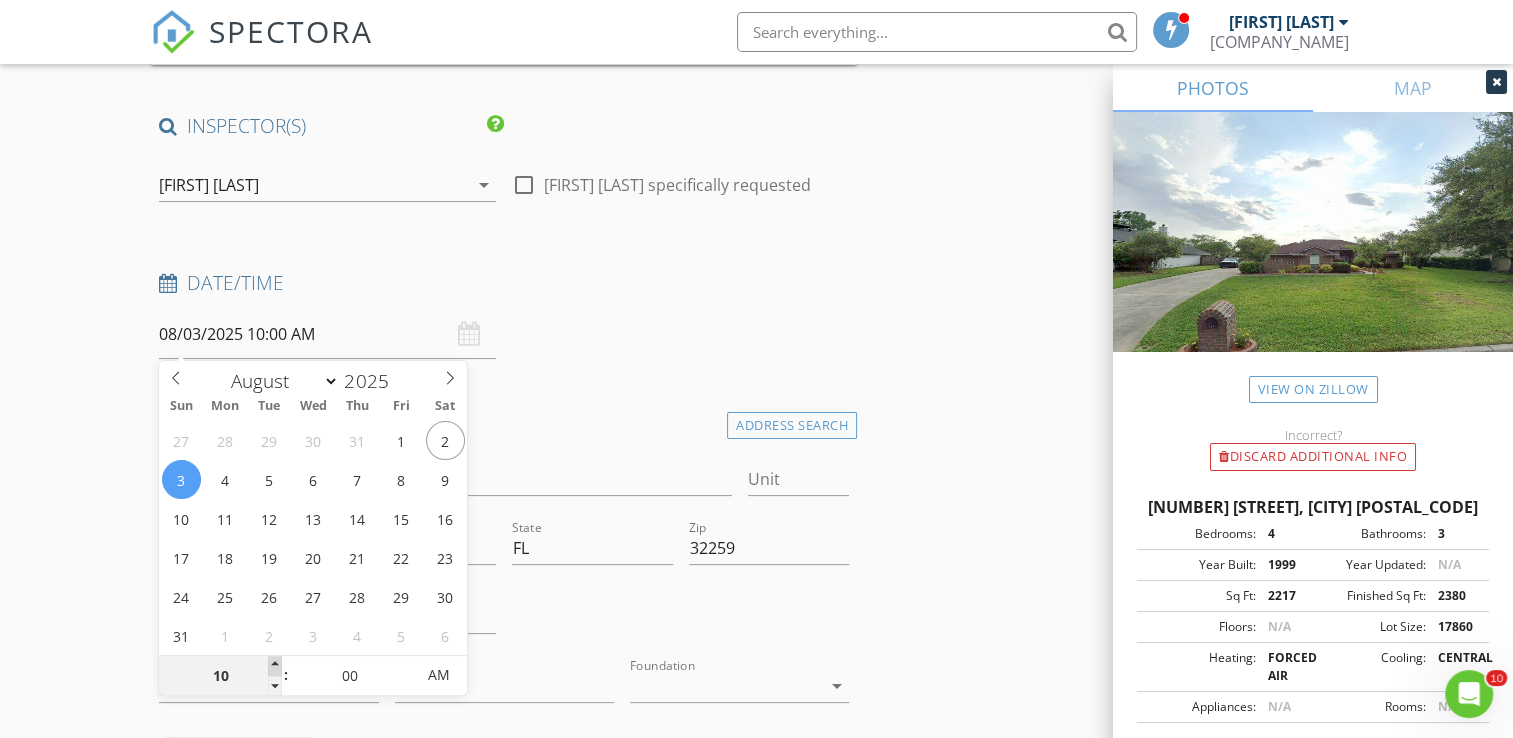 click at bounding box center [275, 666] 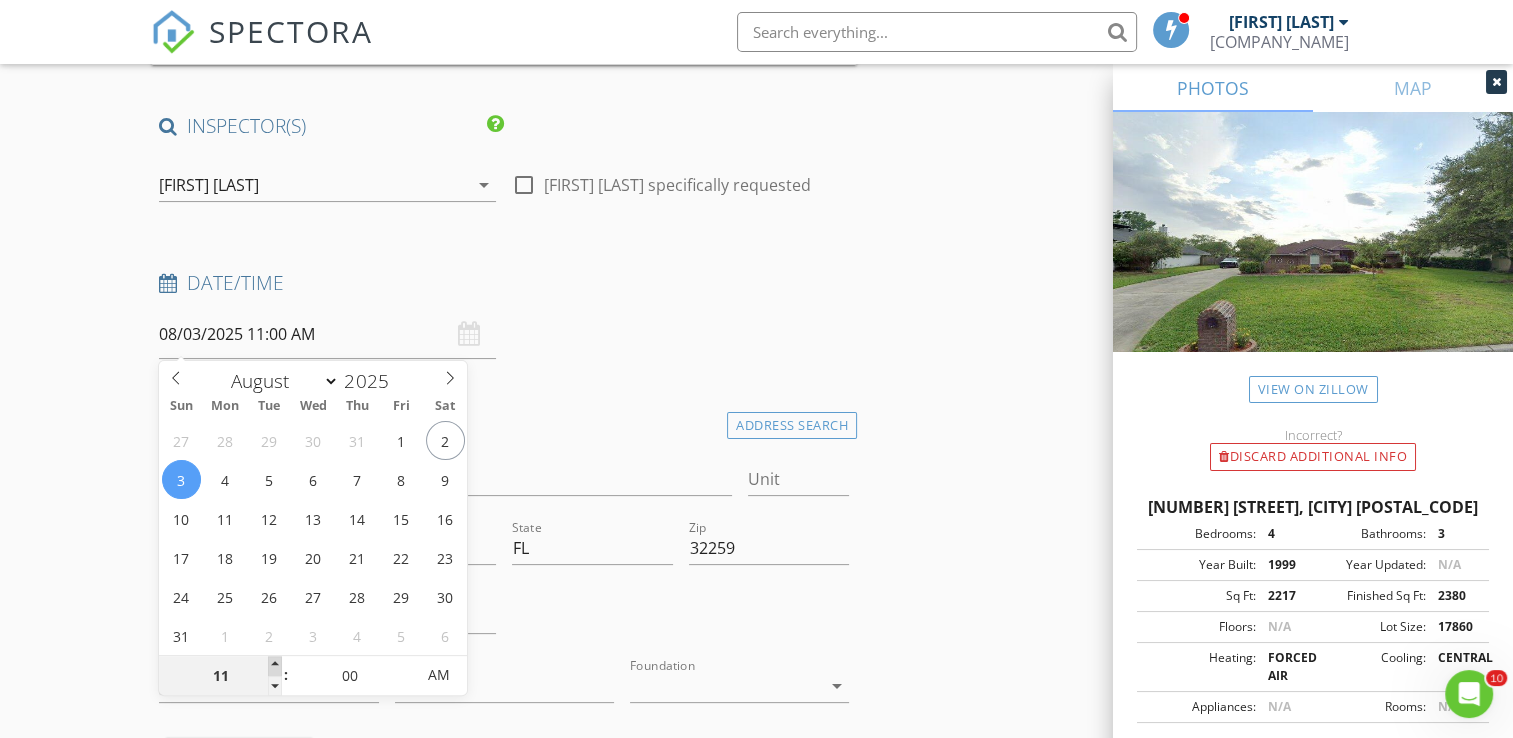 click at bounding box center [275, 666] 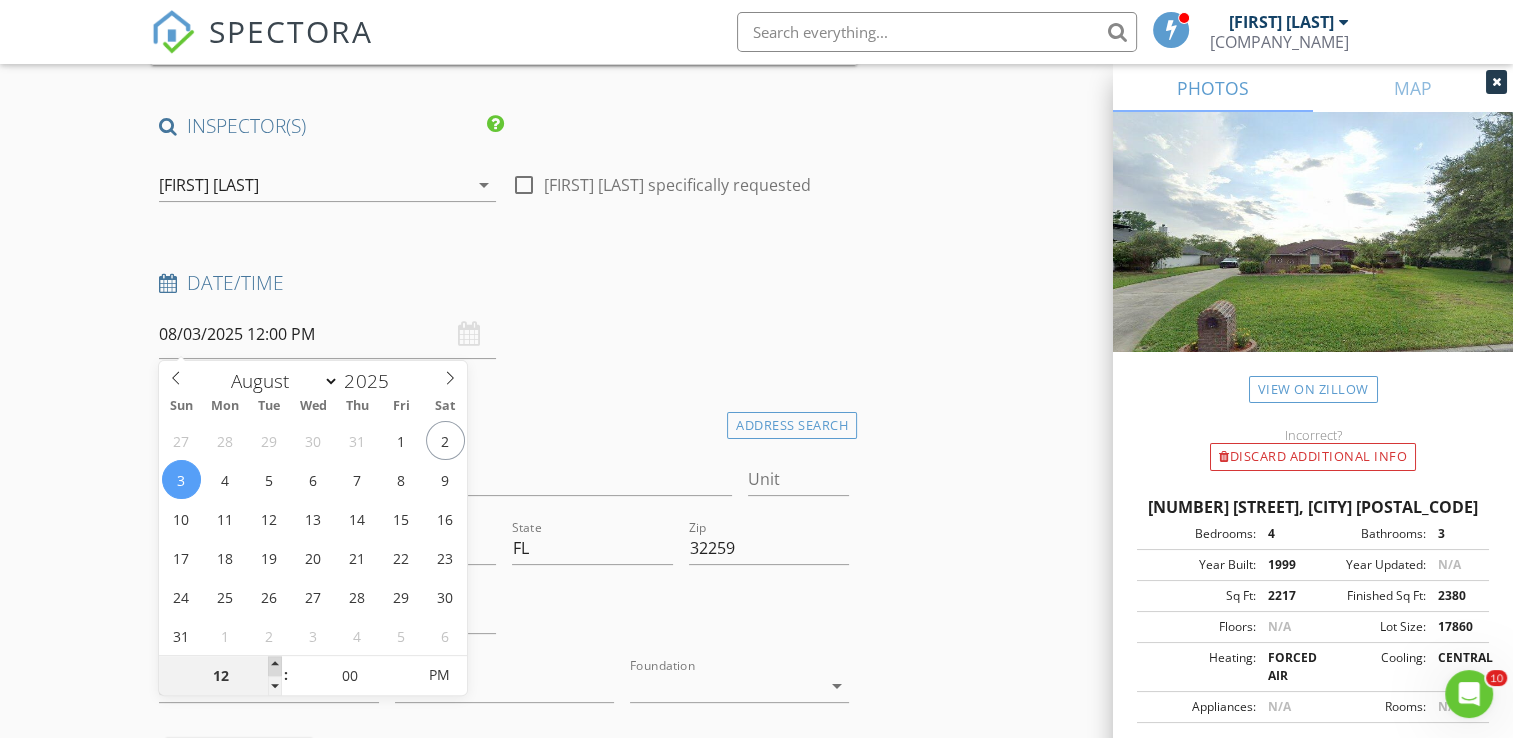 click at bounding box center (275, 666) 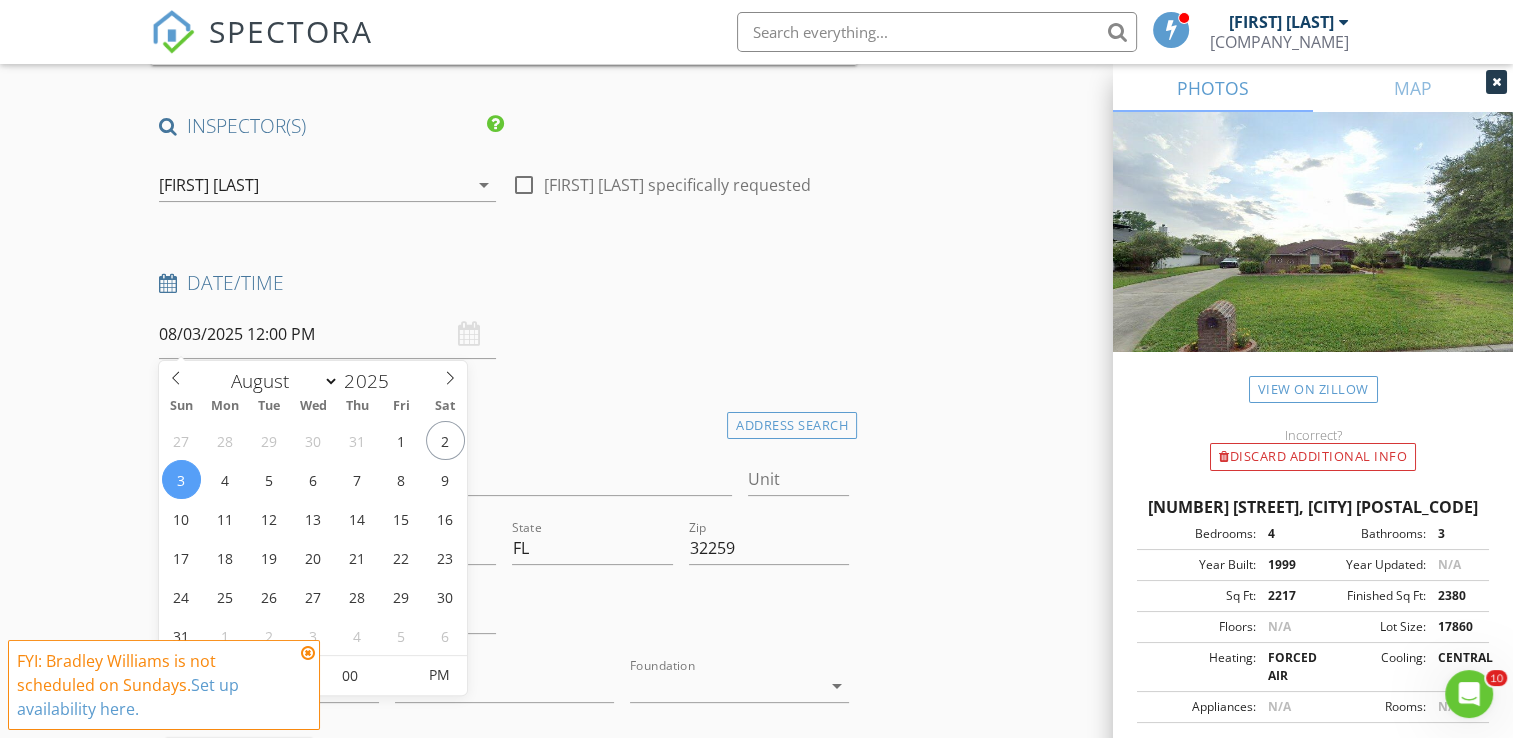 click at bounding box center [308, 653] 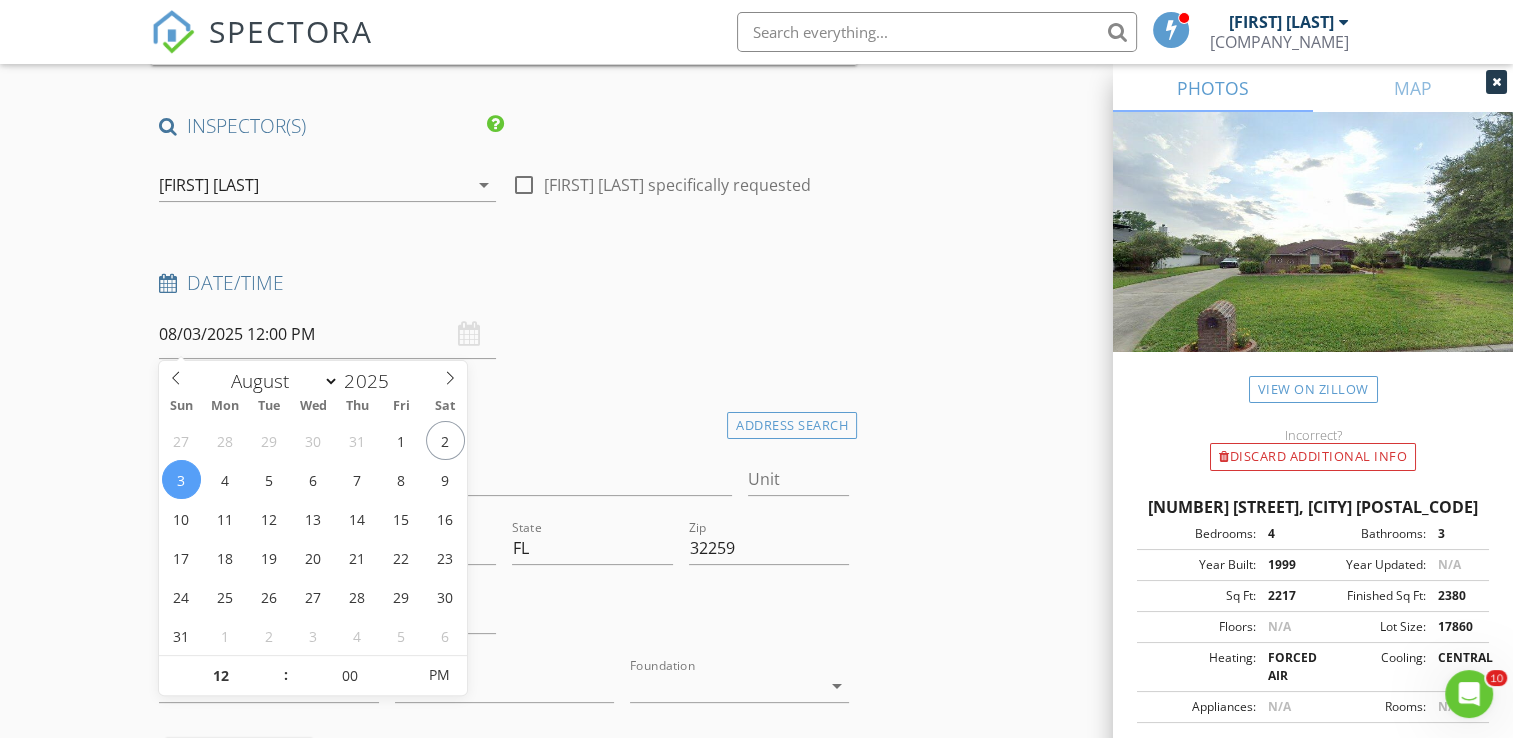 click on "SPECTORA
Bradley  Williams
BW Home Inspections
Role:
Inspector
Change Role
Dashboard
New Inspection
Inspections
Calendar
Template Editor
Contacts
Automations
Team
Metrics
Payments
Data Exports
Billing
Reporting
Advanced
Settings
What's New
Sign Out
Change Active Role
Your account has more than one possible role. Please choose how you'd like to view the site:
Company/Agency
City
Role
Dashboard
Templates
Contacts
Metrics
Automations
Settings
Support Center
ERA OneTeam Realty Basement Slab Crawlspace           Add the listing agent to automatically send confirmation emails, reminders and follow-ups." at bounding box center (756, 1917) 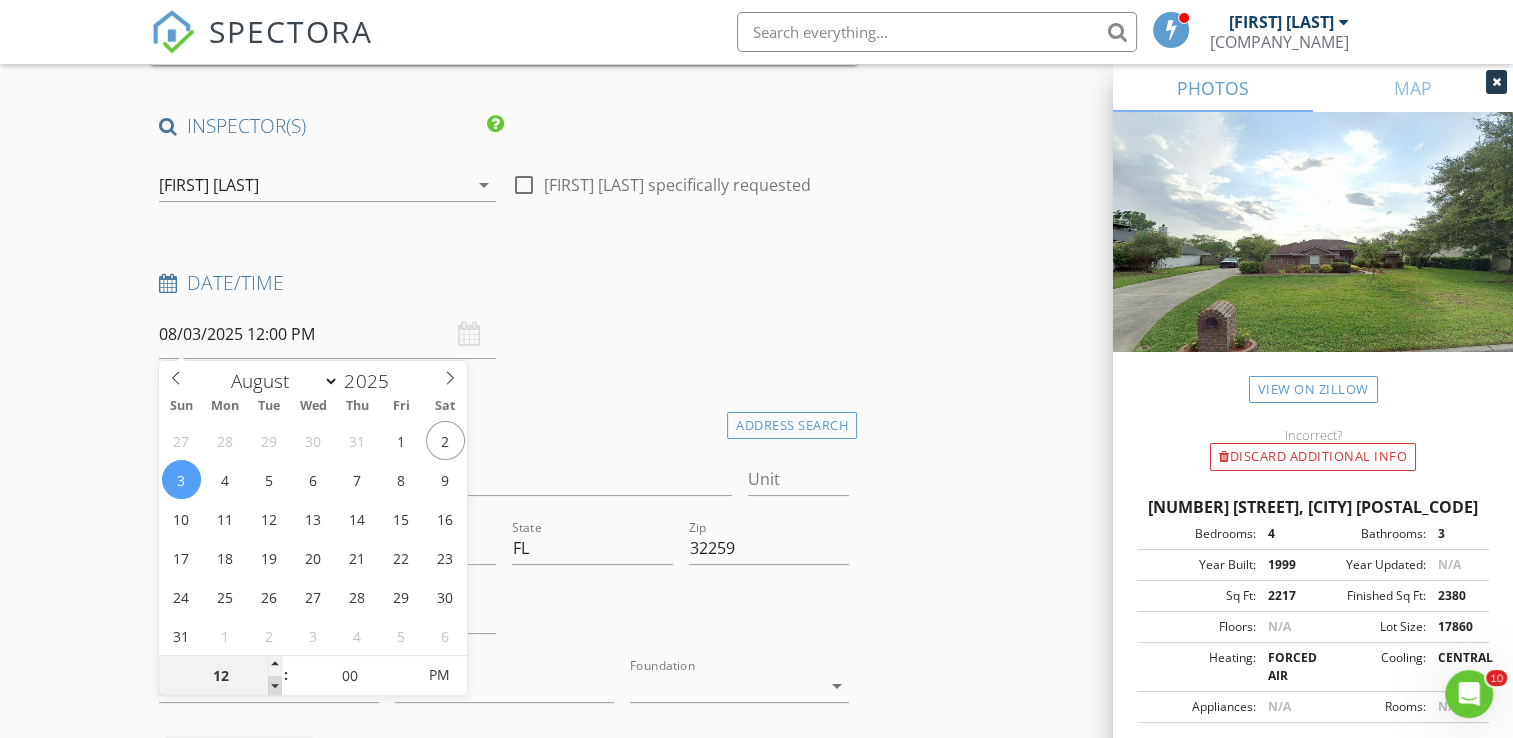 type on "11" 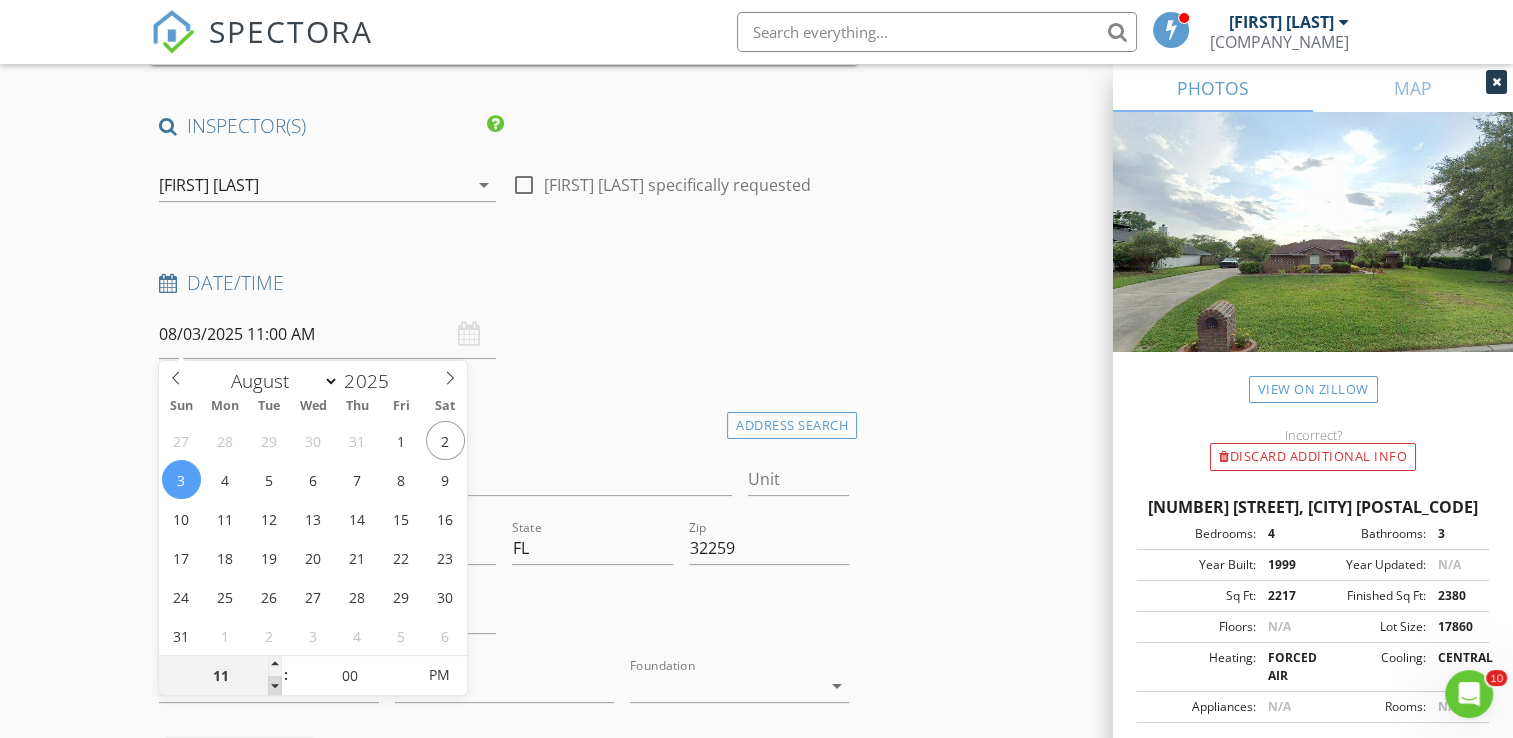 click at bounding box center (275, 686) 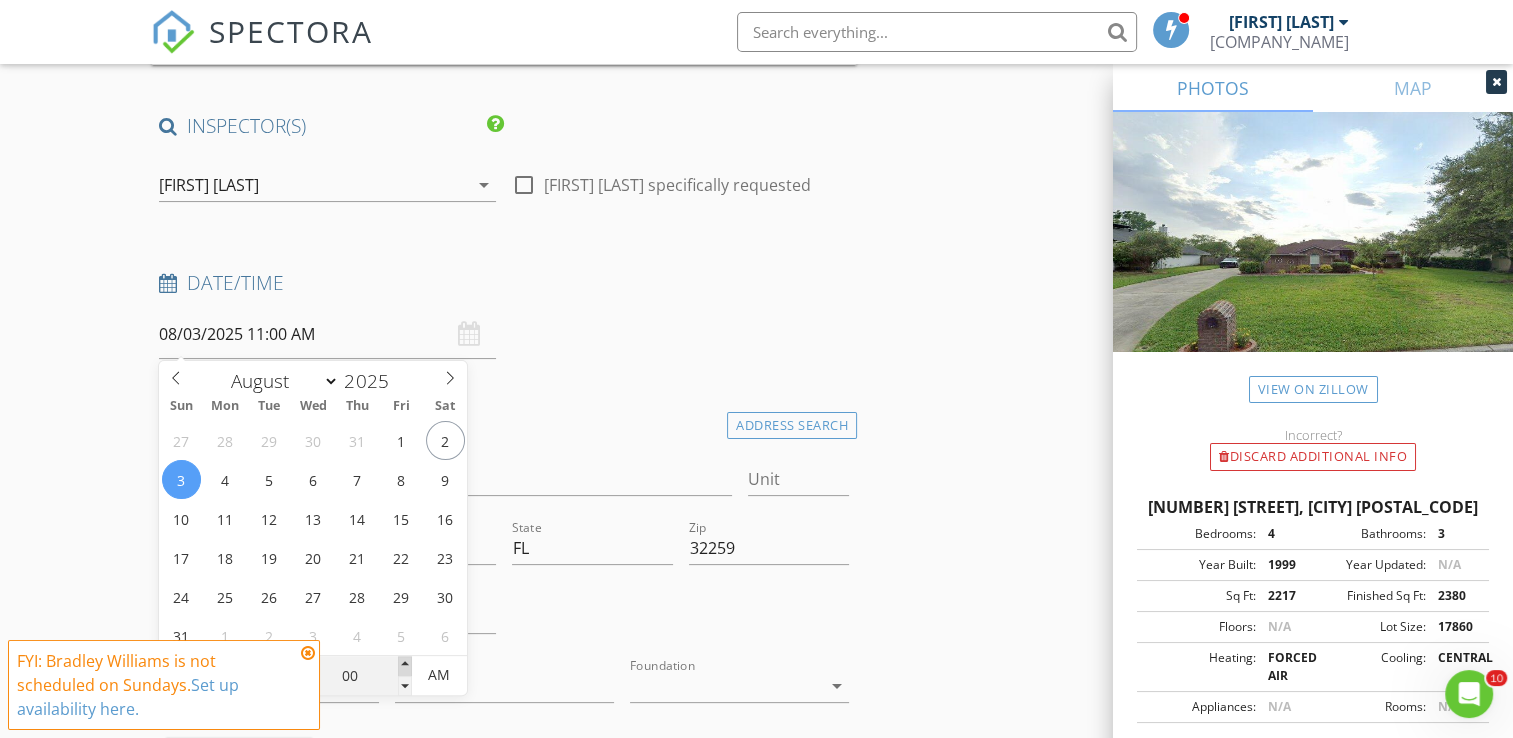 type on "05" 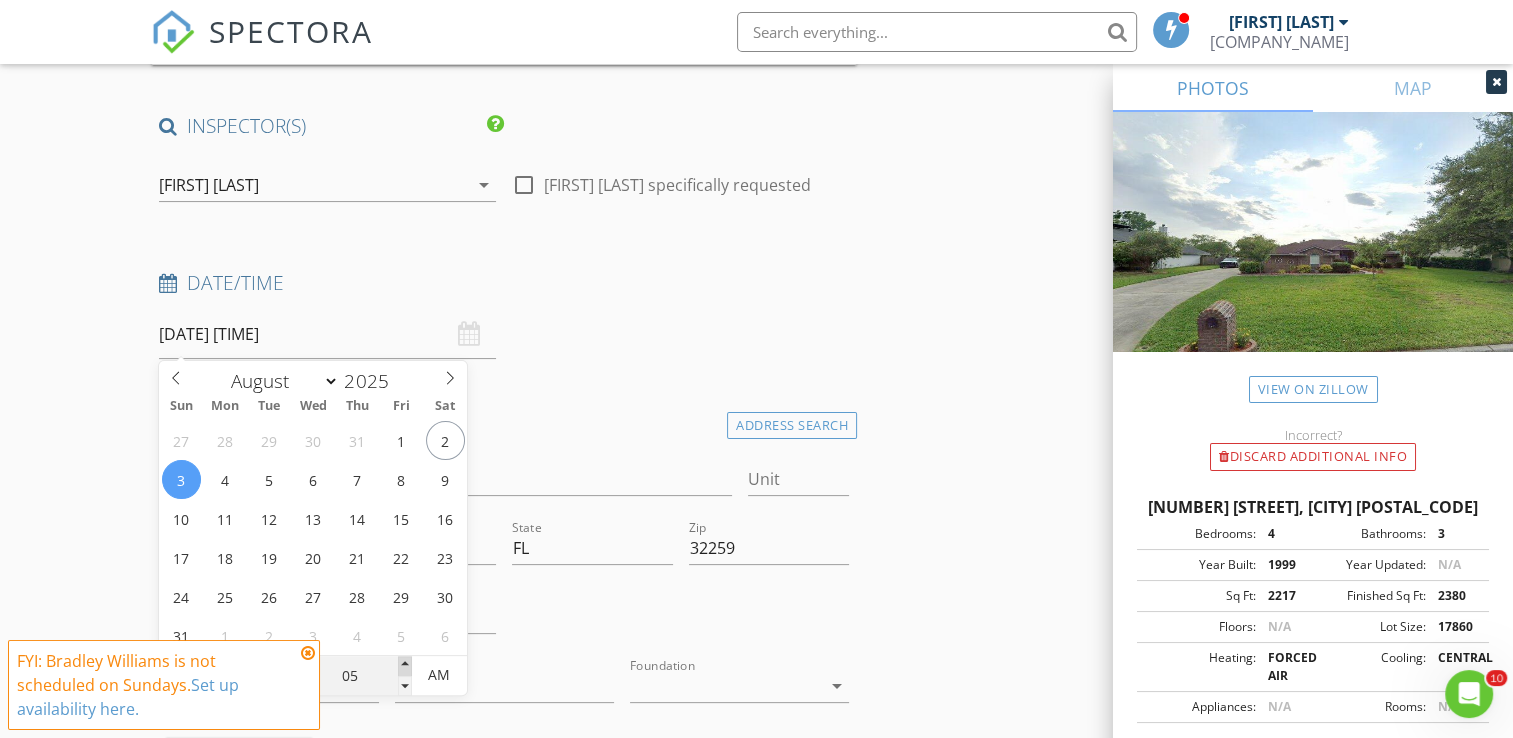 click at bounding box center (405, 666) 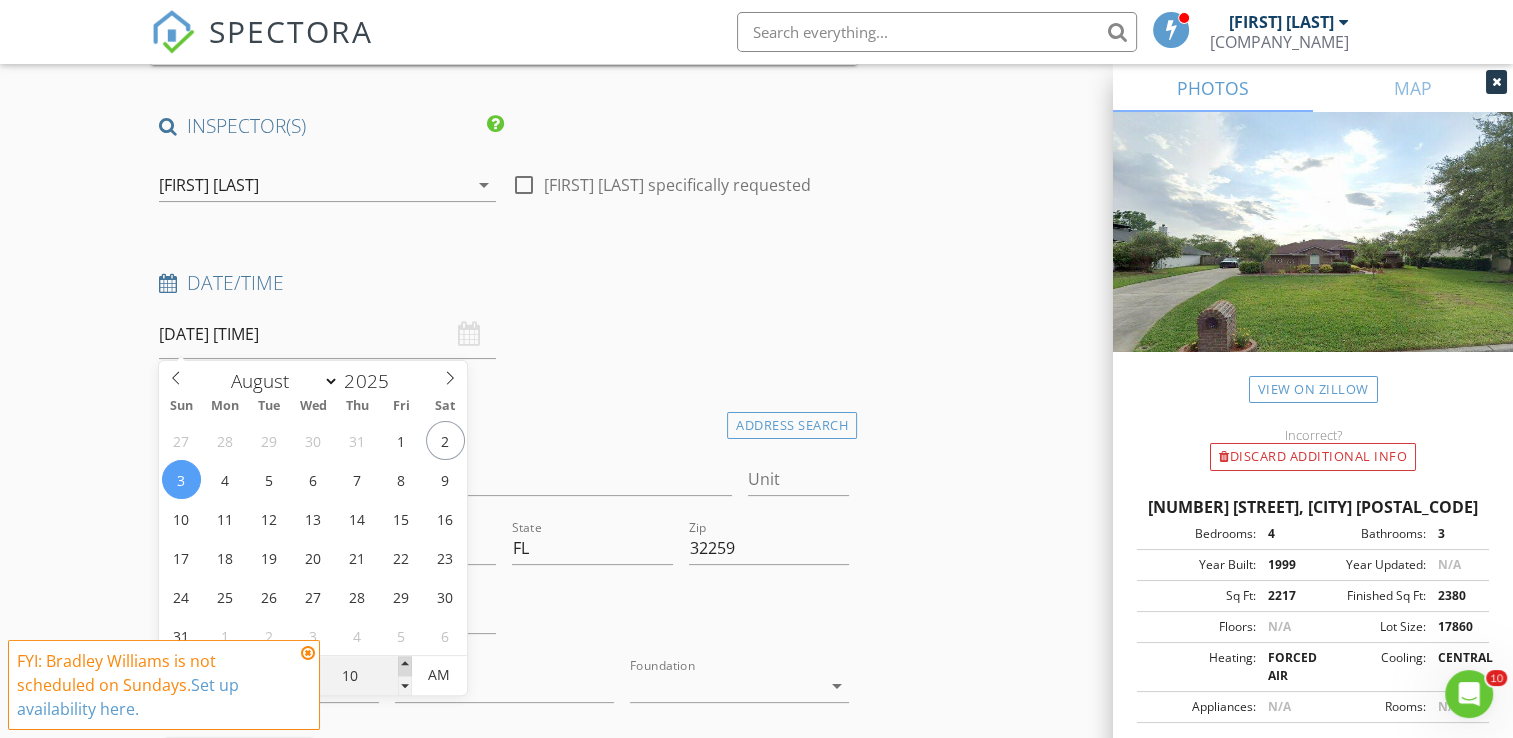 click at bounding box center (405, 666) 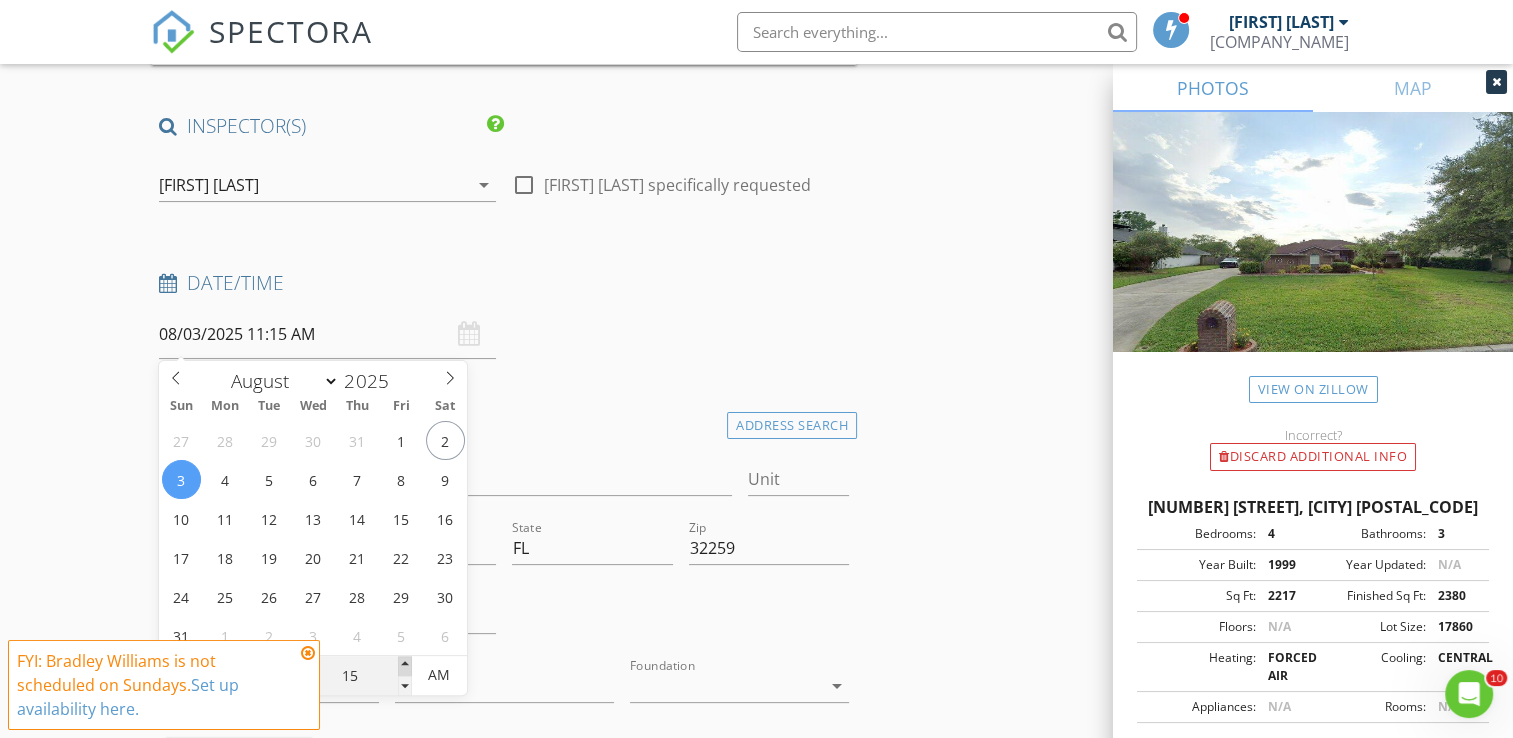 click at bounding box center (405, 666) 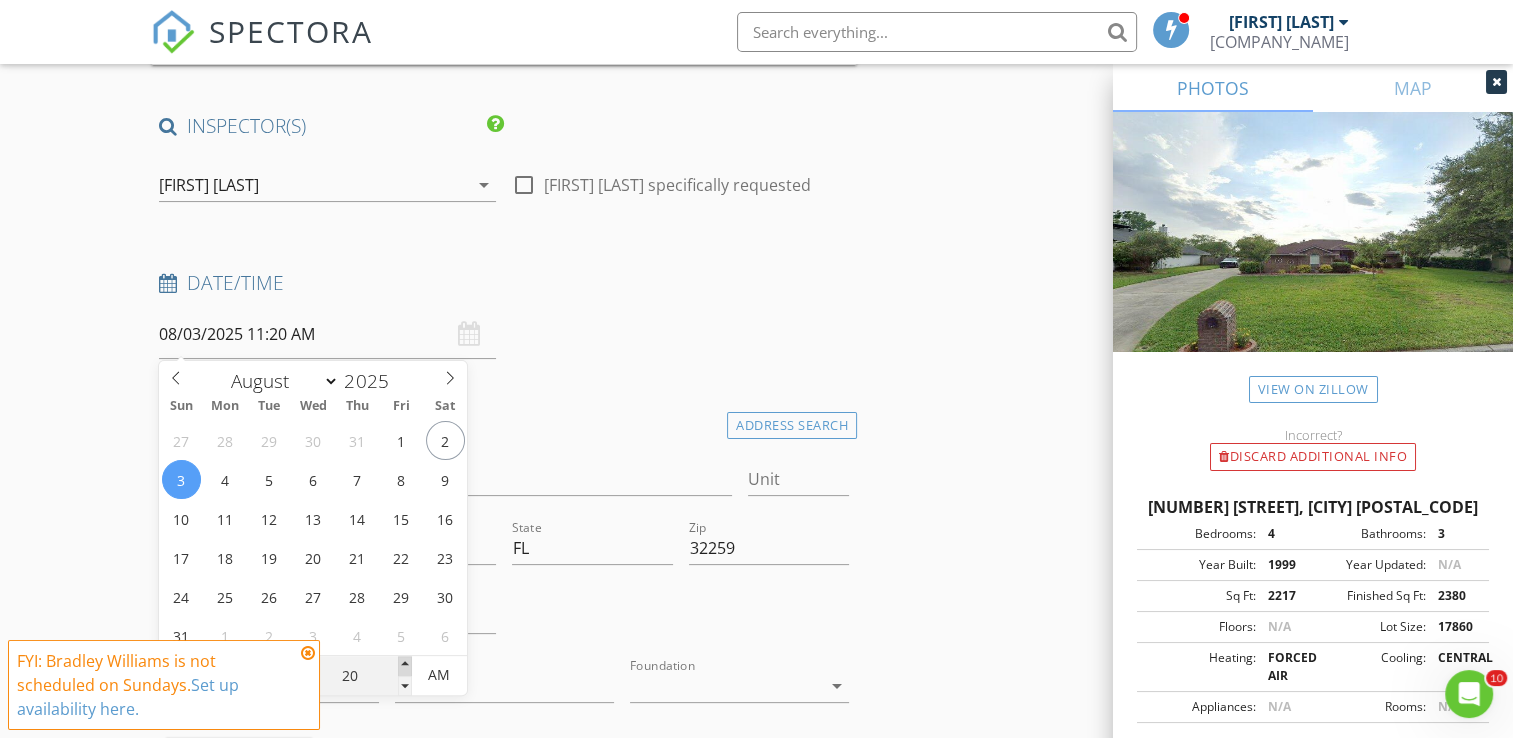 click at bounding box center (405, 666) 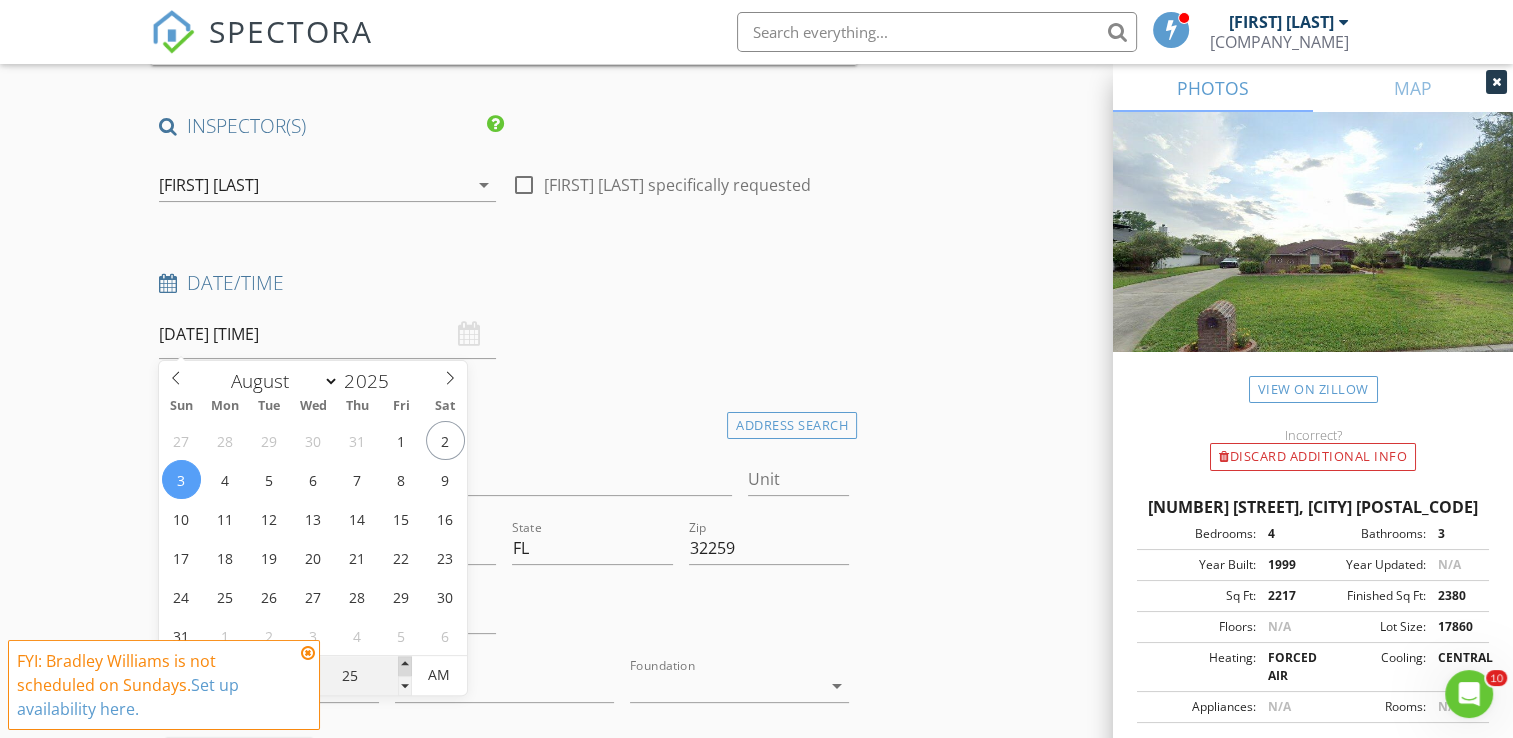 click at bounding box center [405, 666] 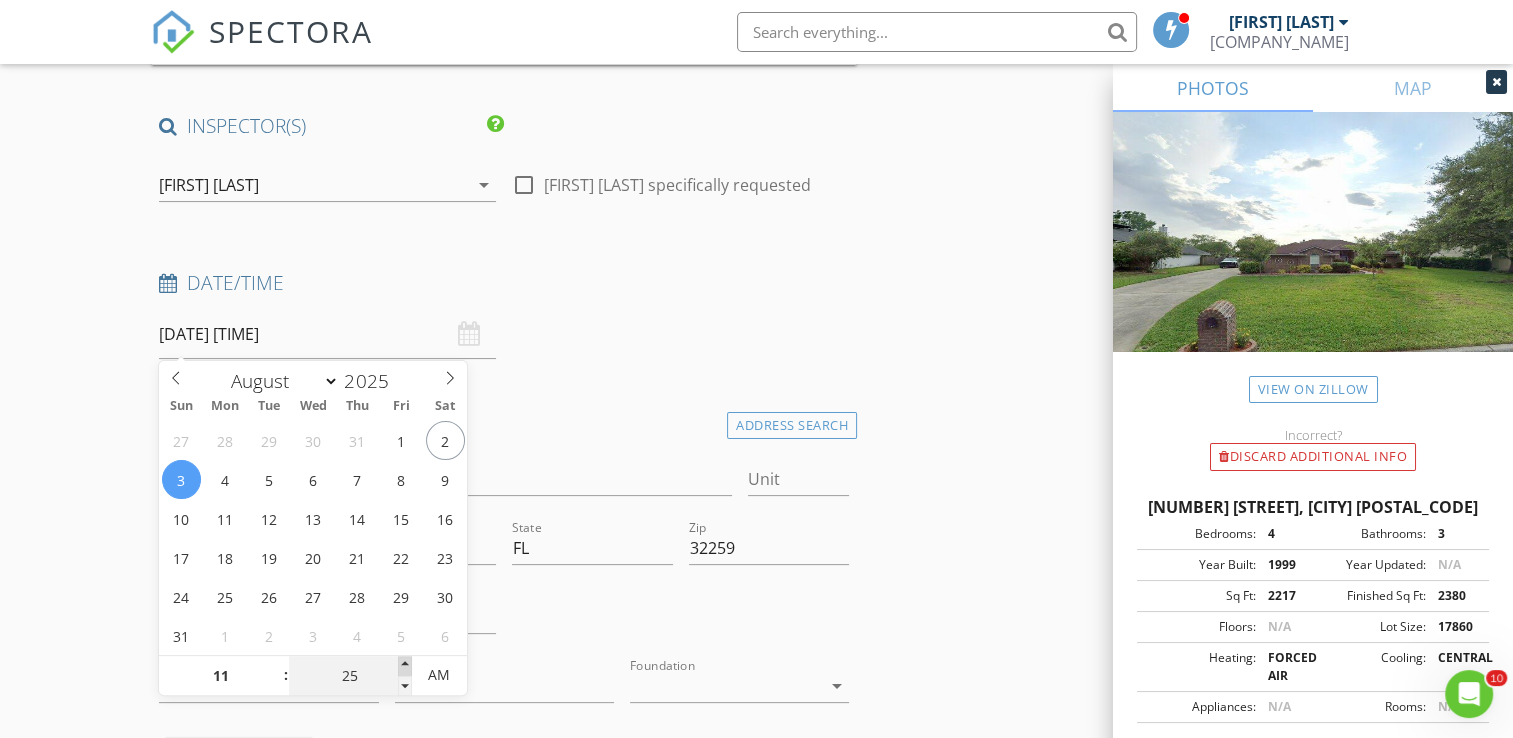 type on "30" 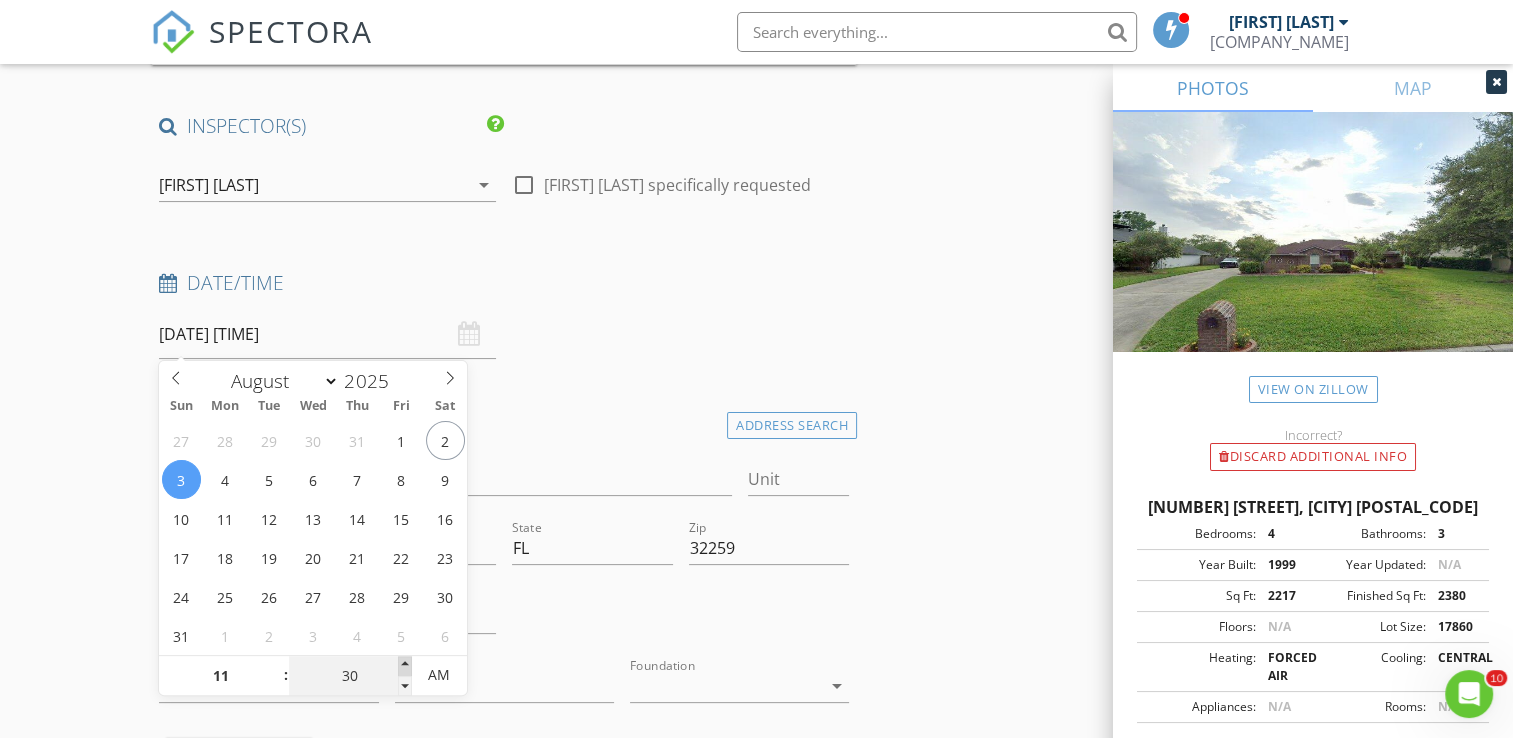 click at bounding box center [405, 666] 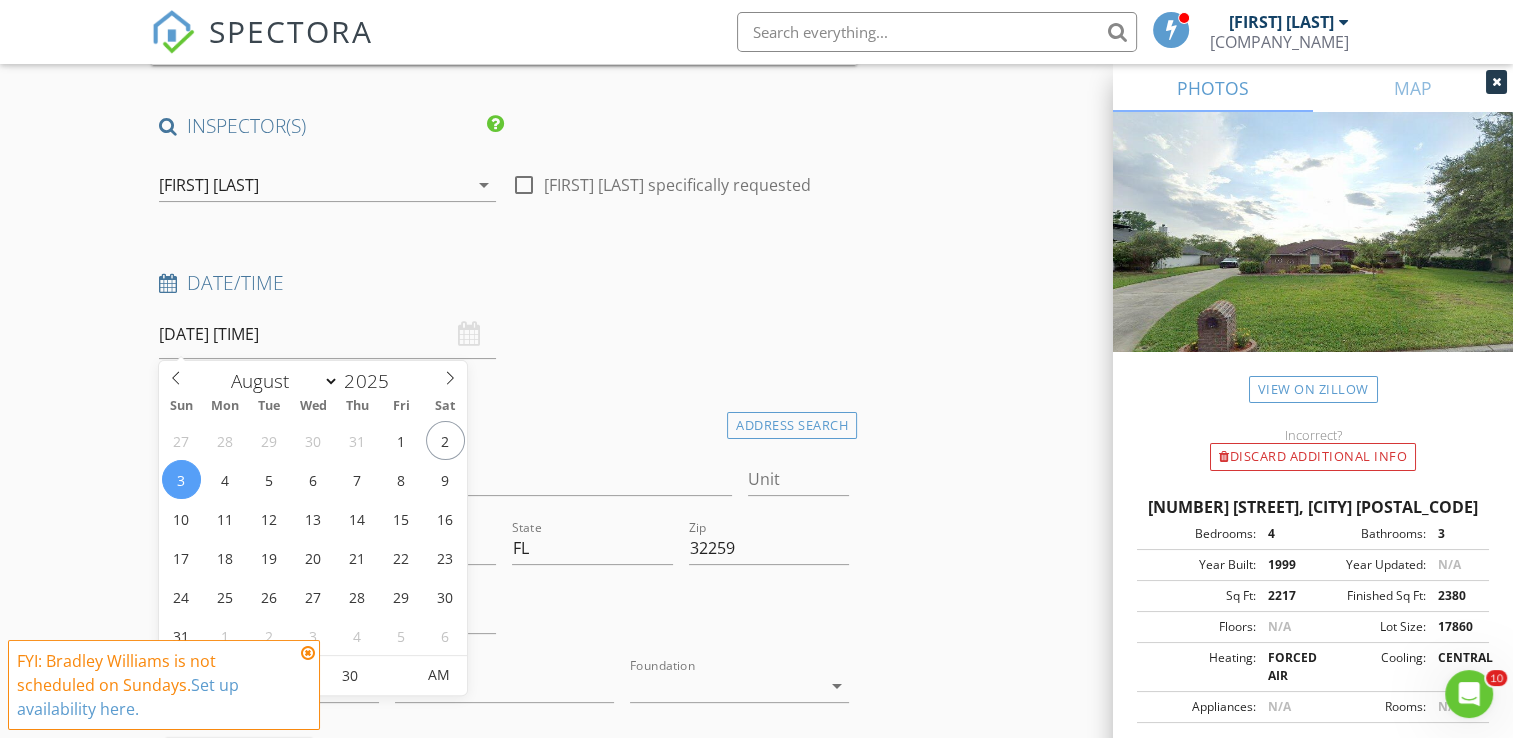 click on "INSPECTOR(S)
check_box   Bradley Williams   PRIMARY   check_box_outline_blank   Jere Pitman     Bradley Williams arrow_drop_down   check_box_outline_blank Bradley Williams specifically requested
Date/Time
08/03/2025 11:30 AM
Location
Address Search       Address 285 Village Green Ave   Unit   City Jacksonville   State FL   Zip 32259   County St. Johns     Square Feet 2217   Year Built 1999   Foundation arrow_drop_down     Bradley Williams     18.0 miles     (31 minutes)
client
check_box Enable Client CC email for this inspection   Client Search     check_box_outline_blank Client is a Company/Organization     First Name Pheakdey   Last Name Kang   Email pheakdeykang88@gmail.com   CC Email   Phone           Notes   Private Notes
ADD ADDITIONAL client
SERVICES
Home Inspection" at bounding box center (504, 2068) 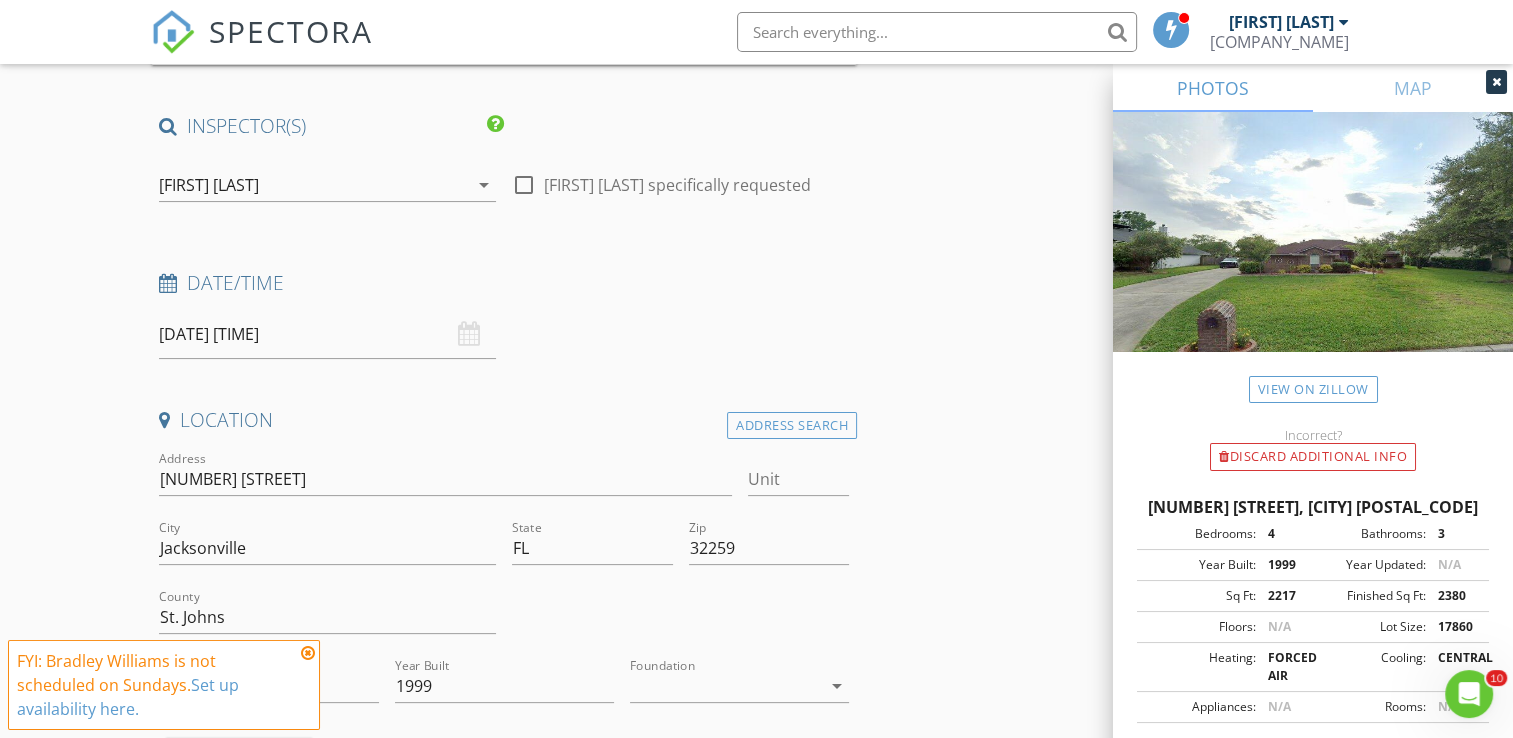 click at bounding box center [308, 653] 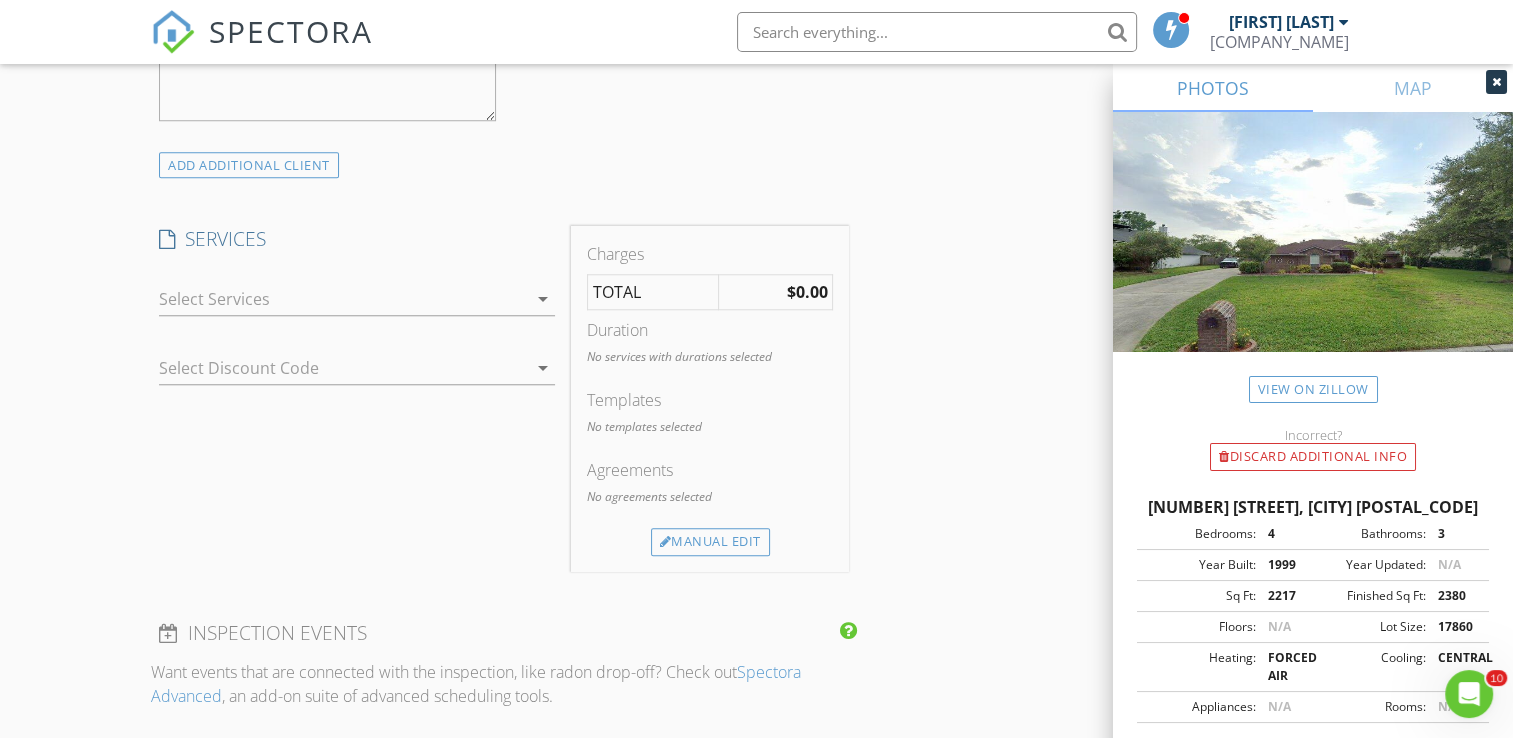 scroll, scrollTop: 1740, scrollLeft: 0, axis: vertical 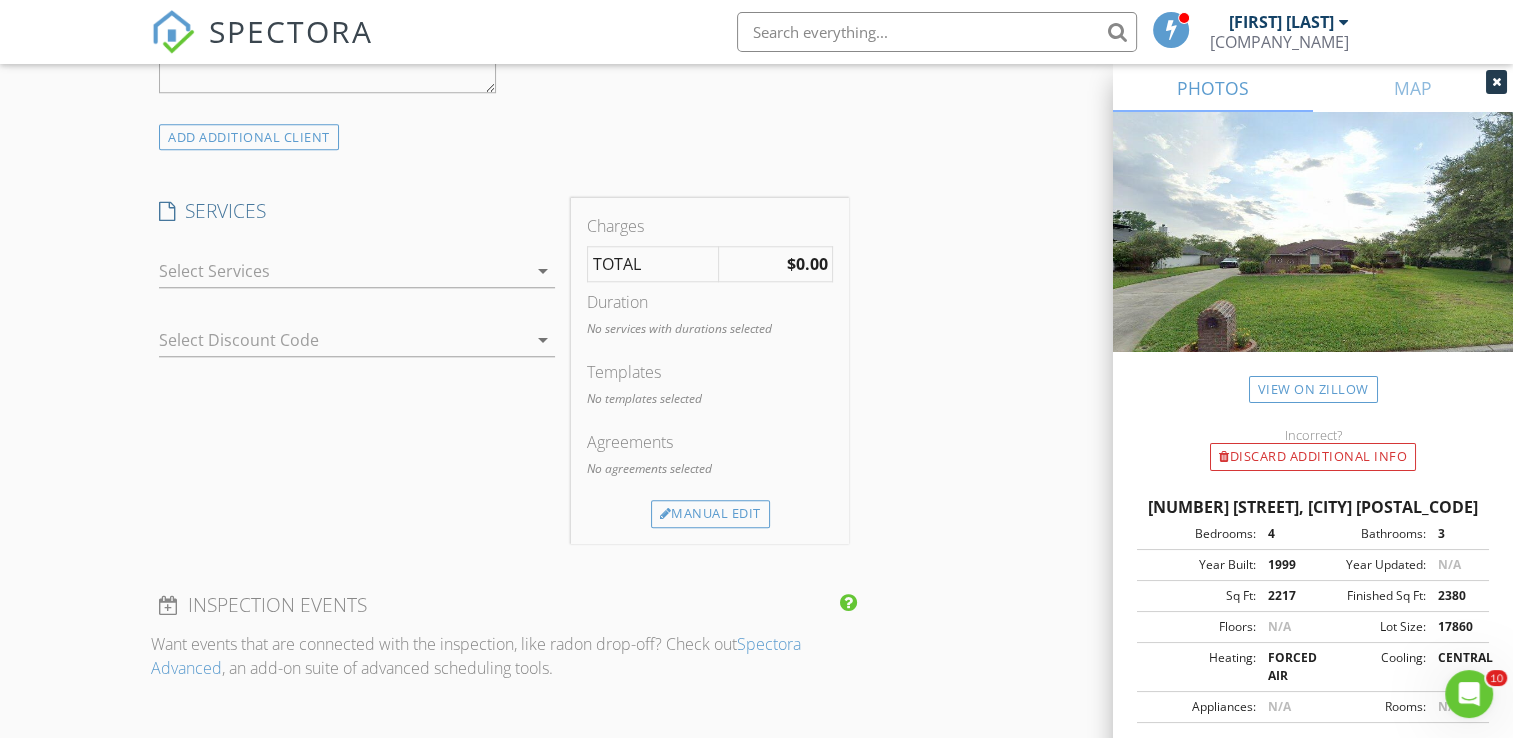 click at bounding box center [343, 271] 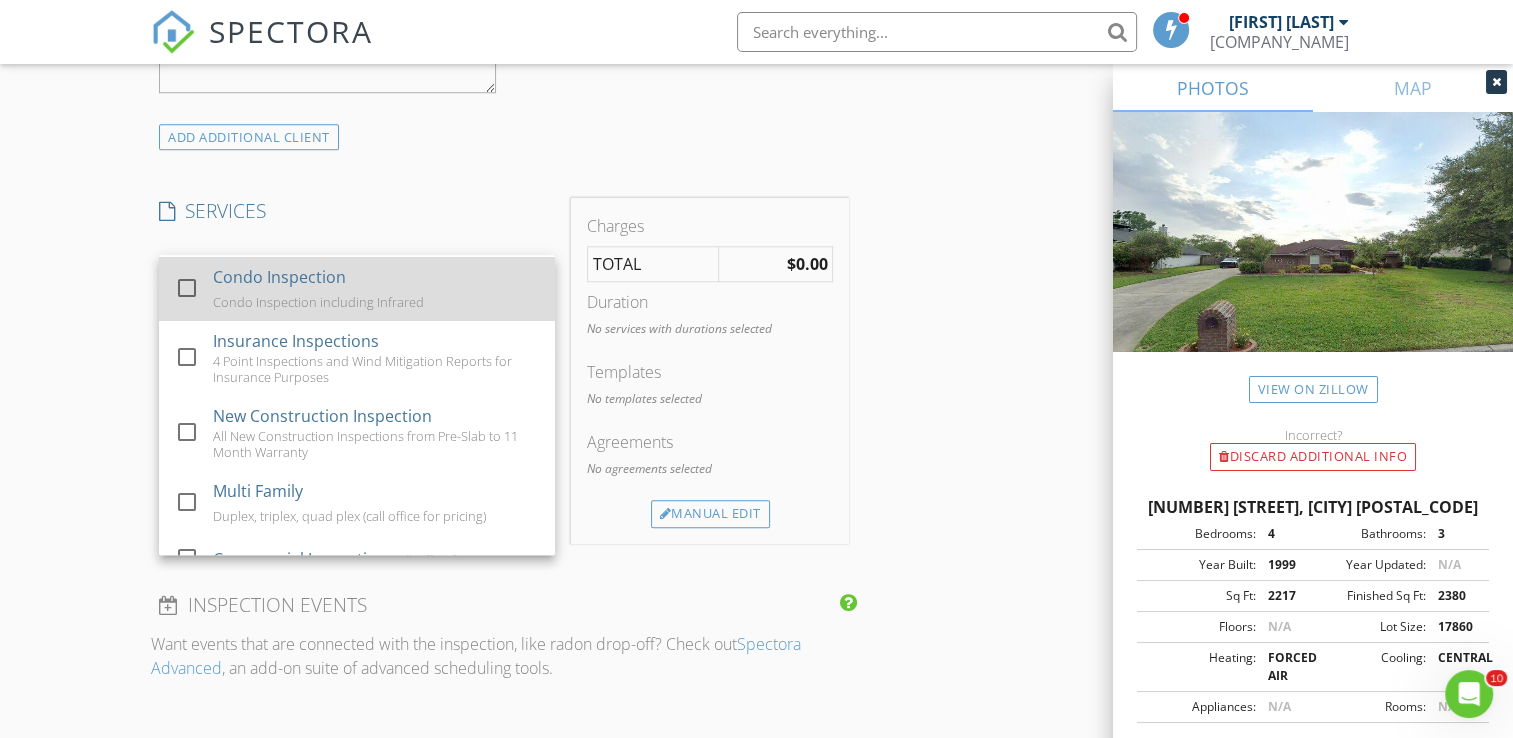 scroll, scrollTop: 282, scrollLeft: 0, axis: vertical 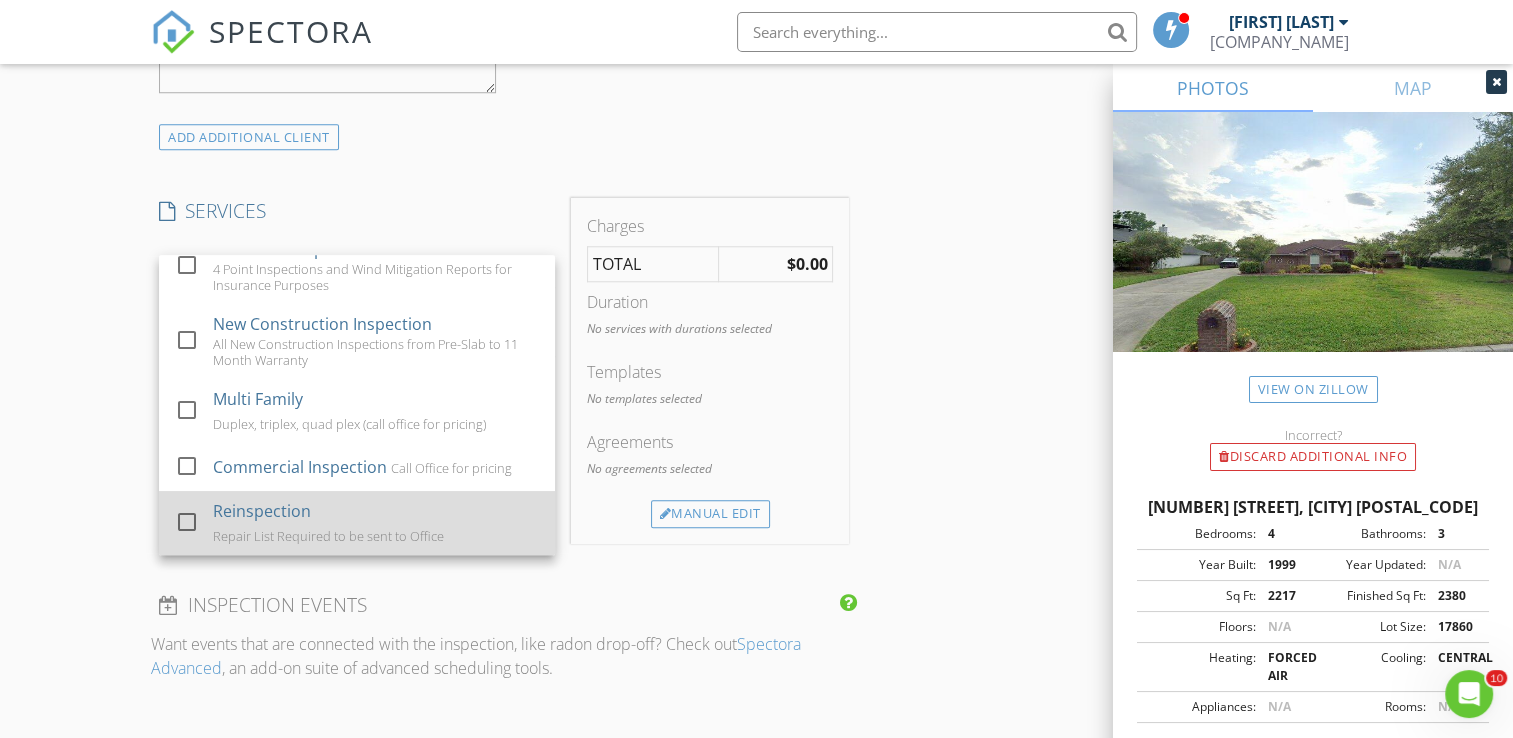 click on "Reinspection    Repair List Required to be sent to Office" at bounding box center (377, 523) 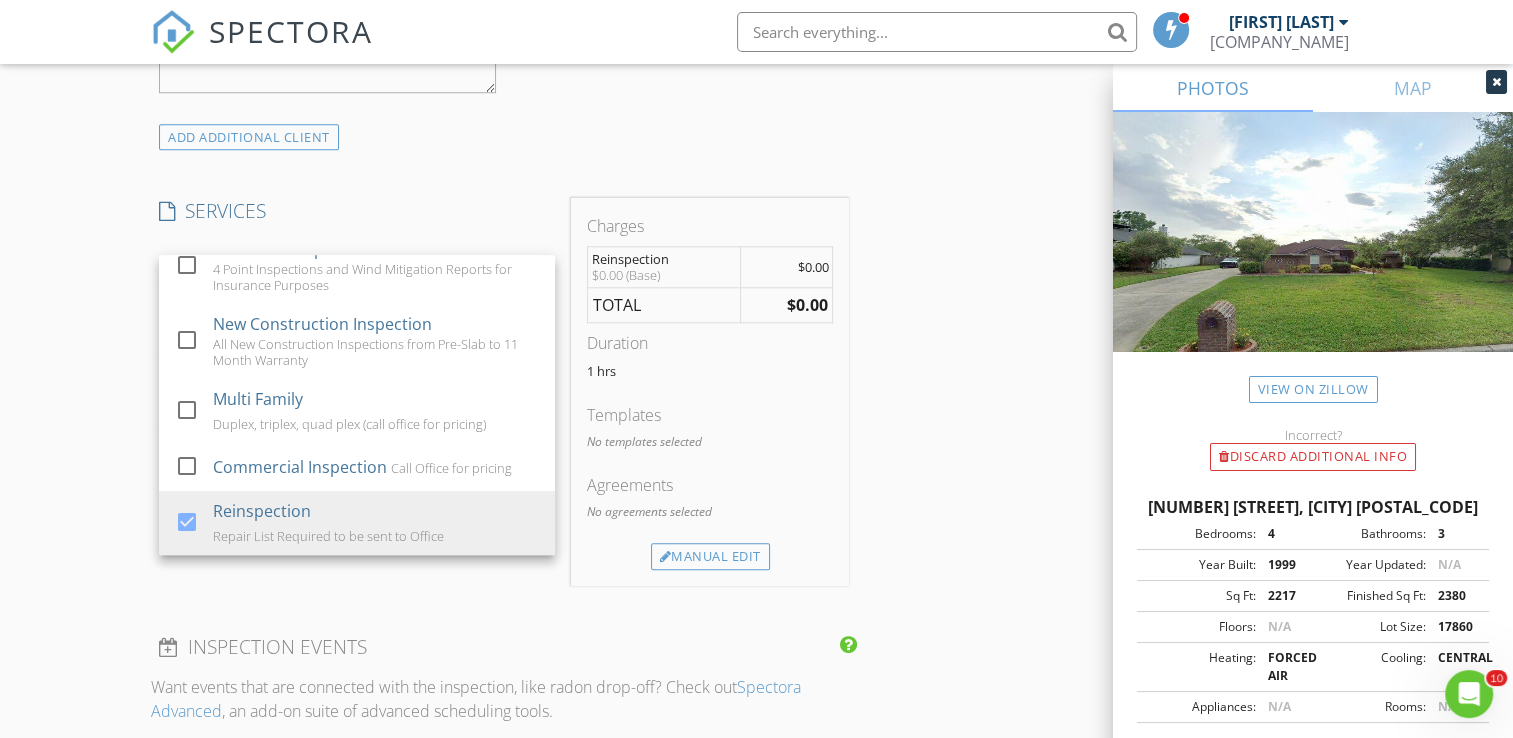 click on "INSPECTOR(S)
check_box   Bradley Williams   PRIMARY   check_box_outline_blank   Jere Pitman     Bradley Williams arrow_drop_down   check_box_outline_blank Bradley Williams specifically requested
Date/Time
08/03/2025 11:30 AM
Location
Address Search       Address 285 Village Green Ave   Unit   City Jacksonville   State FL   Zip 32259   County St. Johns     Square Feet 2217   Year Built 1999   Foundation arrow_drop_down     Bradley Williams     18.0 miles     (31 minutes)
client
check_box Enable Client CC email for this inspection   Client Search     check_box_outline_blank Client is a Company/Organization     First Name Pheakdey   Last Name Kang   Email pheakdeykang88@gmail.com   CC Email   Phone           Notes   Private Notes
ADD ADDITIONAL client
SERVICES
Home Inspection" at bounding box center (504, 701) 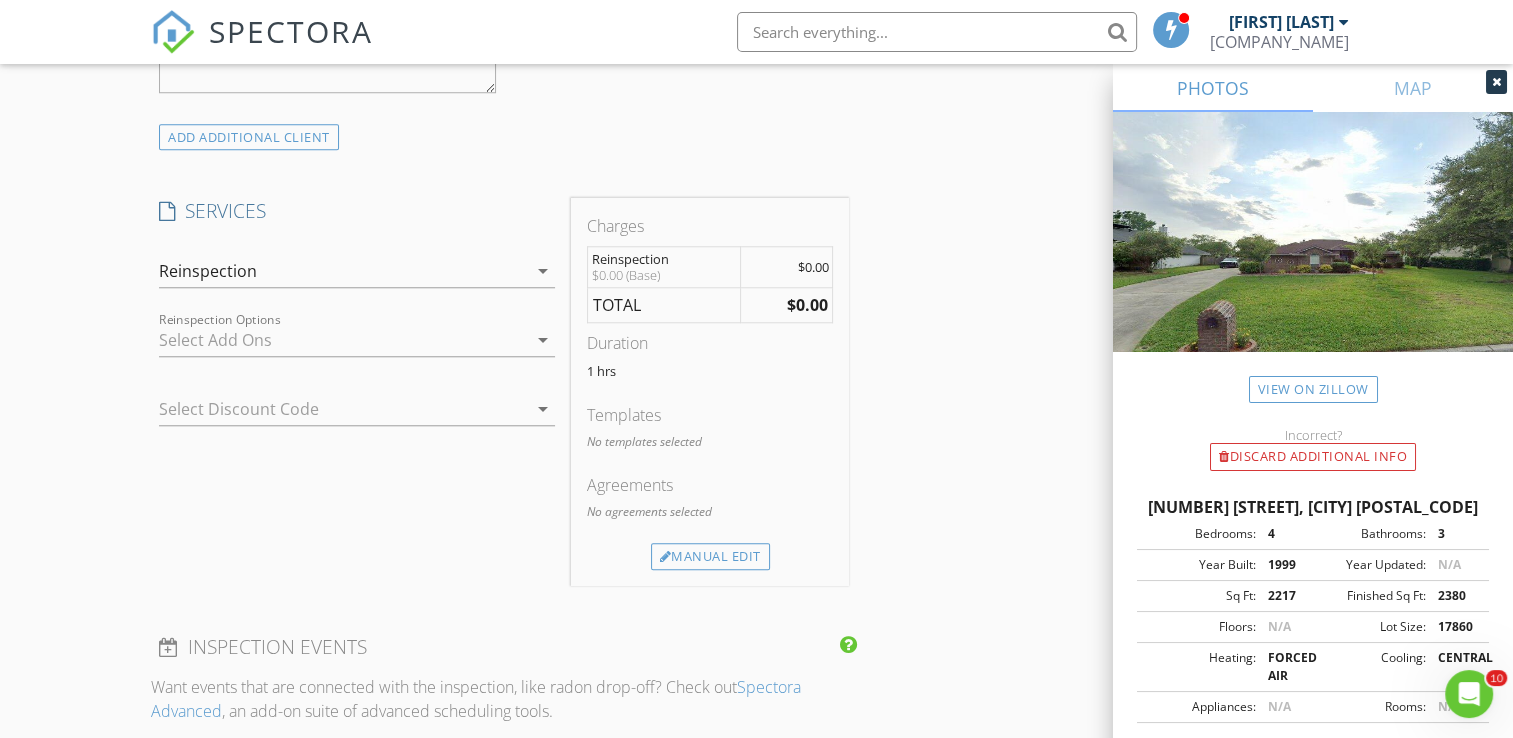 click at bounding box center (343, 340) 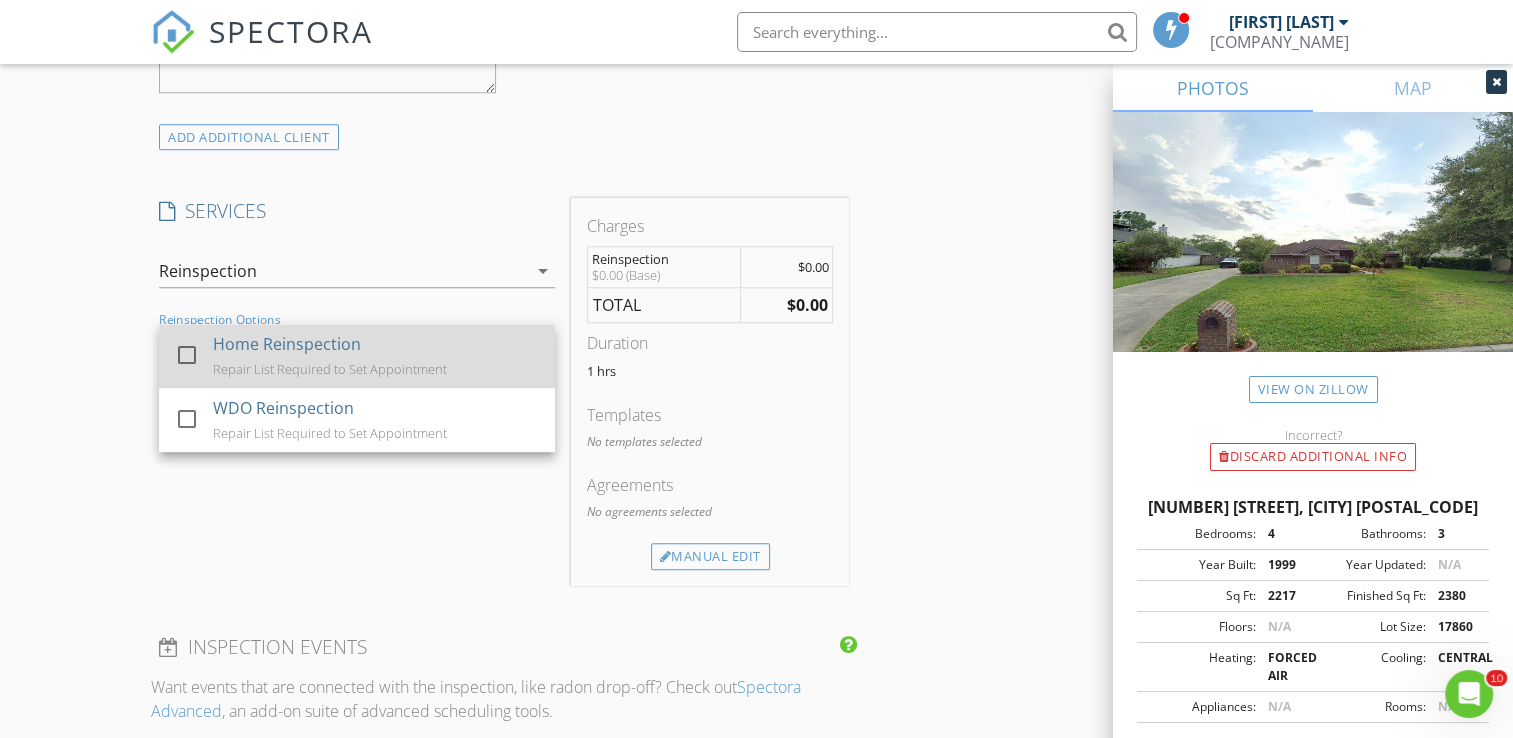 click on "Repair List Required to Set Appointment" at bounding box center (331, 369) 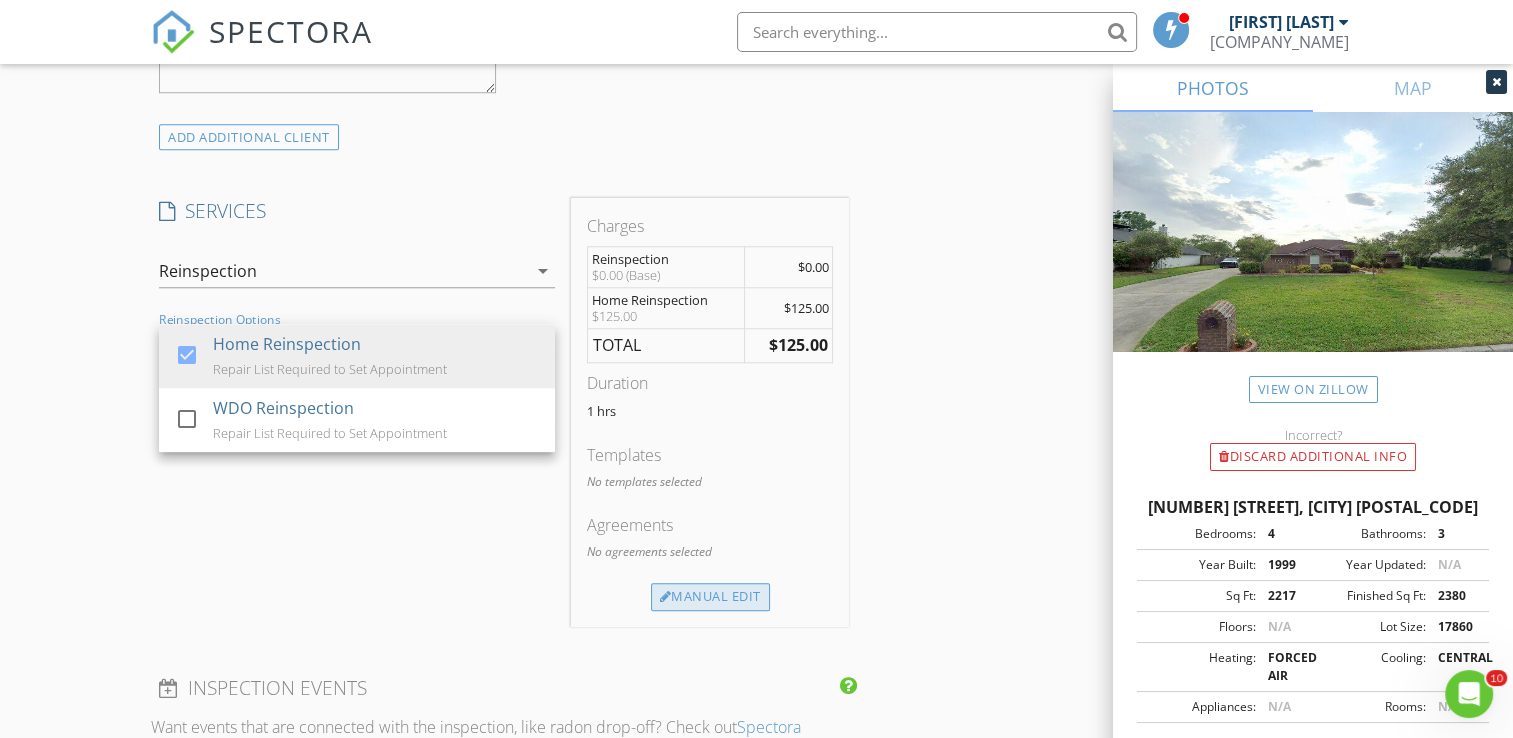 click on "Manual Edit" at bounding box center (710, 597) 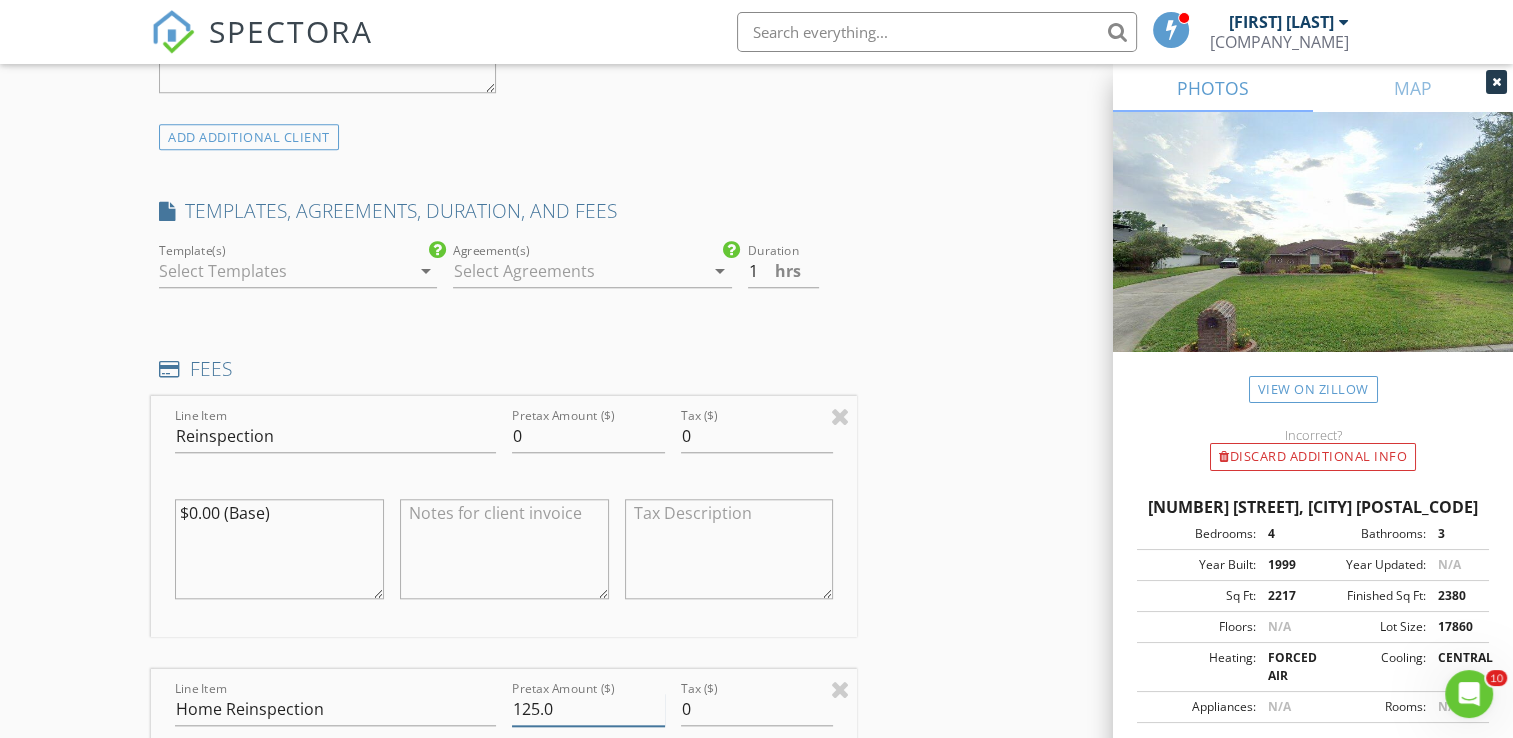 click on "125.0" at bounding box center [588, 709] 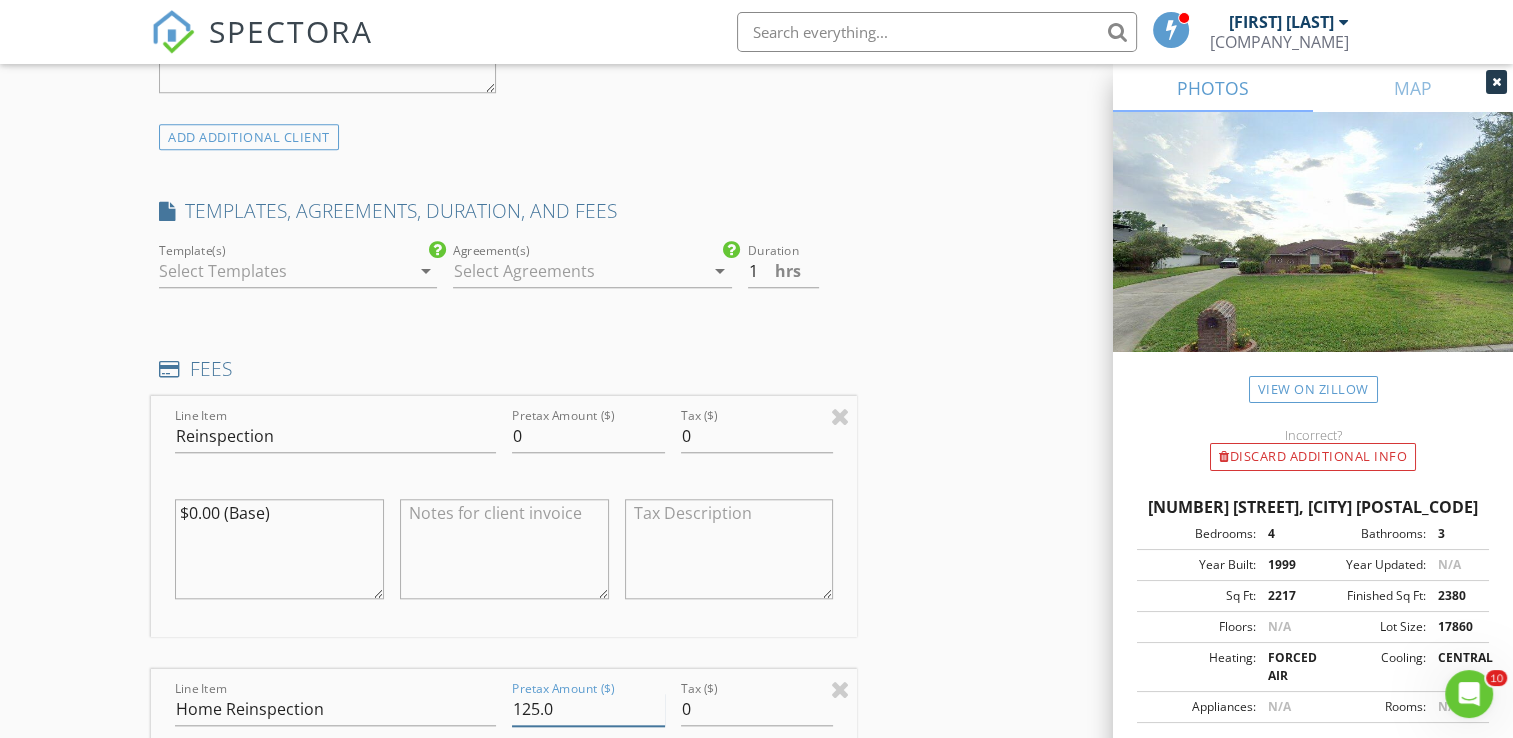 click on "125.0" at bounding box center (588, 709) 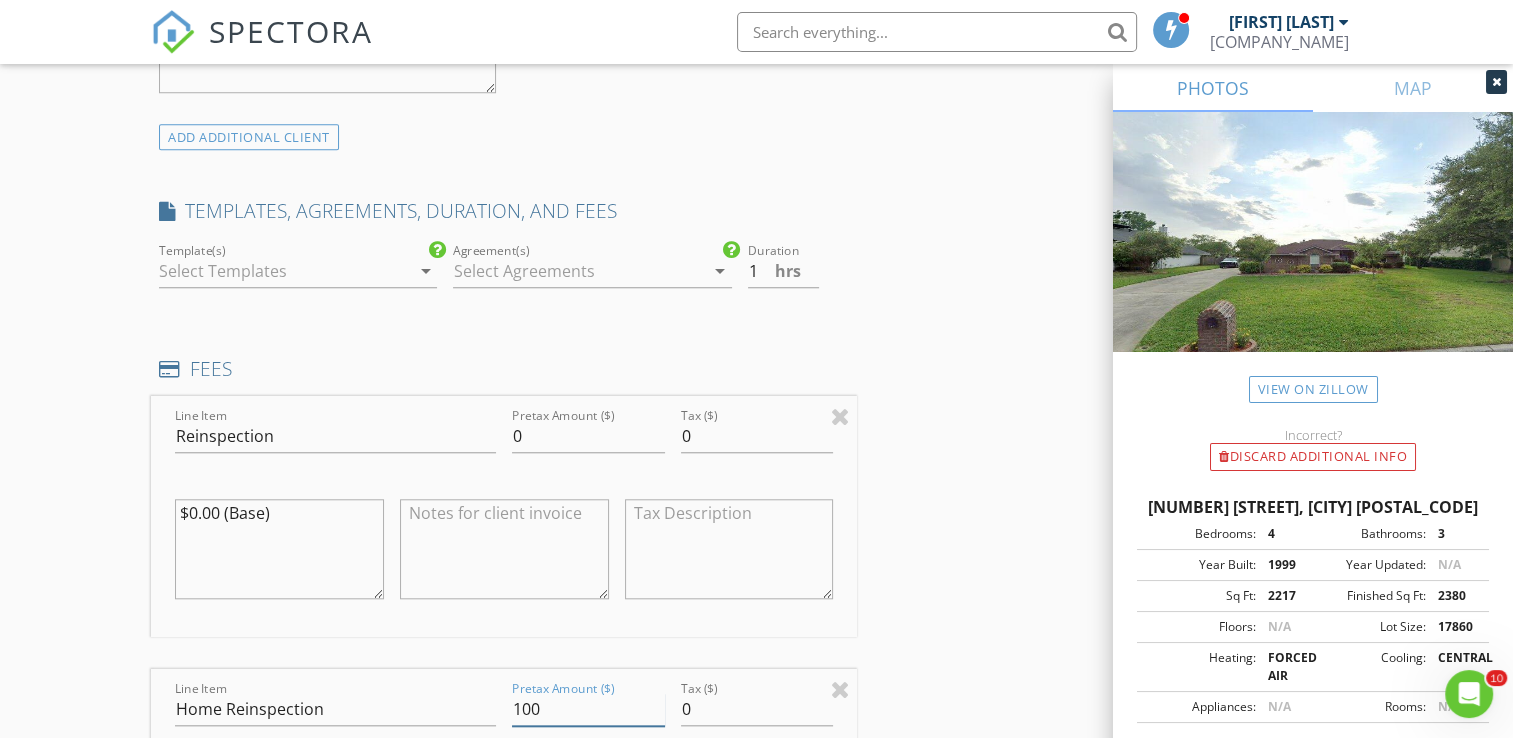 type on "100" 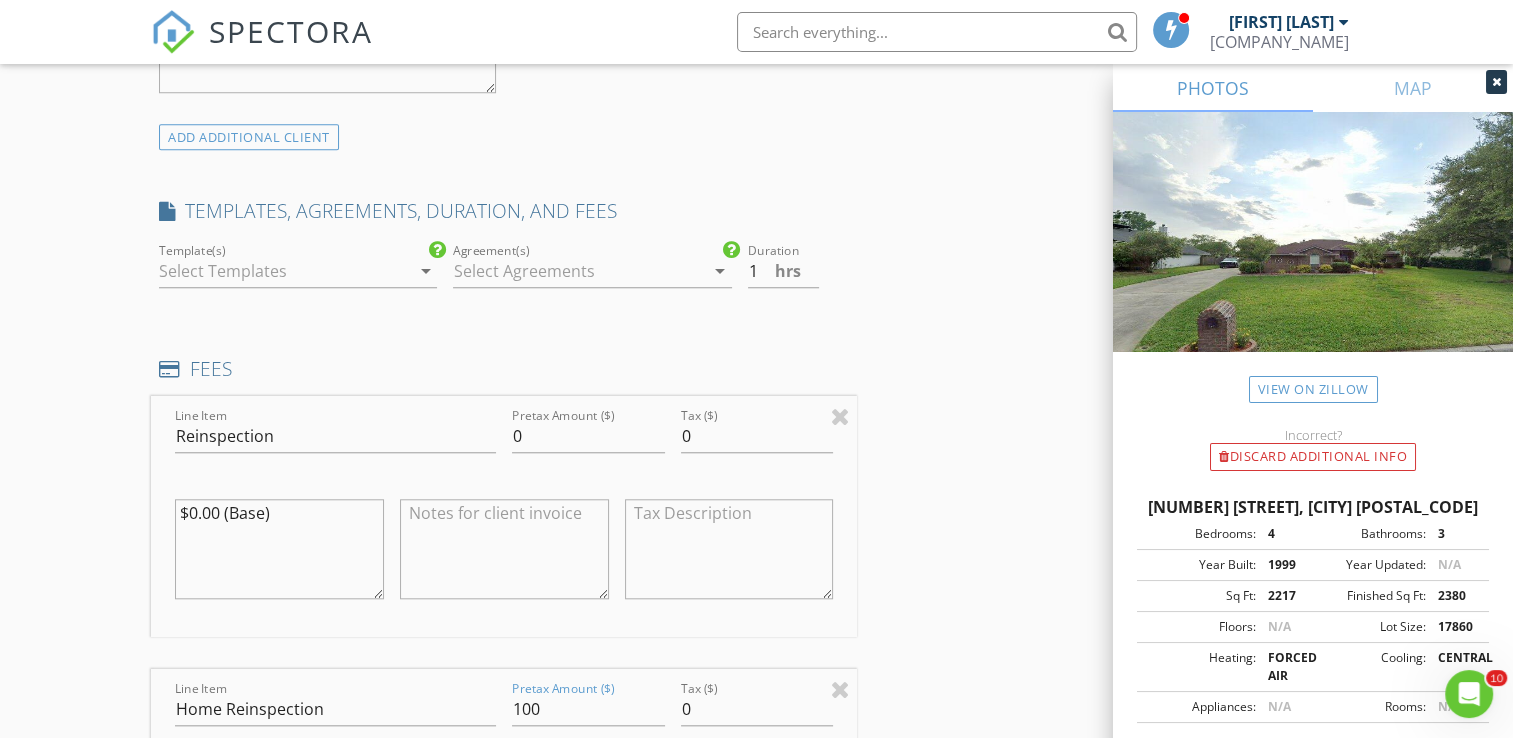 click on "Reinspection
check_box Residential Report Reinspection   check_box_outline_blank Copy Signed Agreements From Original Inspection
INSPECTOR(S)
check_box   Bradley Williams   PRIMARY   check_box_outline_blank   Jere Pitman     Bradley Williams arrow_drop_down   check_box_outline_blank Bradley Williams specifically requested
Date/Time
08/03/2025 11:30 AM
Location
Address Search       Address 285 Village Green Ave   Unit   City Jacksonville   State FL   Zip 32259   County St. Johns     Square Feet 2217   Year Built 1999   Foundation arrow_drop_down     Bradley Williams     18.0 miles     (31 minutes)
client
check_box Enable Client CC email for this inspection   Client Search     check_box_outline_blank Client is a Company/Organization     First Name Pheakdey   Last Name Kang   Email pheakdeykang88@gmail.com   CC Email   Phone" at bounding box center [756, 855] 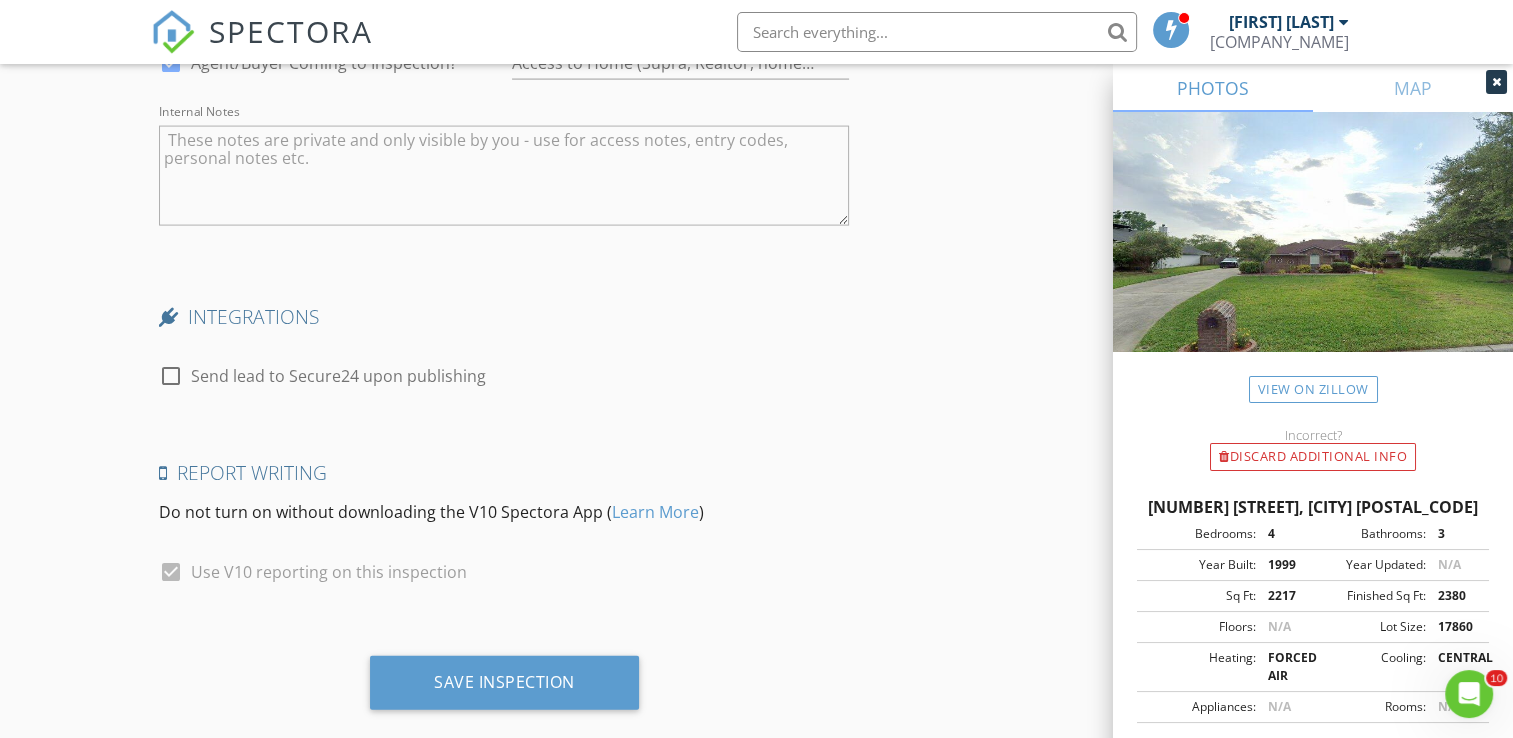 scroll, scrollTop: 4285, scrollLeft: 0, axis: vertical 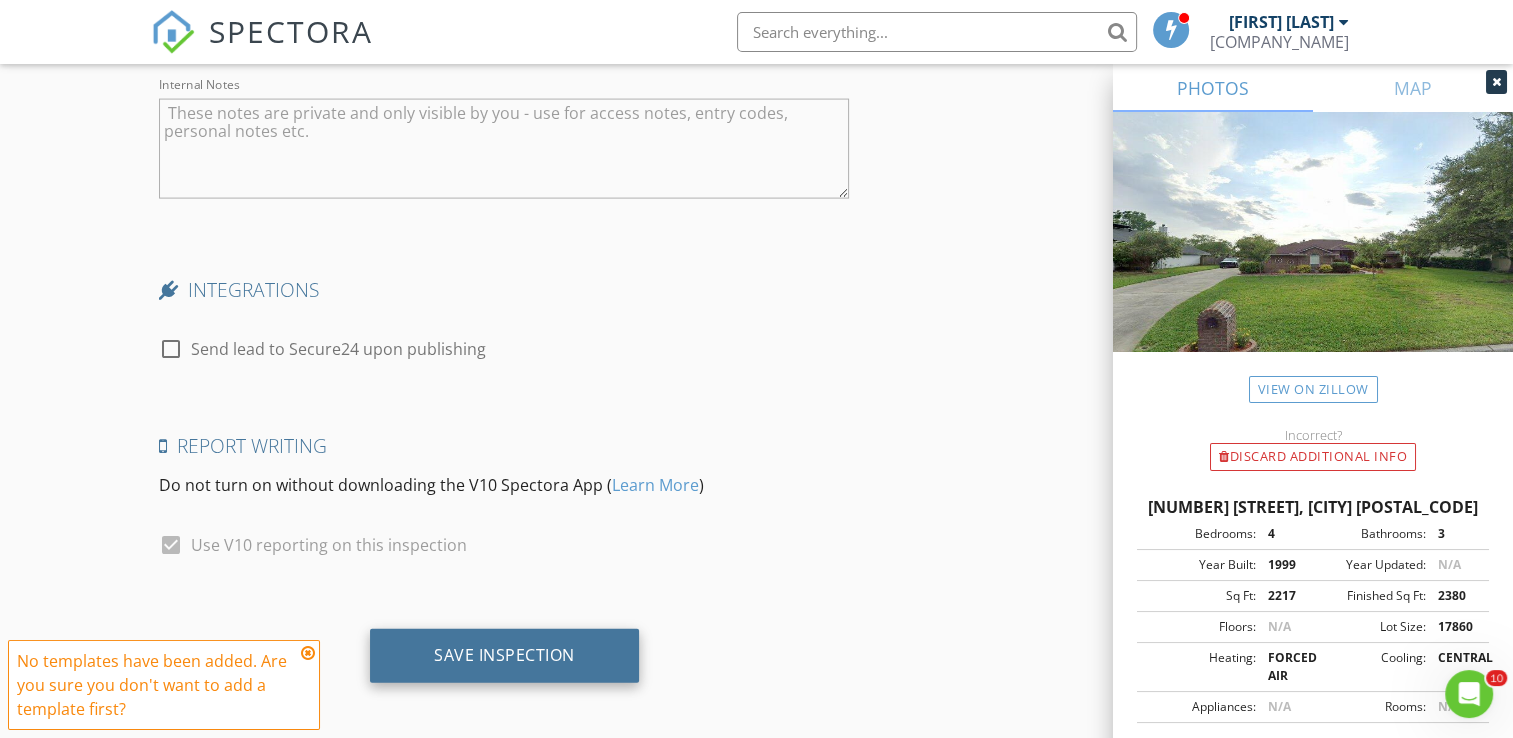 click on "Save Inspection" at bounding box center (504, 655) 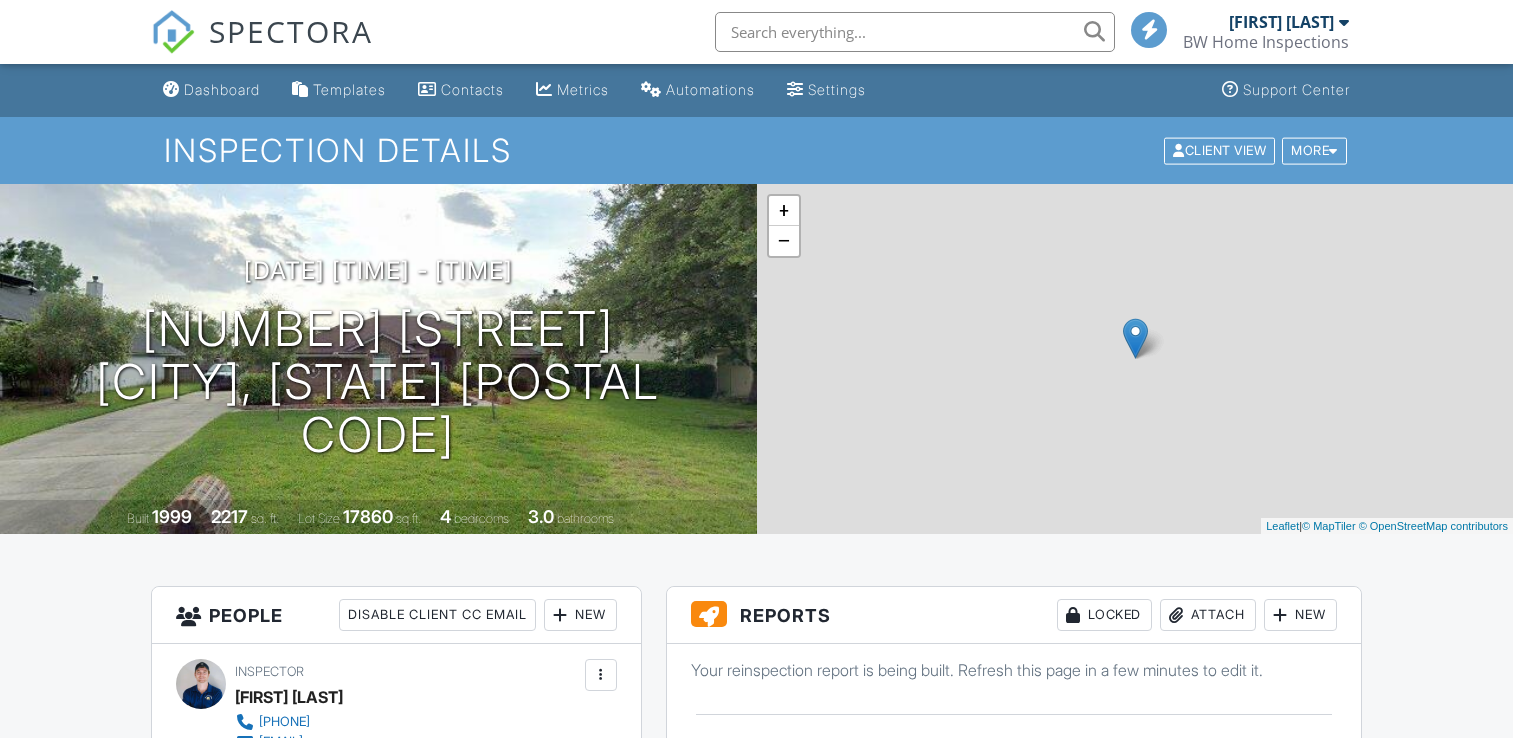 scroll, scrollTop: 0, scrollLeft: 0, axis: both 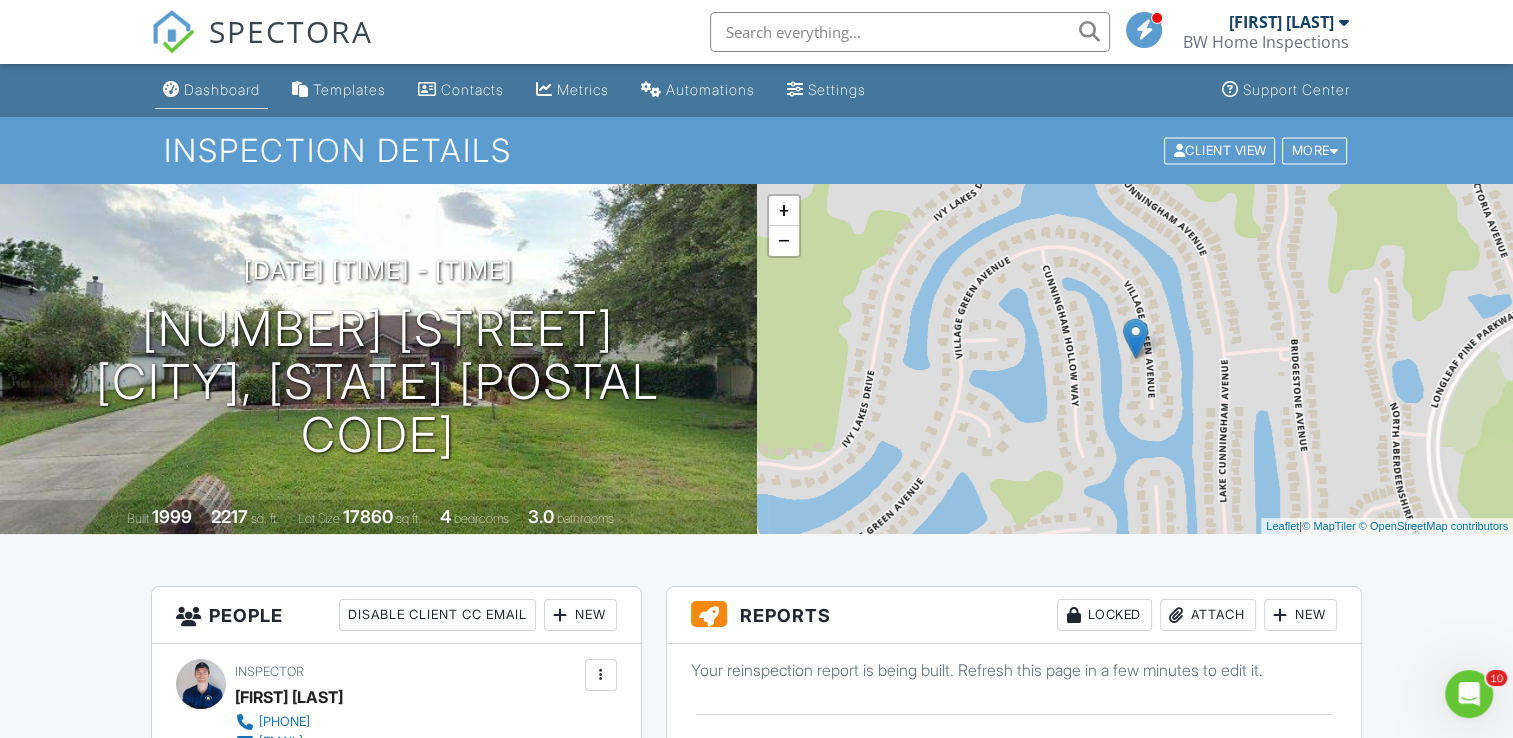 click on "Dashboard" at bounding box center (211, 90) 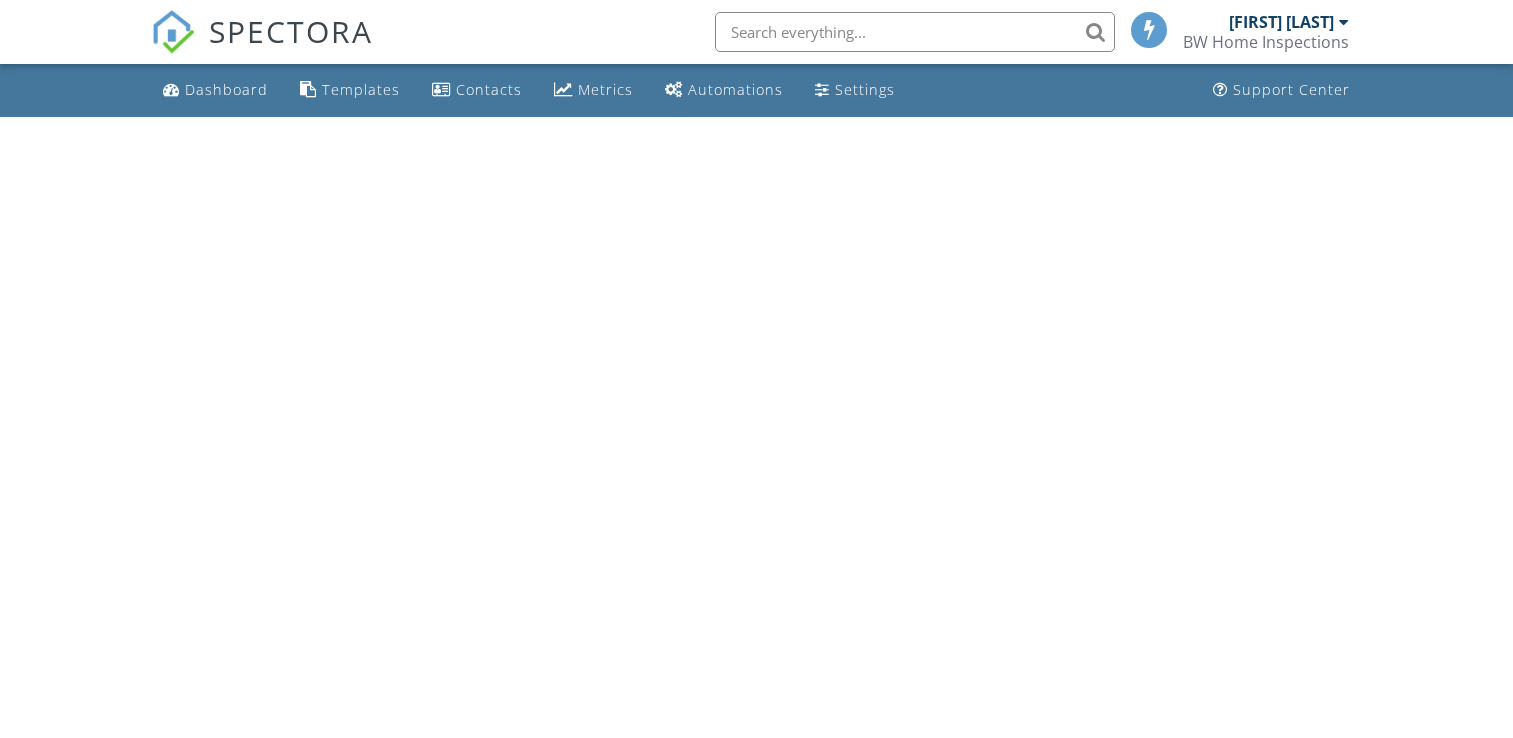 scroll, scrollTop: 0, scrollLeft: 0, axis: both 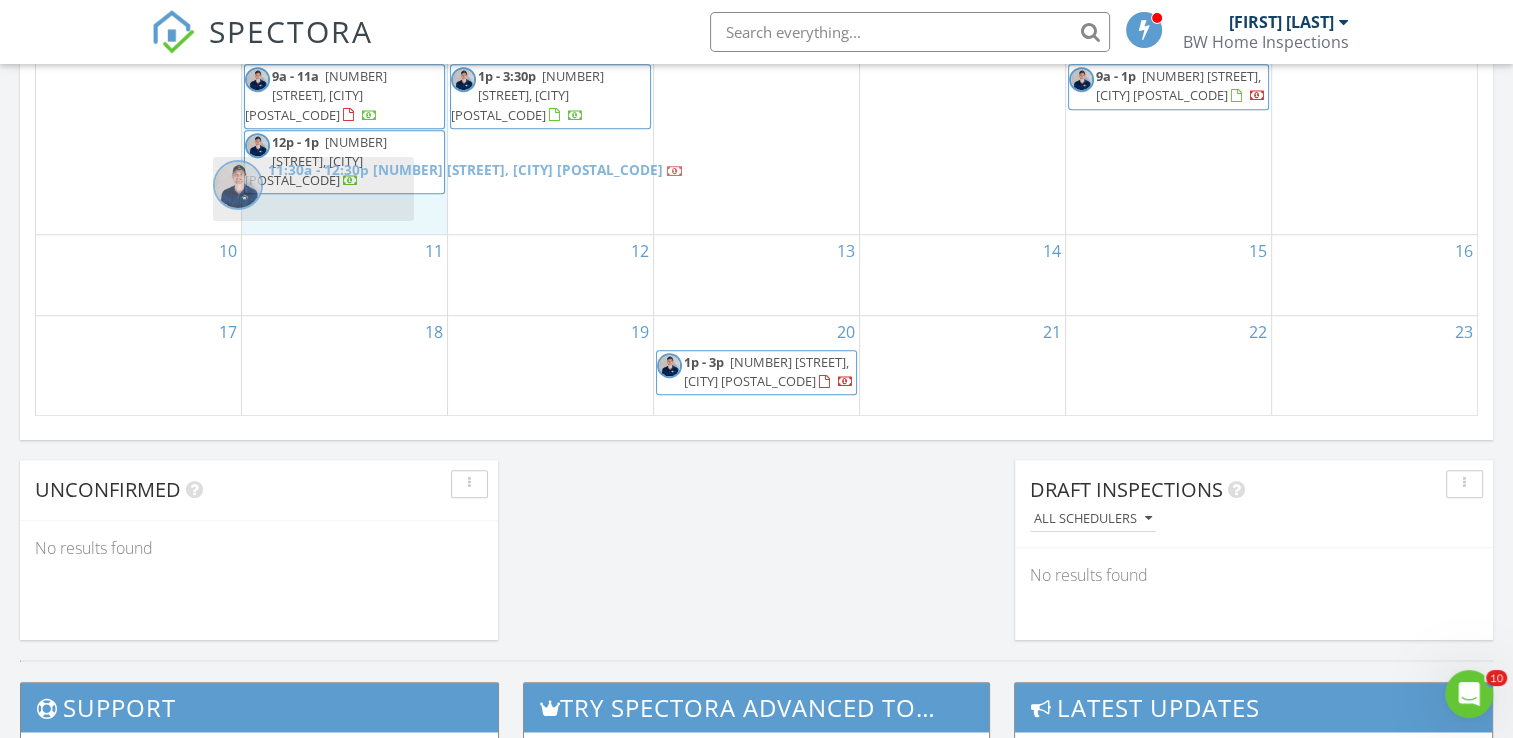 drag, startPoint x: 196, startPoint y: 131, endPoint x: 373, endPoint y: 210, distance: 193.82982 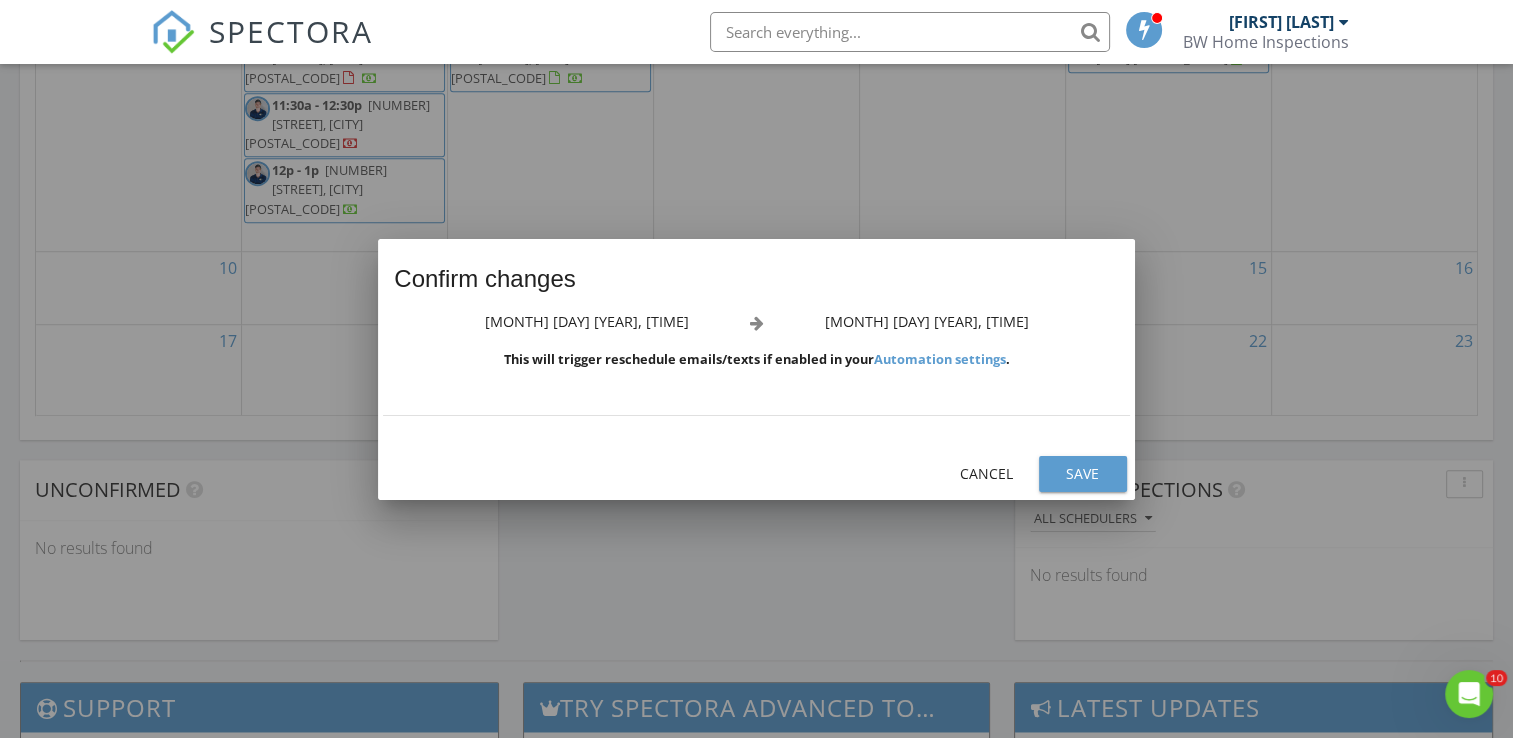 click on "Save" at bounding box center [1083, 474] 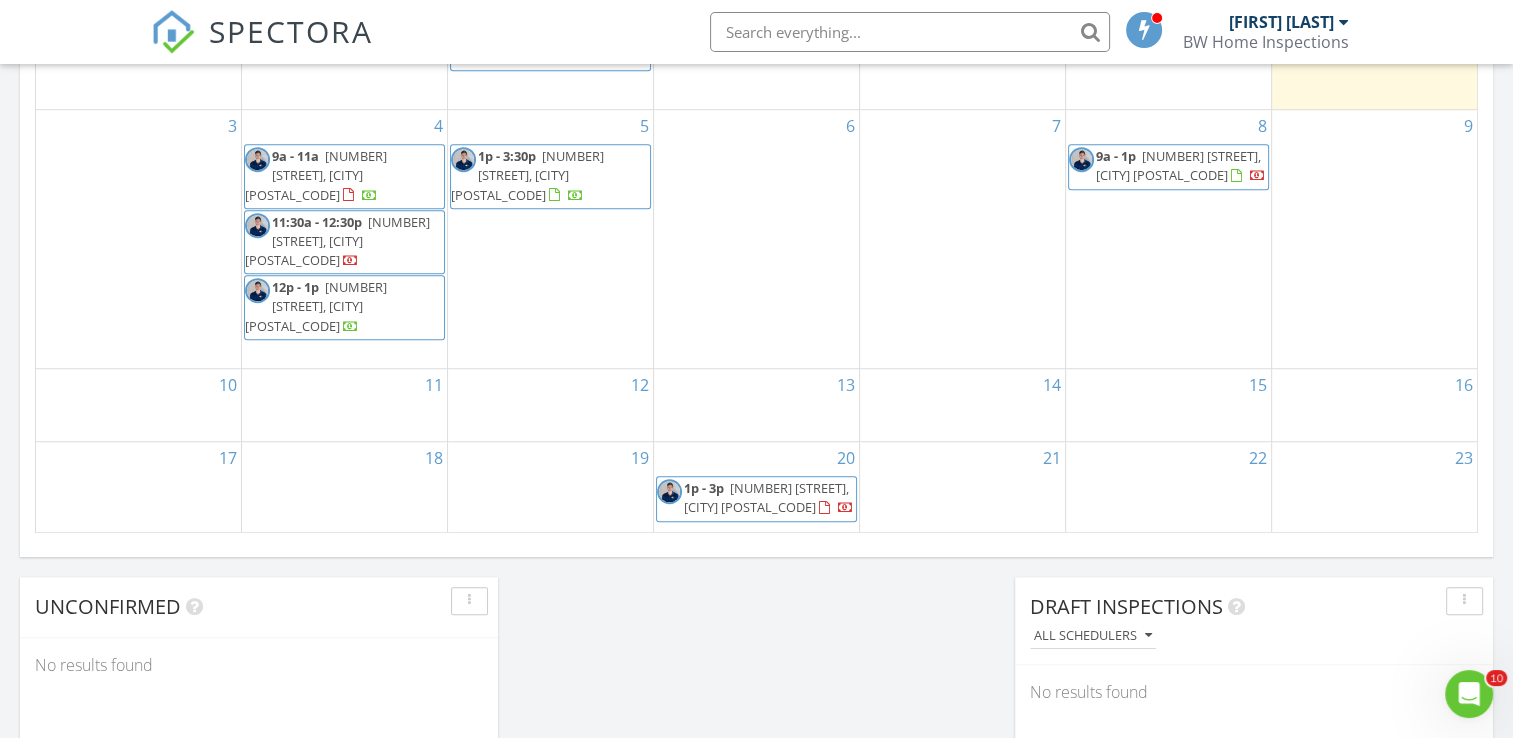 scroll, scrollTop: 1302, scrollLeft: 0, axis: vertical 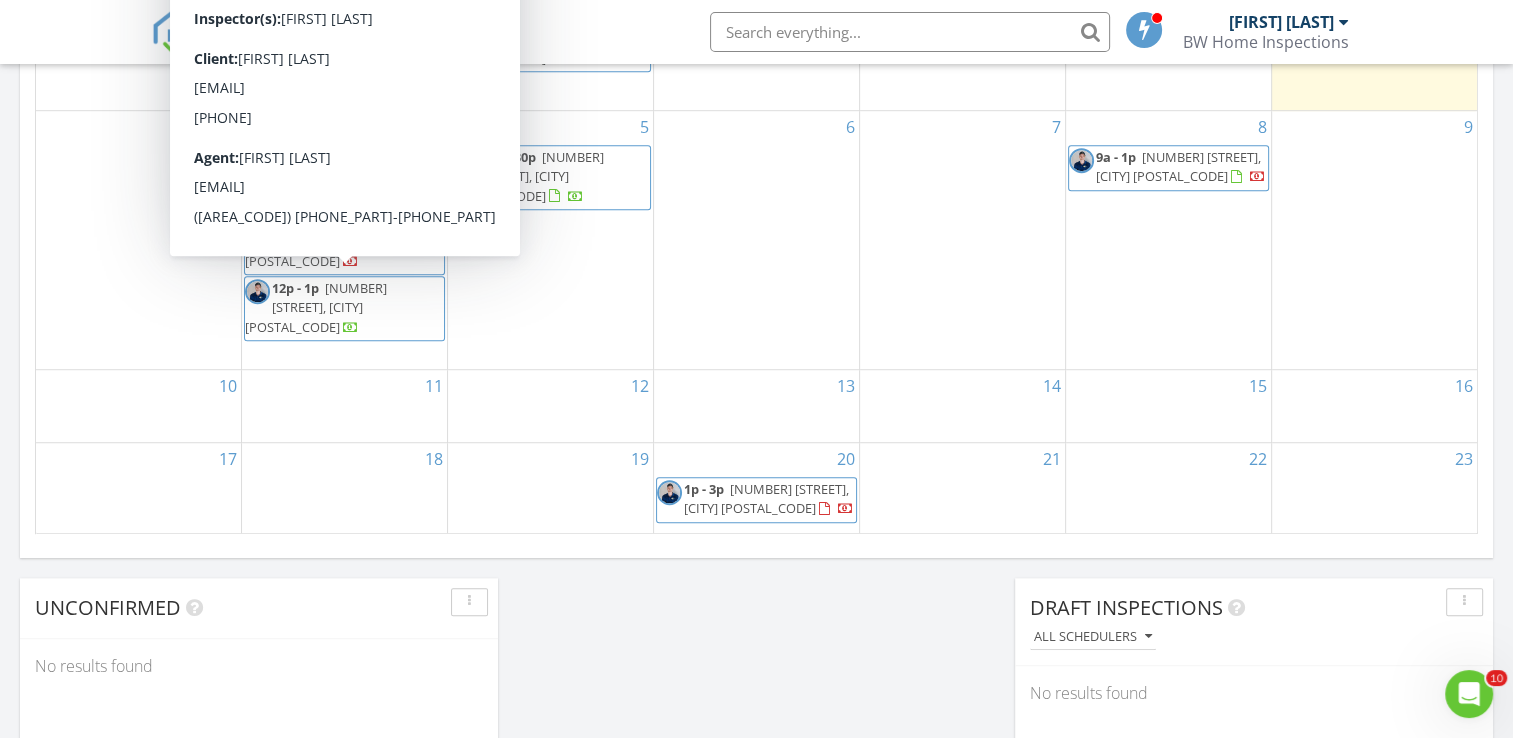 click on "4
9a - 11a
3529 Dellwood Ave, Jacksonville 32205
11:30a - 12:30p
285 Village Green Ave, Jacksonville 32259
12p - 1p
2510 Cesery Blvd, Jacksonville 32211" at bounding box center (344, 240) 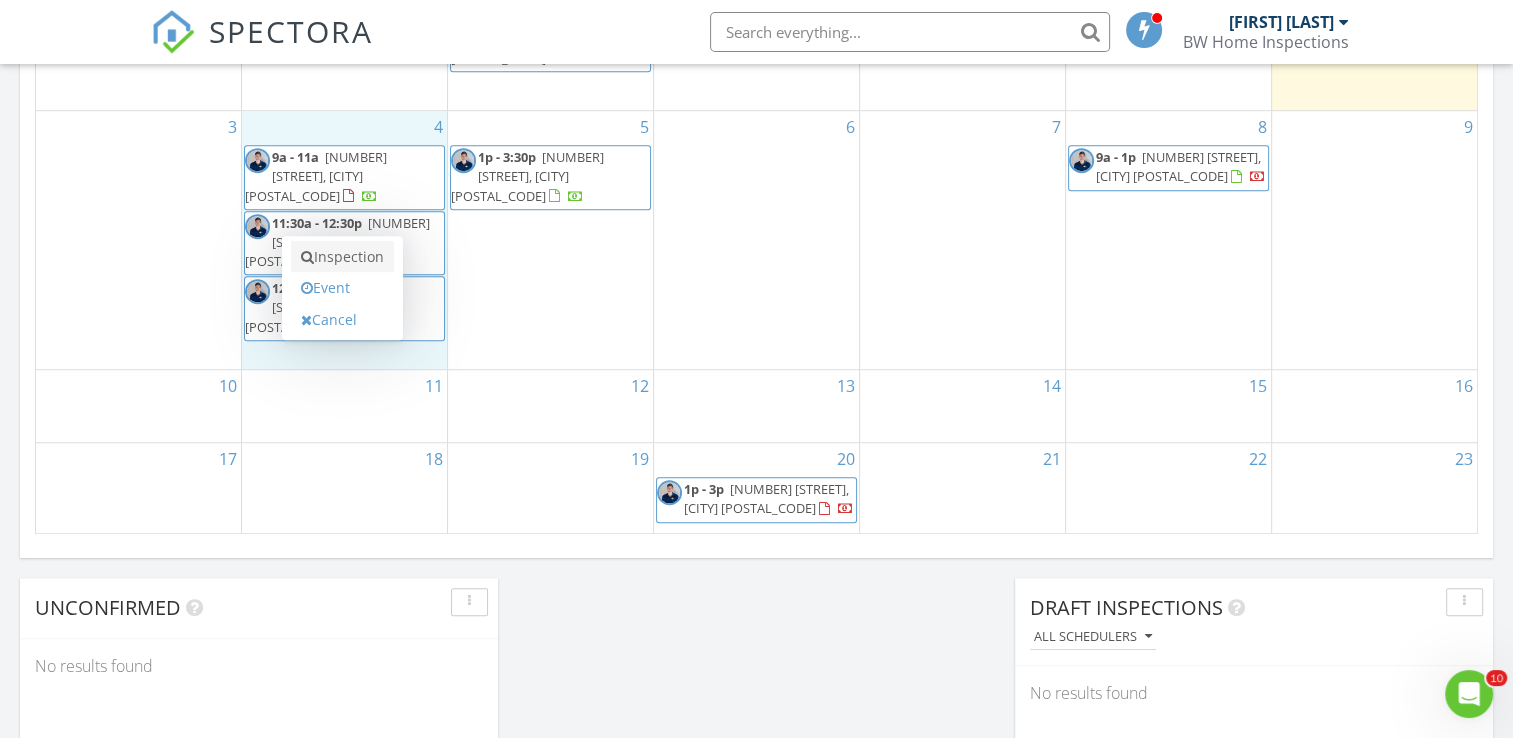 click on "Inspection" at bounding box center [342, 257] 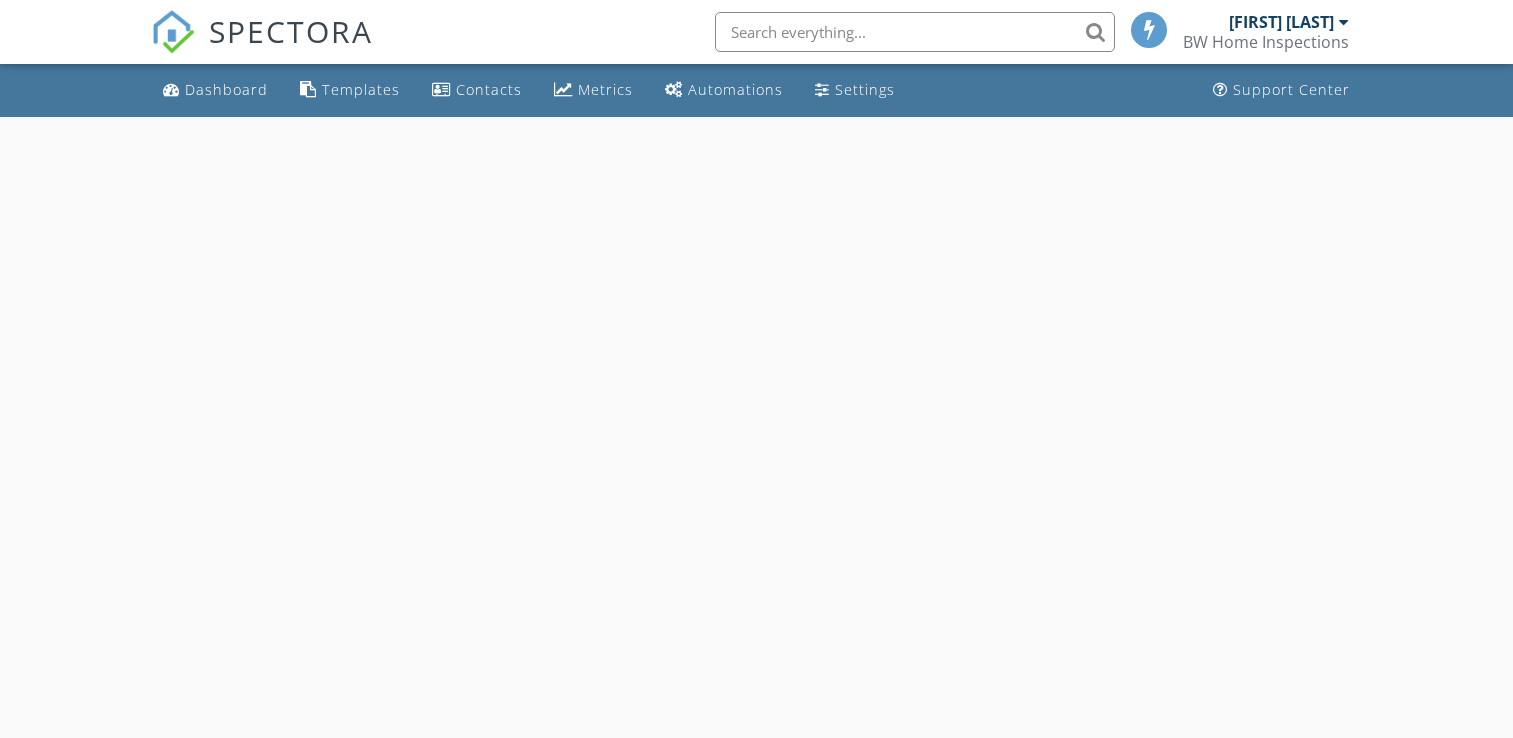scroll, scrollTop: 0, scrollLeft: 0, axis: both 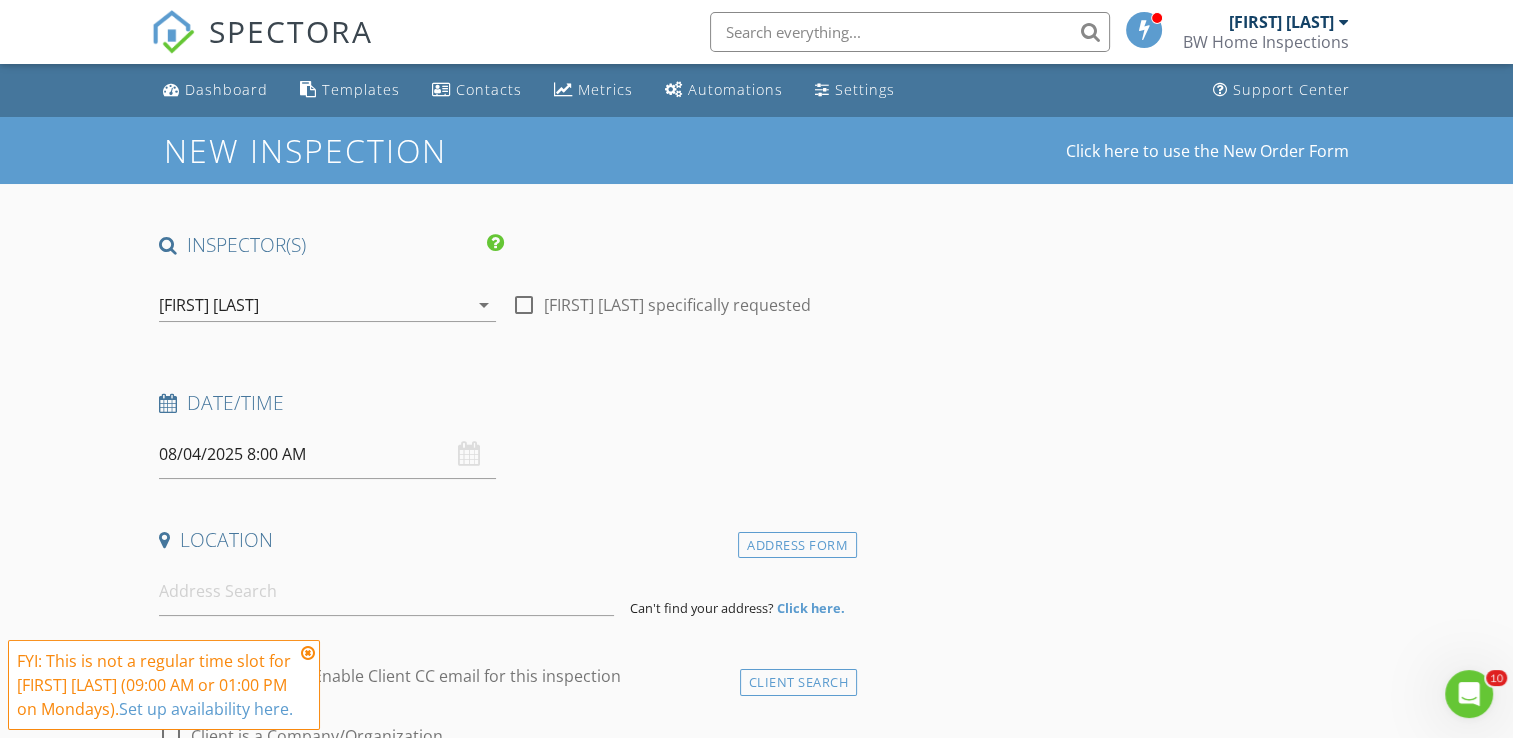 click on "08/04/2025 8:00 AM" at bounding box center (327, 454) 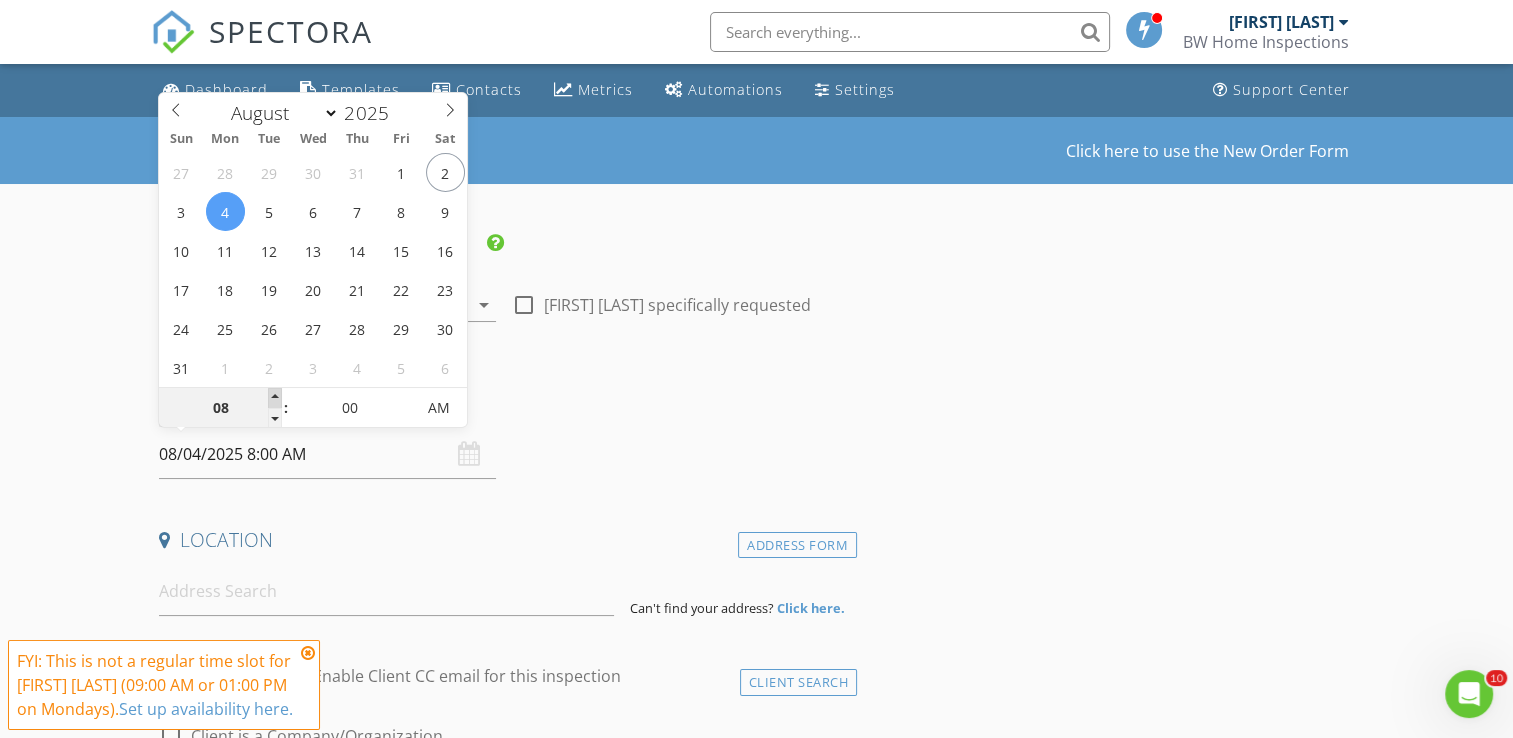 type on "09" 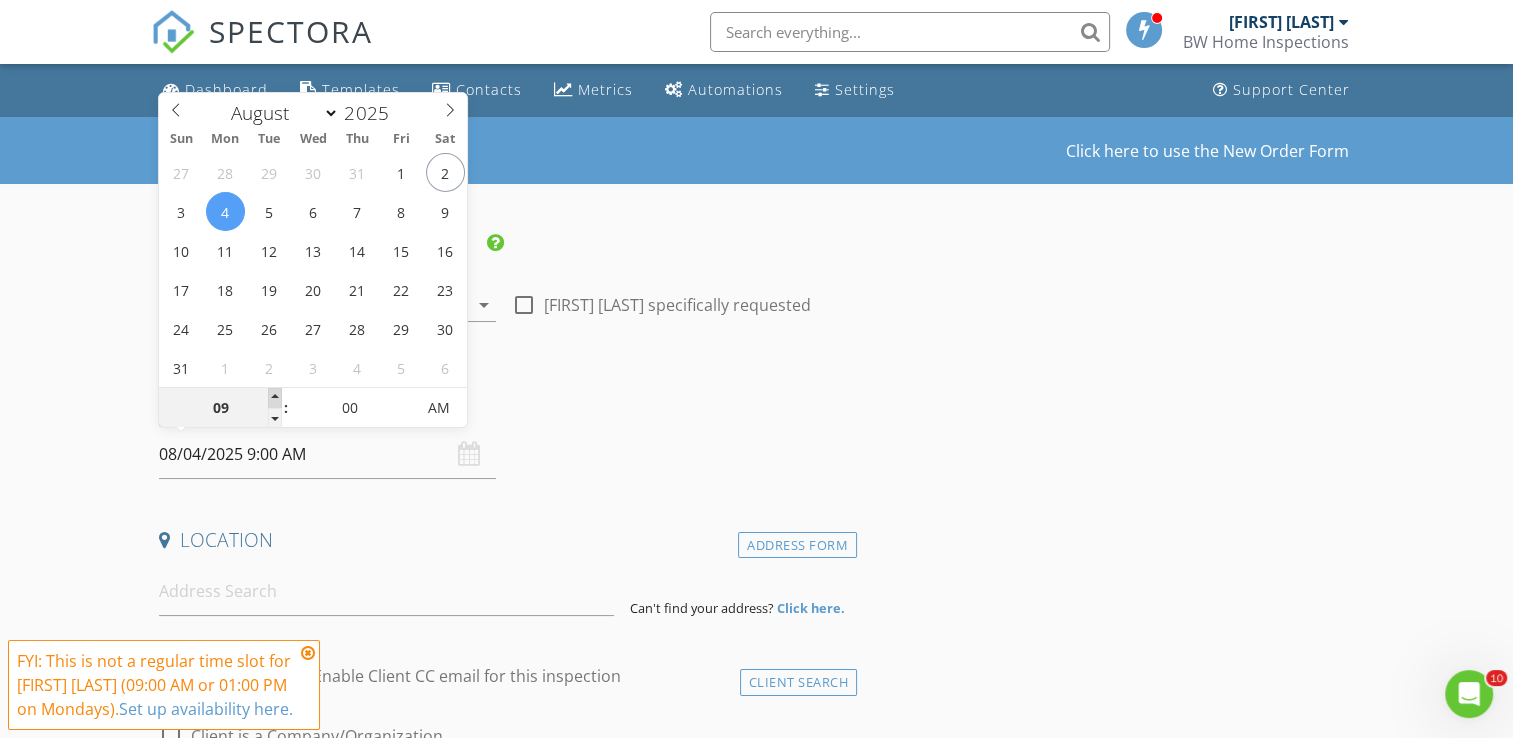 click at bounding box center [275, 398] 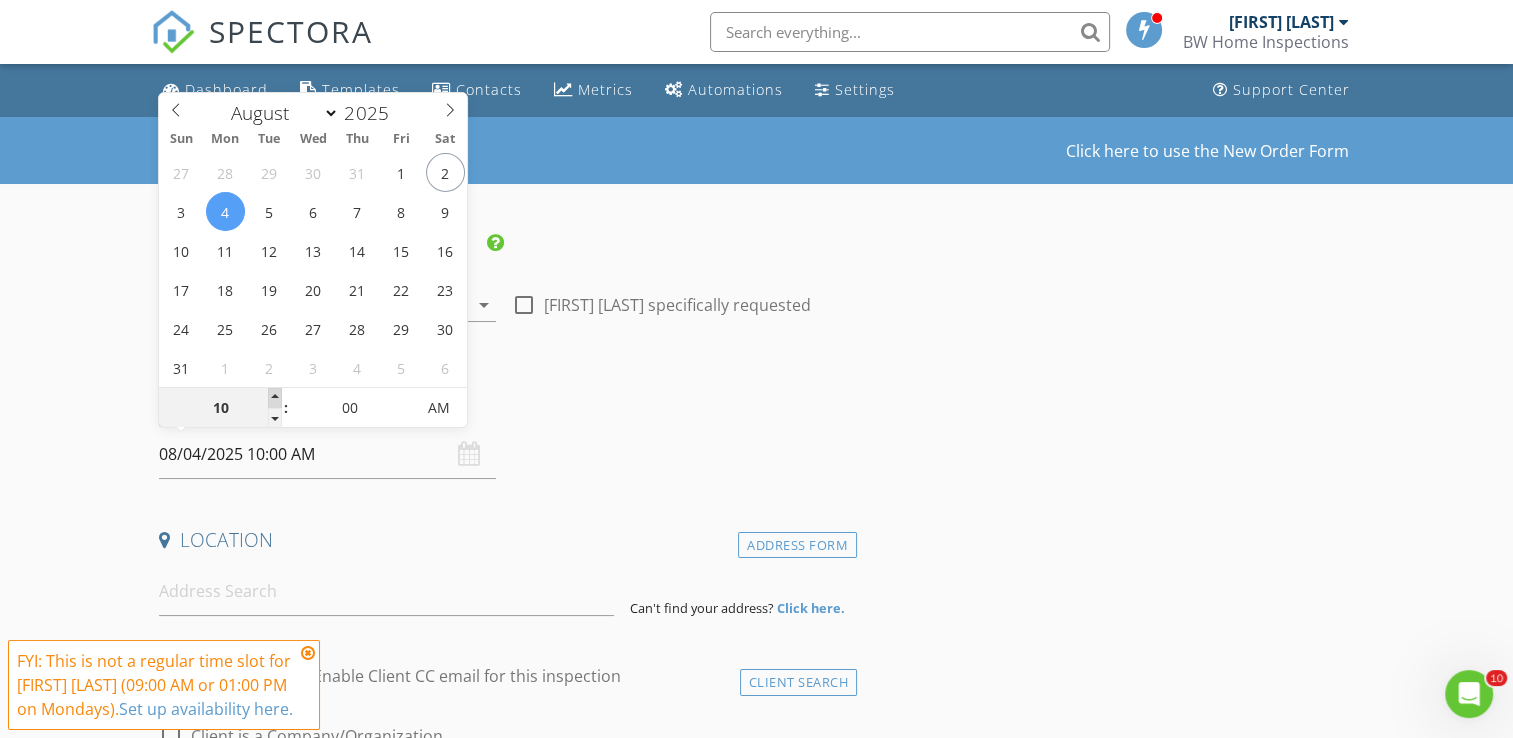 click at bounding box center (275, 398) 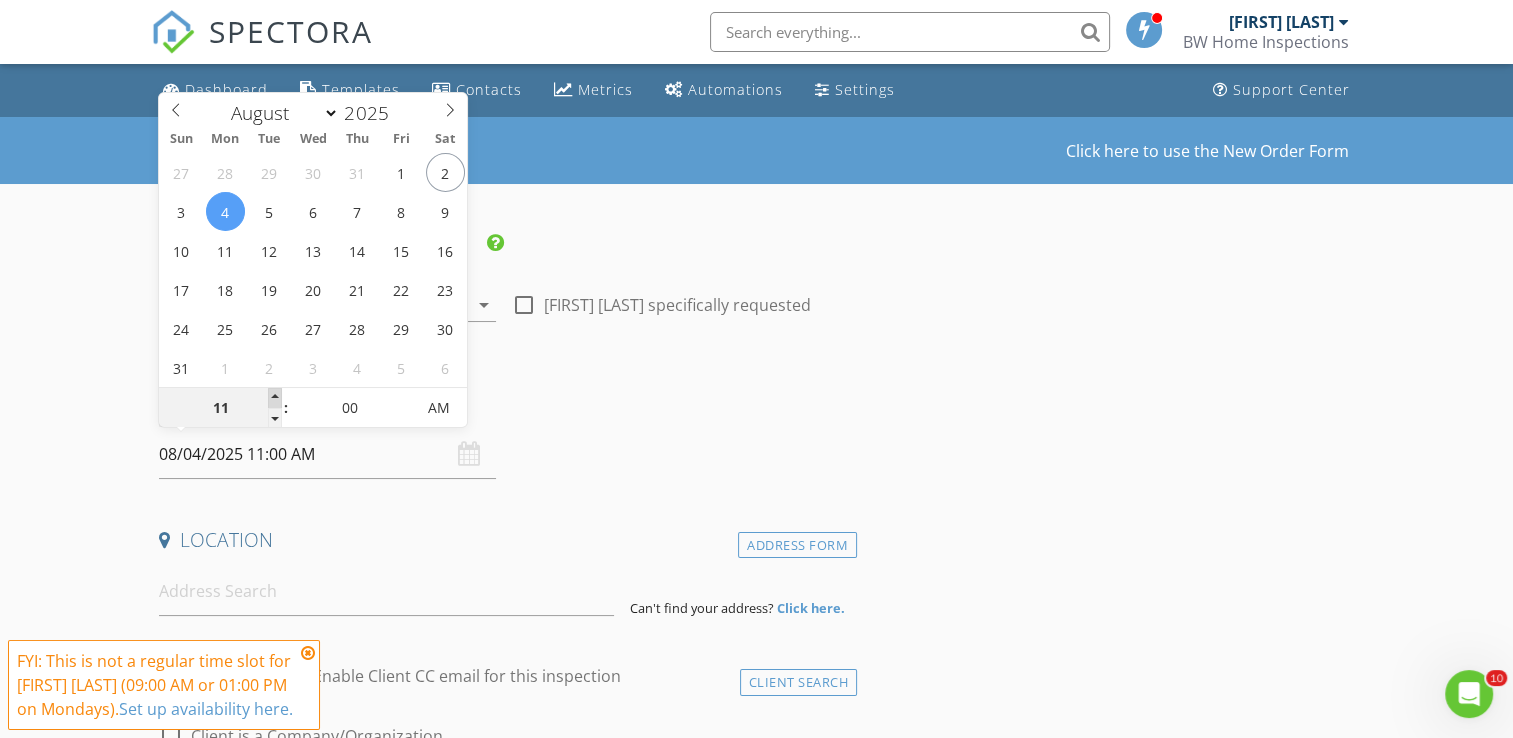 click at bounding box center [275, 398] 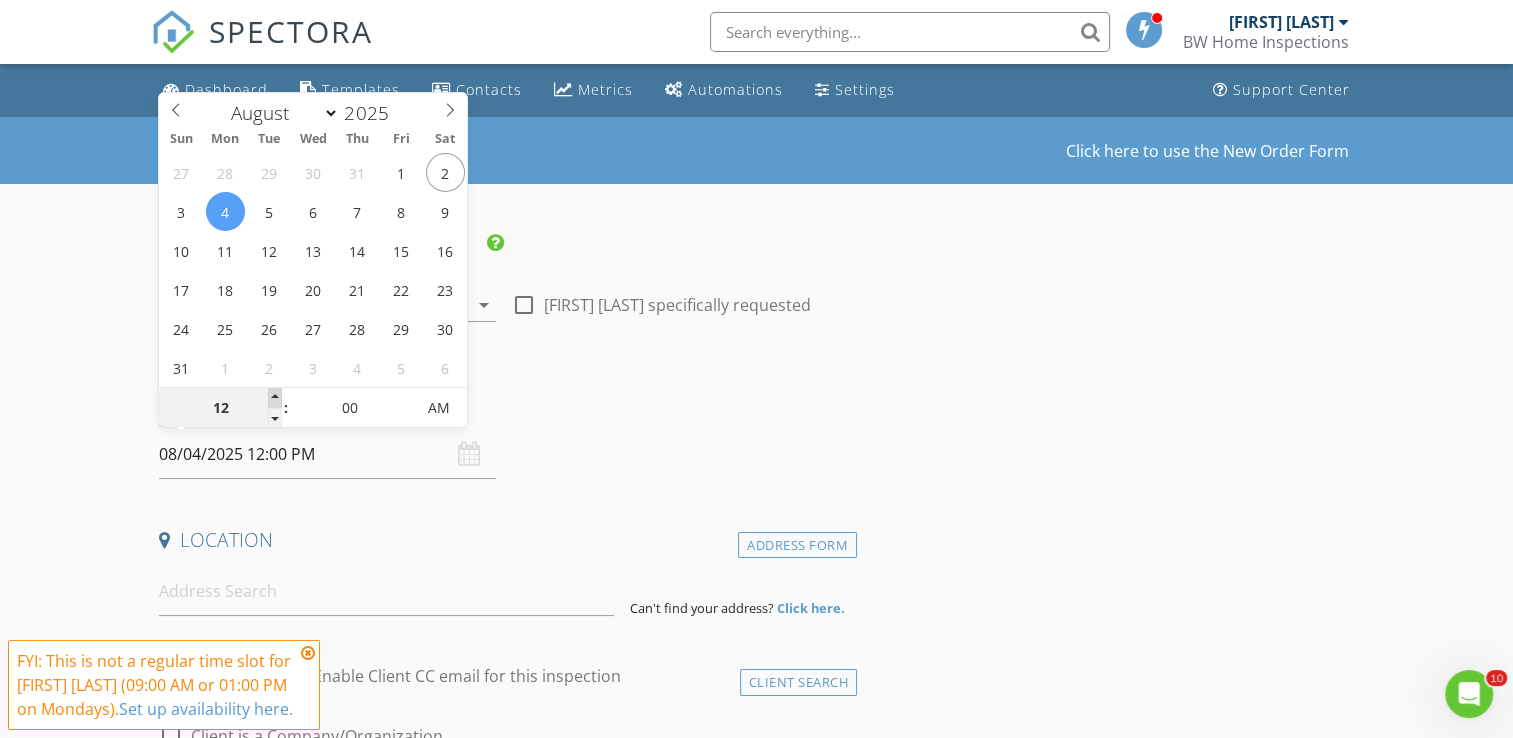 click at bounding box center [275, 398] 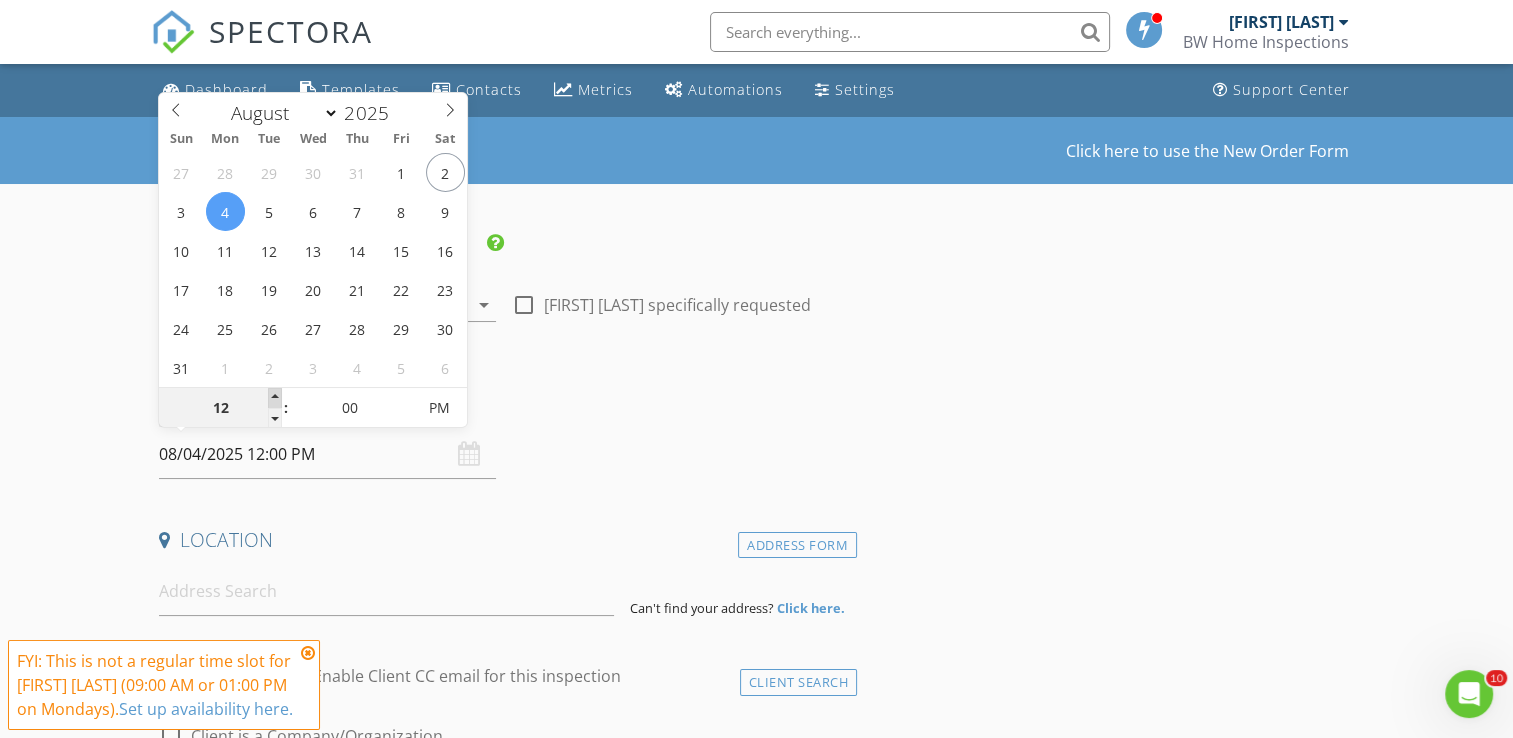 type on "01" 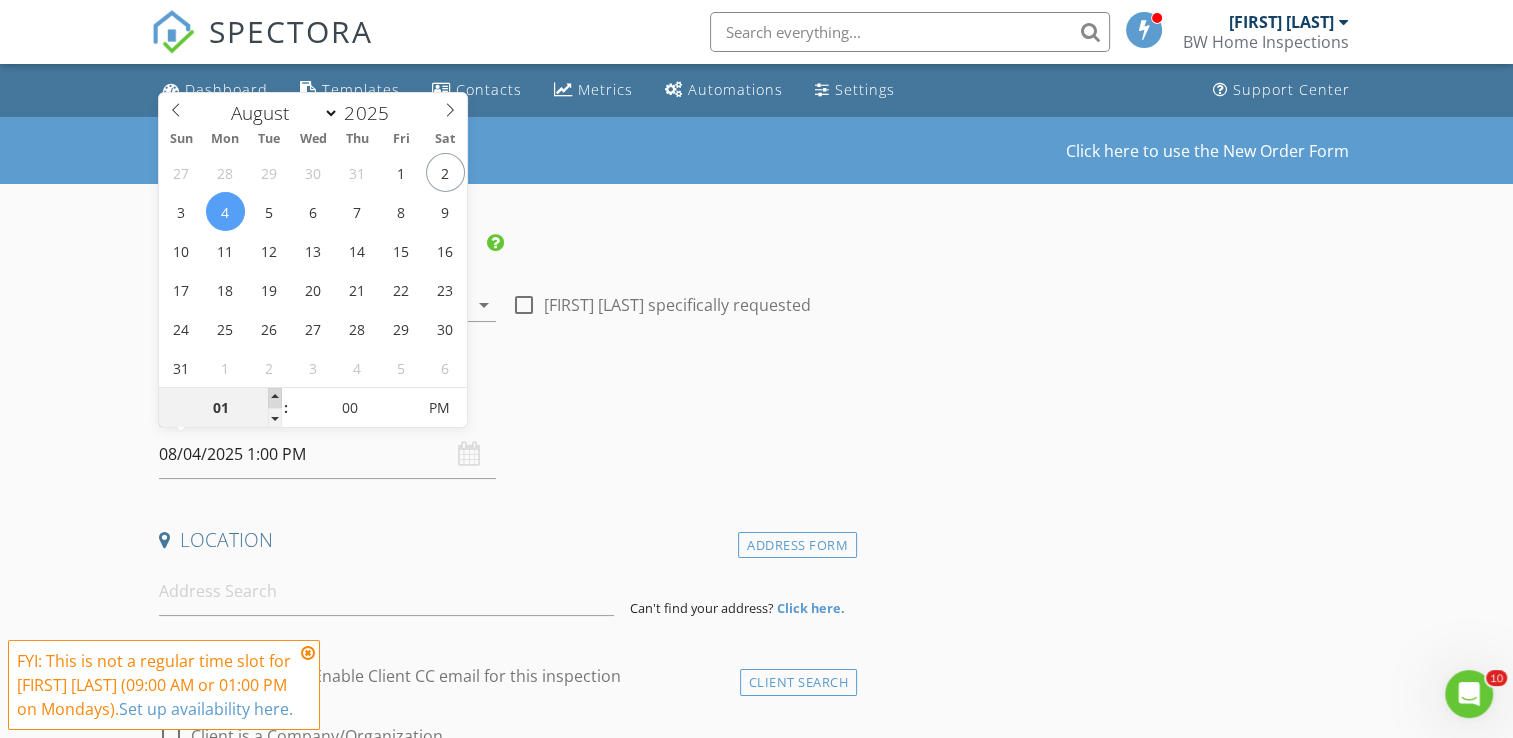click at bounding box center (275, 398) 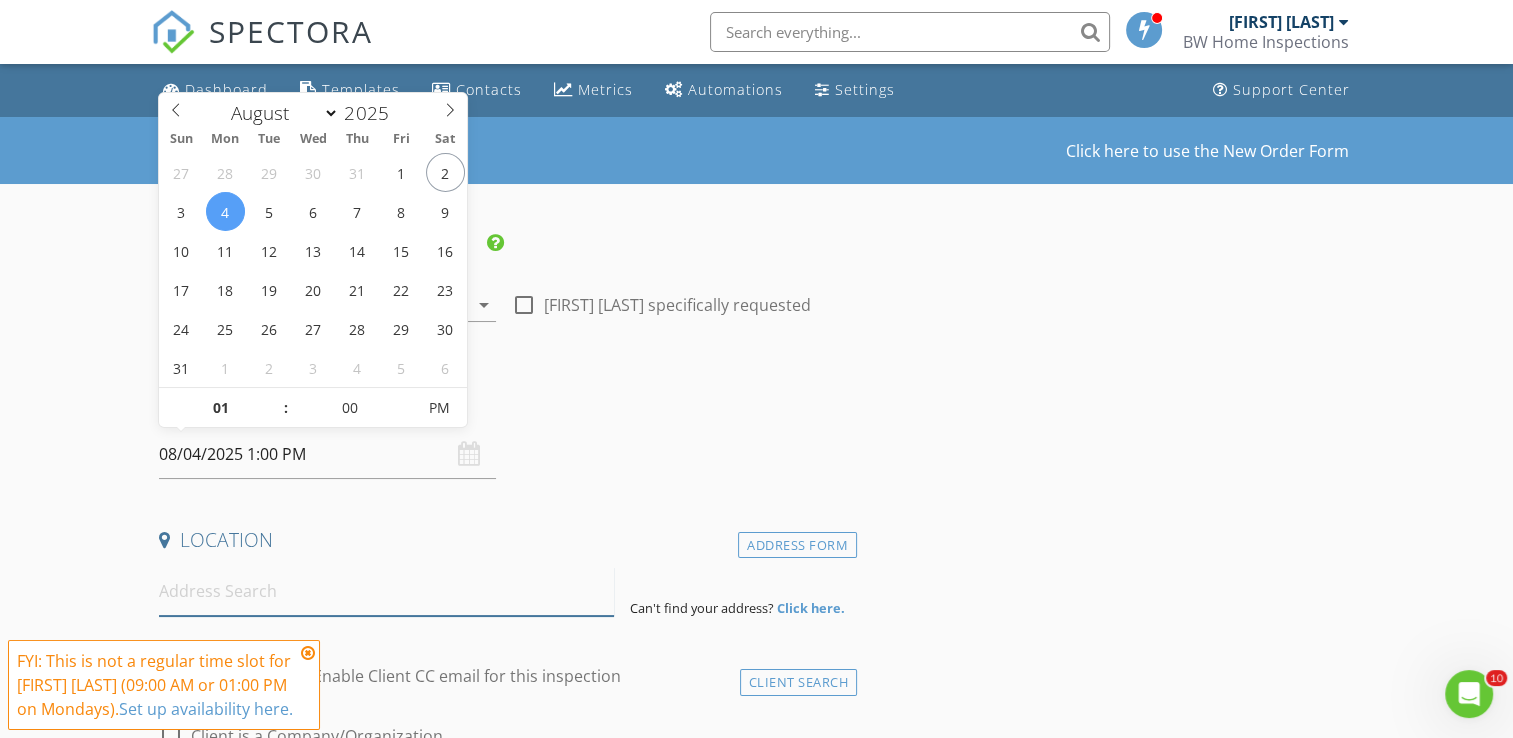 click at bounding box center [386, 591] 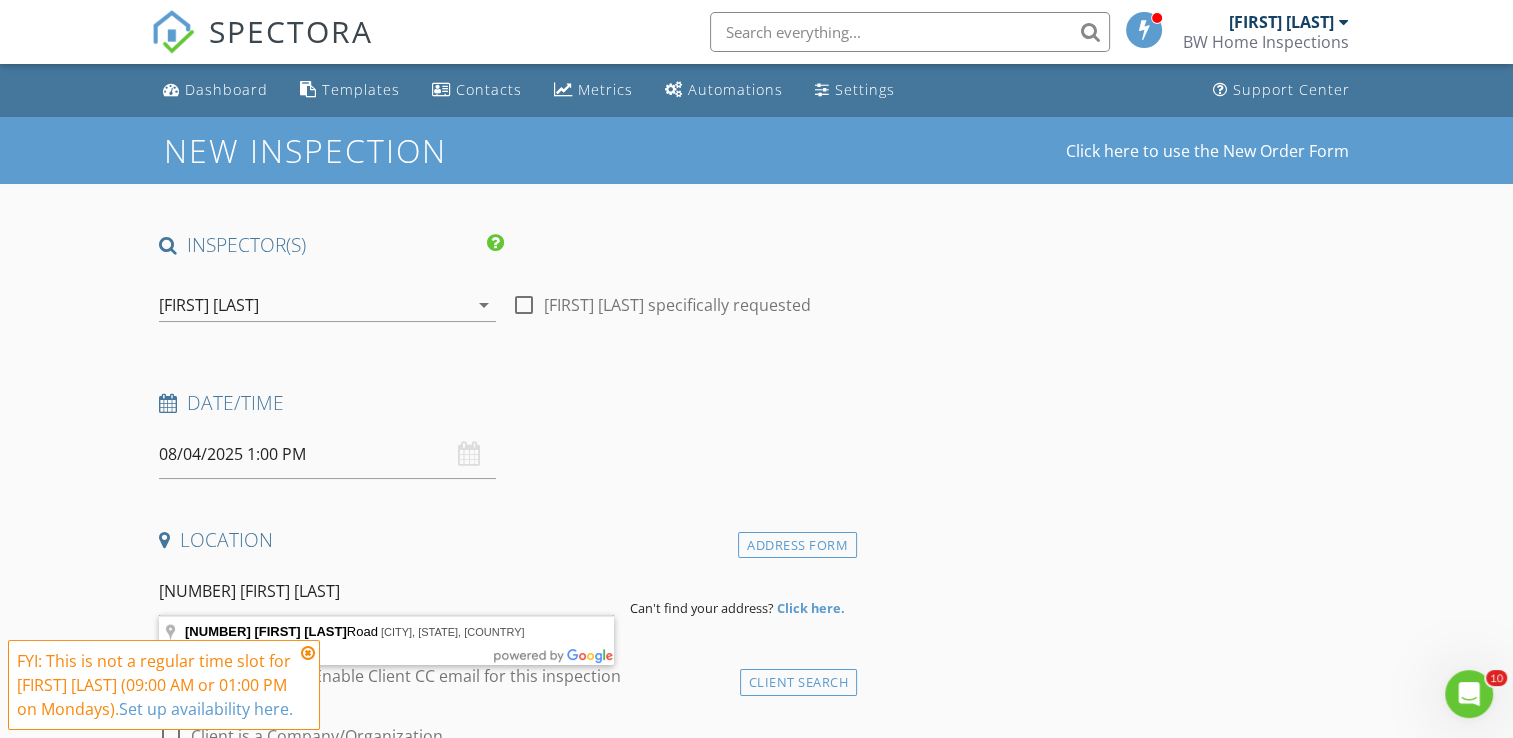 click on "SPECTORA
Bradley  Williams
BW Home Inspections
Role:
Inspector
Change Role
Dashboard
New Inspection
Inspections
Calendar
Template Editor
Contacts
Automations
Team
Metrics
Payments
Data Exports
Billing
Reporting
Advanced
Settings
What's New
Sign Out
Change Active Role
Your account has more than one possible role. Please choose how you'd like to view the site:
Company/Agency
City
Role
Dashboard
Templates
Contacts
Metrics
Automations
Settings
Support Center
This is an arbitrary number to identify this inspection internally. If you use a number, we'll auto-increment this with every inspection." at bounding box center (756, 1721) 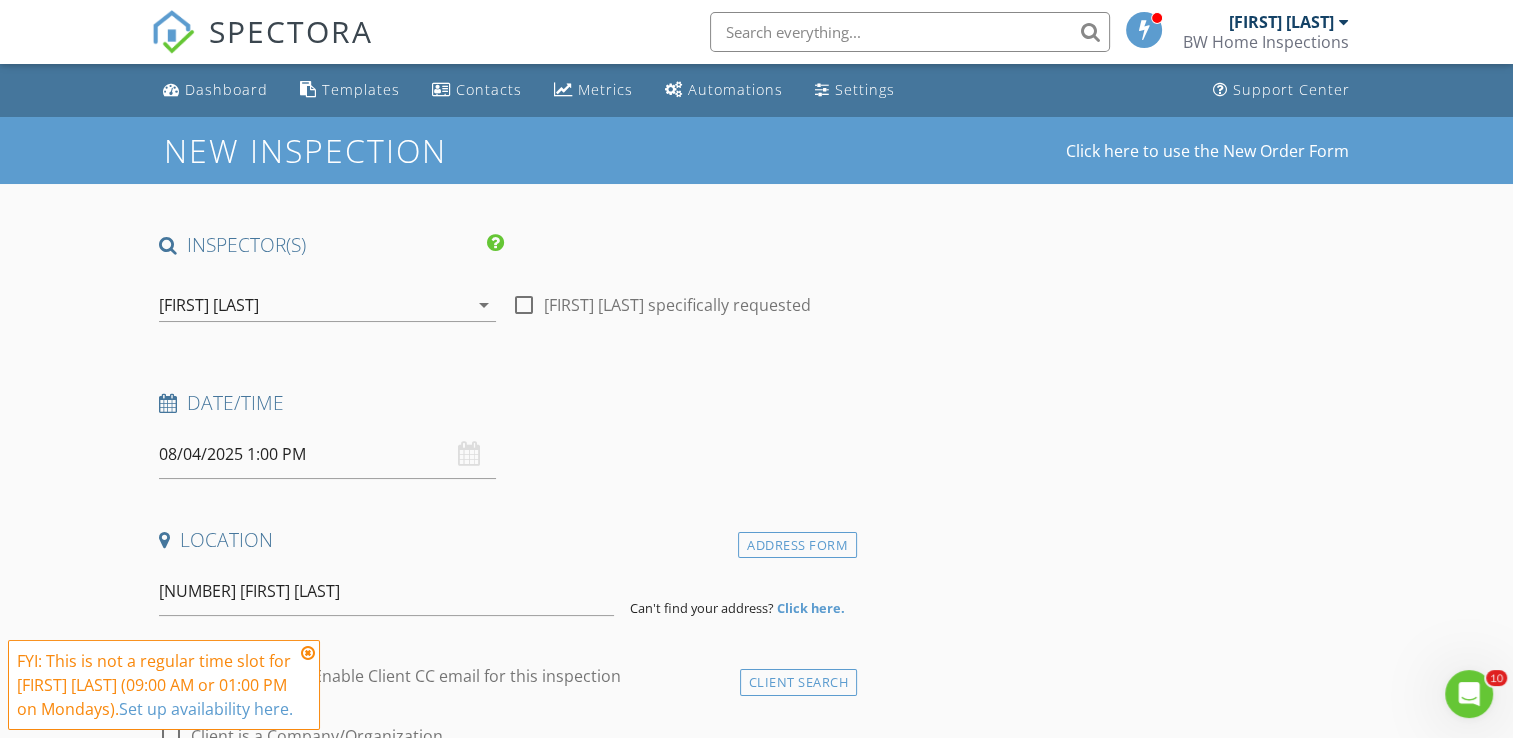 click at bounding box center [308, 653] 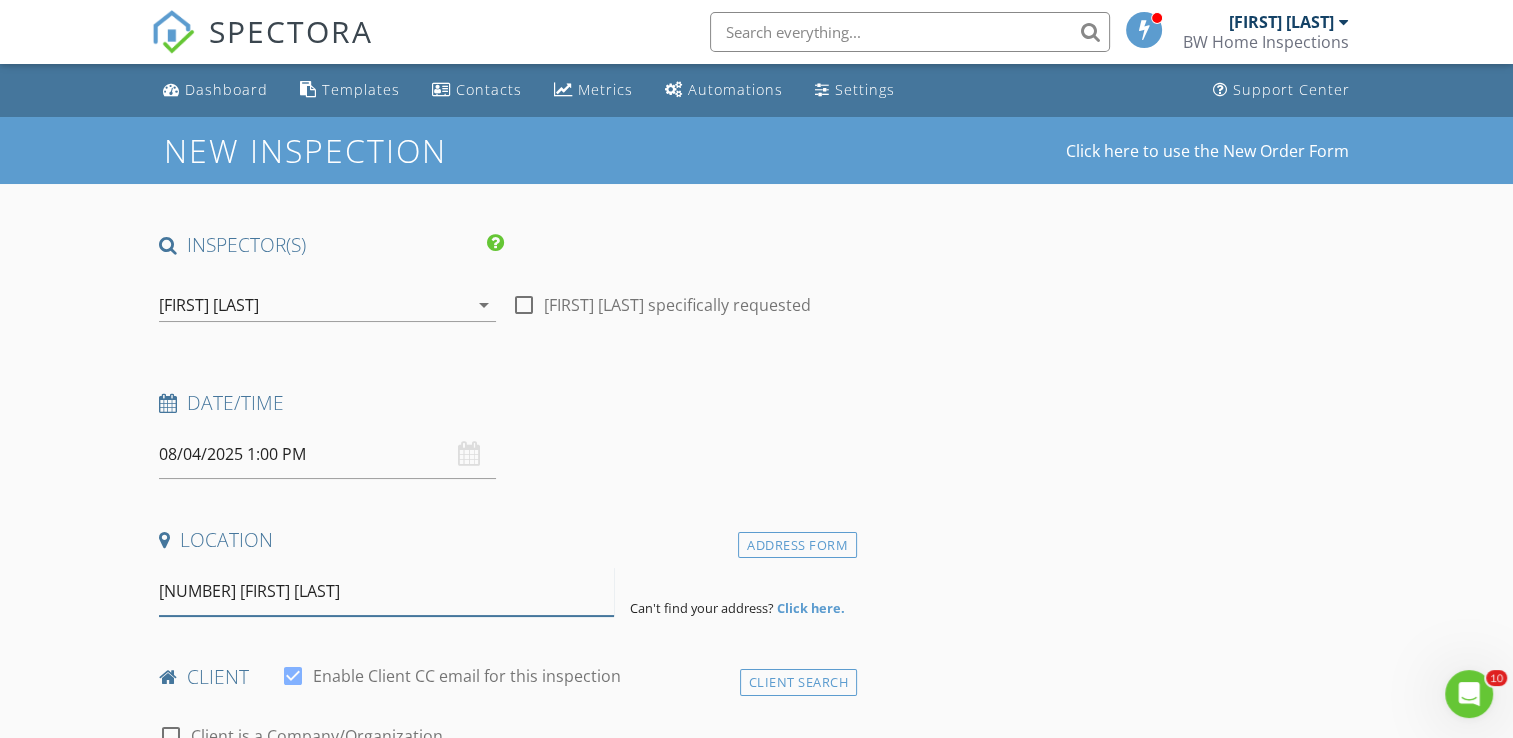 click on "2815 Joe Ashton" at bounding box center [386, 591] 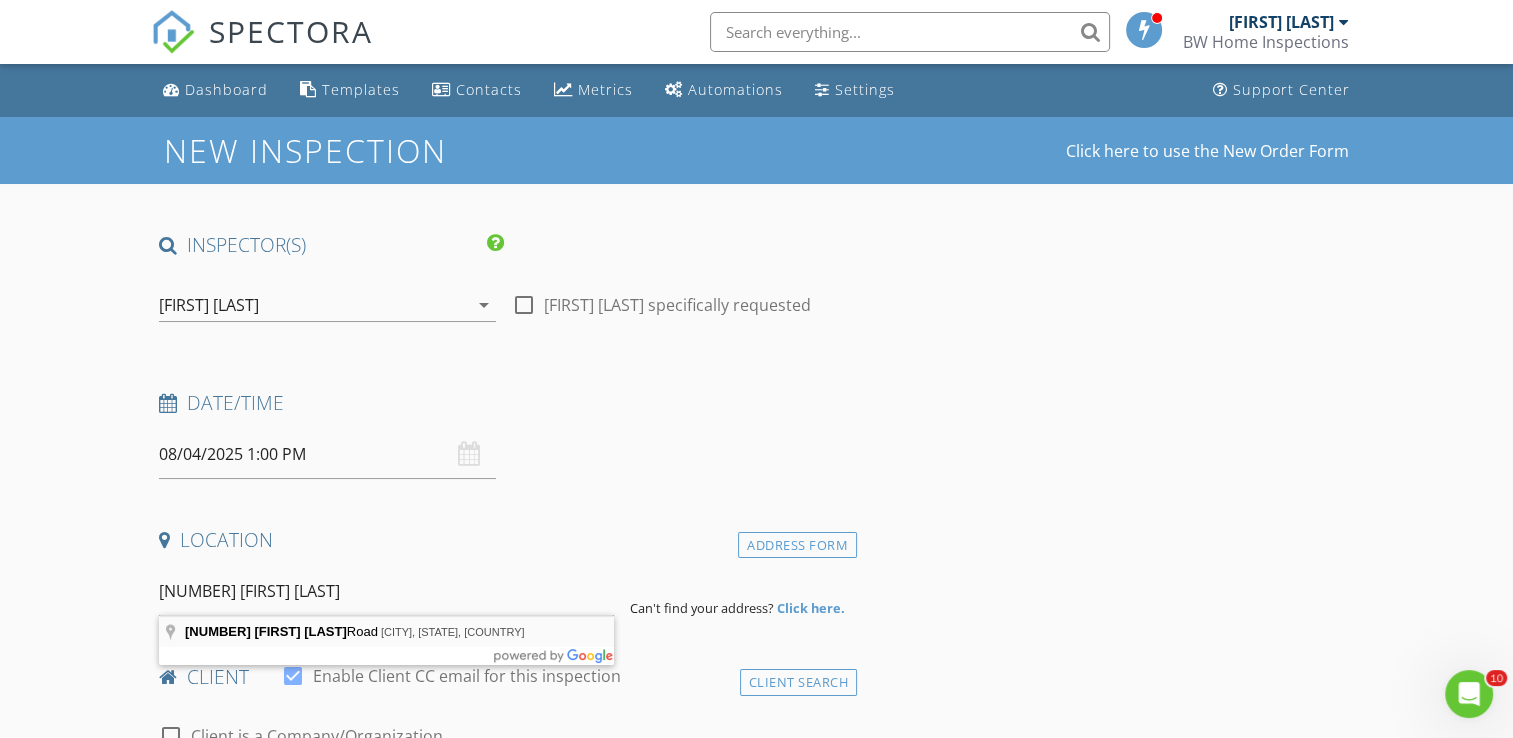 type on "2815 Joe Ashton Road, St. Augustine, FL, USA" 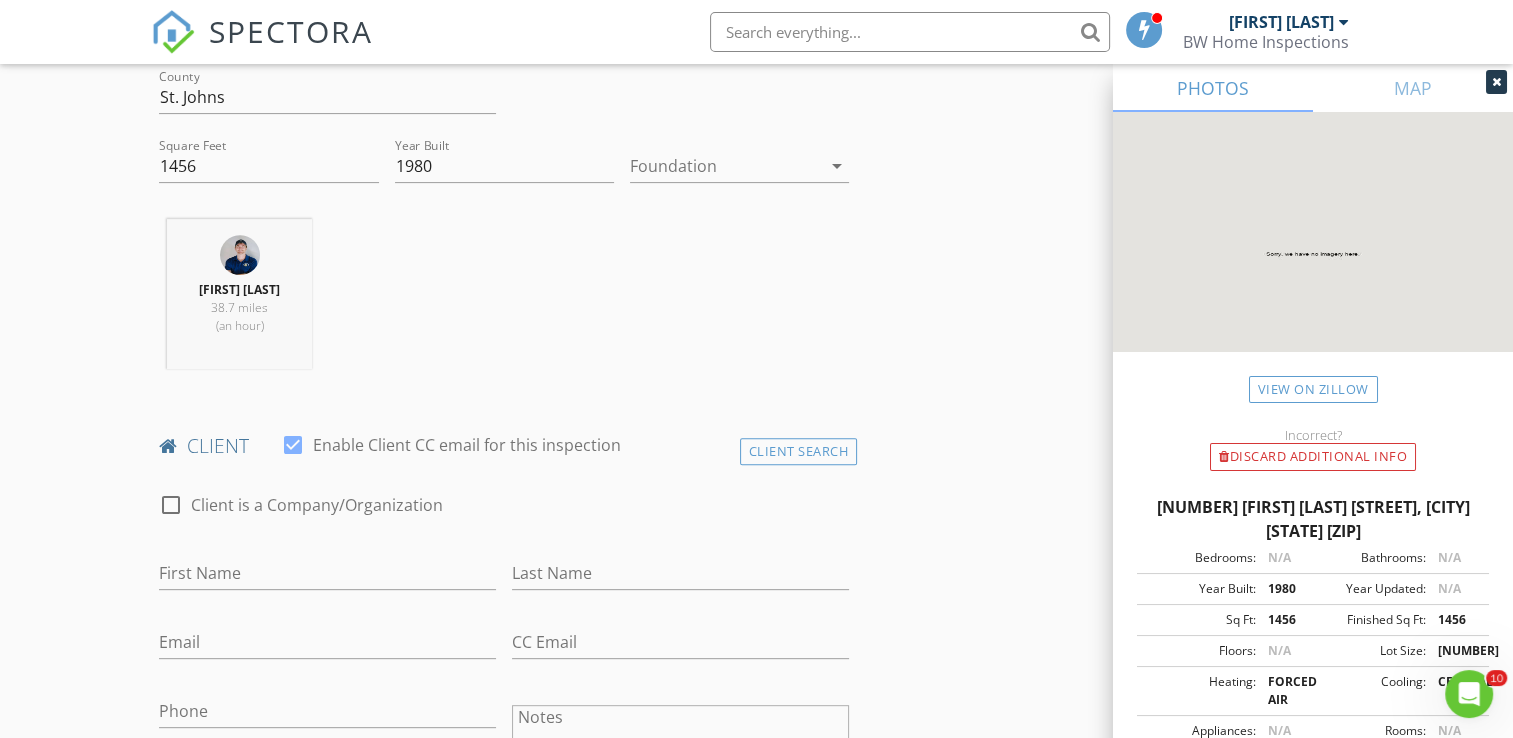 scroll, scrollTop: 646, scrollLeft: 0, axis: vertical 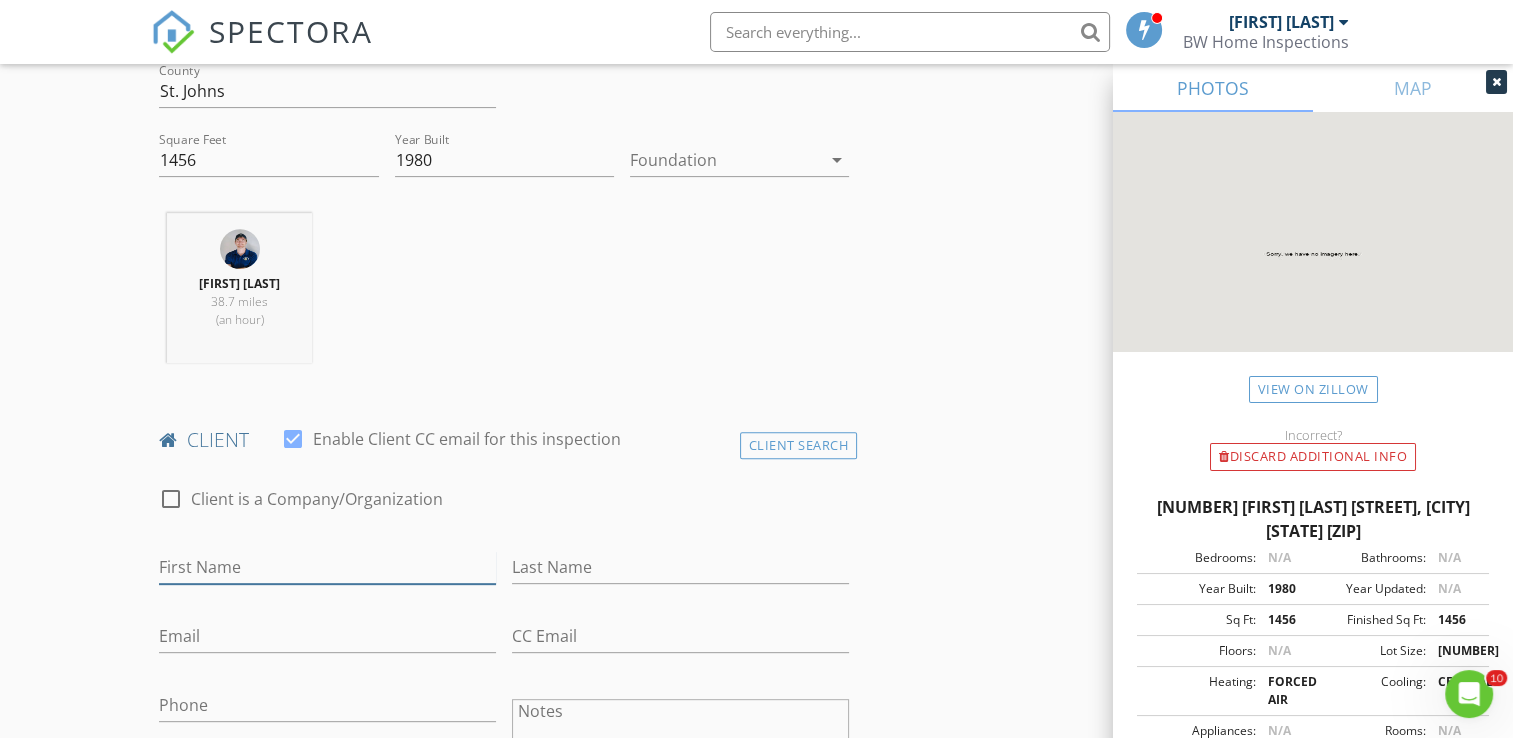 click on "First Name" at bounding box center (327, 567) 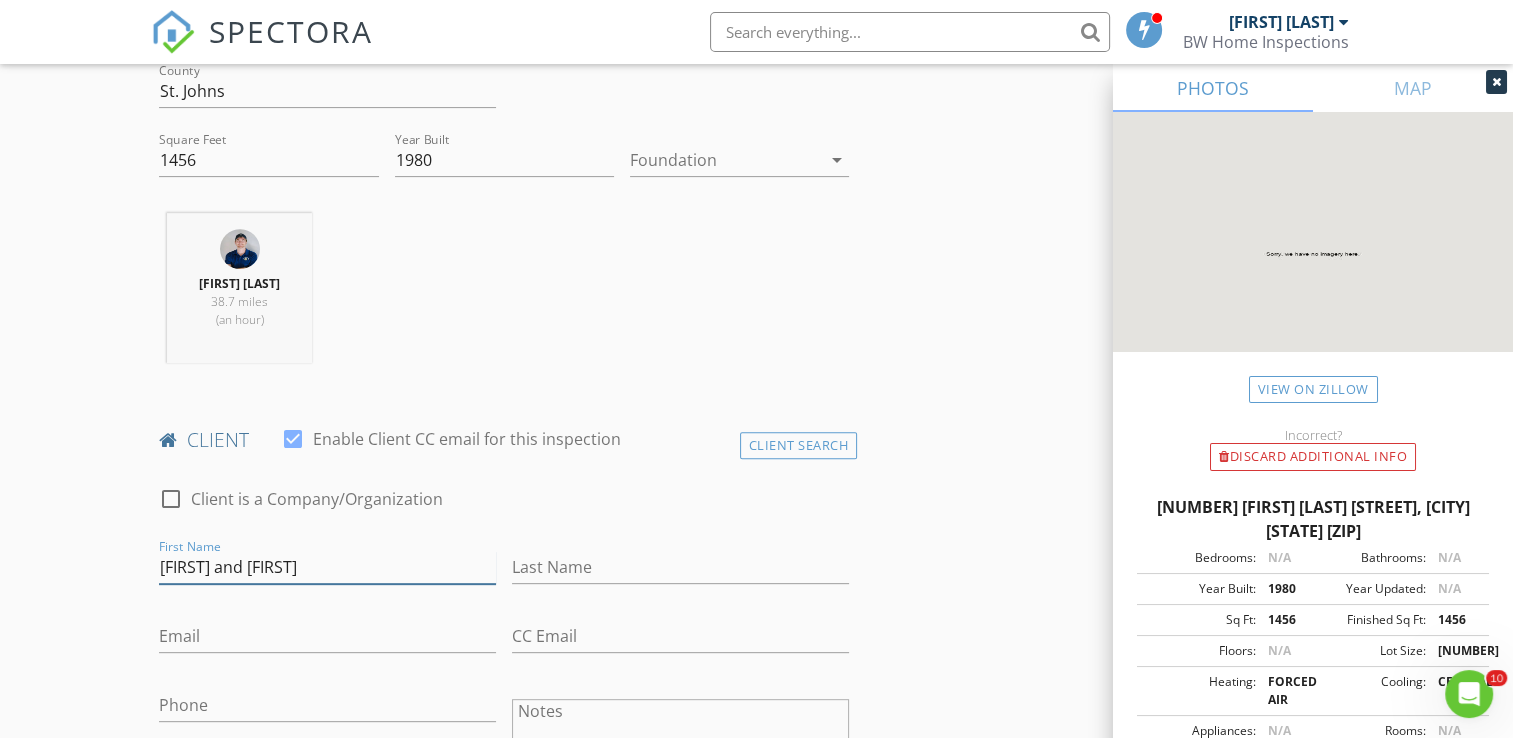 type on "Marc and Raina" 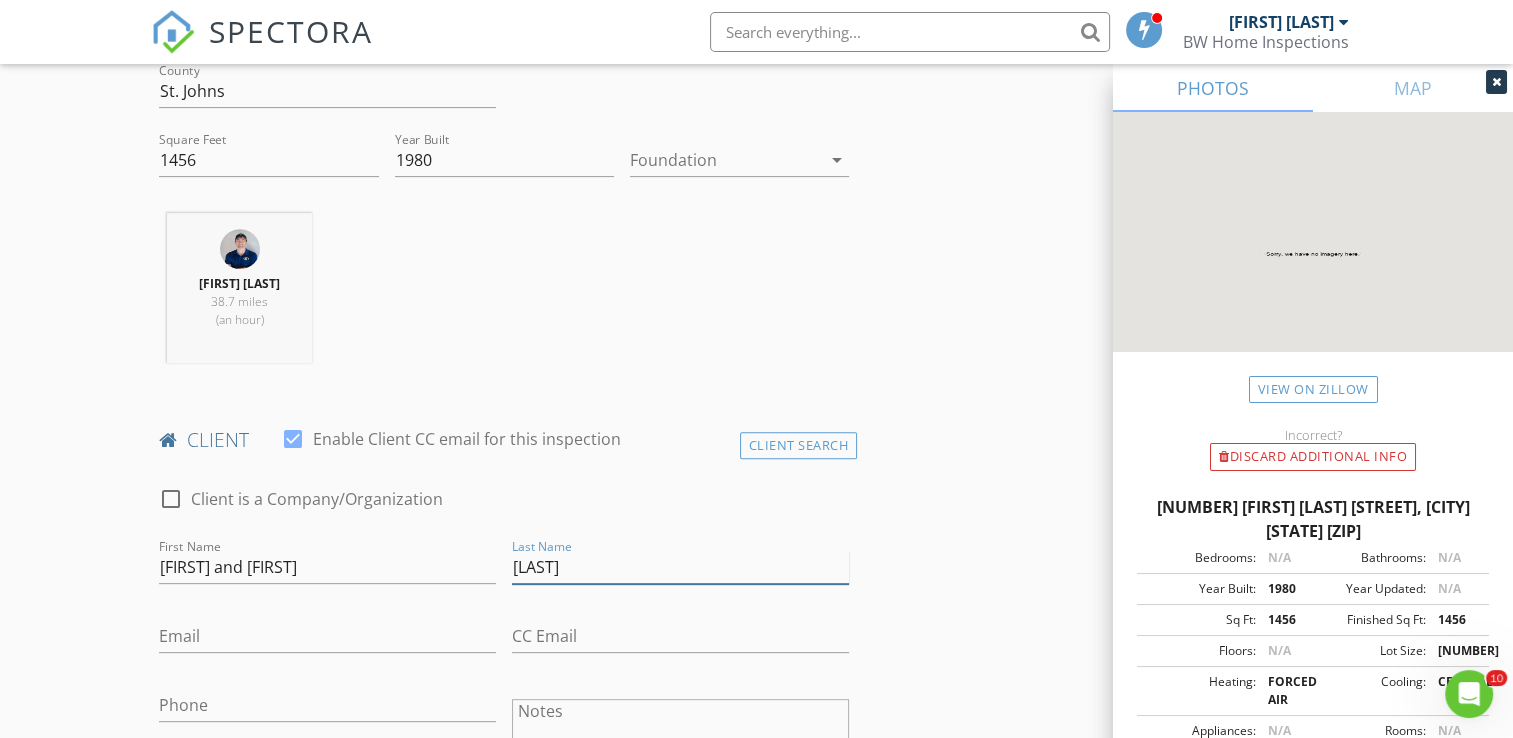 type on "Durrence" 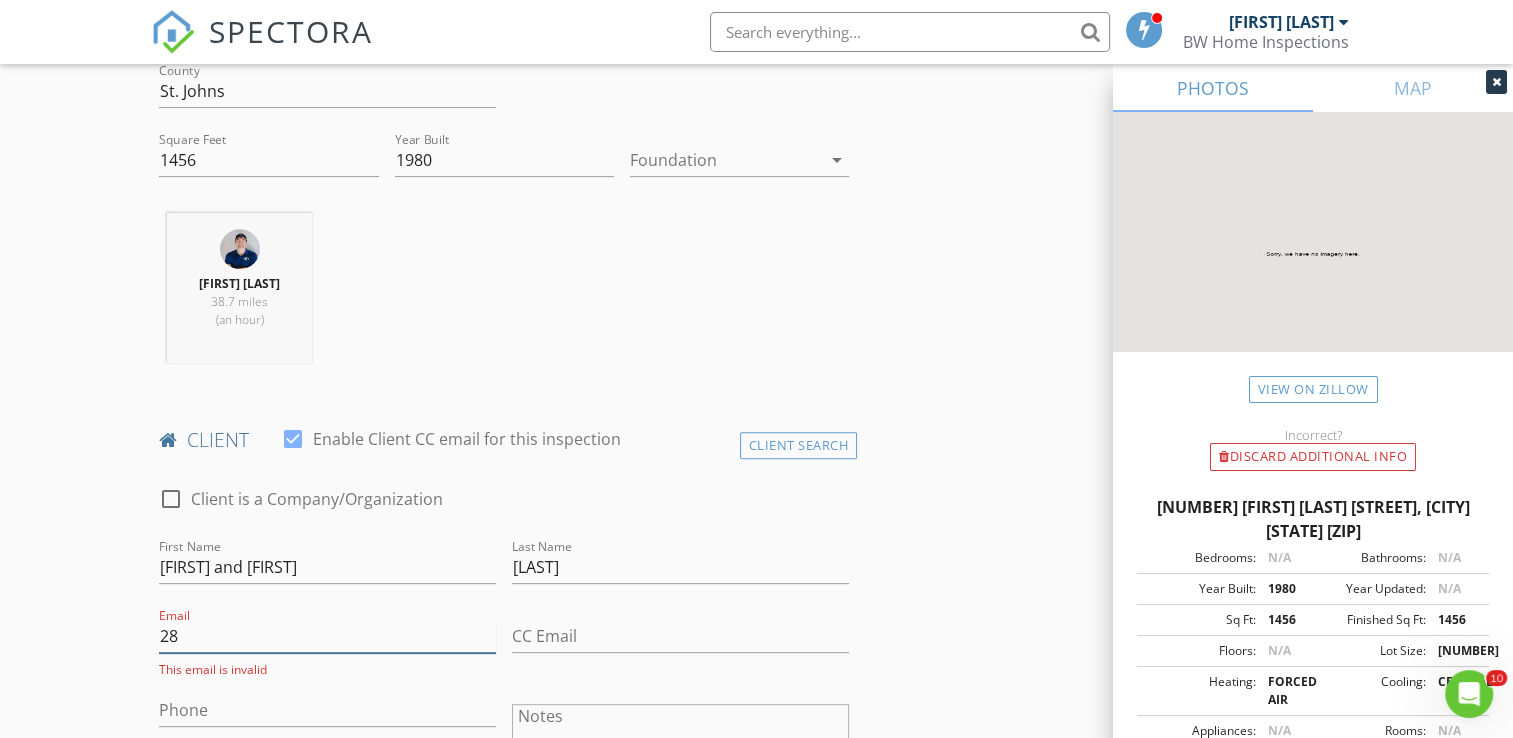 type on "2" 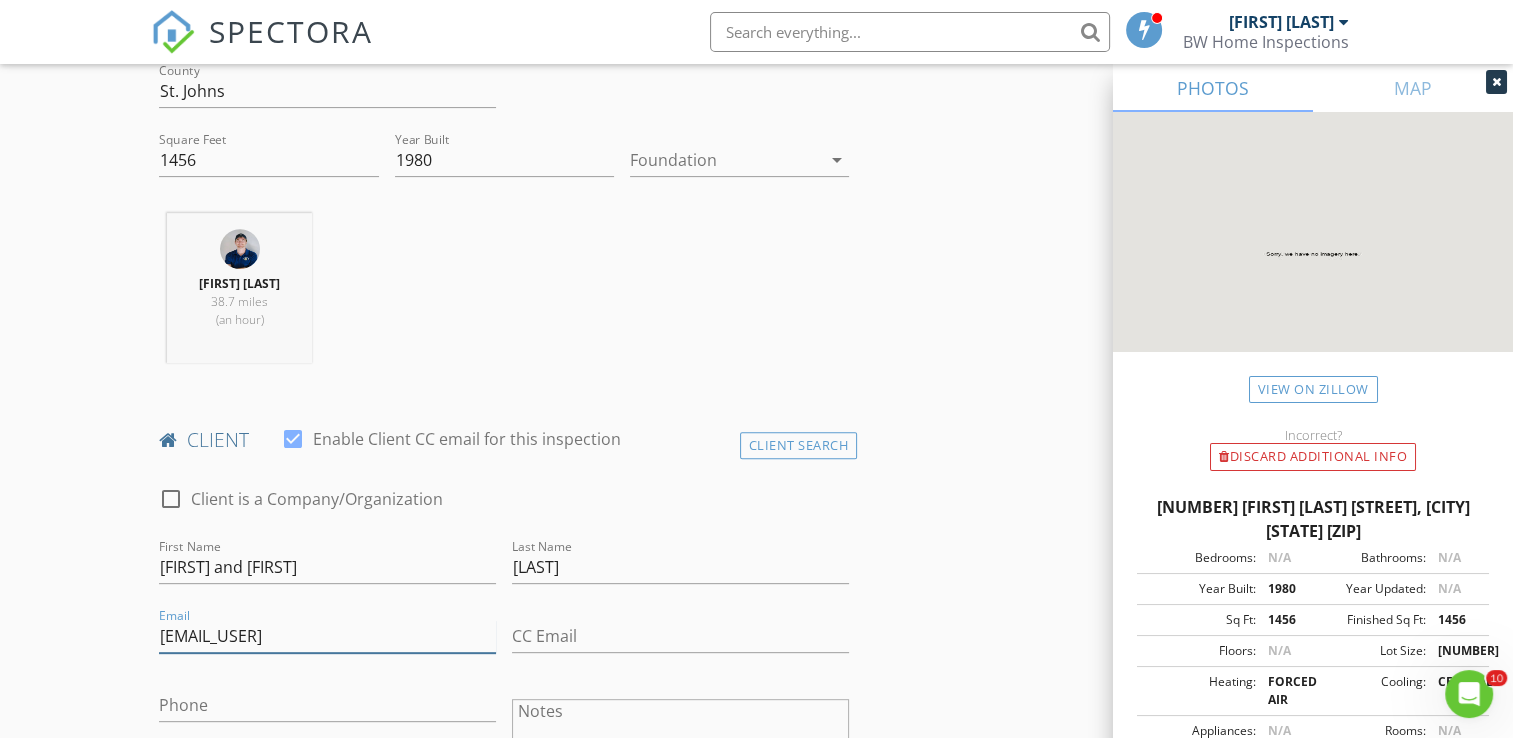 type on "rainadurrence@gmail.com" 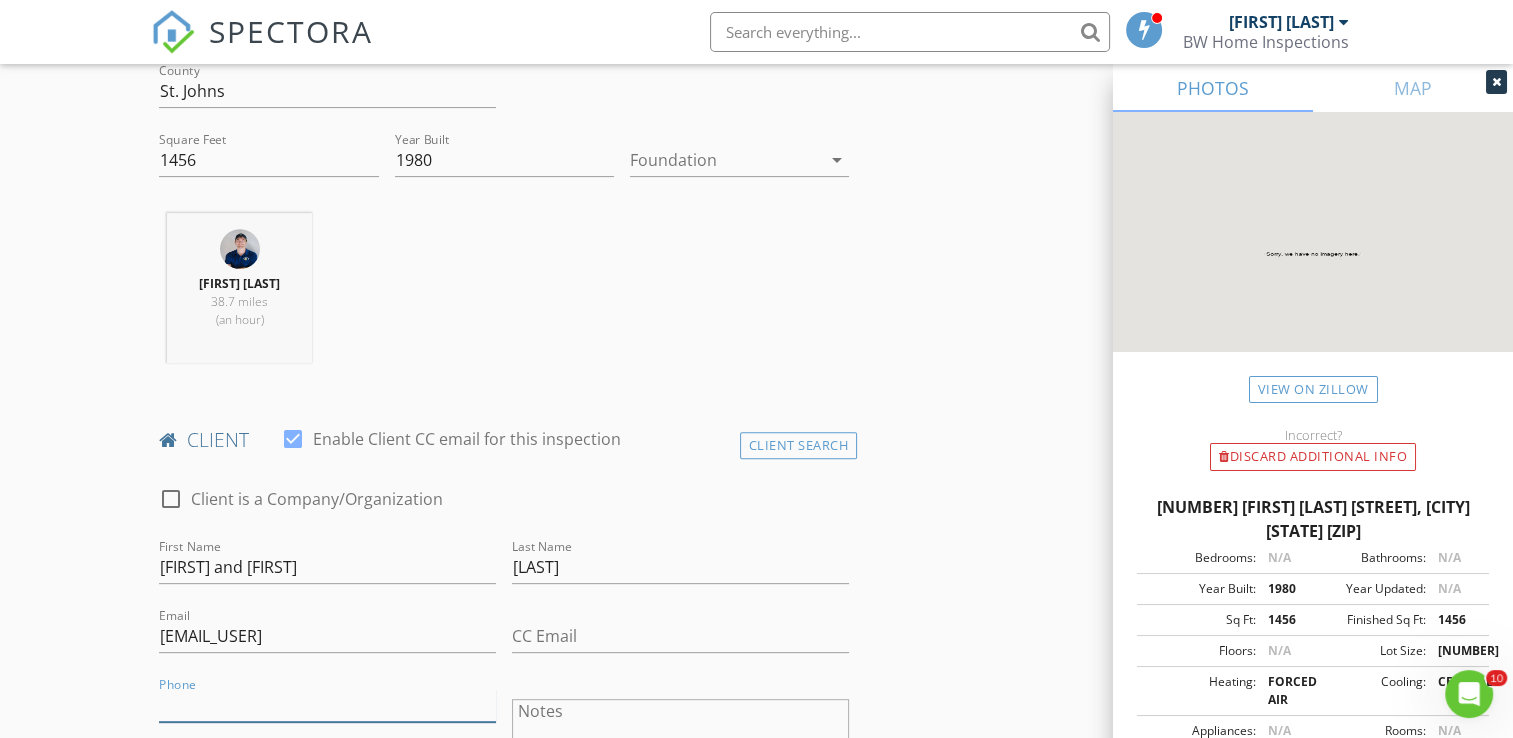 click on "Phone" at bounding box center [327, 705] 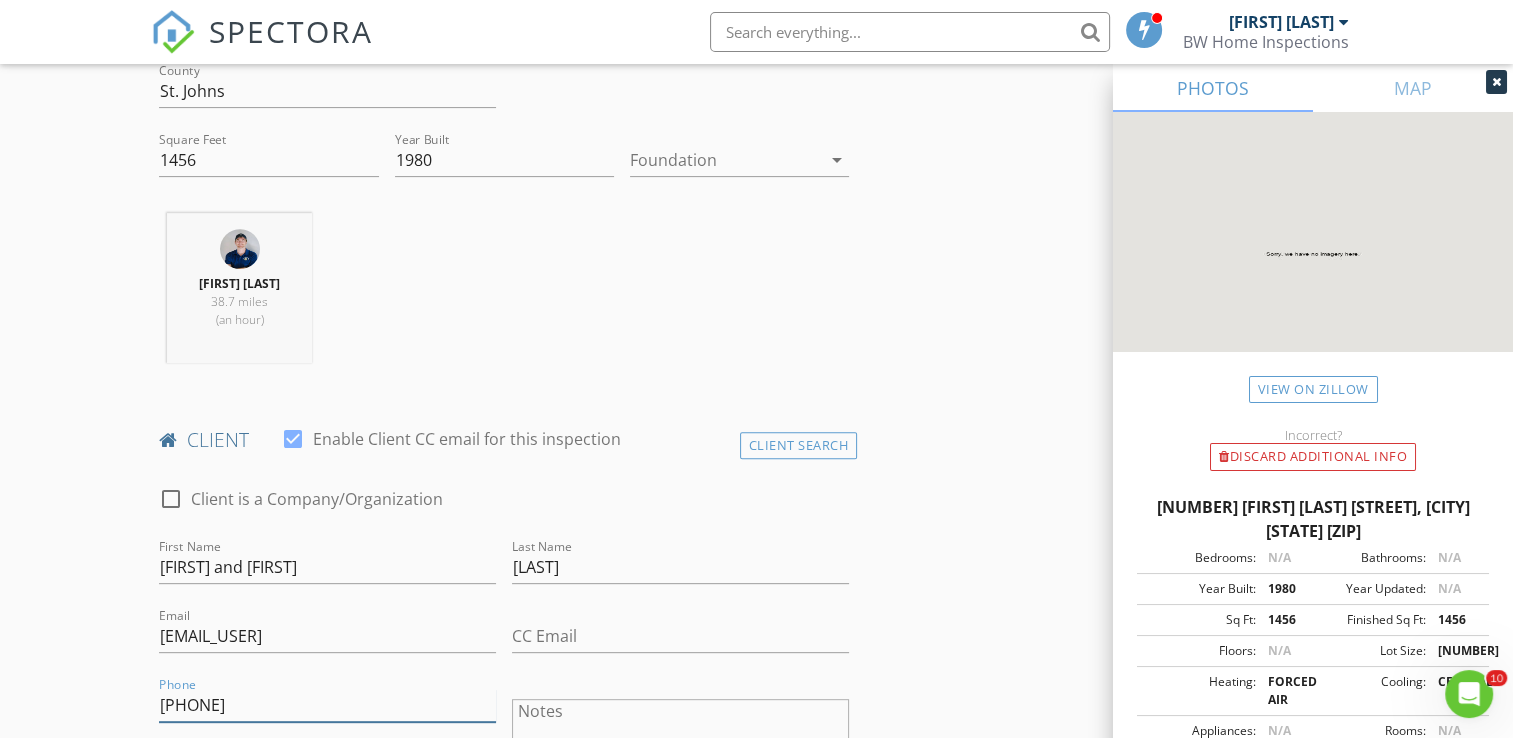 type on "904-612-9102" 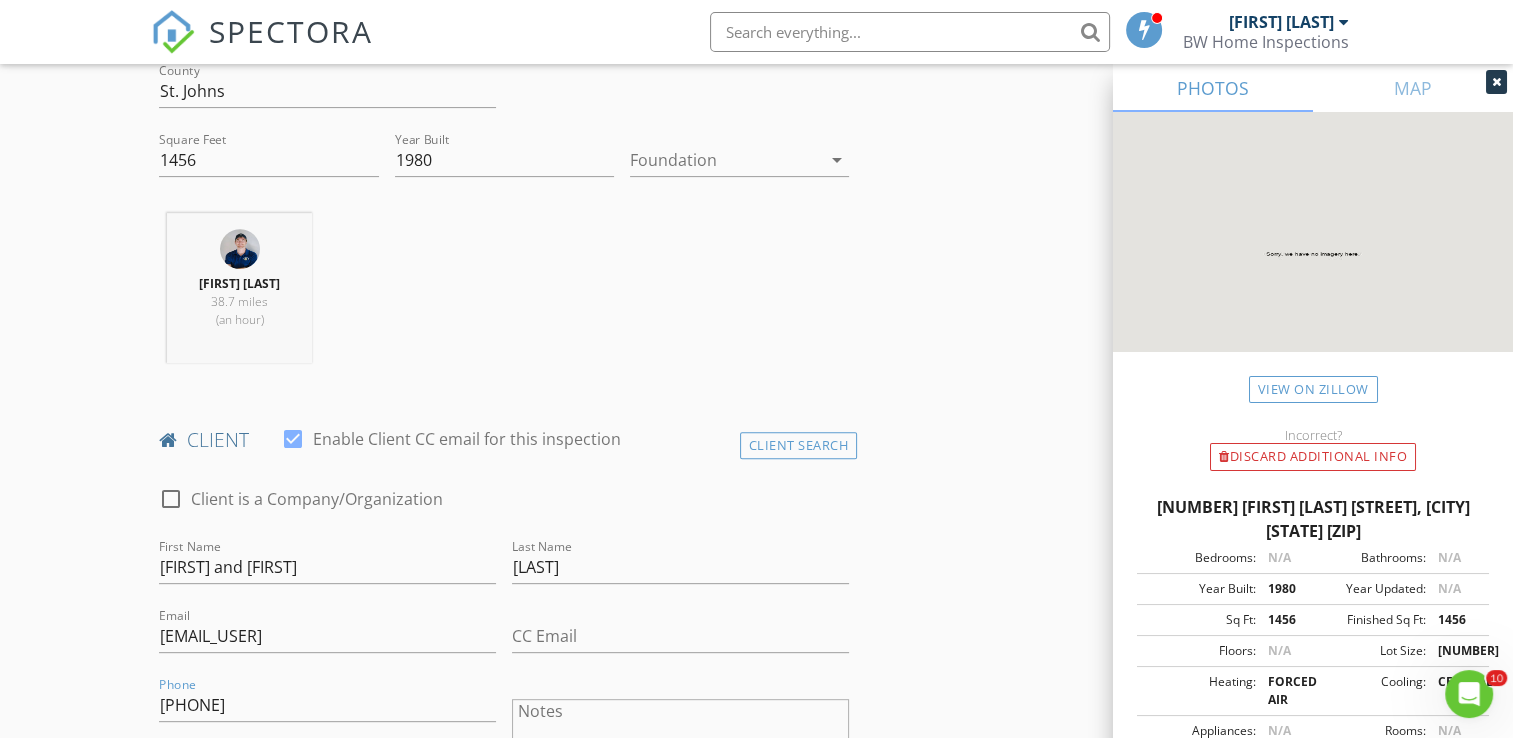 click on "INSPECTOR(S)
check_box   Bradley Williams   PRIMARY   check_box_outline_blank   Jere Pitman     Bradley Williams arrow_drop_down   check_box_outline_blank Bradley Williams specifically requested
Date/Time
08/04/2025 1:00 PM
Location
Address Search       Address 2815 Joe Ashton Rd   Unit   City St. Augustine   State FL   Zip 32092   County St. Johns     Square Feet 1456   Year Built 1980   Foundation arrow_drop_down     Bradley Williams     38.7 miles     (an hour)
client
check_box Enable Client CC email for this inspection   Client Search     check_box_outline_blank Client is a Company/Organization     First Name Marc and Raina   Last Name Durrence   Email rainadurrence@gmail.com   CC Email   Phone 904-612-9102           Notes   Private Notes
ADD ADDITIONAL client
SERVICES" at bounding box center [504, 1313] 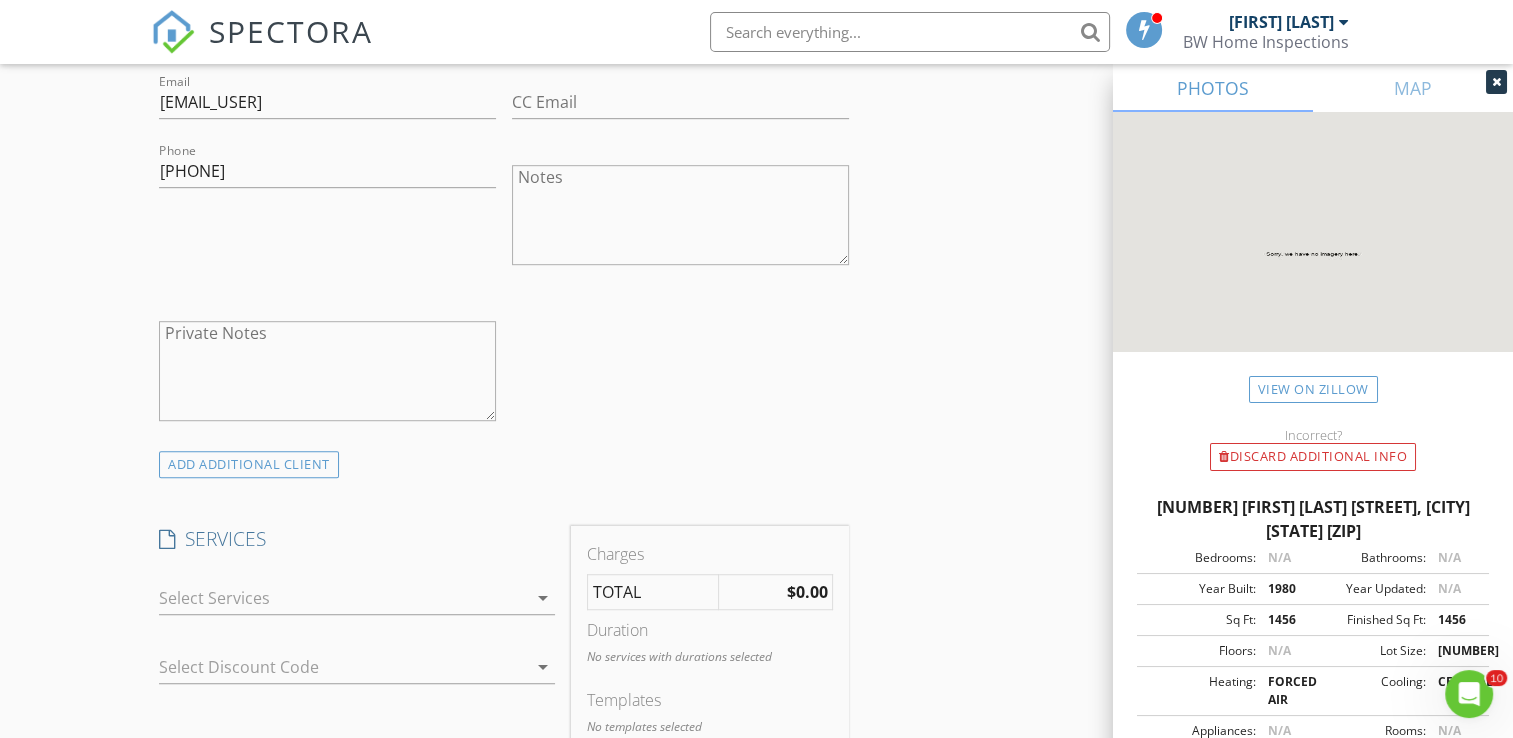 scroll, scrollTop: 1192, scrollLeft: 0, axis: vertical 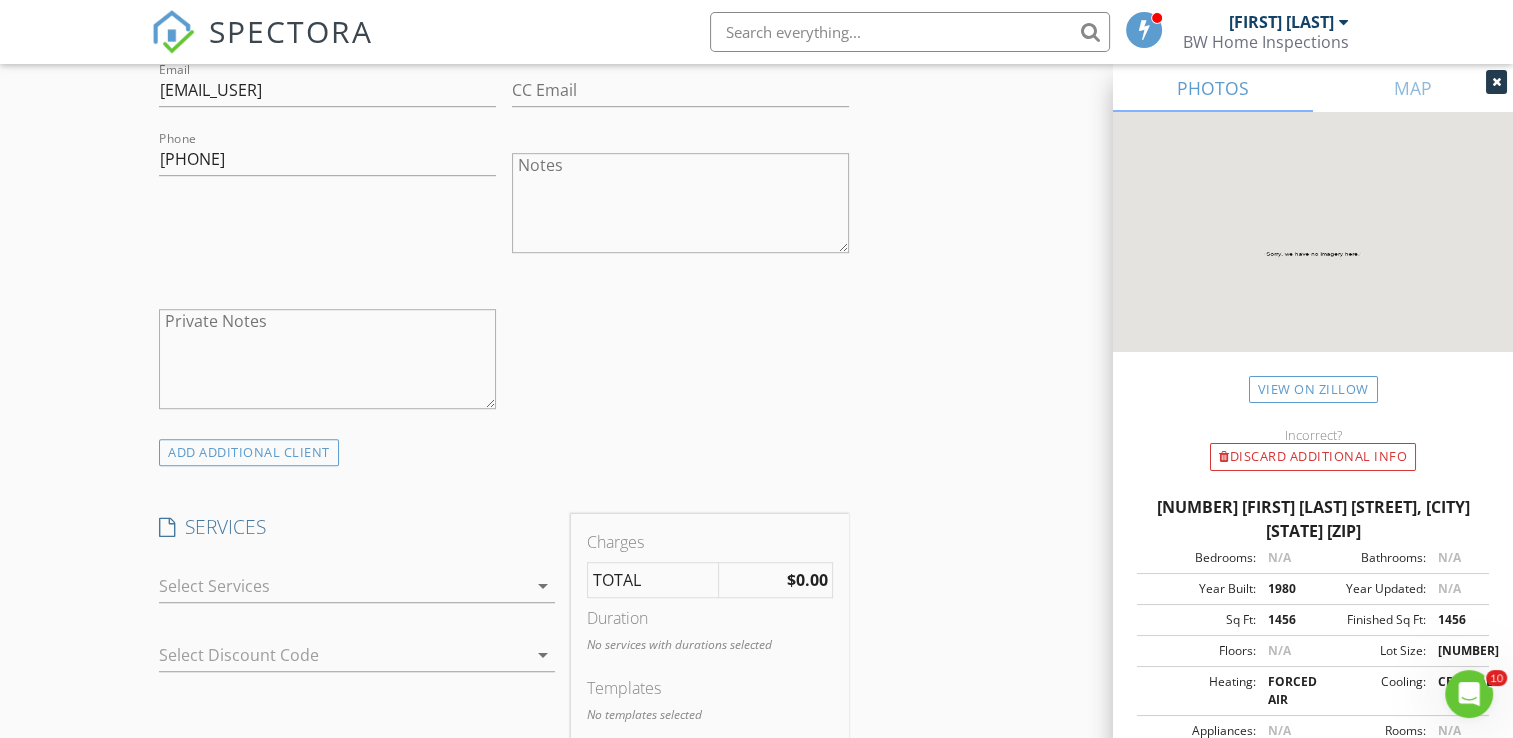 click at bounding box center (343, 586) 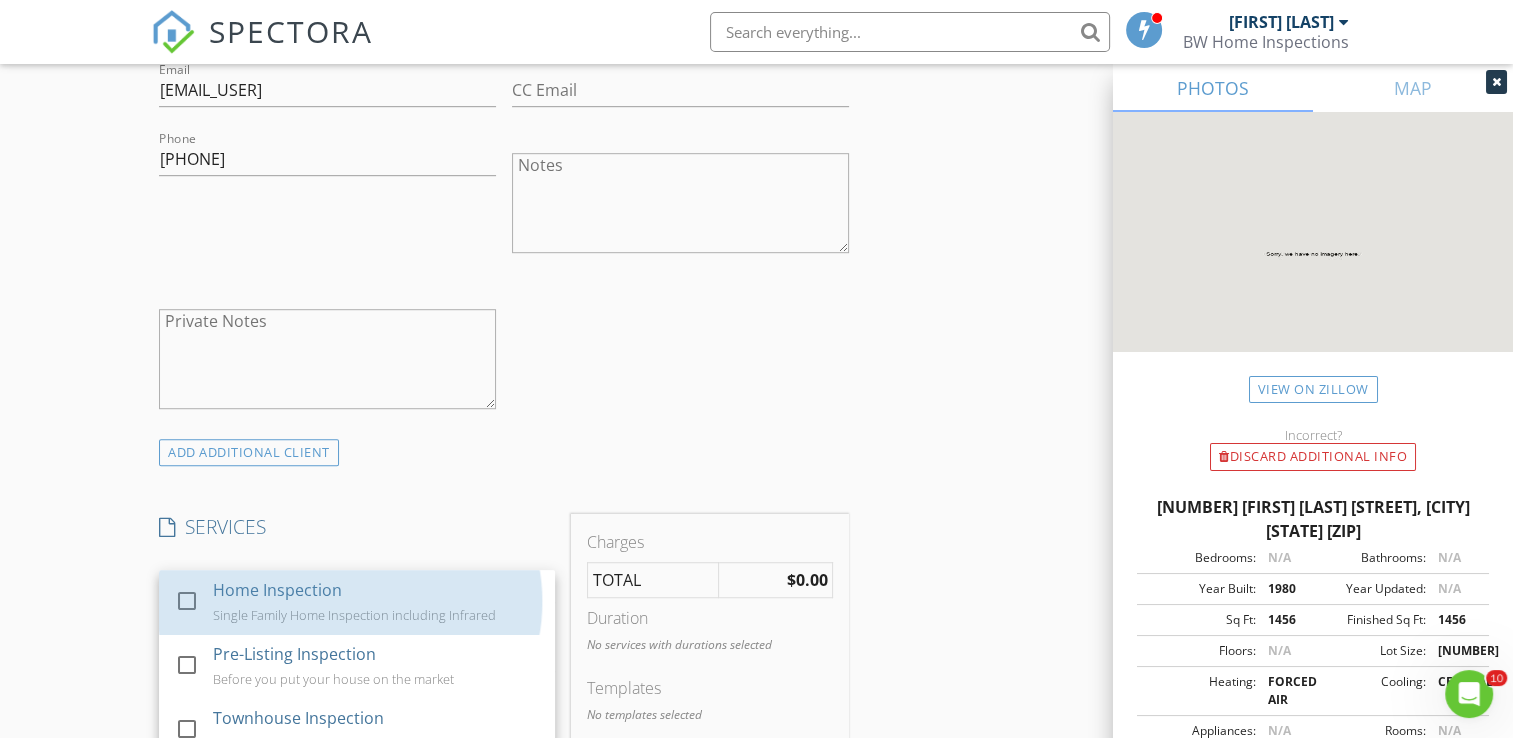 click on "Home Inspection   Single Family Home Inspection including Infrared" at bounding box center [377, 602] 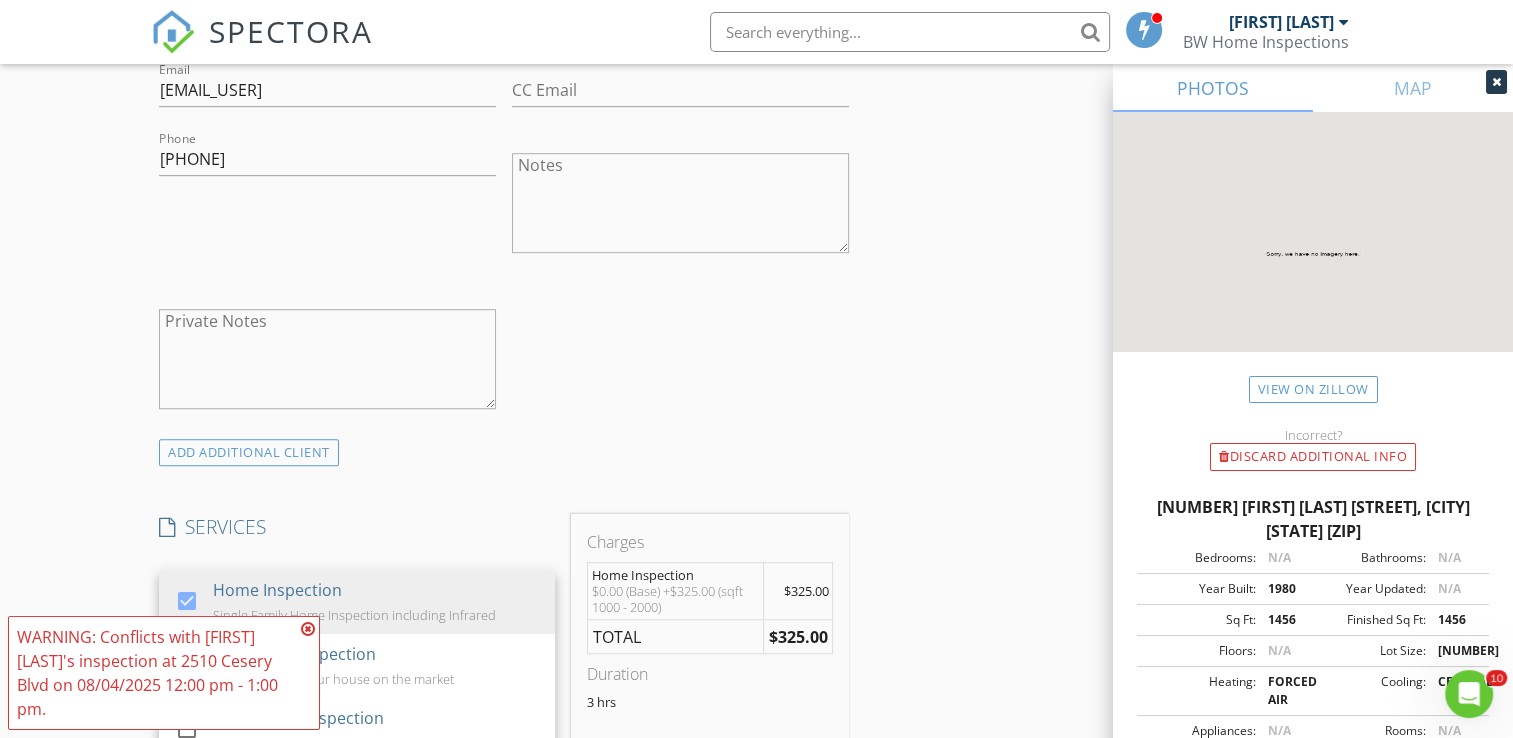 click on "INSPECTOR(S)
check_box   Bradley Williams   PRIMARY   check_box_outline_blank   Jere Pitman     Bradley Williams arrow_drop_down   check_box_outline_blank Bradley Williams specifically requested
Date/Time
08/04/2025 1:00 PM
Location
Address Search       Address 2815 Joe Ashton Rd   Unit   City St. Augustine   State FL   Zip 32092   County St. Johns     Square Feet 1456   Year Built 1980   Foundation arrow_drop_down     Bradley Williams     38.7 miles     (an hour)
client
check_box Enable Client CC email for this inspection   Client Search     check_box_outline_blank Client is a Company/Organization     First Name Marc and Raina   Last Name Durrence   Email rainadurrence@gmail.com   CC Email   Phone 904-612-9102           Notes   Private Notes
ADD ADDITIONAL client
SERVICES" at bounding box center (504, 782) 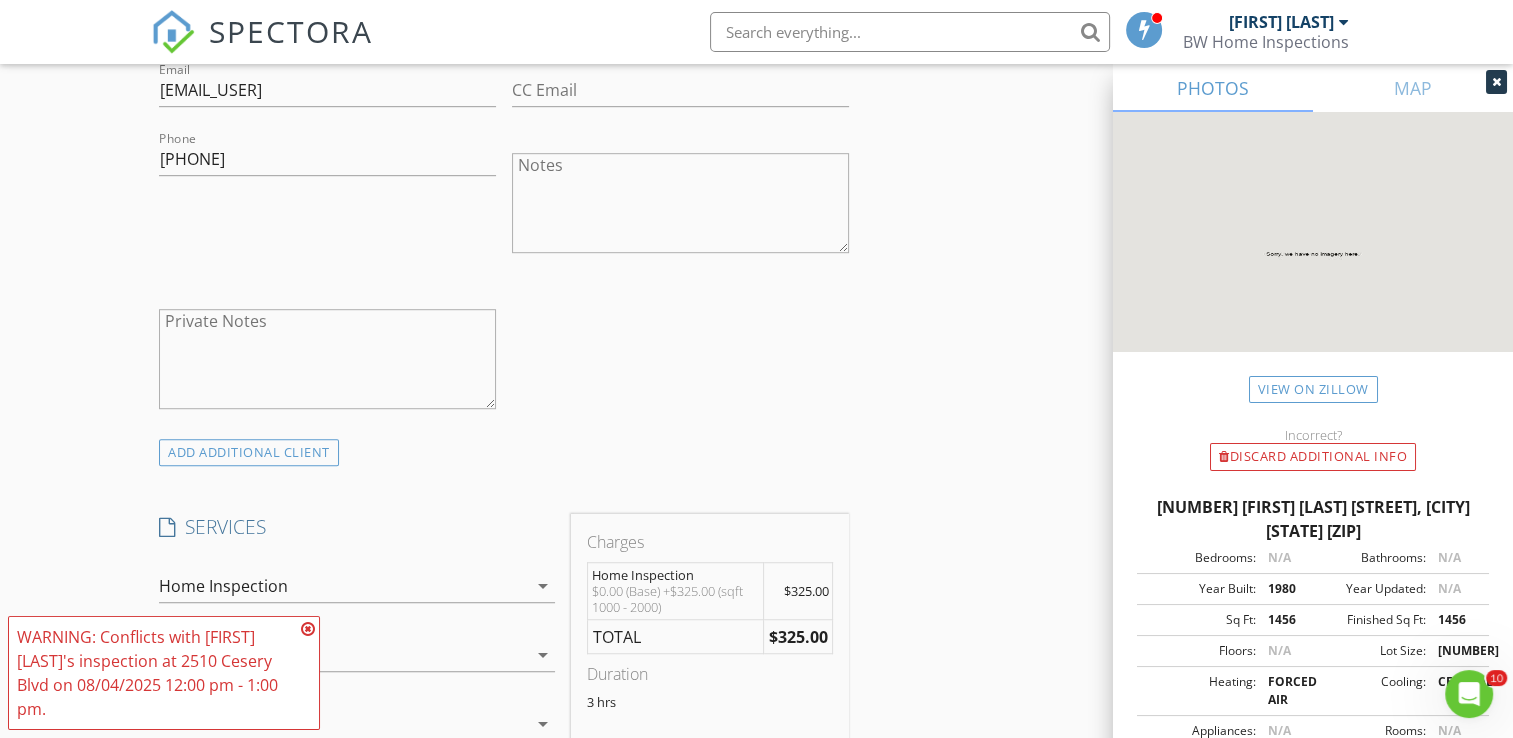 click at bounding box center (343, 655) 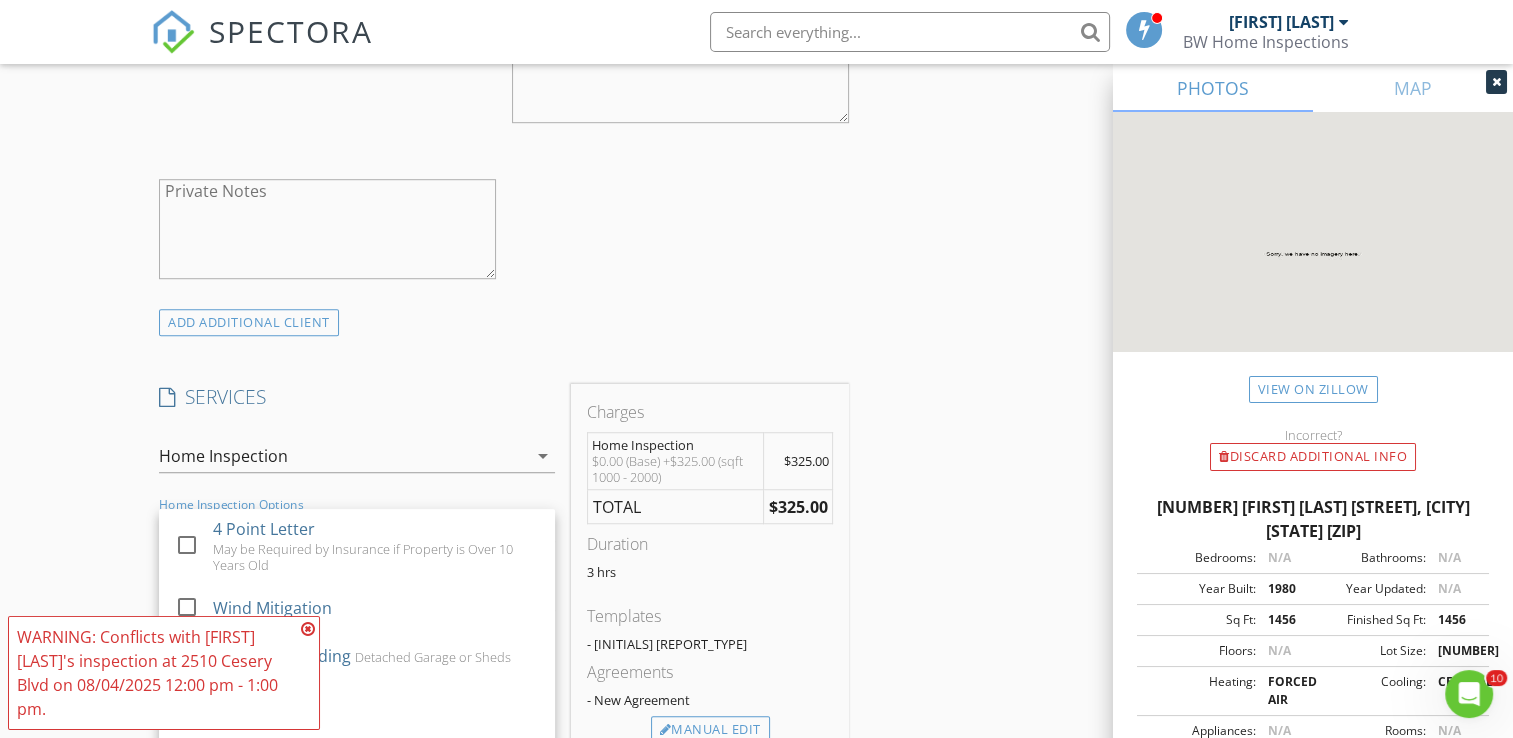 scroll, scrollTop: 1412, scrollLeft: 0, axis: vertical 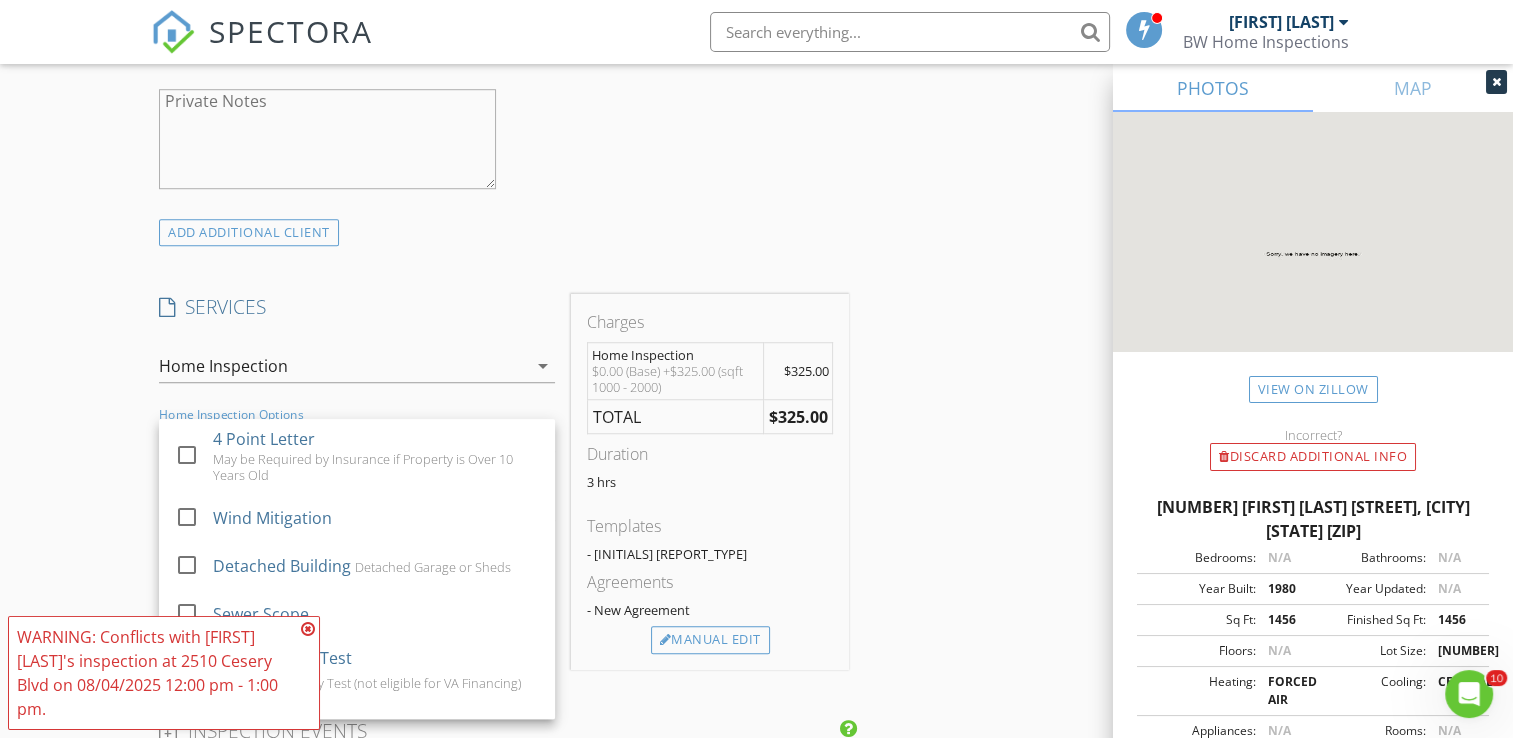 click on "SERVICES" at bounding box center (357, 307) 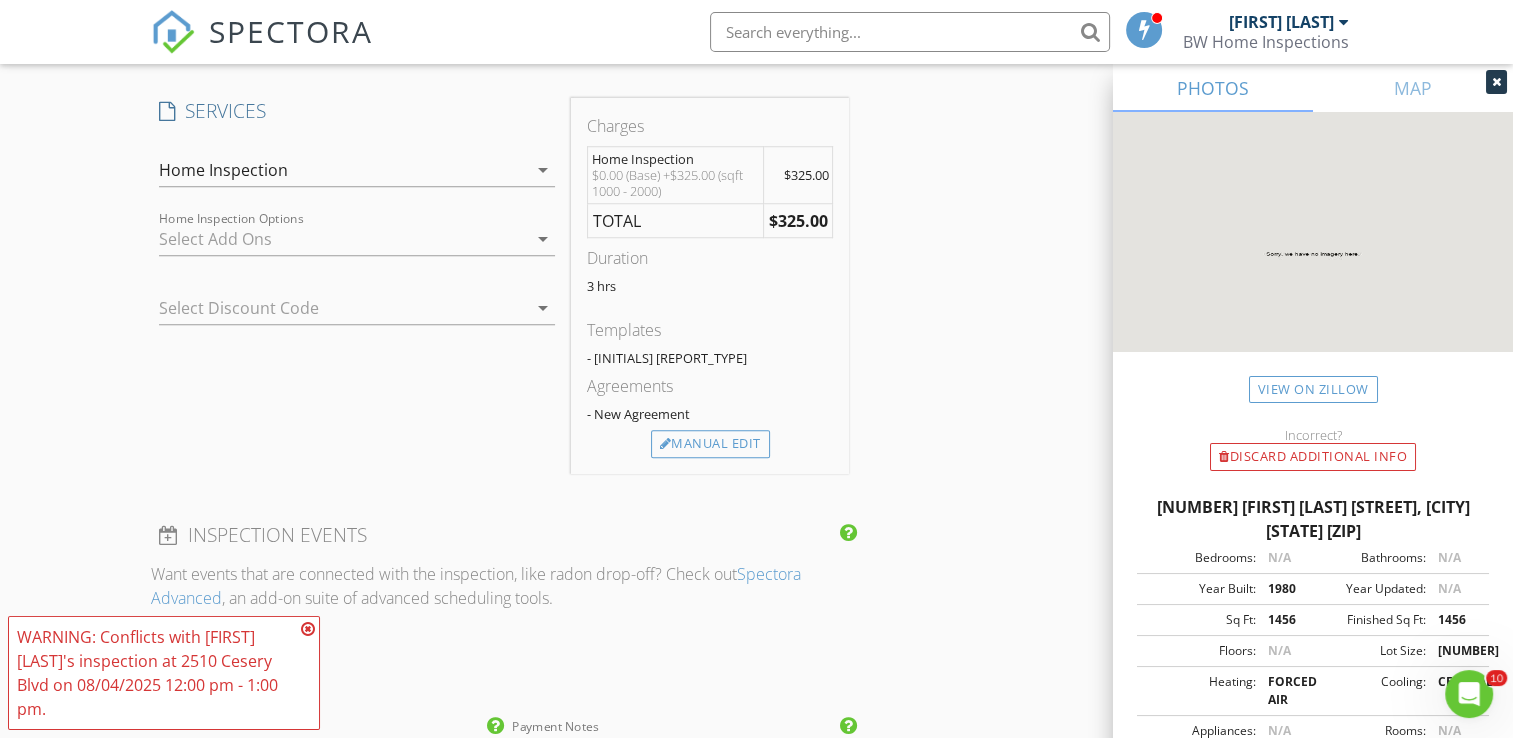 scroll, scrollTop: 1610, scrollLeft: 0, axis: vertical 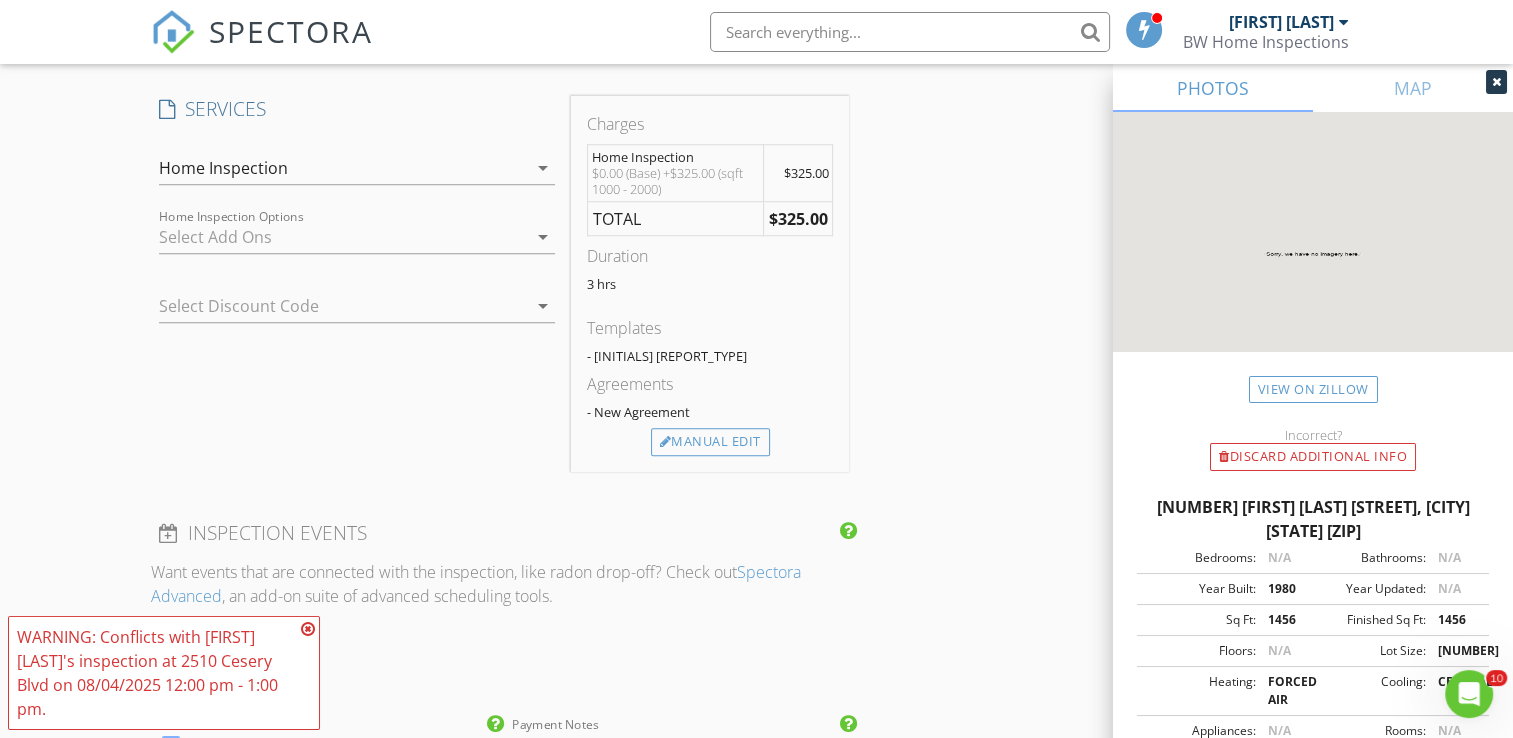 click at bounding box center (329, 306) 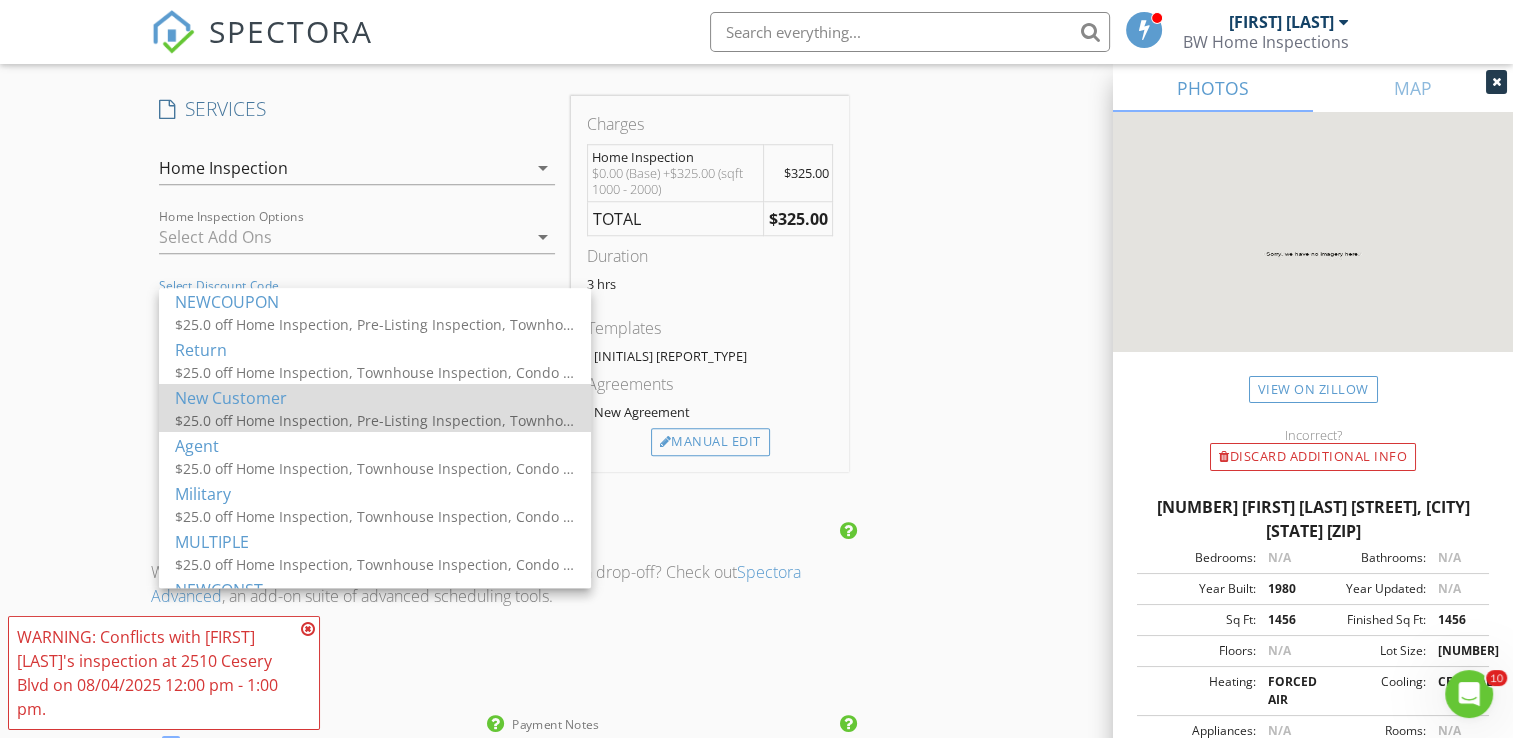 click on "$25.0 off Home Inspection, Pre-Listing Inspection, Townhouse Inspection, Condo Inspection, New Construction Inspection" at bounding box center (375, 420) 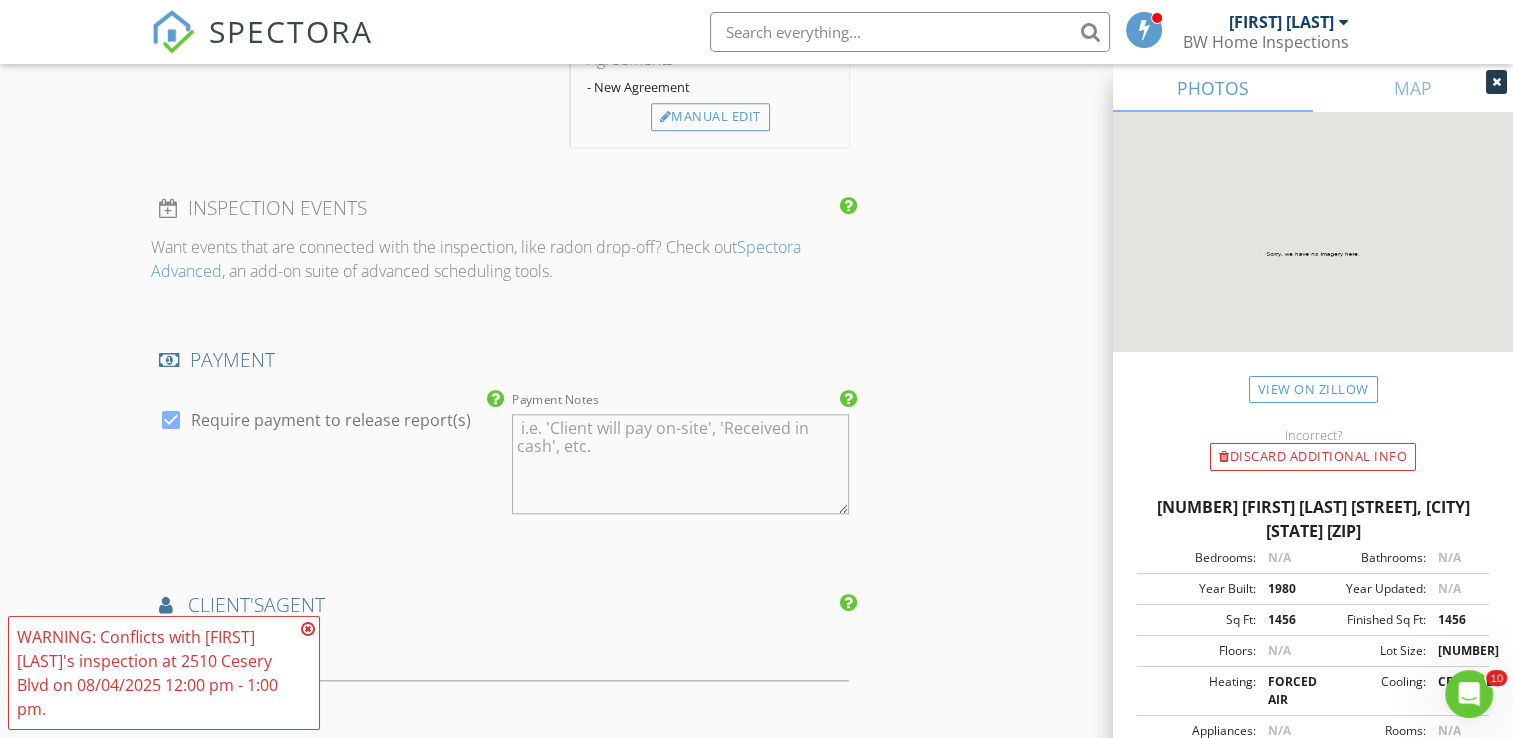 scroll, scrollTop: 1982, scrollLeft: 0, axis: vertical 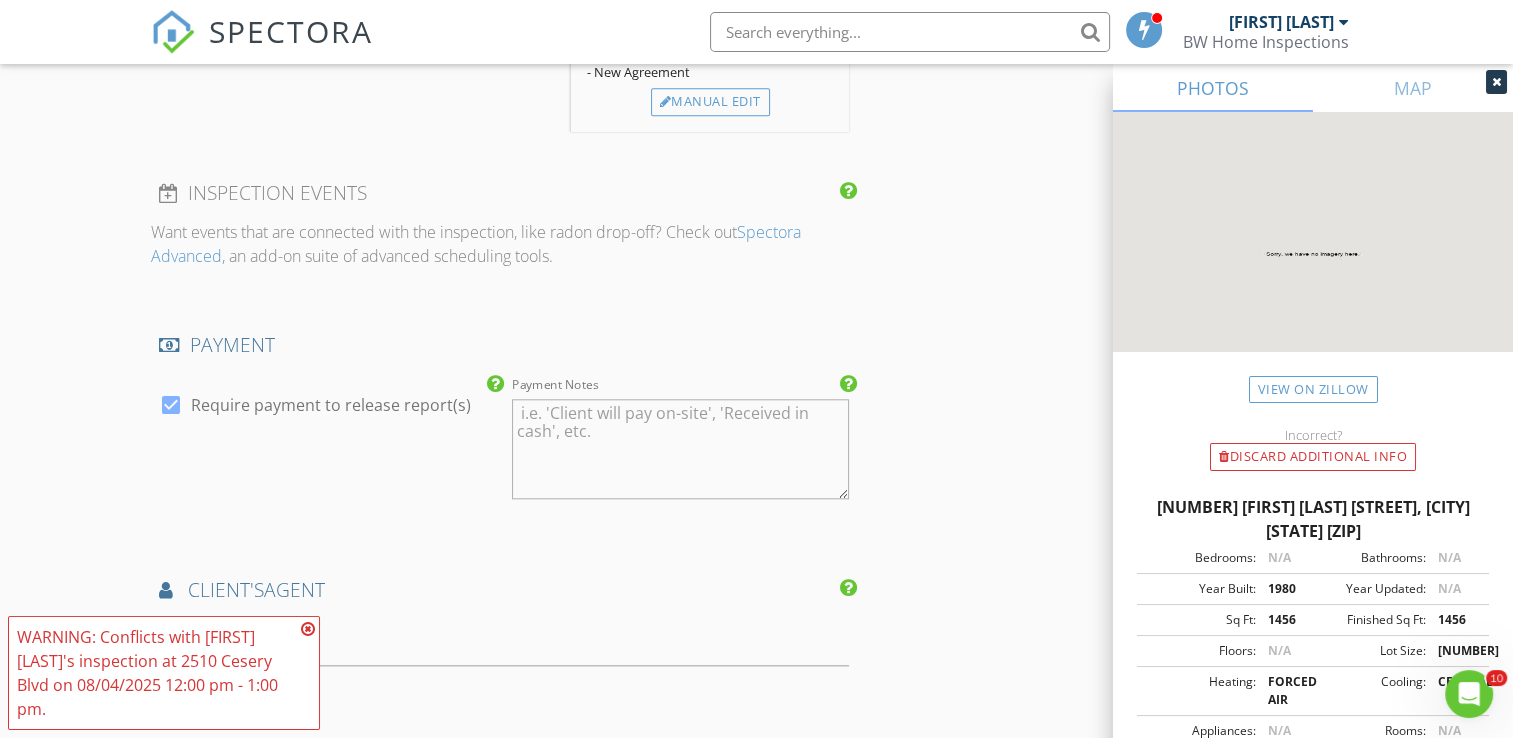 click at bounding box center [308, 629] 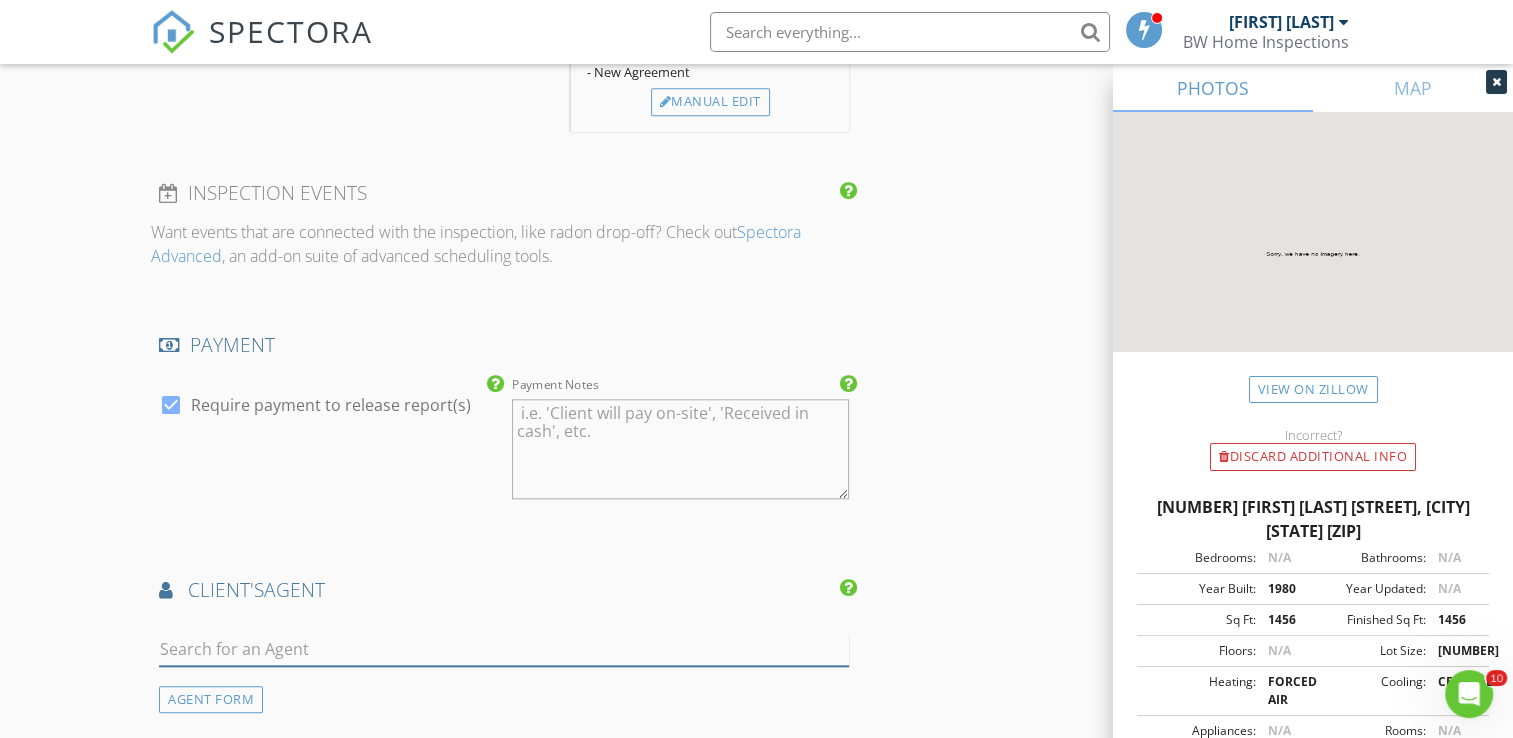 click at bounding box center [504, 649] 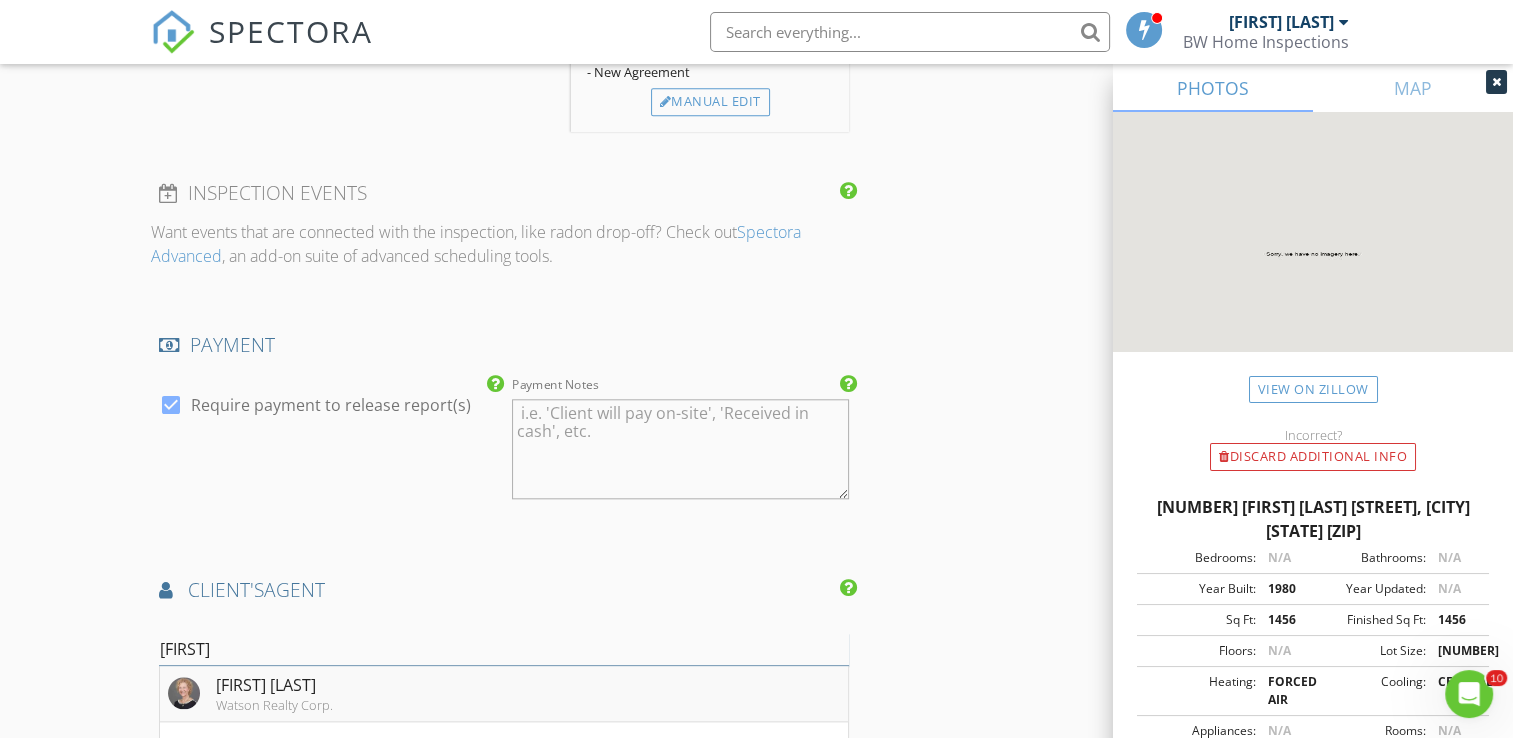 type on "Juliette" 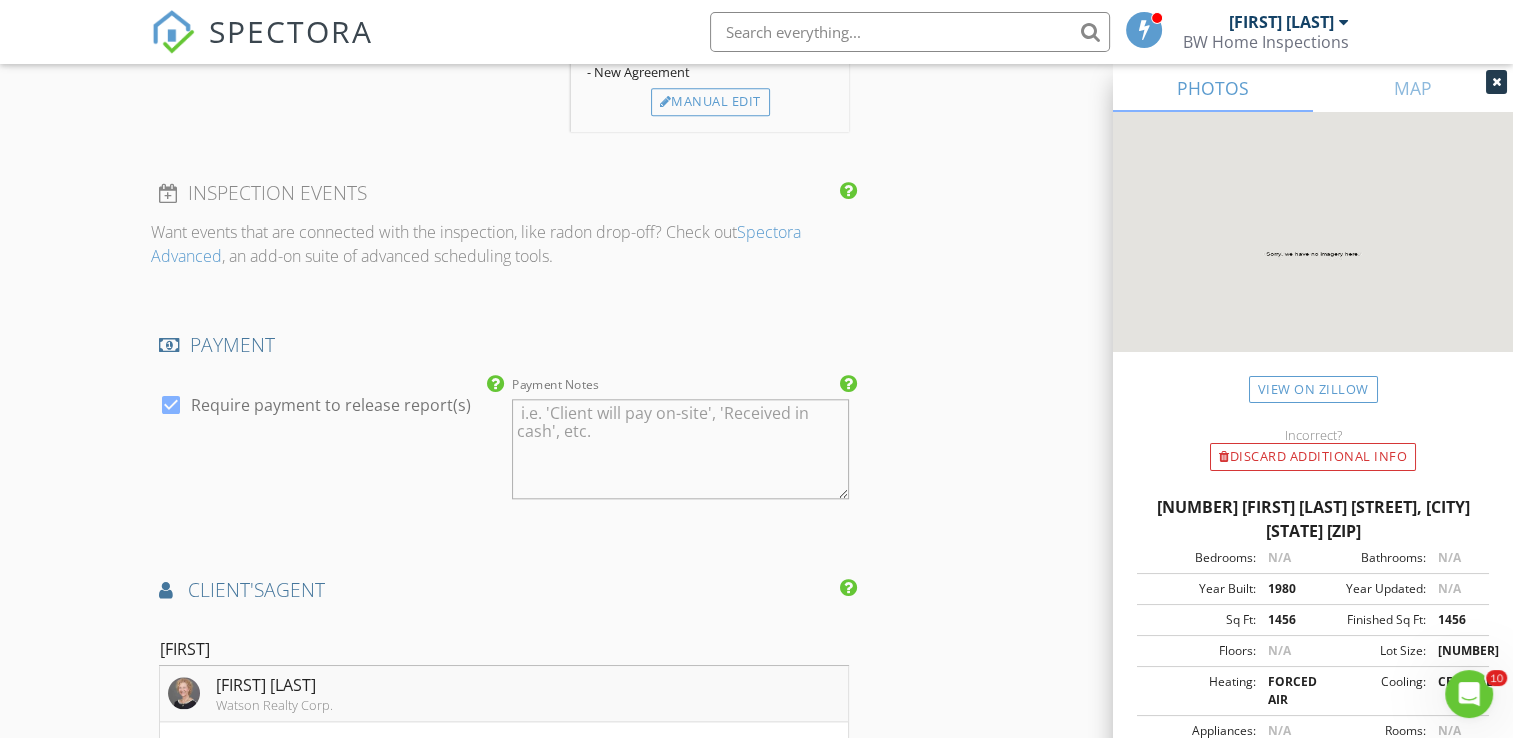 click on "Juliette Vaughn" at bounding box center (274, 685) 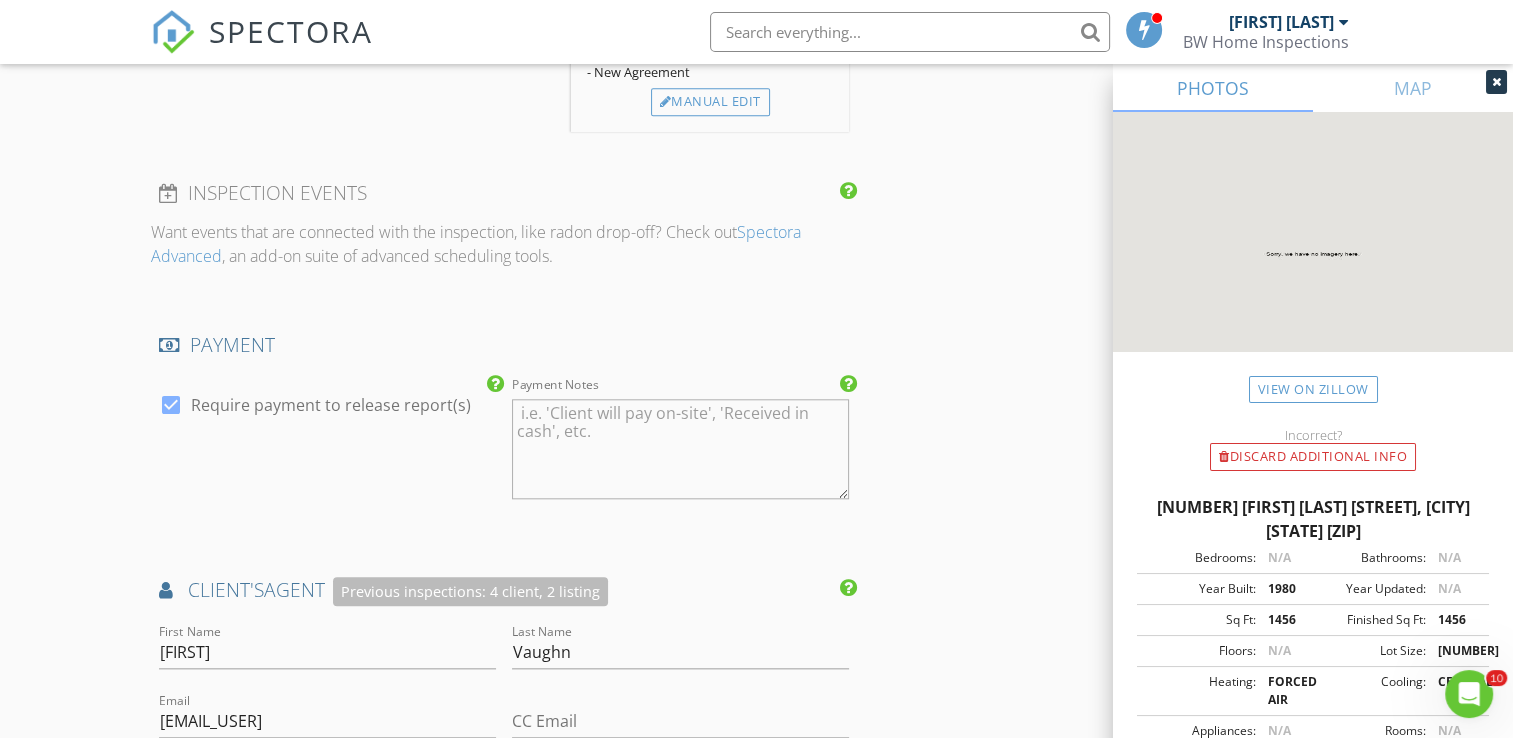 click on "INSPECTOR(S)
check_box   Bradley Williams   PRIMARY   check_box_outline_blank   Jere Pitman     Bradley Williams arrow_drop_down   check_box_outline_blank Bradley Williams specifically requested
Date/Time
08/04/2025 1:00 PM
Location
Address Search       Address 2815 Joe Ashton Rd   Unit   City St. Augustine   State FL   Zip 32092   County St. Johns     Square Feet 1456   Year Built 1980   Foundation arrow_drop_down     Bradley Williams     38.7 miles     (an hour)
client
check_box Enable Client CC email for this inspection   Client Search     check_box_outline_blank Client is a Company/Organization     First Name Marc and Raina   Last Name Durrence   Email rainadurrence@gmail.com   CC Email   Phone 904-612-9102           Notes   Private Notes
ADD ADDITIONAL client
SERVICES" at bounding box center [504, 236] 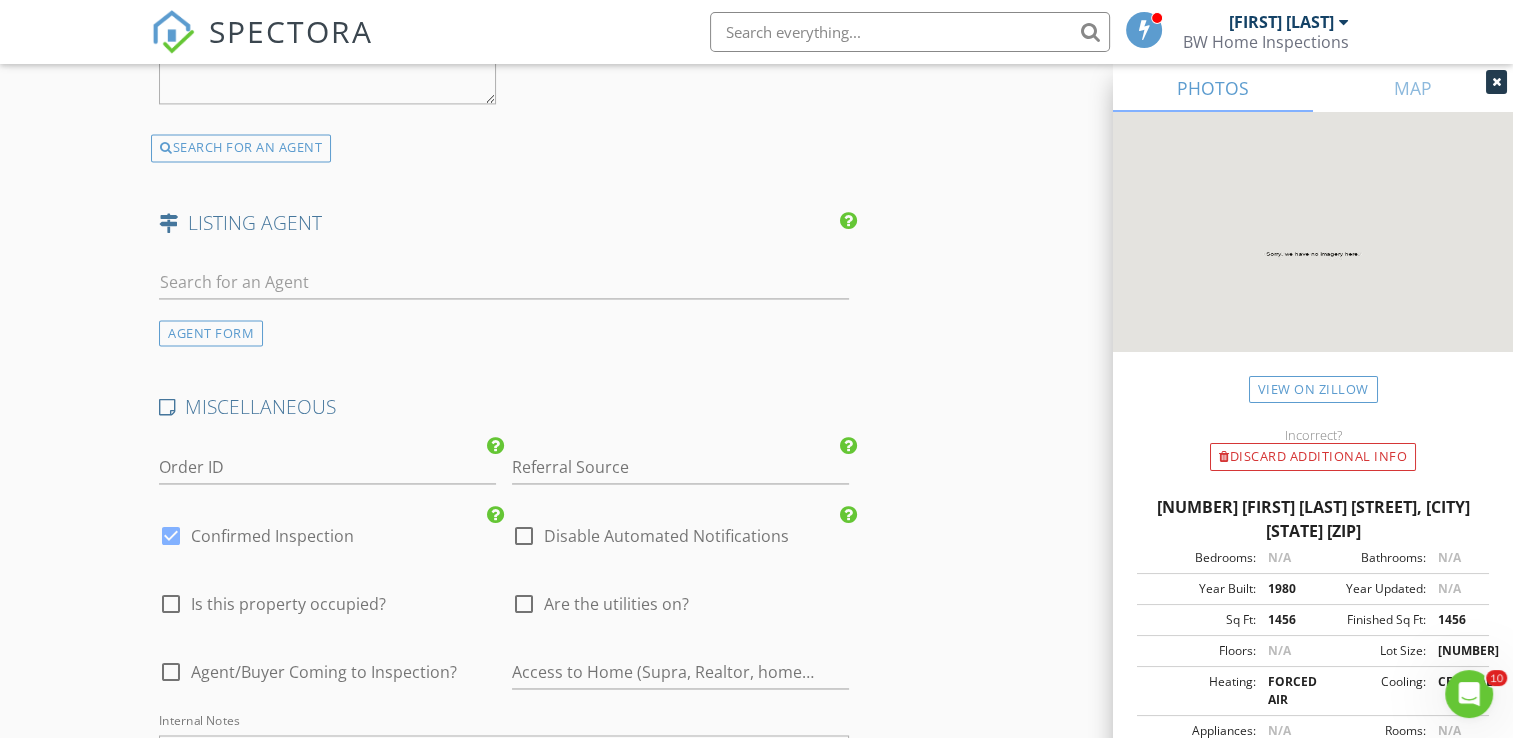 scroll, scrollTop: 2991, scrollLeft: 0, axis: vertical 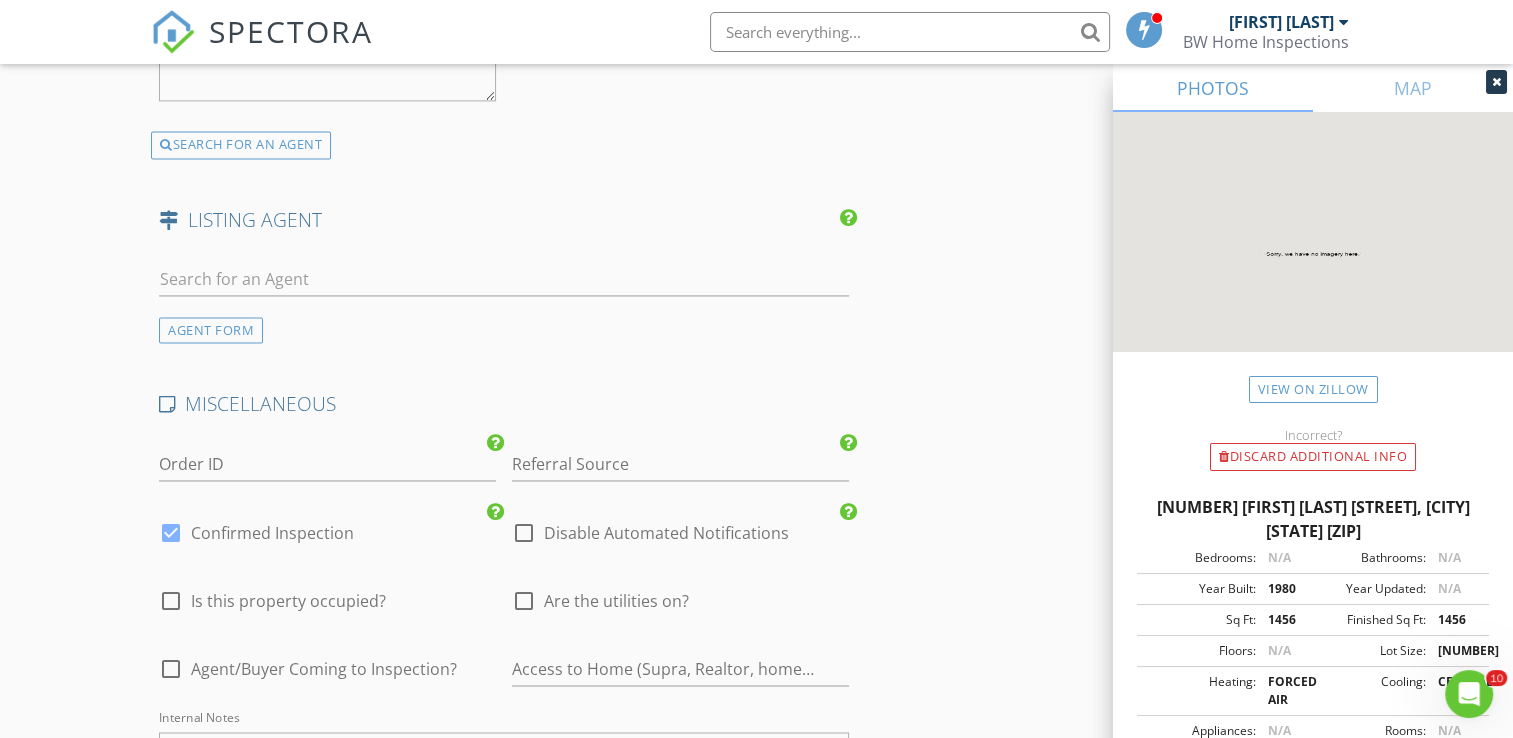 click at bounding box center (524, 601) 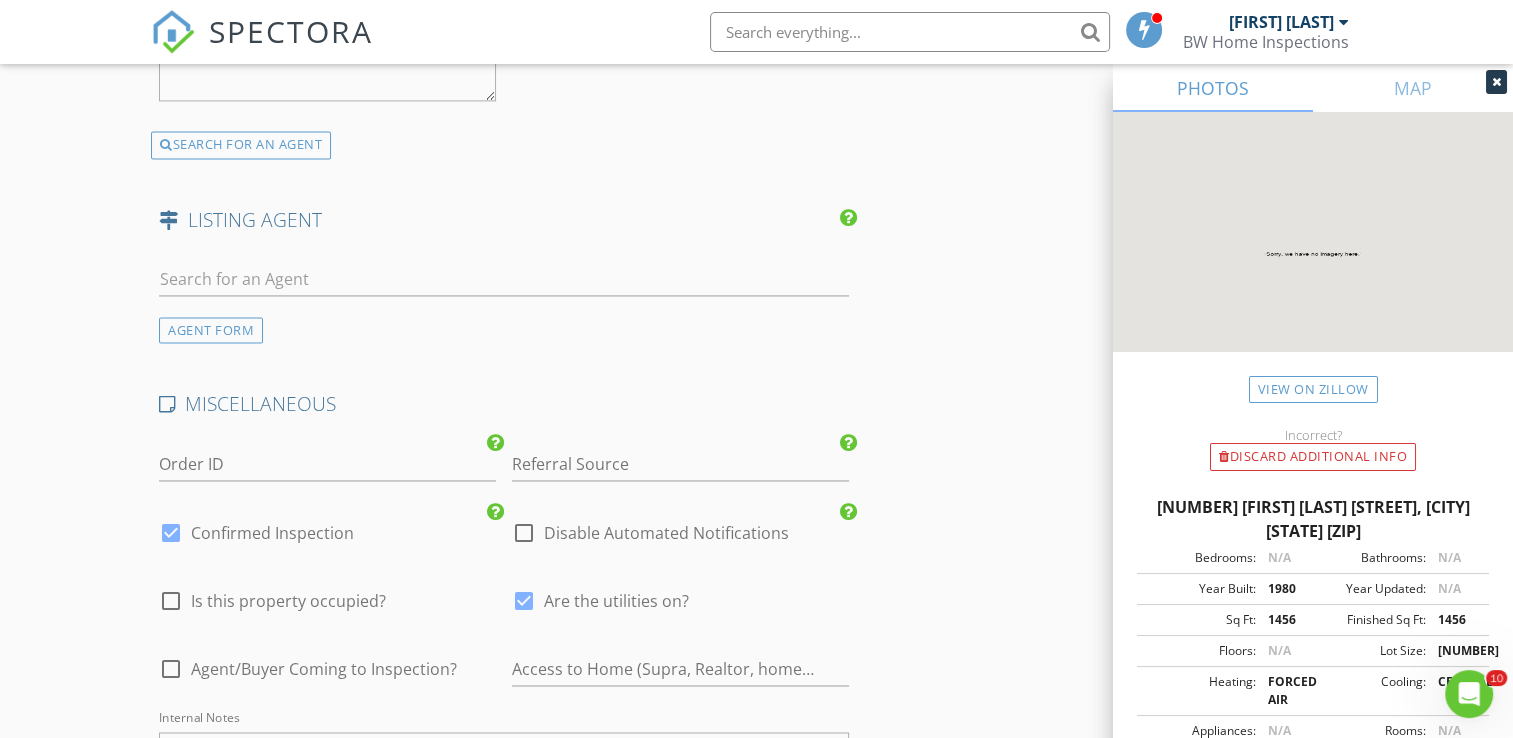 click on "Agent/Buyer Coming to Inspection?" at bounding box center [324, 669] 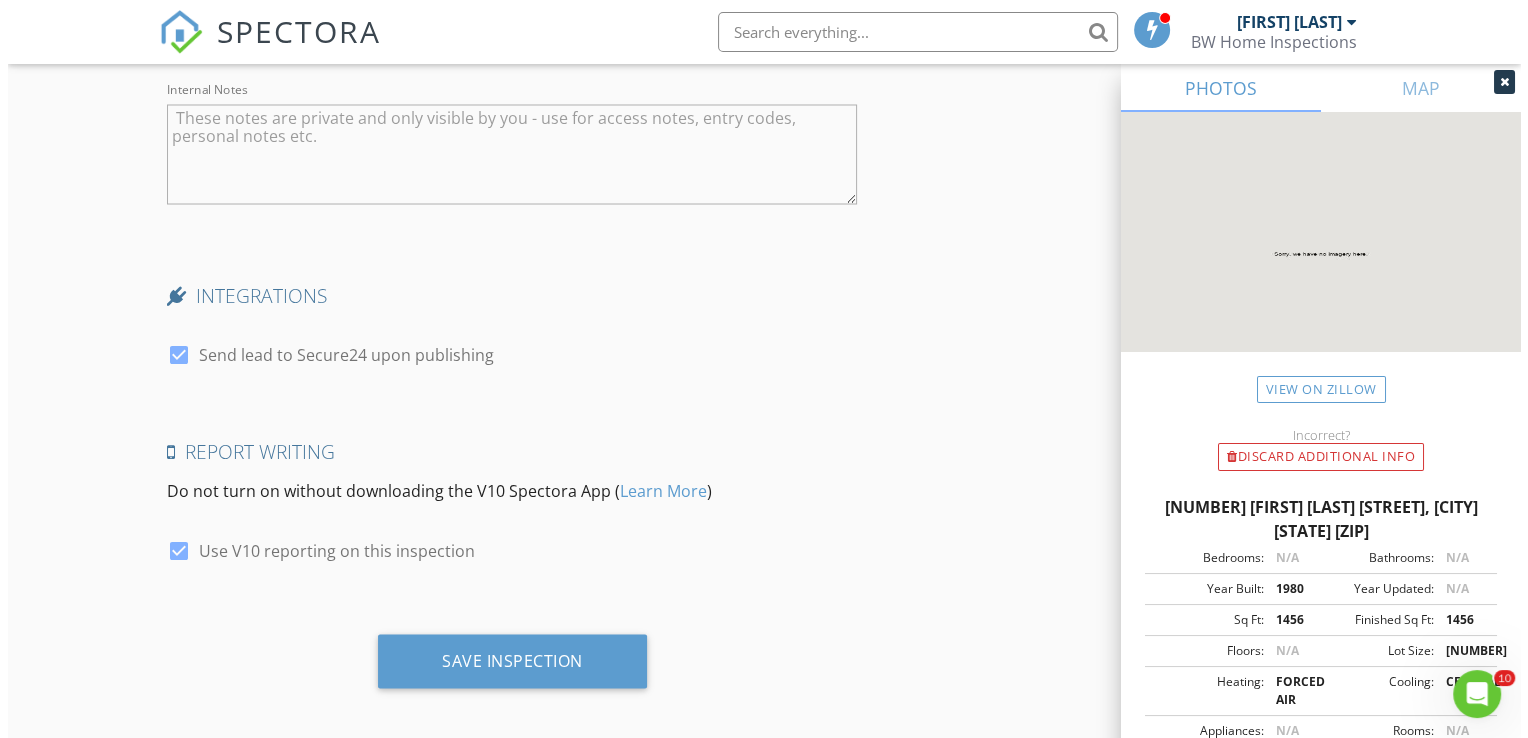 scroll, scrollTop: 3624, scrollLeft: 0, axis: vertical 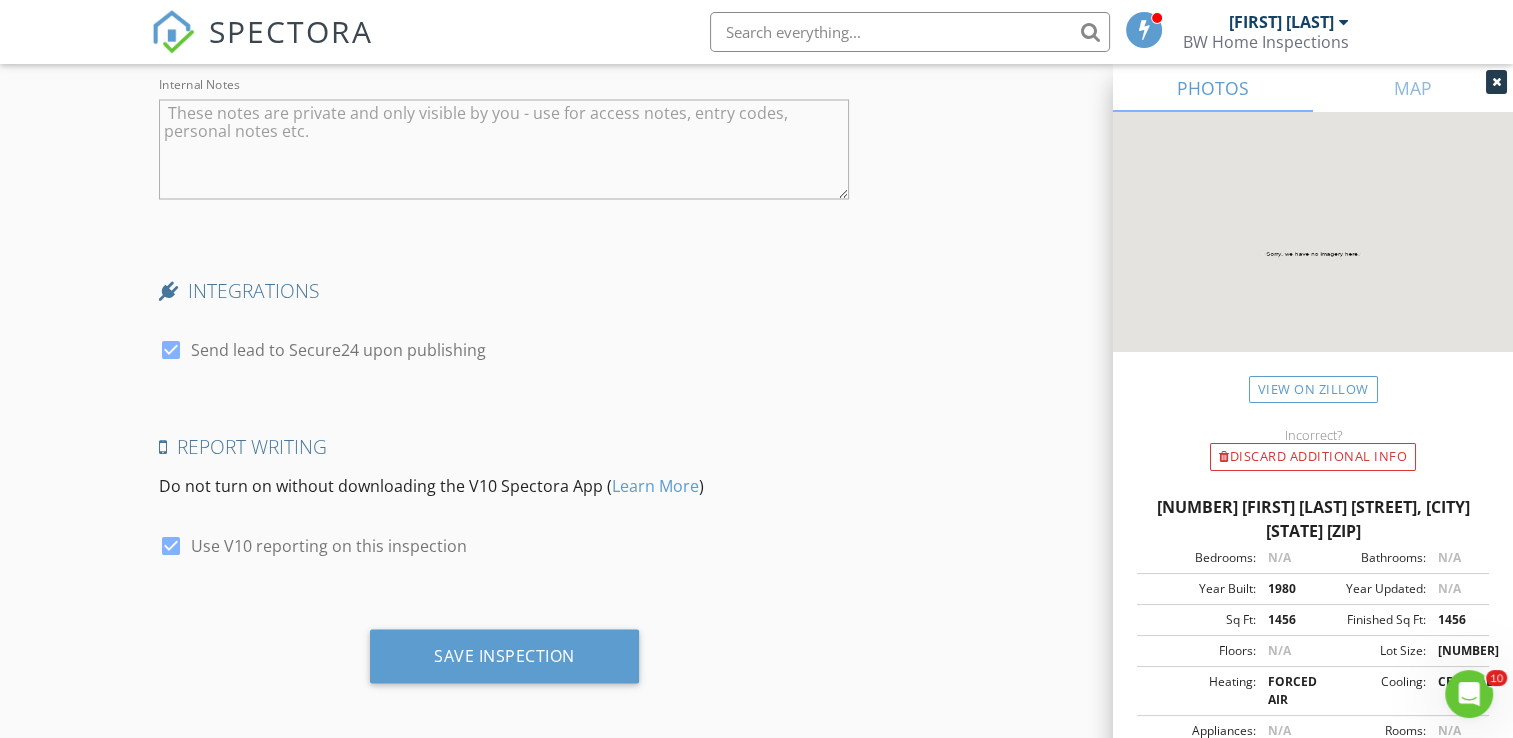 click on "Send lead to Secure24 upon publishing" at bounding box center [338, 349] 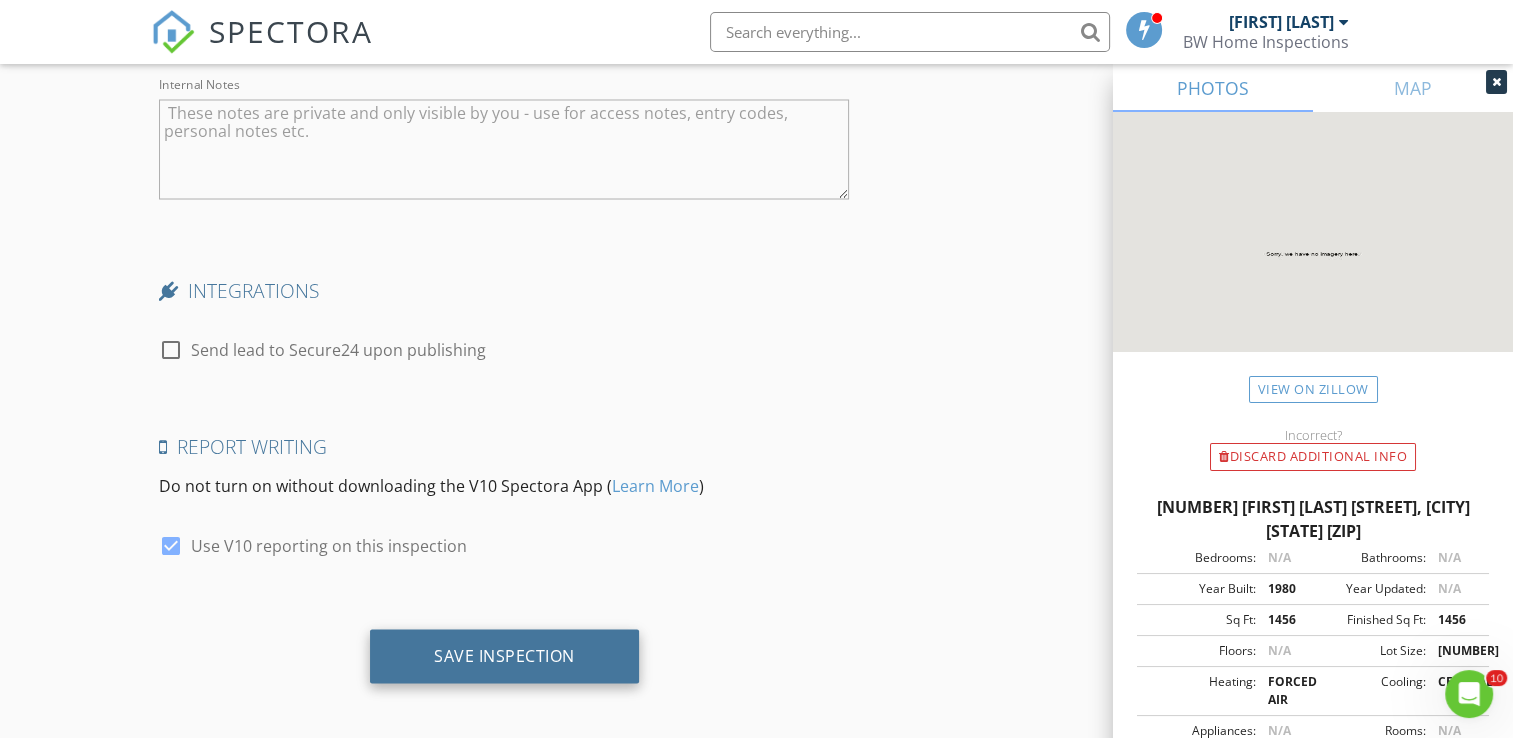 click on "Save Inspection" at bounding box center (504, 655) 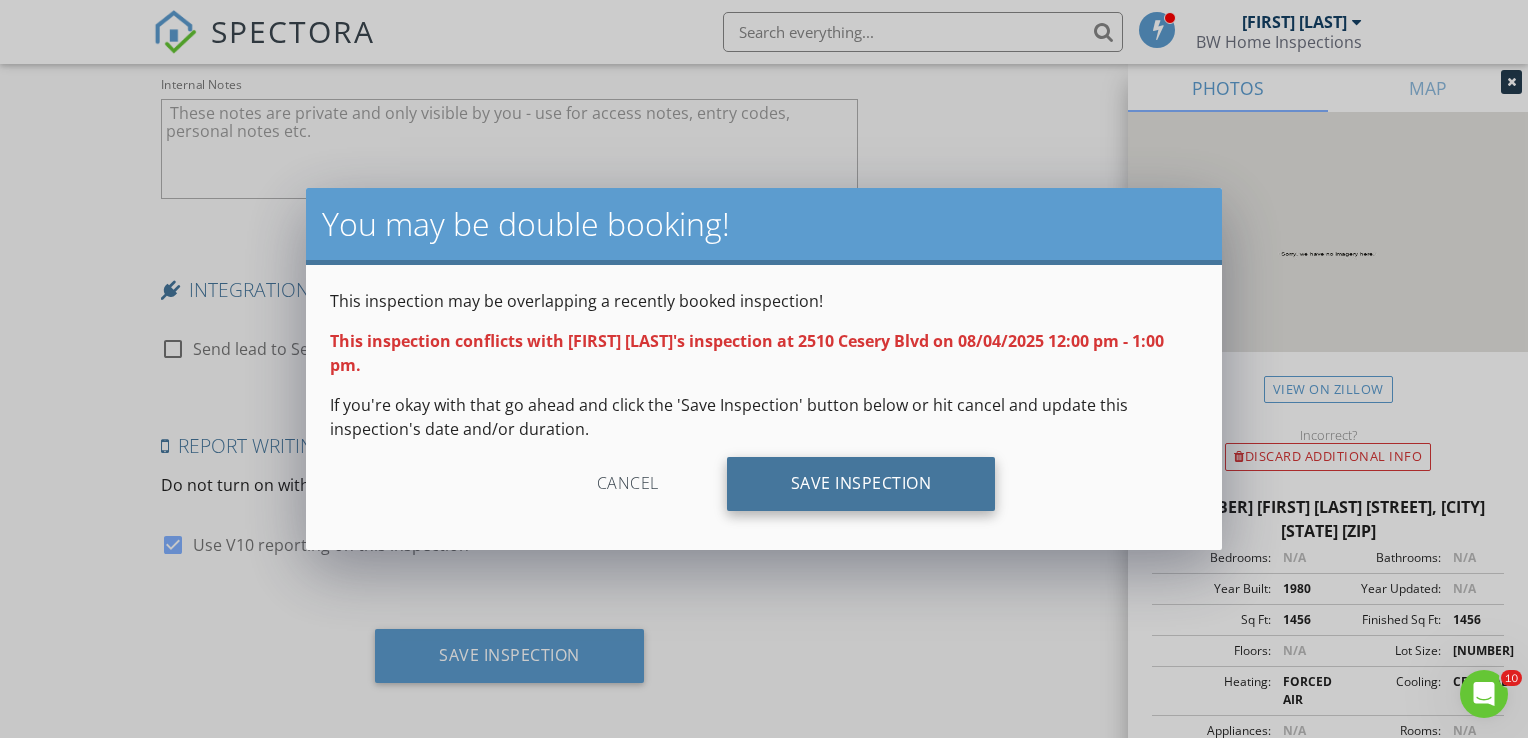 click on "Save Inspection" at bounding box center (861, 484) 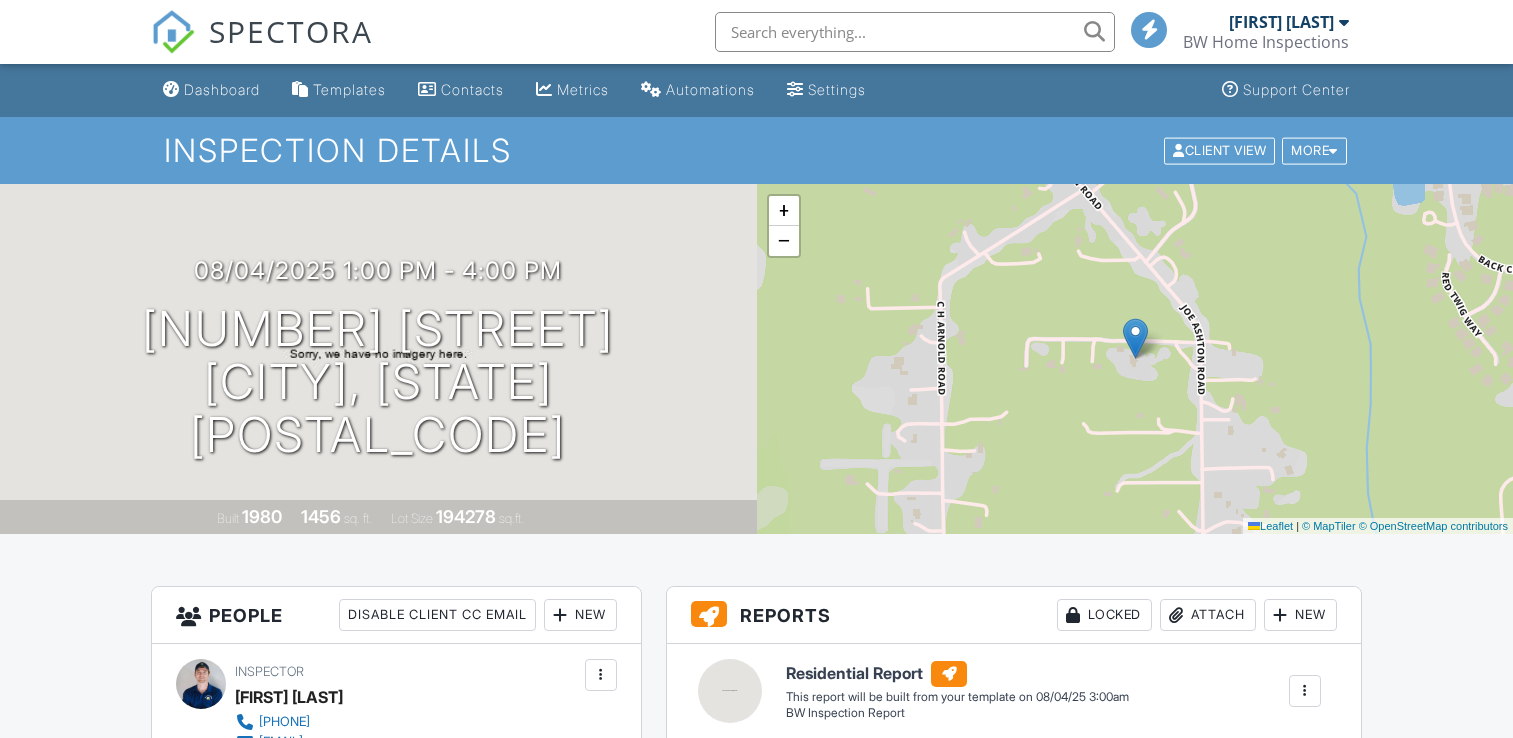 click on "Dashboard" at bounding box center [222, 89] 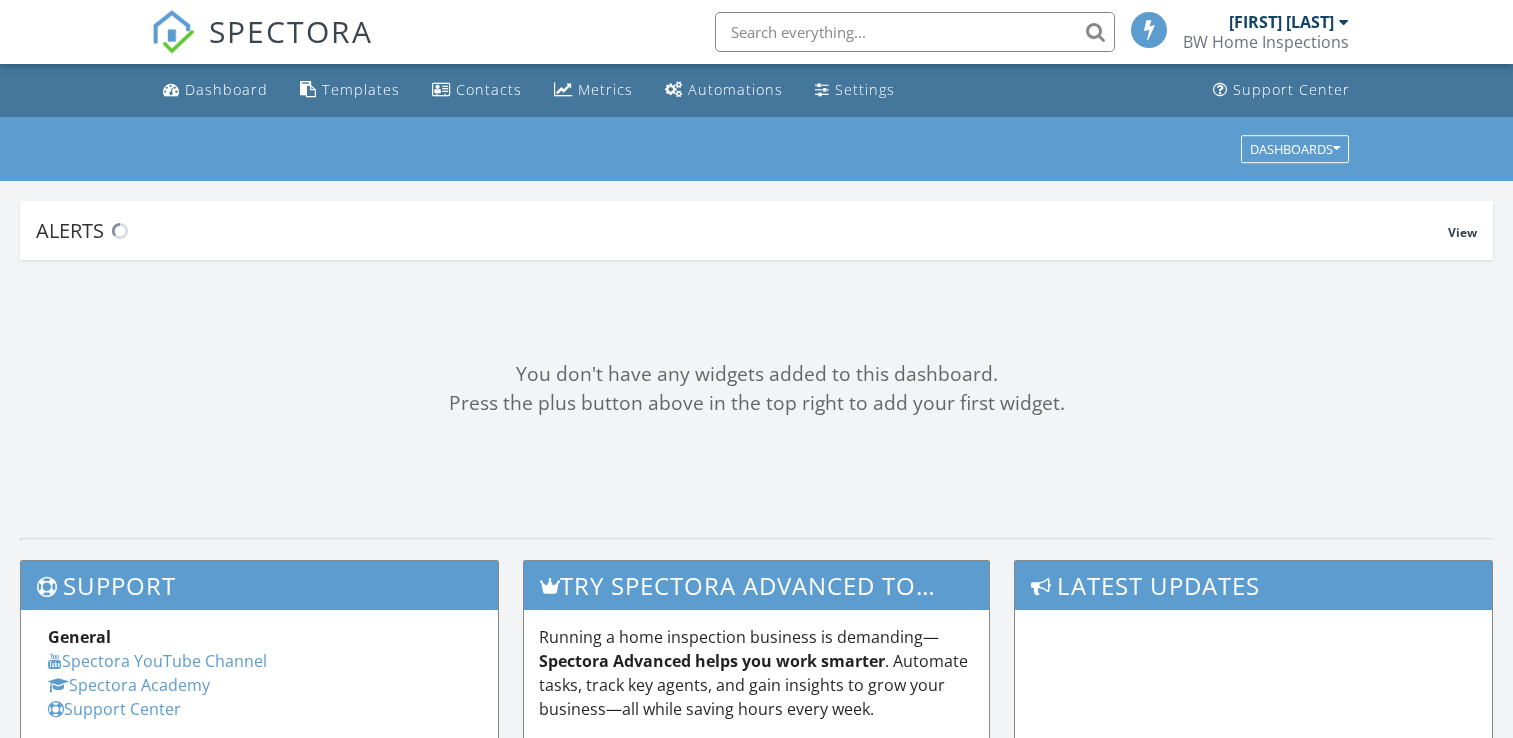 scroll, scrollTop: 0, scrollLeft: 0, axis: both 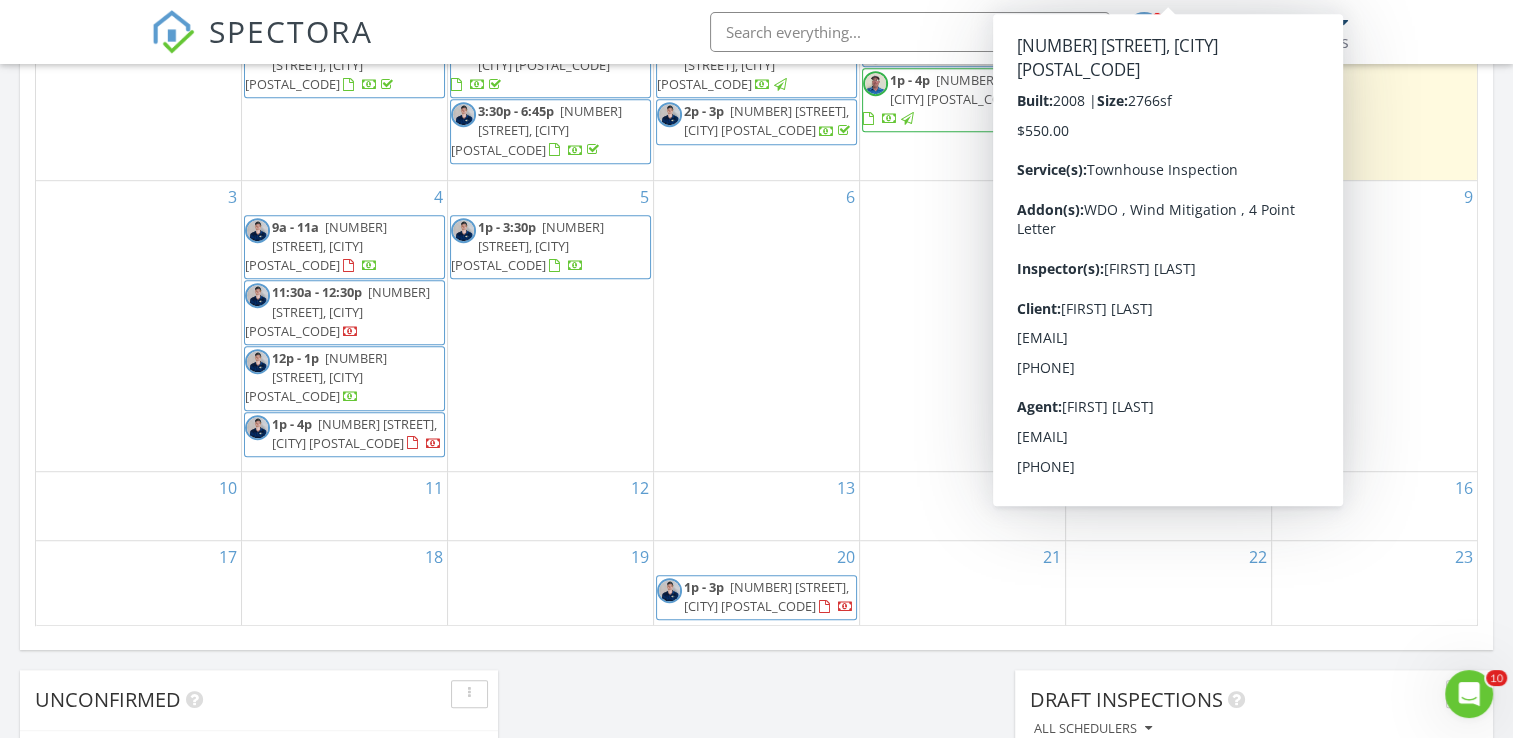 click on "[DATE] – [DATE], [YEAR] [GENERAL_TERM] [GENERAL_TERM] [GENERAL_TERM] [GENERAL_TERM] [GENERAL_TERM] [GENERAL_TERM] [GENERAL_TERM] [GENERAL_TERM] [NUMBER] [NUMBER]
[TIME]
Off
[TIME]
[NUMBER] [STREET], [CITY] [POSTAL_CODE]
[TIME]
[NUMBER] [STREET], [CITY] [POSTAL_CODE]
[TIME]
[NUMBER] [STREET], [CITY] [POSTAL_CODE]
[NUMBER]
[TIME]
[NUMBER] [STREET], [CITY] [POSTAL_CODE]" at bounding box center (756, 186) 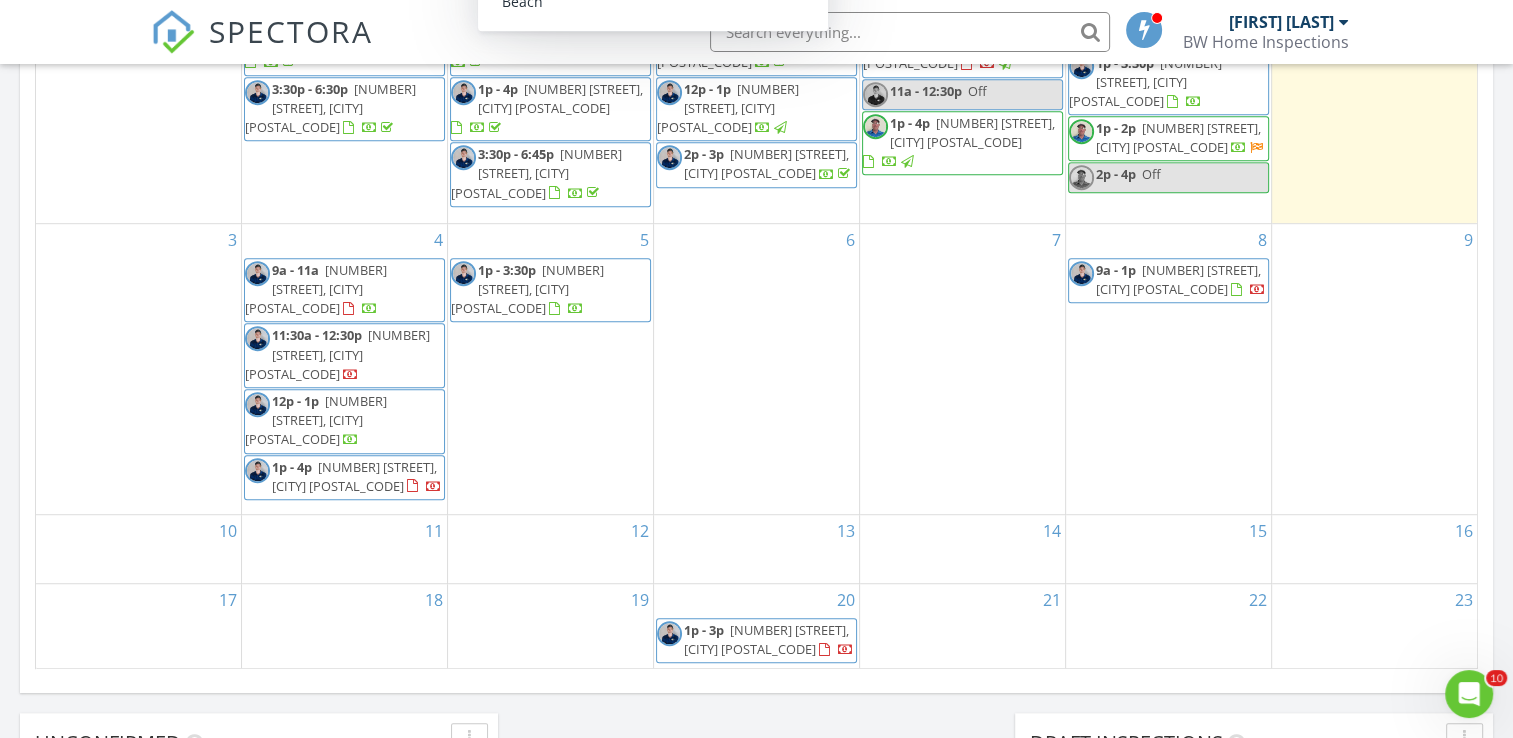 scroll, scrollTop: 1168, scrollLeft: 0, axis: vertical 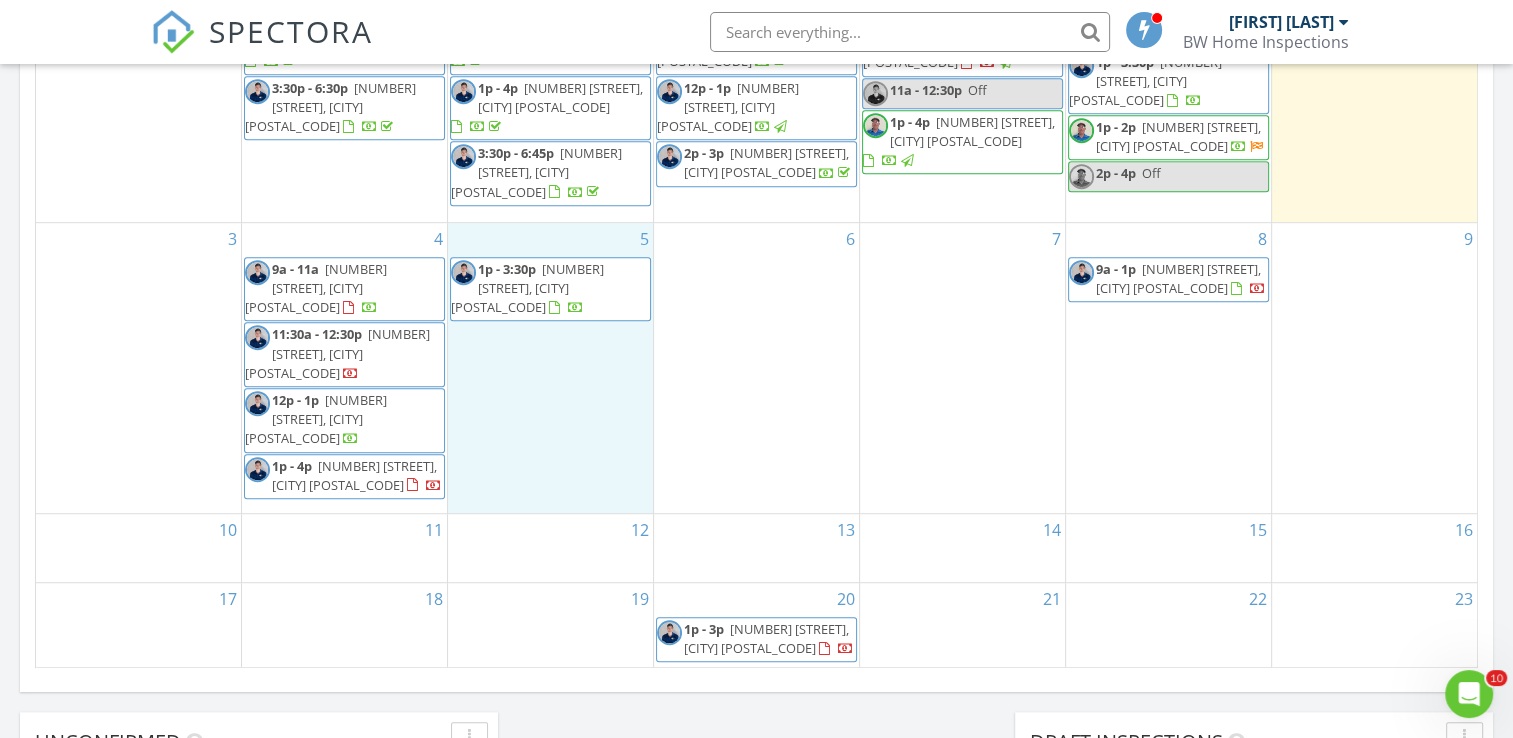 click on "[NUMBER]
[TIME]
[NUMBER] [STREET], [CITY] [POSTAL_CODE]" at bounding box center (550, 368) 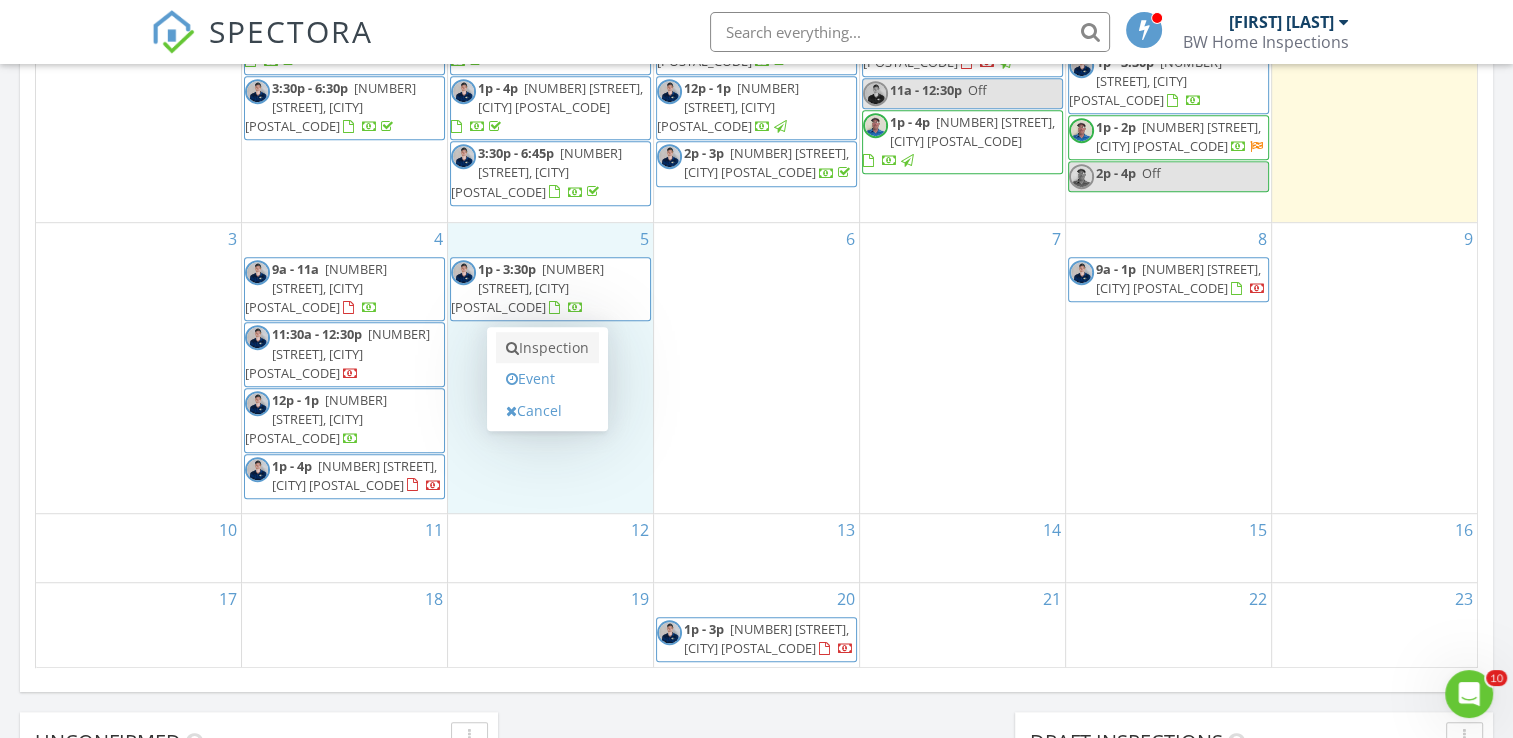 click on "Inspection" at bounding box center [547, 348] 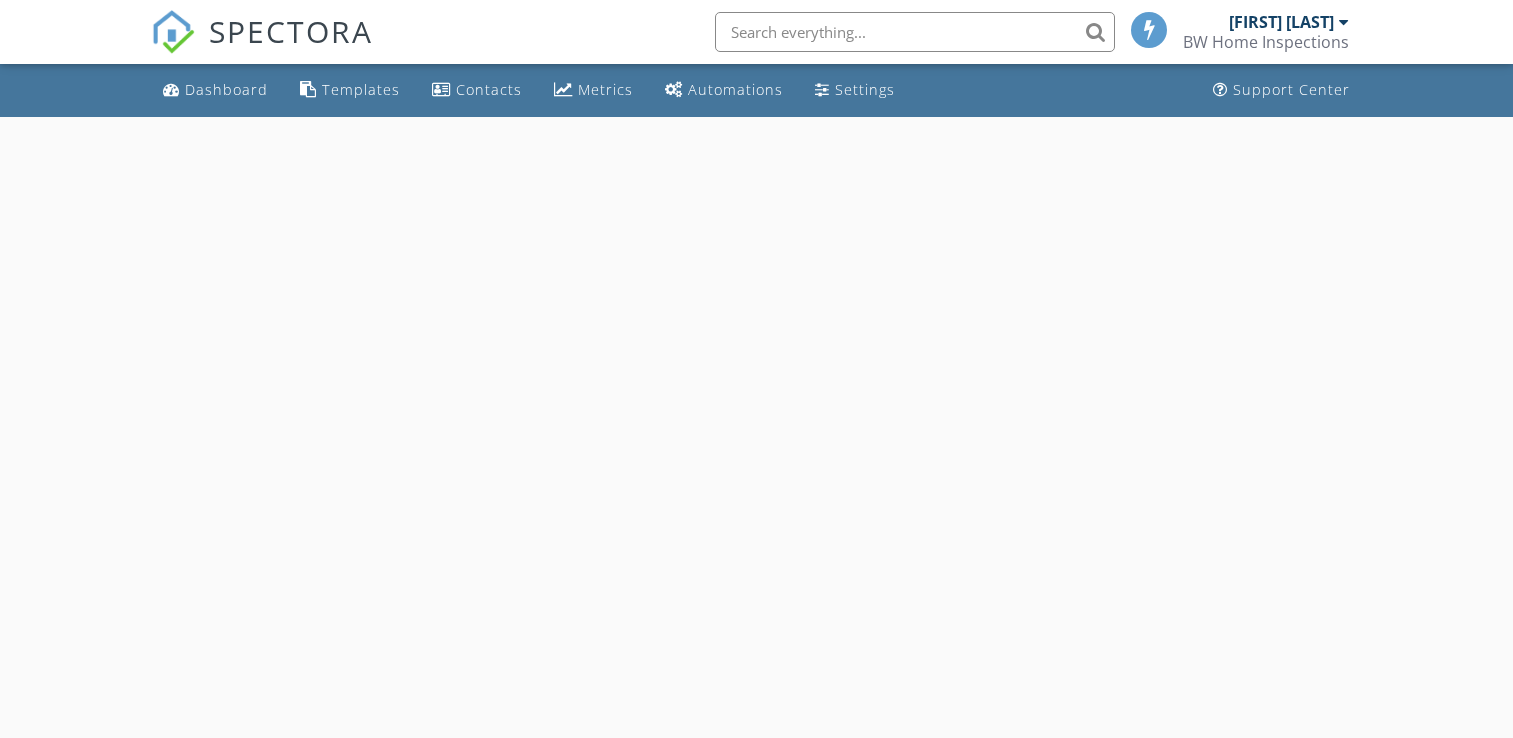 scroll, scrollTop: 0, scrollLeft: 0, axis: both 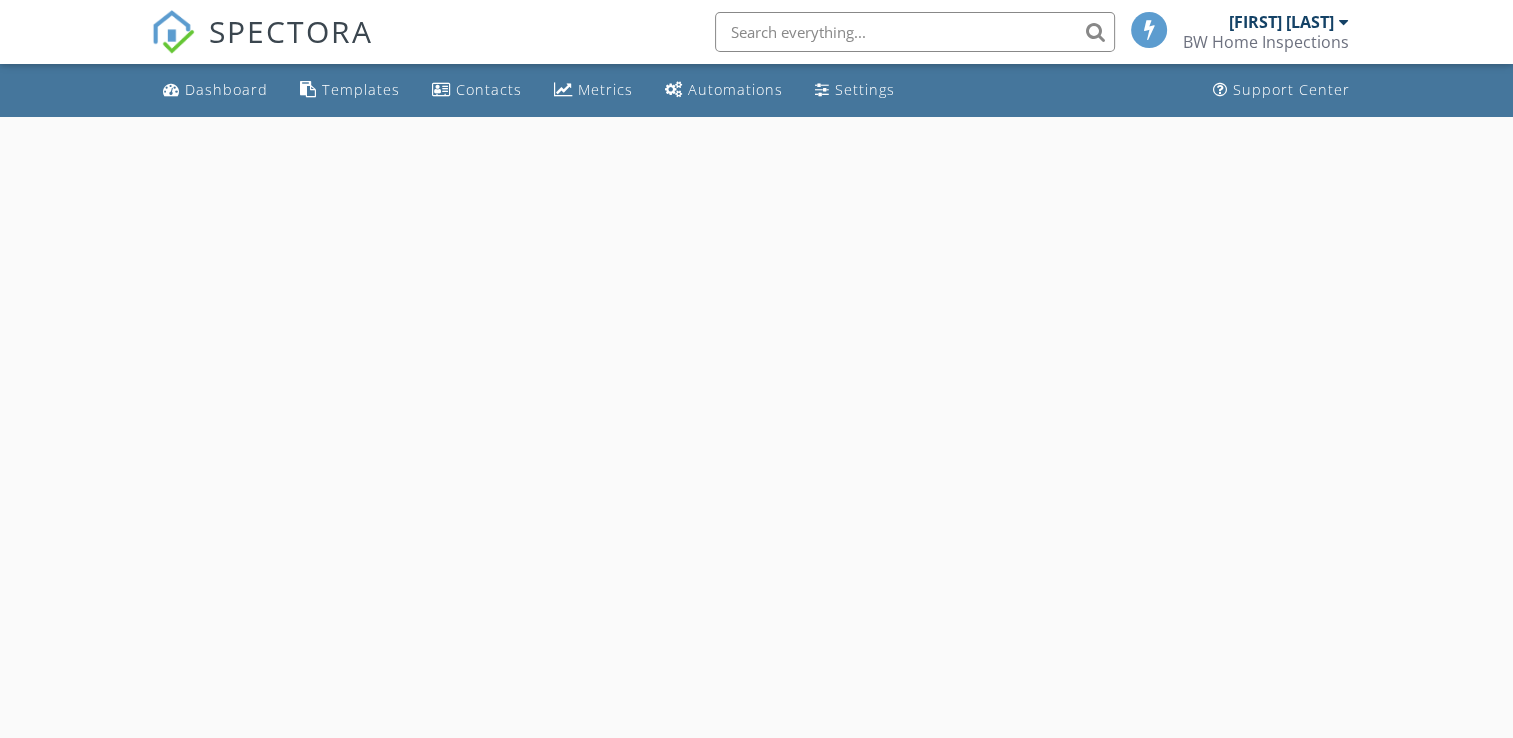 select on "7" 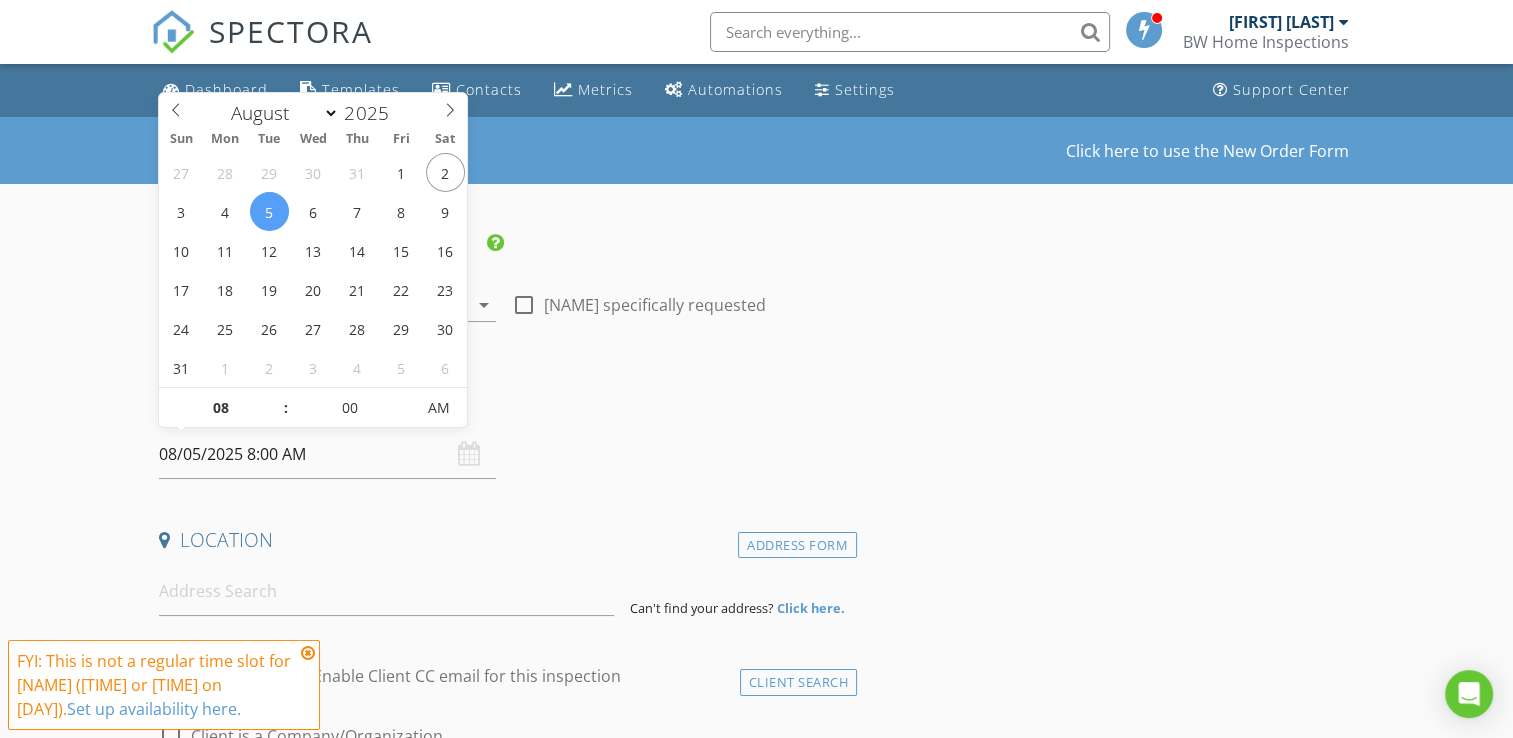 click on "08/05/2025 8:00 AM" at bounding box center (327, 454) 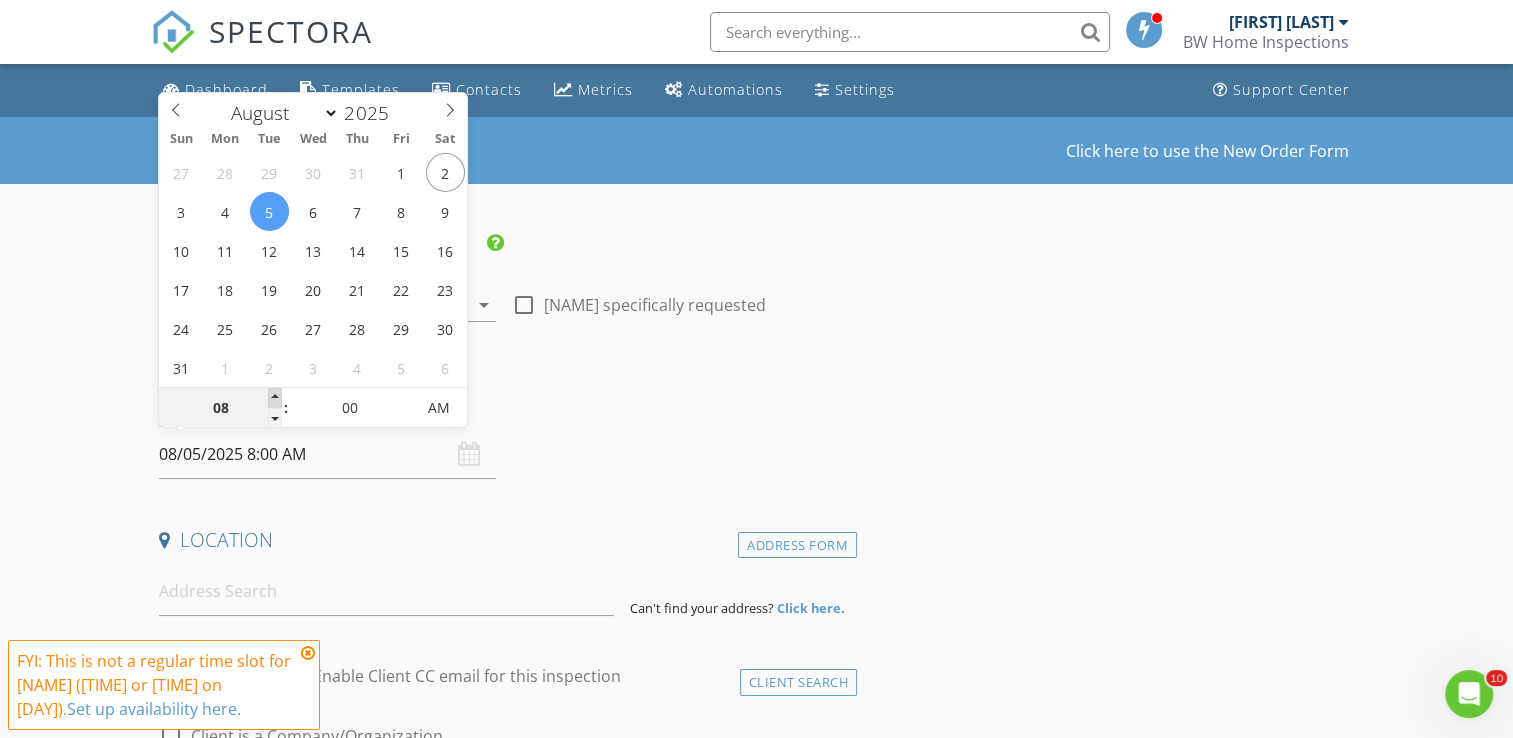 scroll, scrollTop: 0, scrollLeft: 0, axis: both 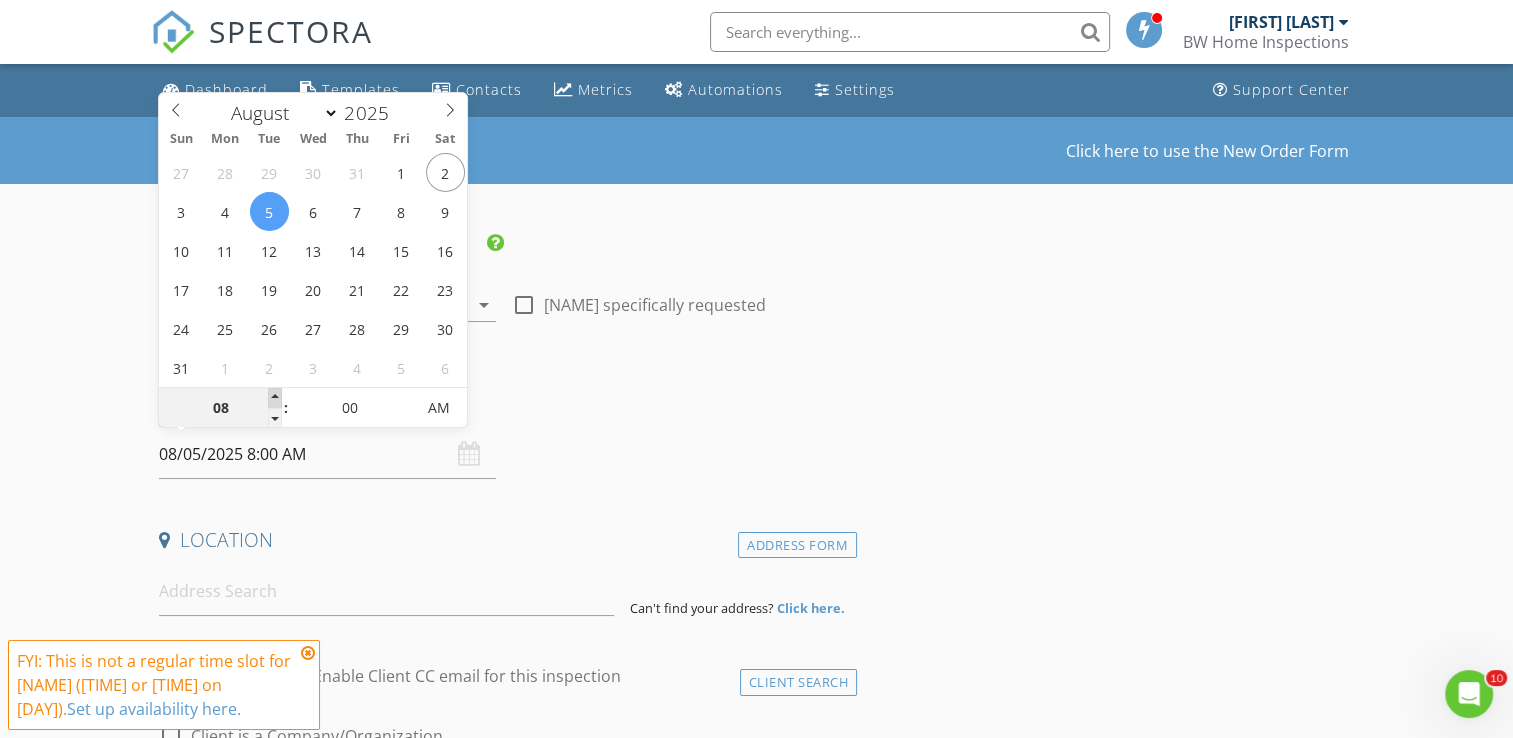 type on "09" 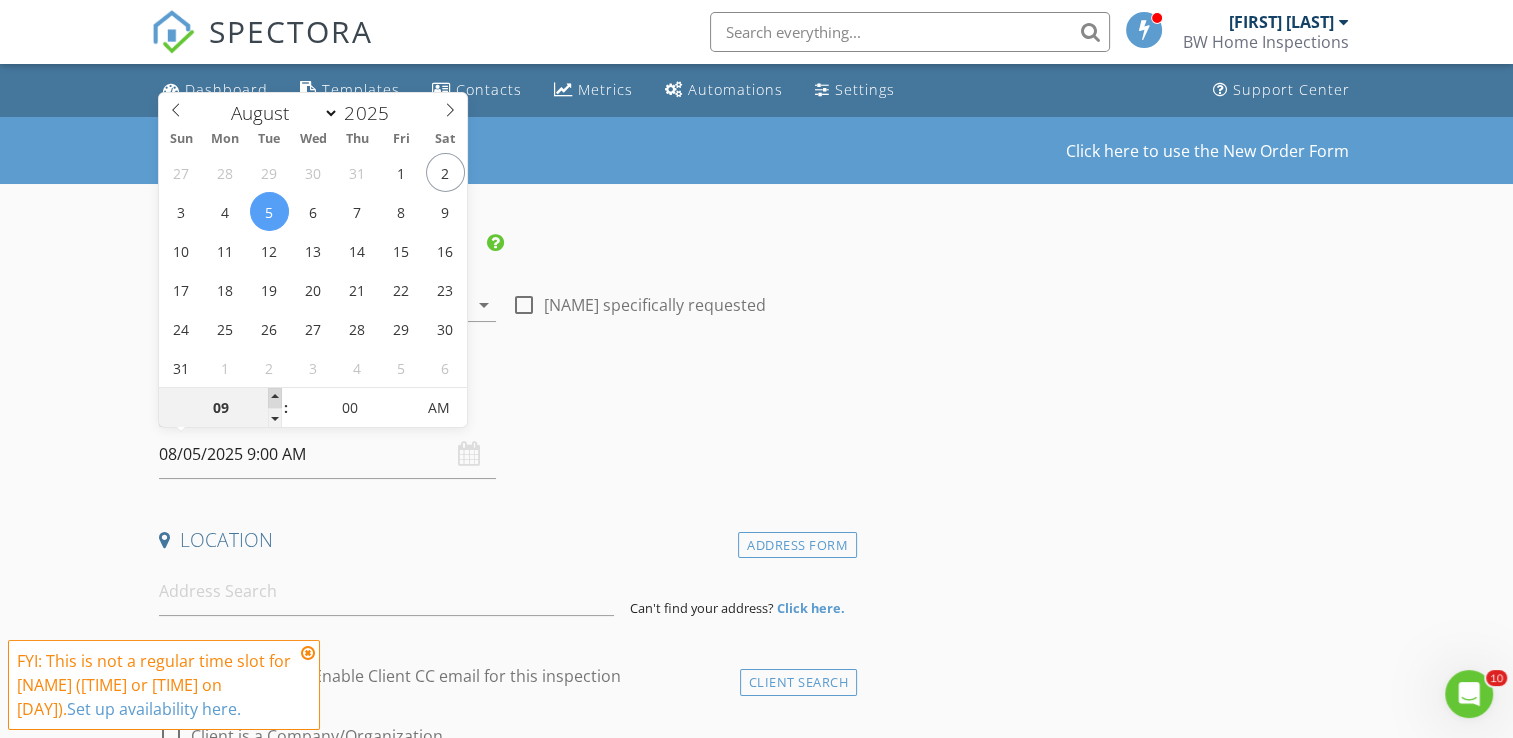 click at bounding box center [275, 398] 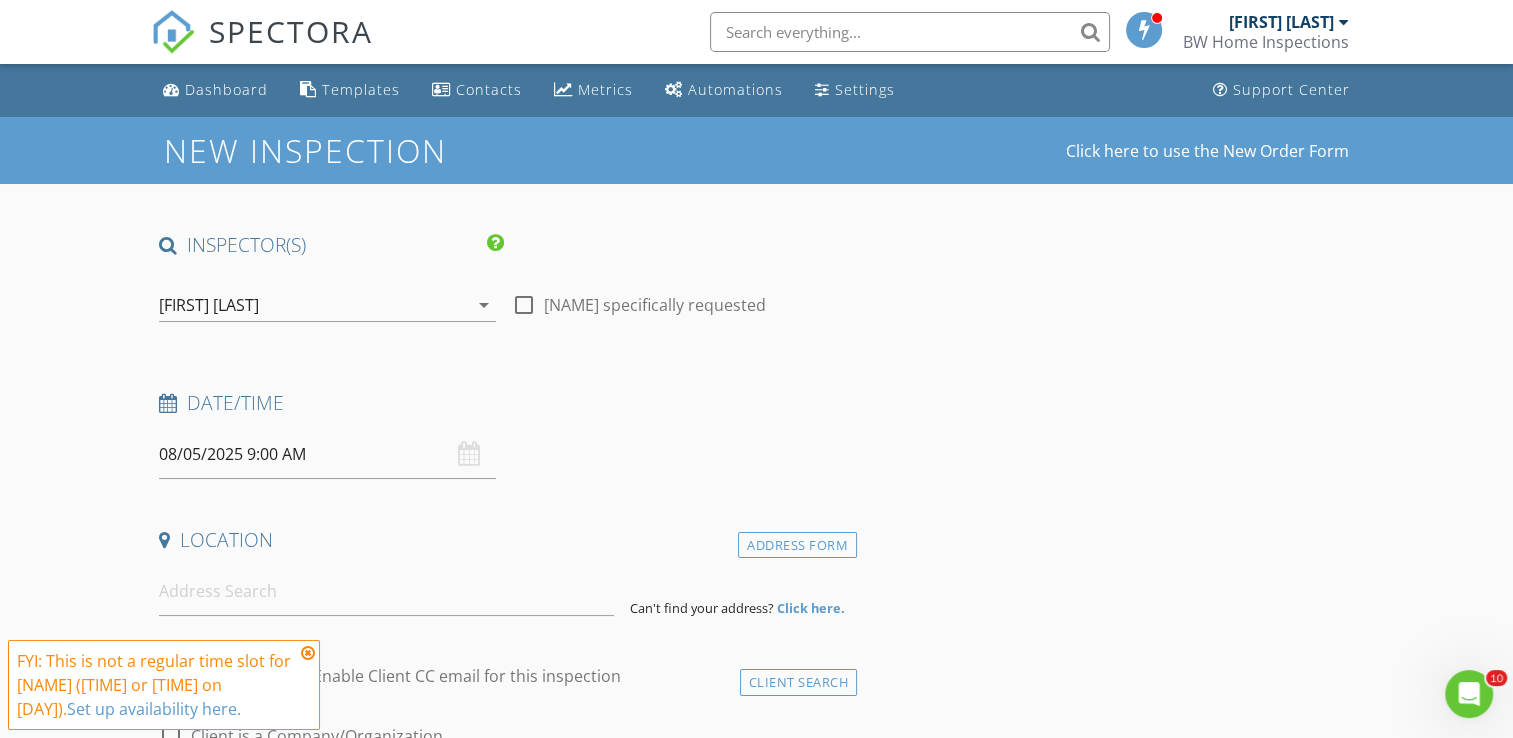 click on "Date/Time" at bounding box center [504, 403] 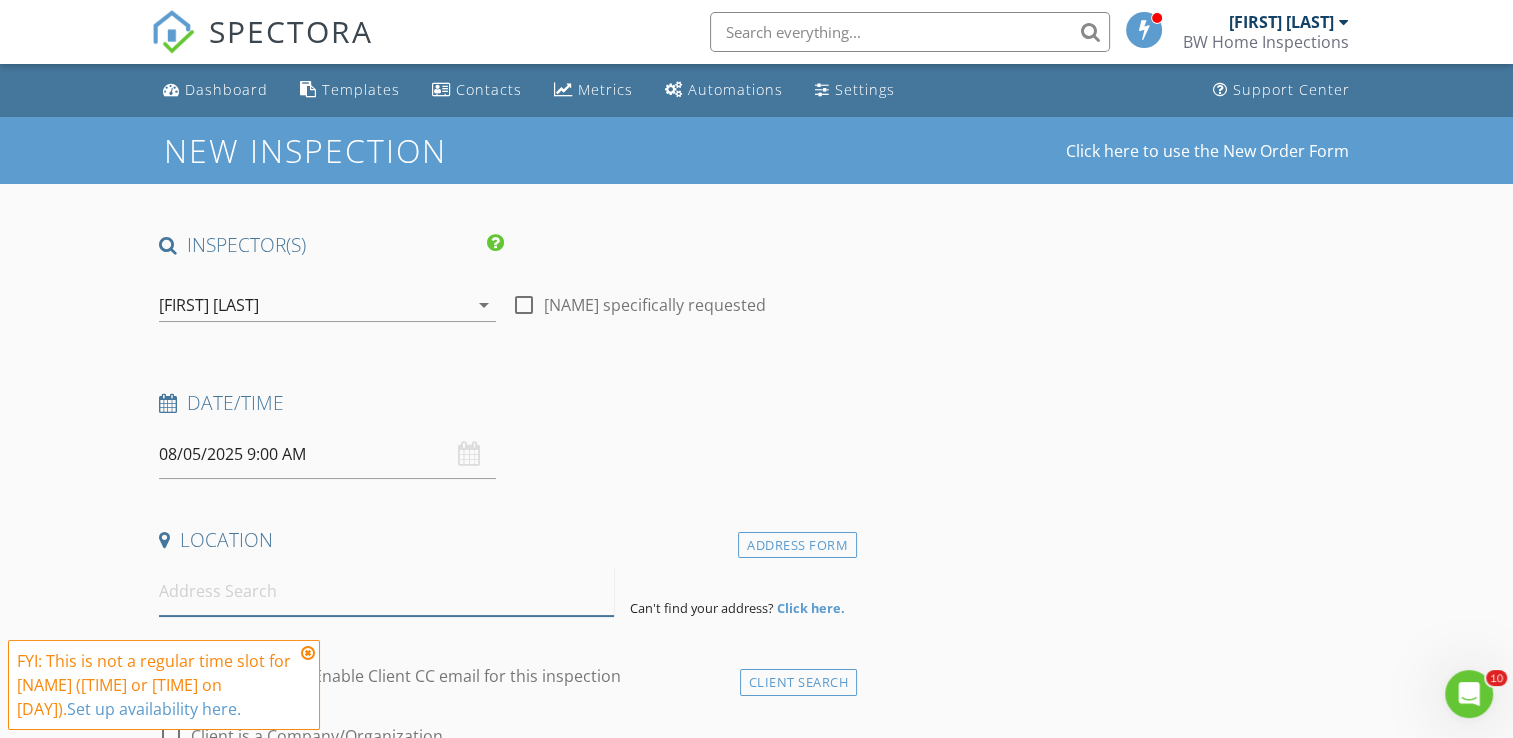 click at bounding box center [386, 591] 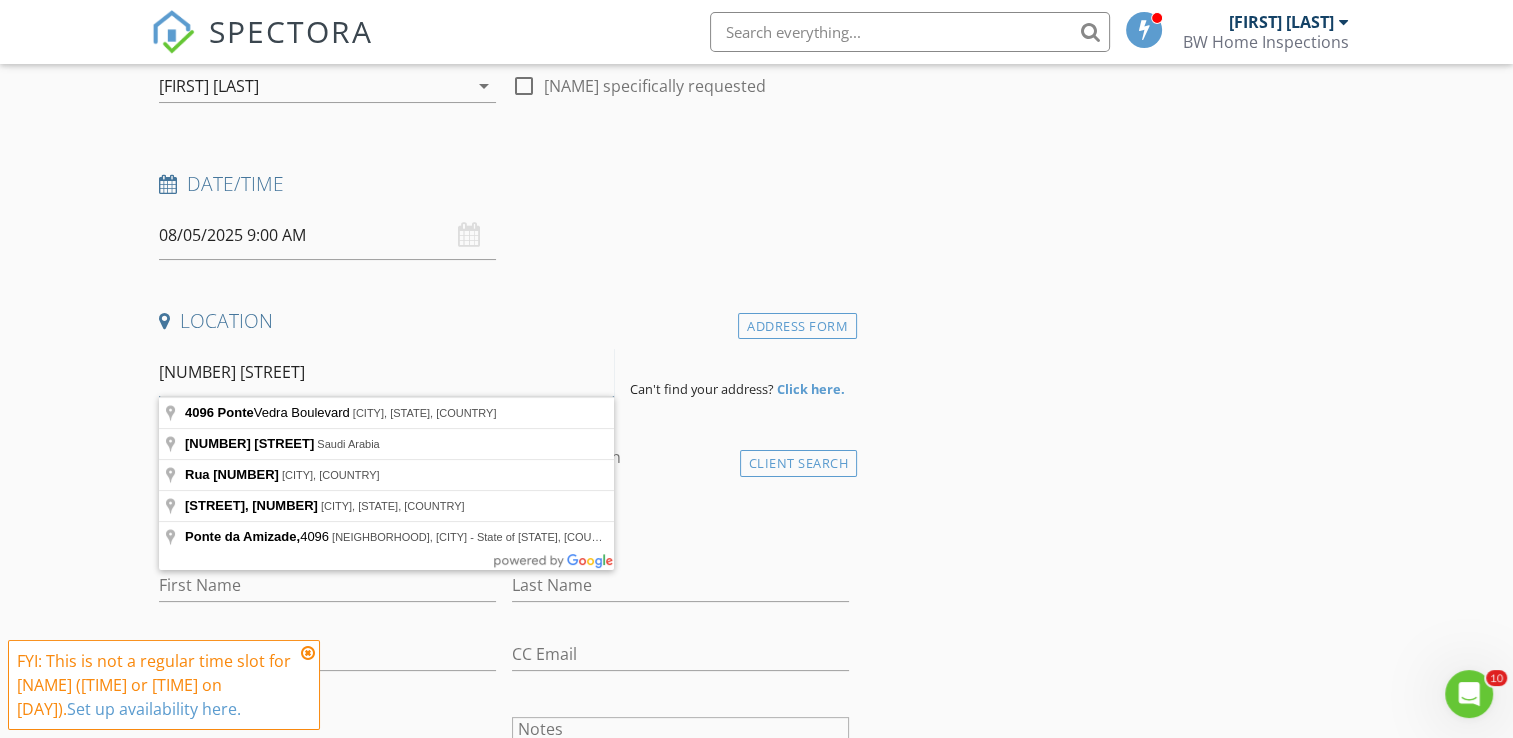 scroll, scrollTop: 220, scrollLeft: 0, axis: vertical 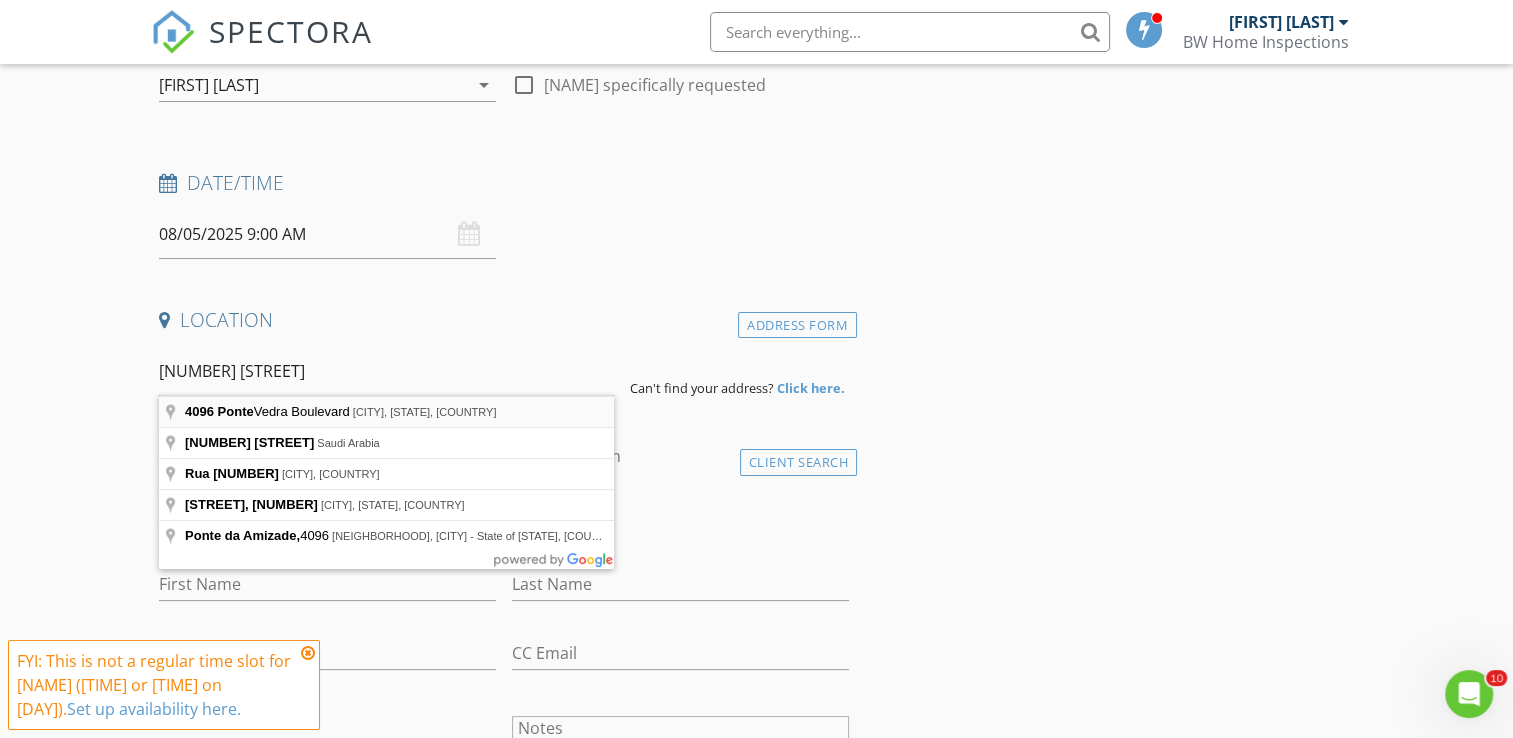 type on "4096 Ponte Vedra Boulevard, Jacksonville Beach, FL, USA" 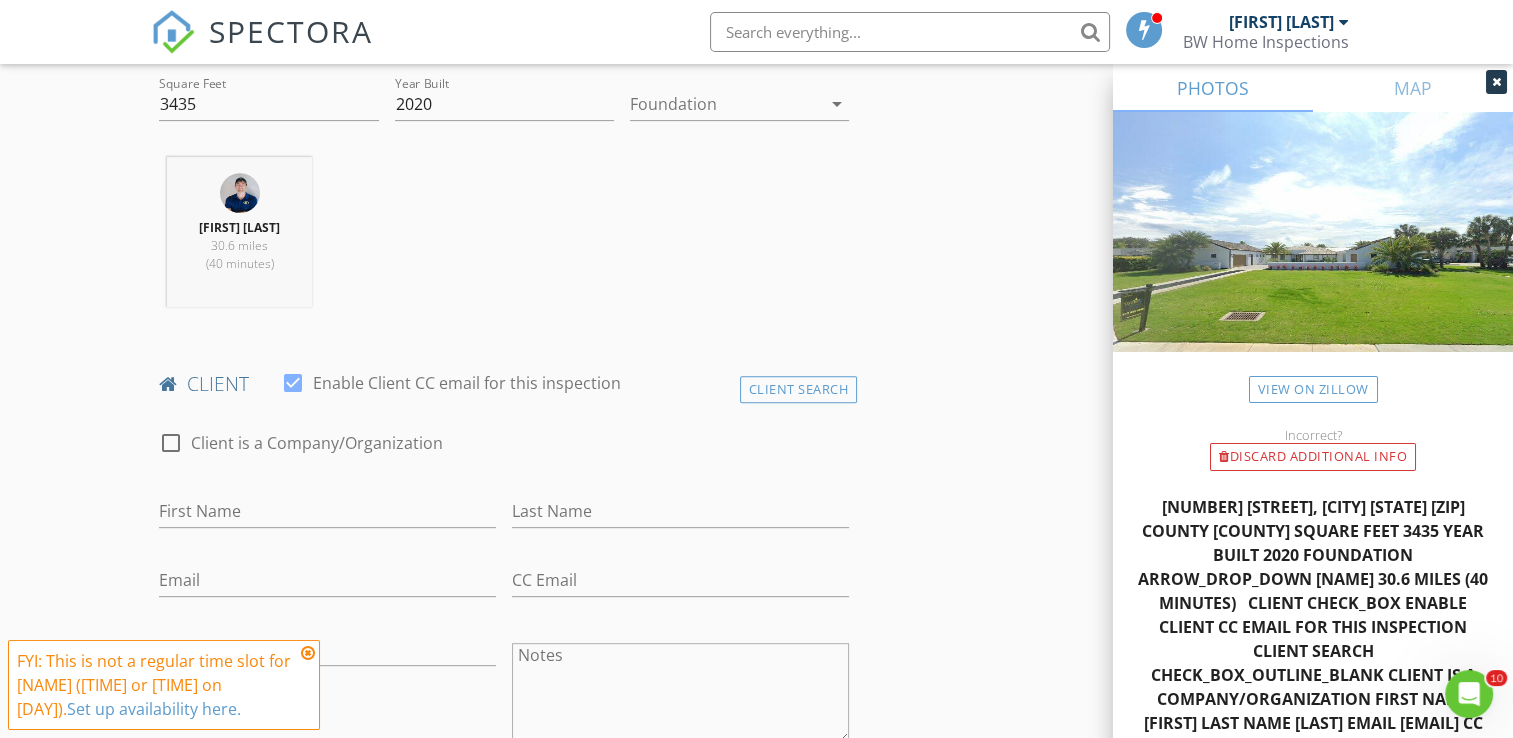 scroll, scrollTop: 703, scrollLeft: 0, axis: vertical 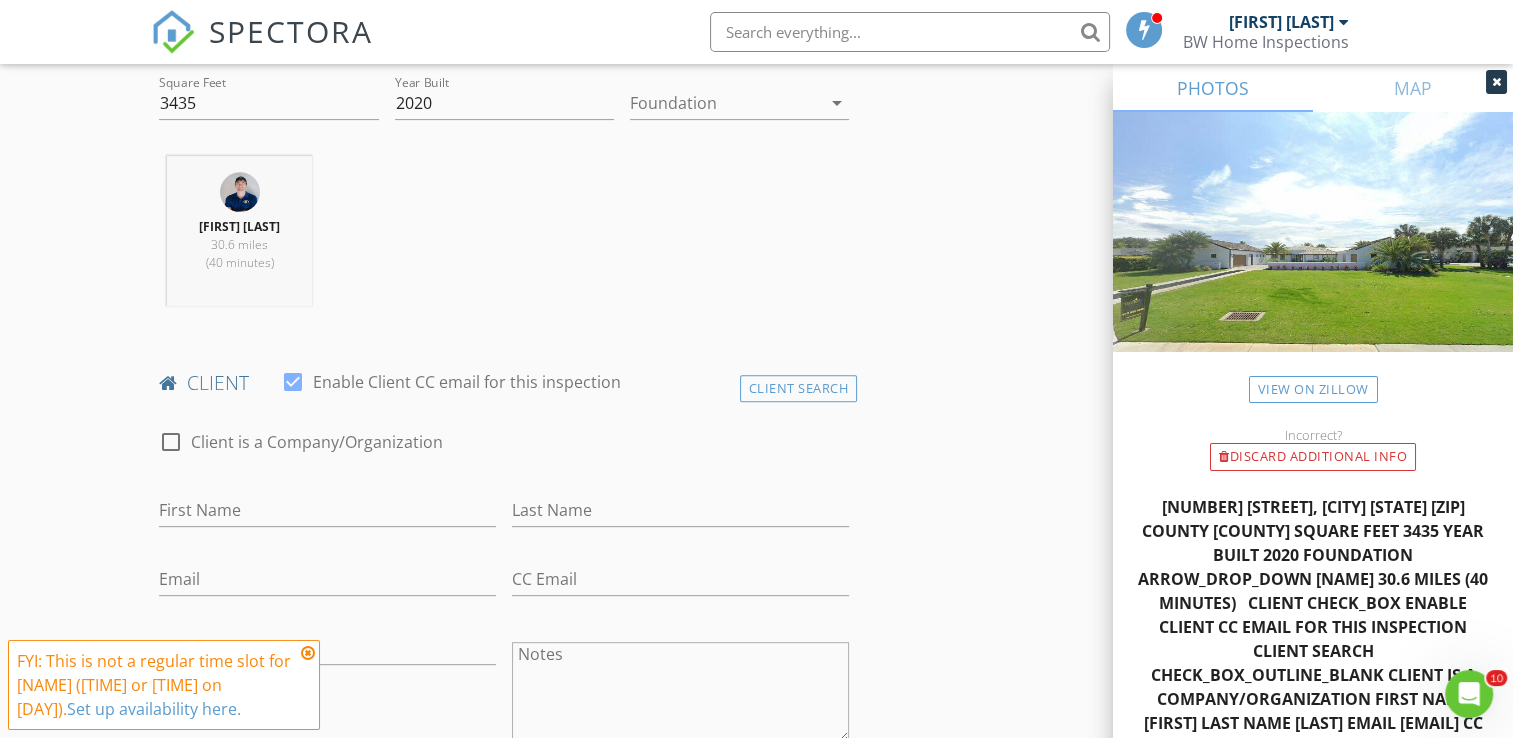 click at bounding box center (308, 653) 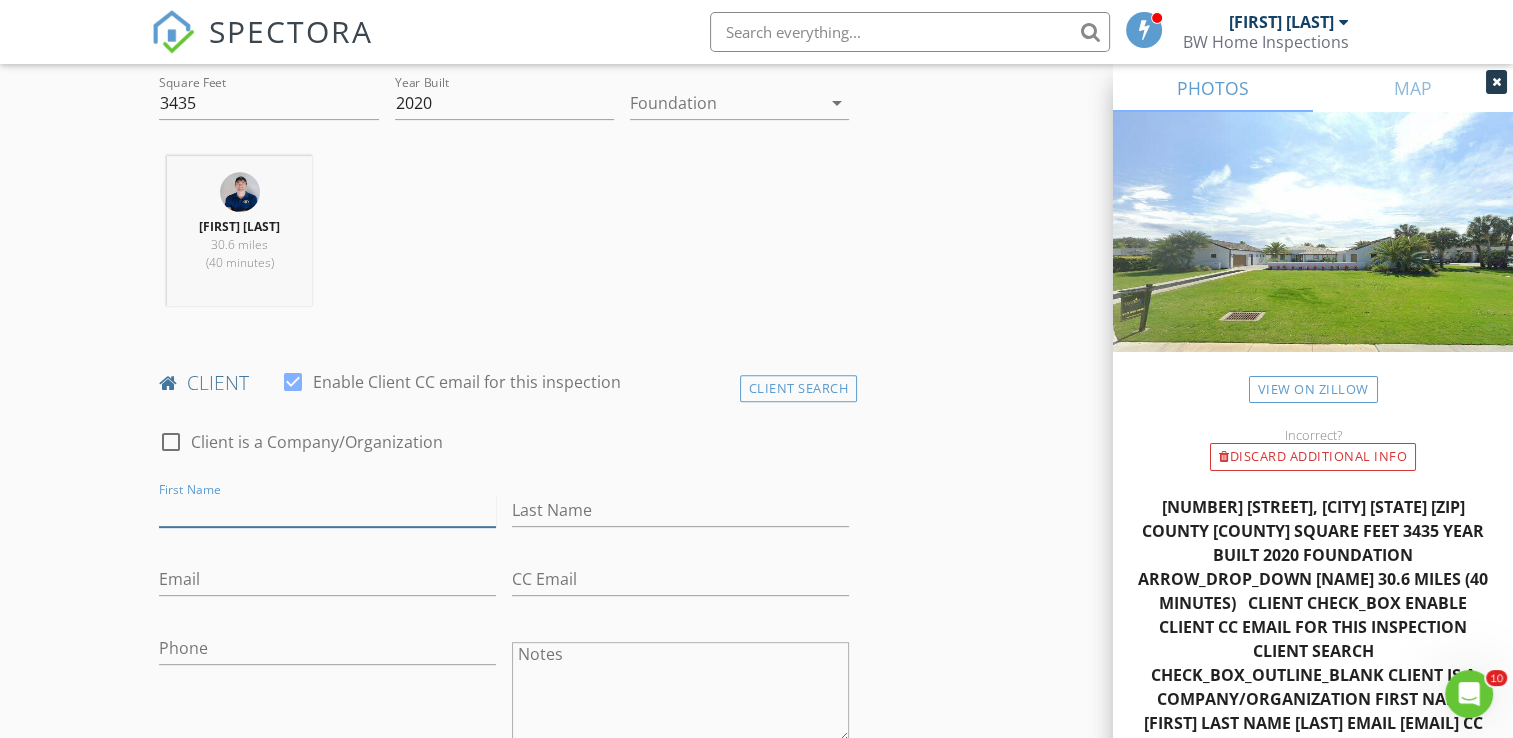 click on "First Name" at bounding box center [327, 510] 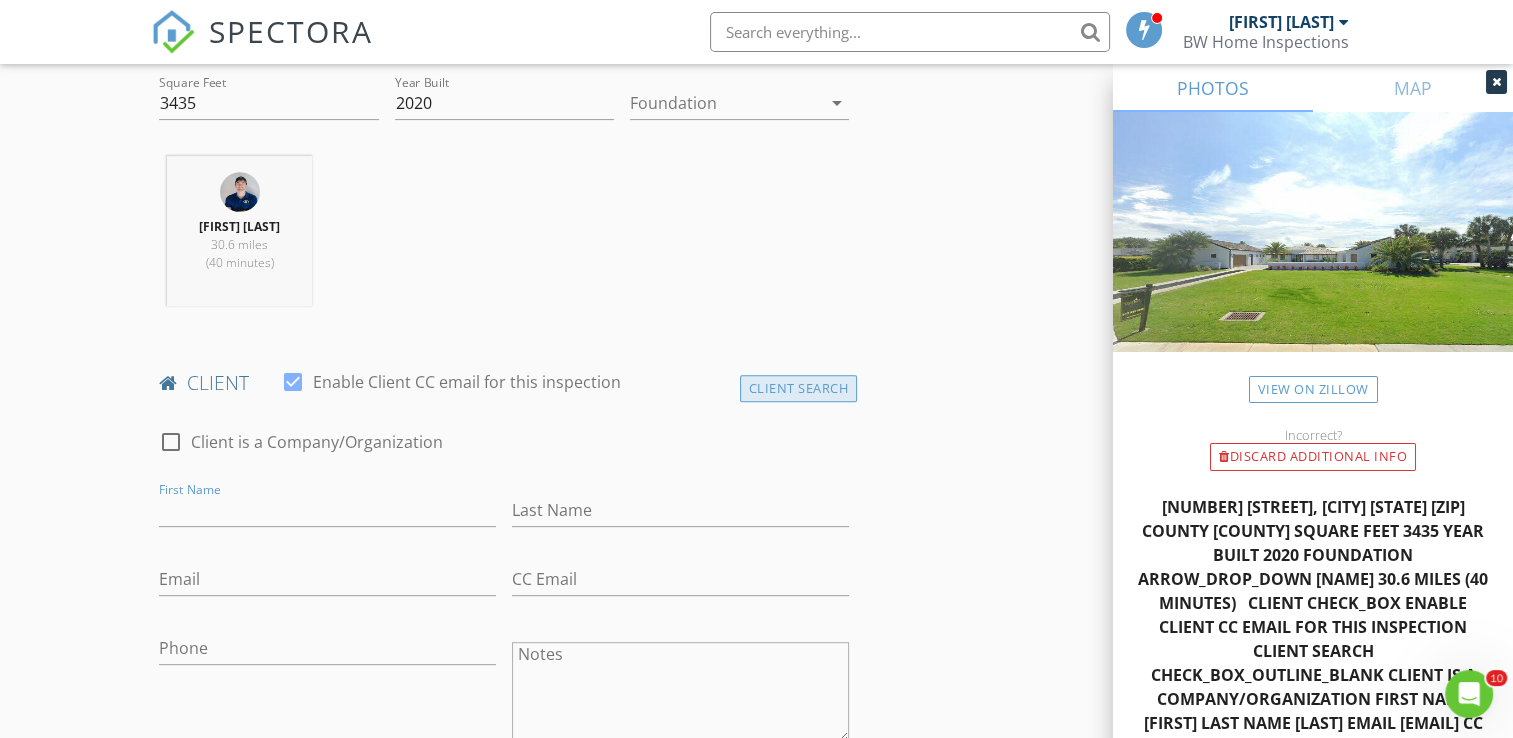 click on "Client Search" at bounding box center (799, 388) 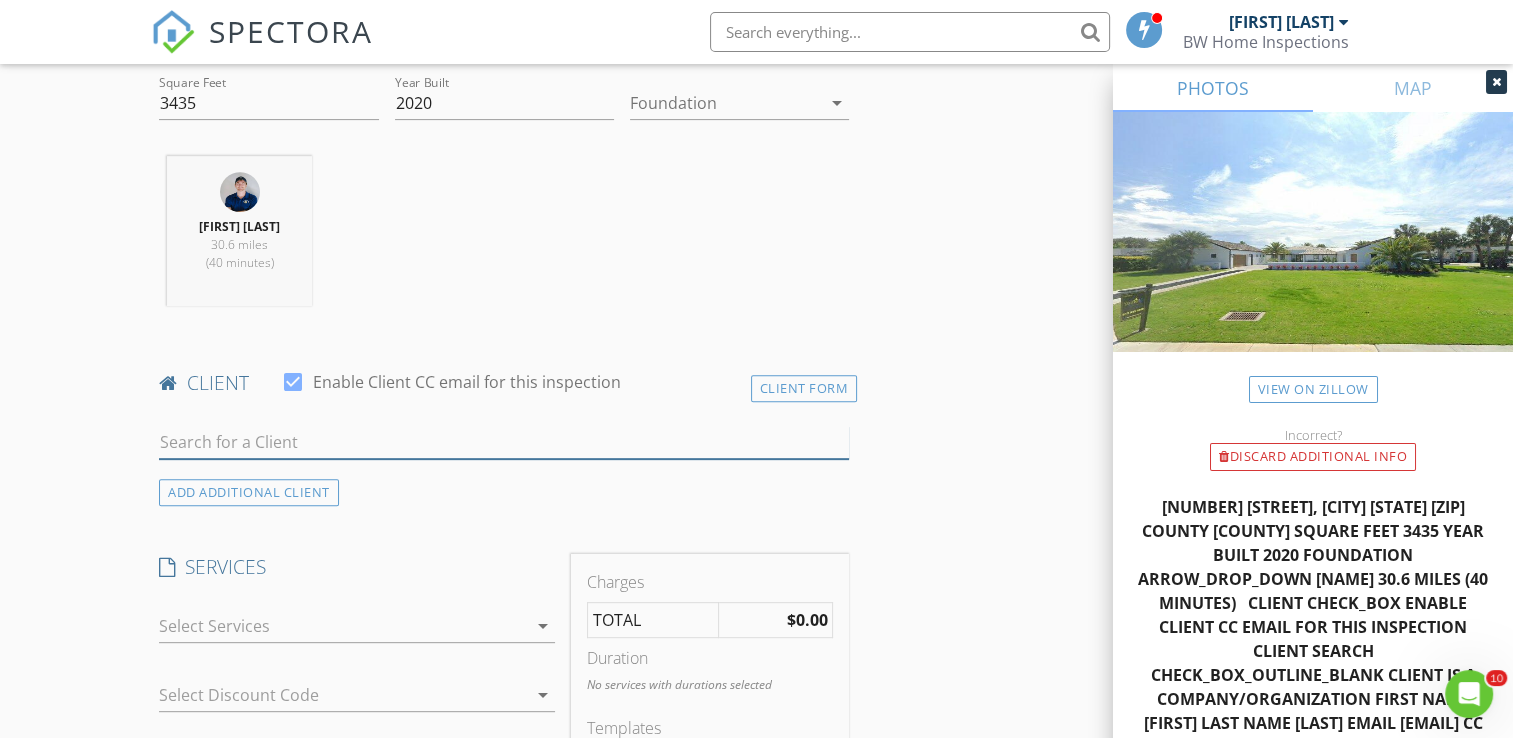 click at bounding box center [504, 442] 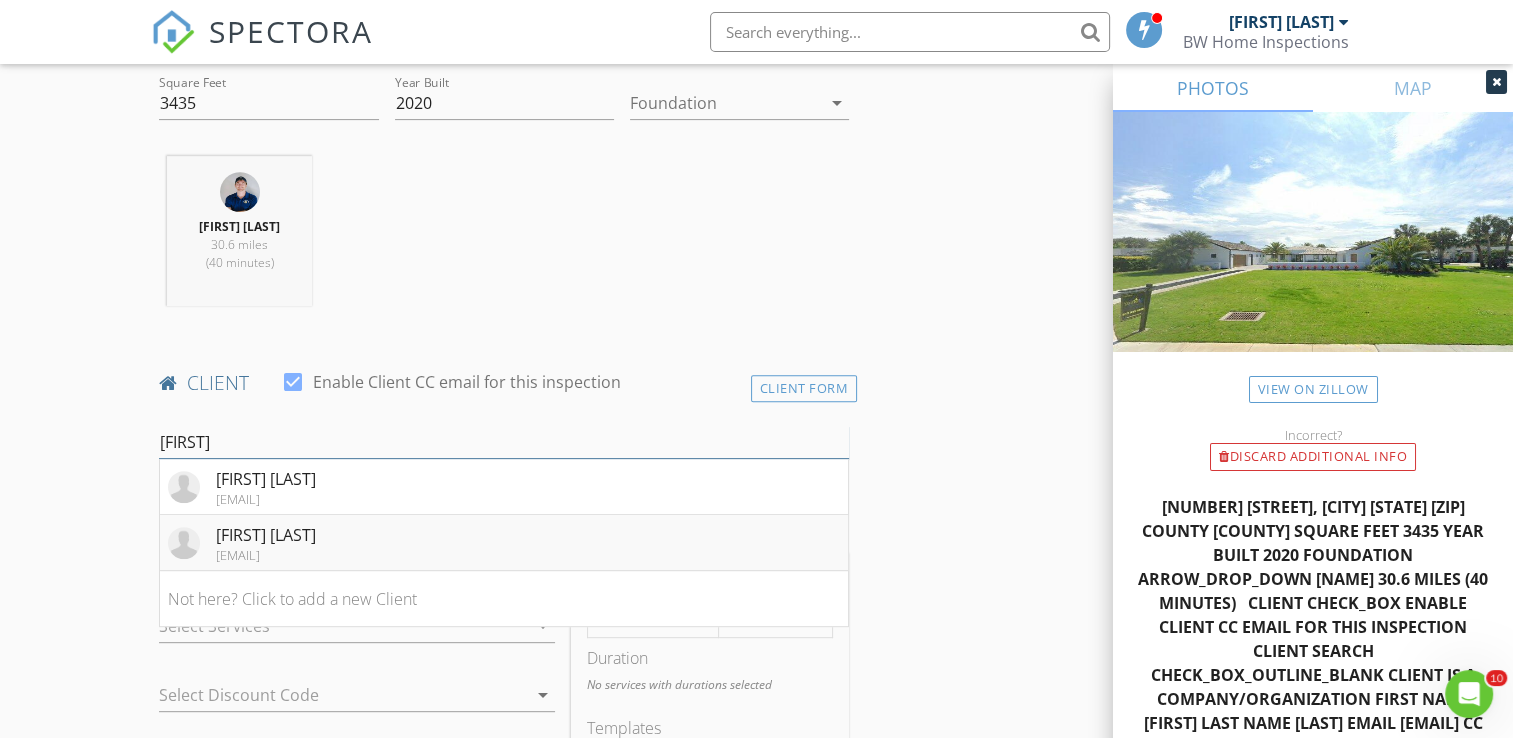 type on "Bruno" 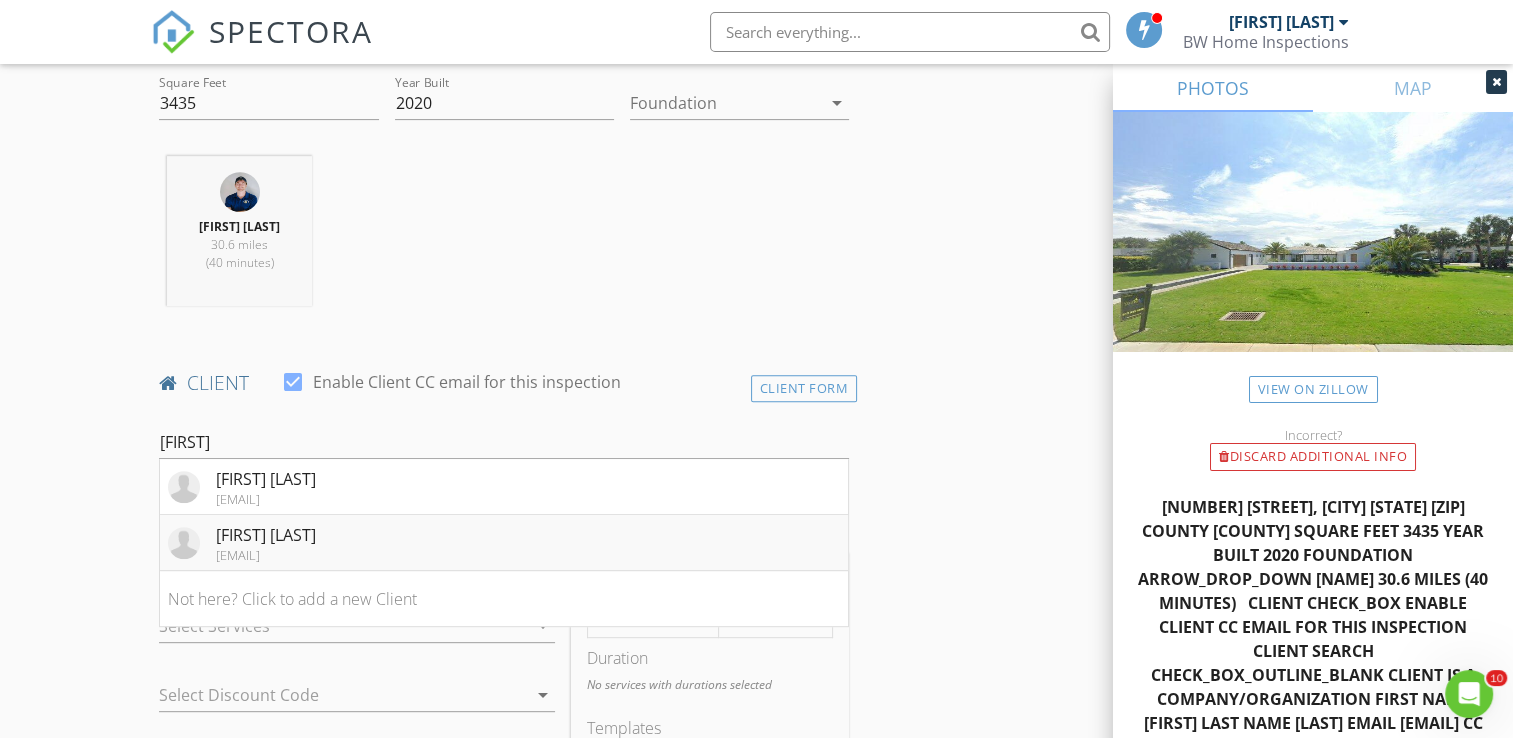 click on "Bruno Gastelum" at bounding box center (266, 535) 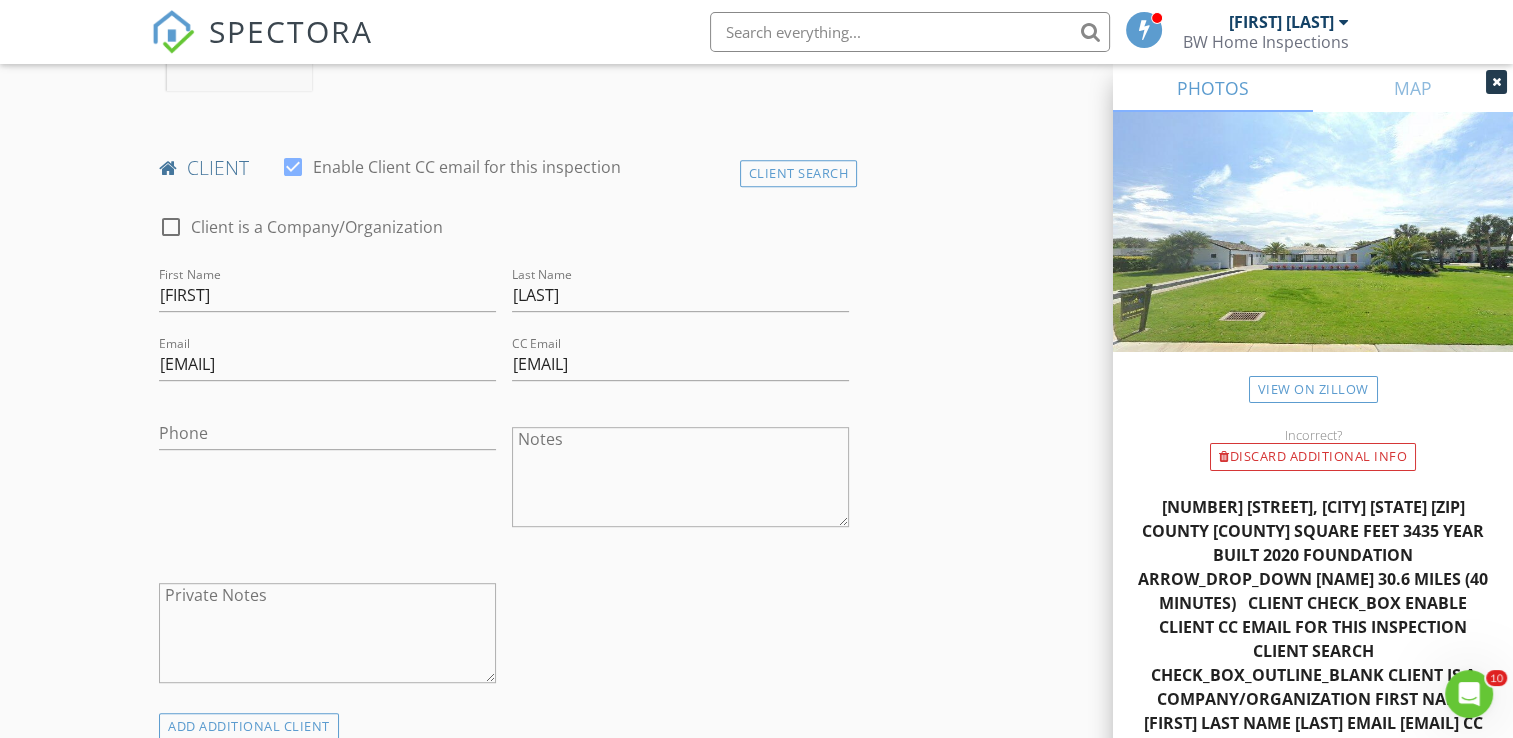 scroll, scrollTop: 919, scrollLeft: 0, axis: vertical 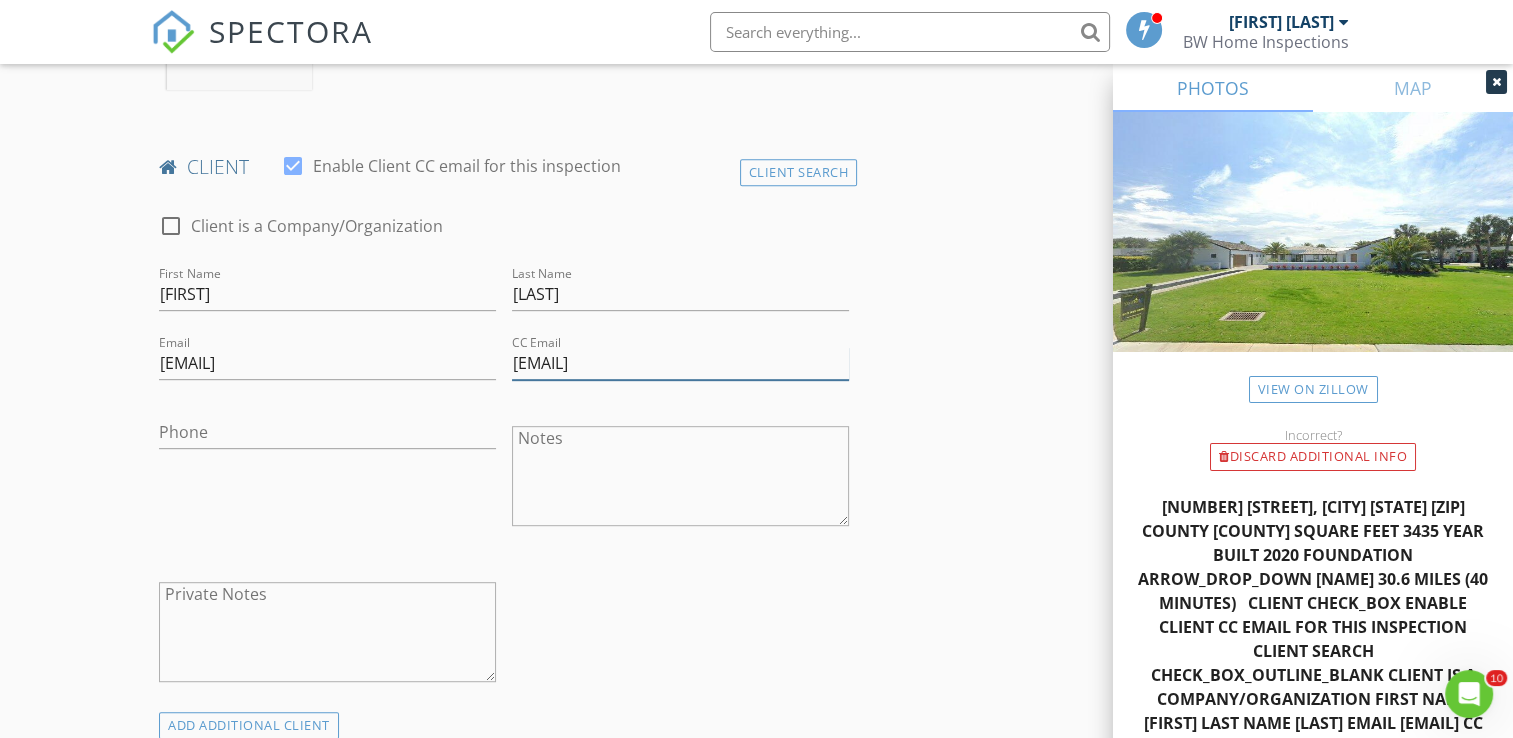 click on "gageking@moveto904.com" at bounding box center (680, 363) 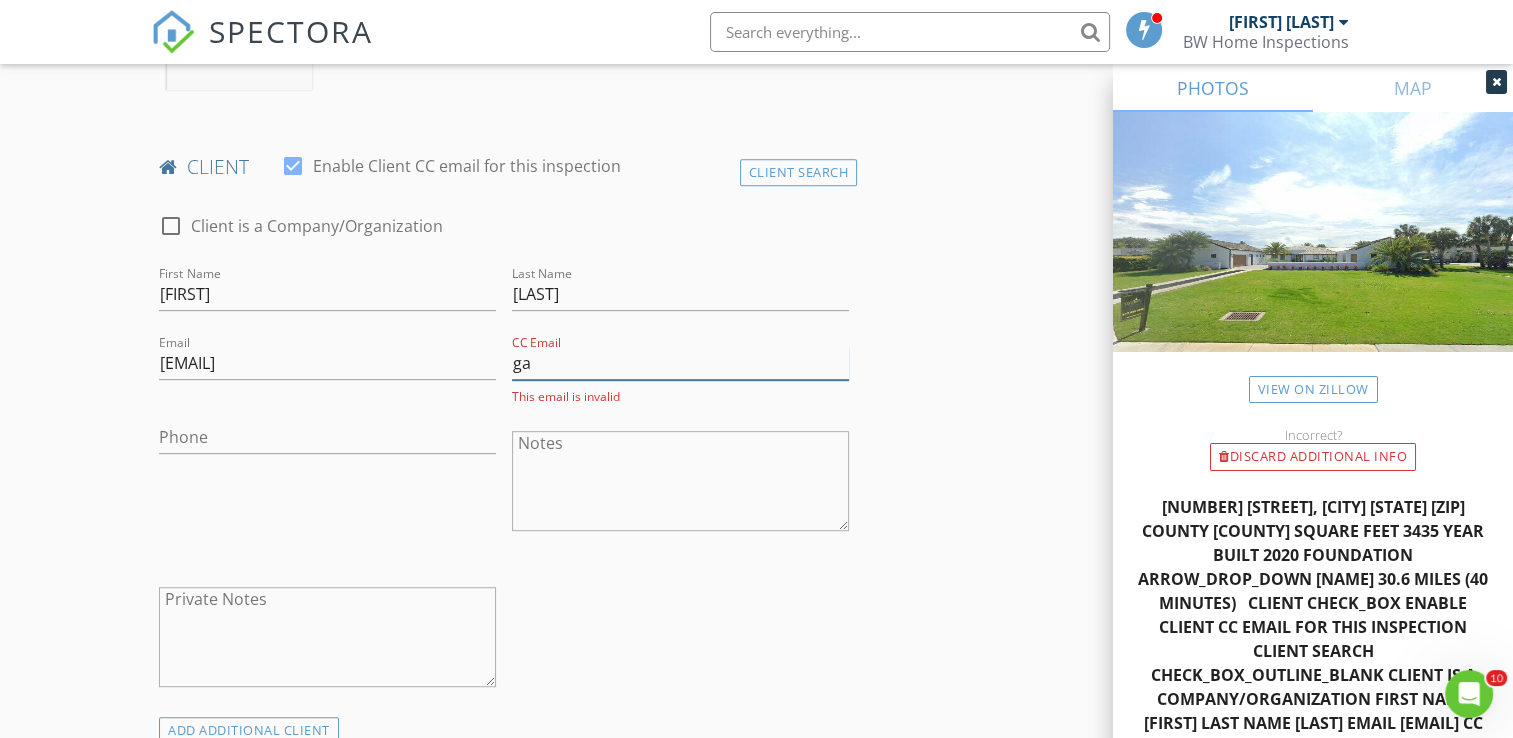 type on "g" 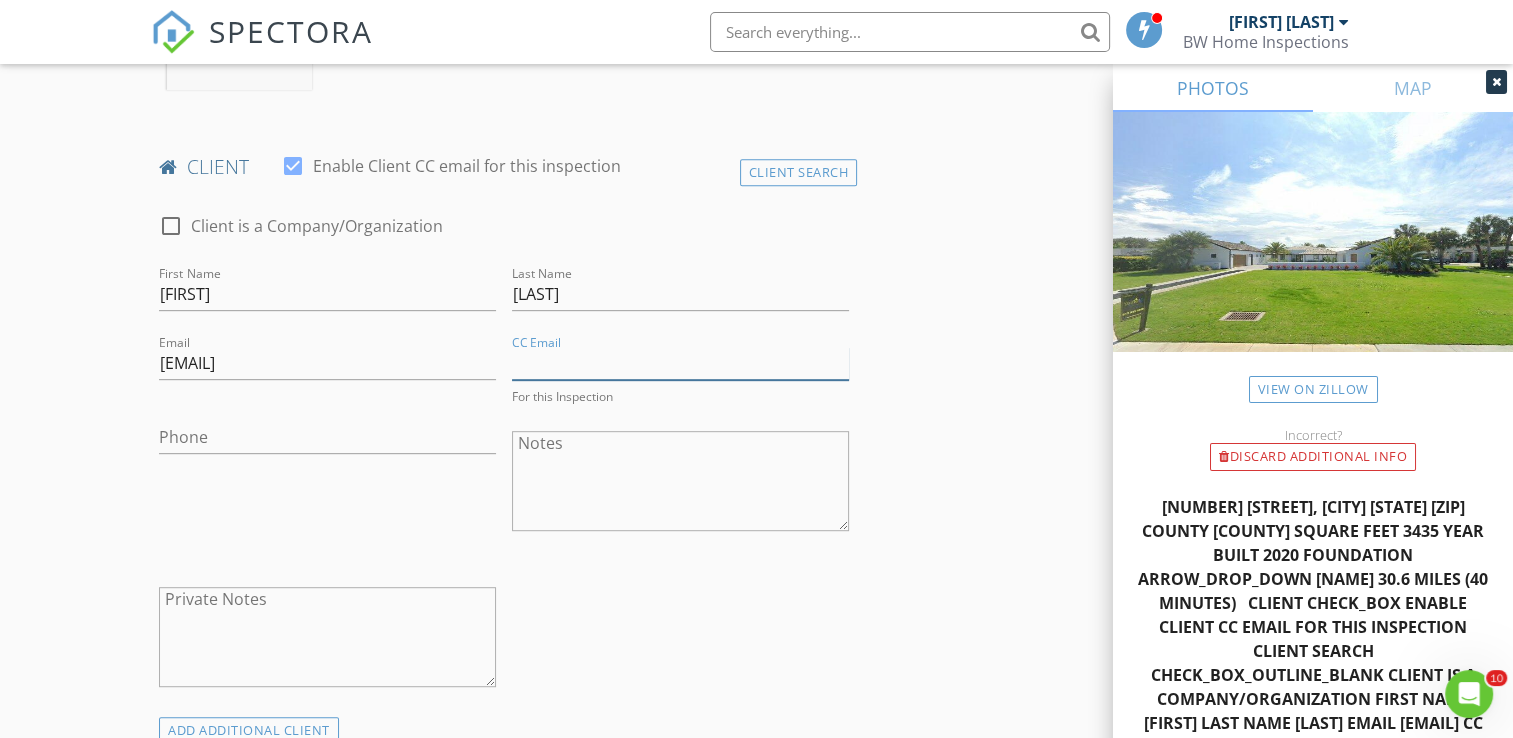 type 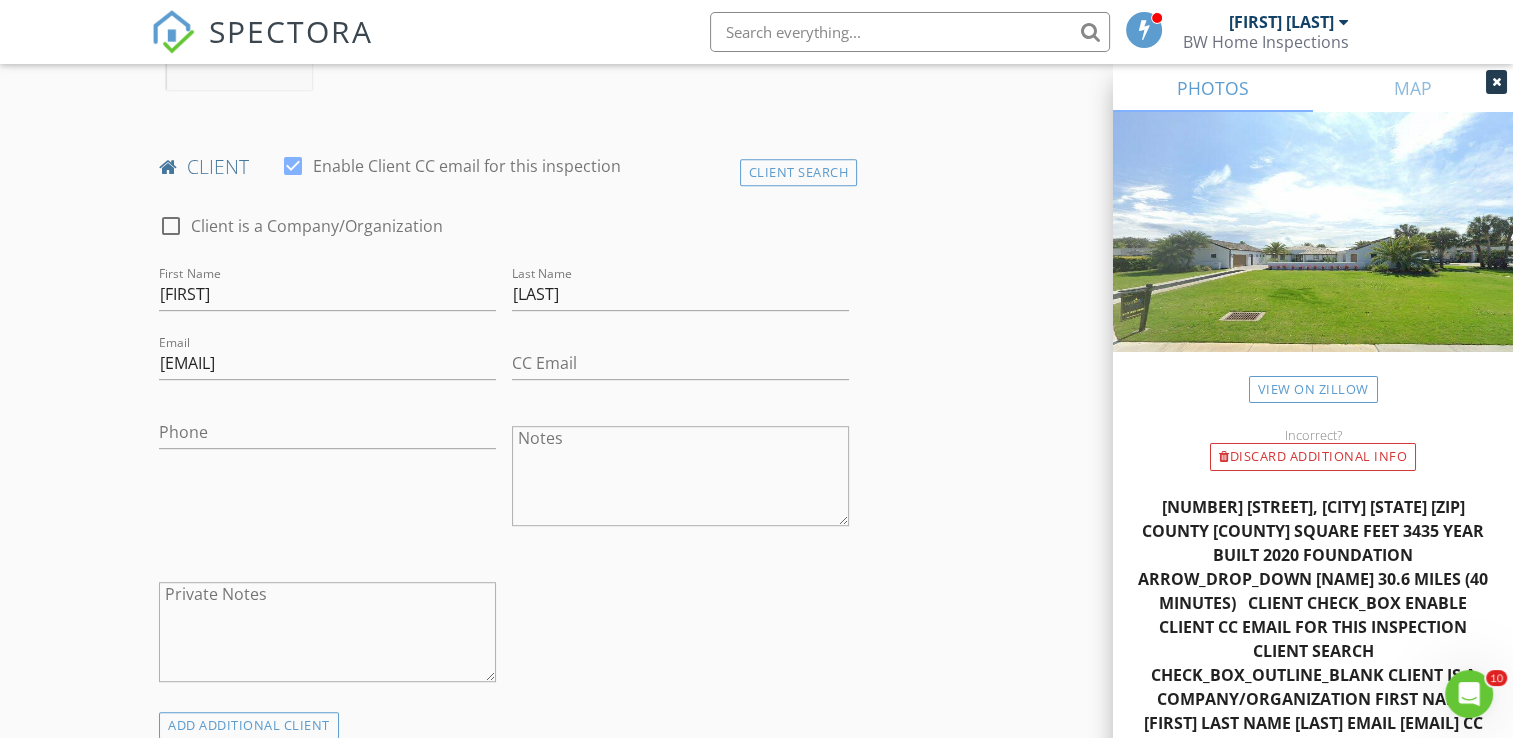 click on "INSPECTOR(S)
check_box   Bradley Williams   PRIMARY   check_box_outline_blank   Jere Pitman     Bradley Williams arrow_drop_down   check_box_outline_blank Bradley Williams specifically requested
Date/Time
08/05/2025 9:00 AM
Location
Address Search       Address 4096 Ponte Vedra Blvd   Unit   City Jacksonville Beach   State FL   Zip 32250   County Duval     Square Feet 3435   Year Built 2020   Foundation arrow_drop_down     Bradley Williams     30.6 miles     (40 minutes)
client
check_box Enable Client CC email for this inspection   Client Search     check_box_outline_blank Client is a Company/Organization     First Name Bruno   Last Name Gastelum   Email bgastelum@gastelumn.mx   CC Email For this Inspection   Phone           Notes   Private Notes
ADD ADDITIONAL client
check_box_outline_blank   Home Inspection" at bounding box center (756, 1099) 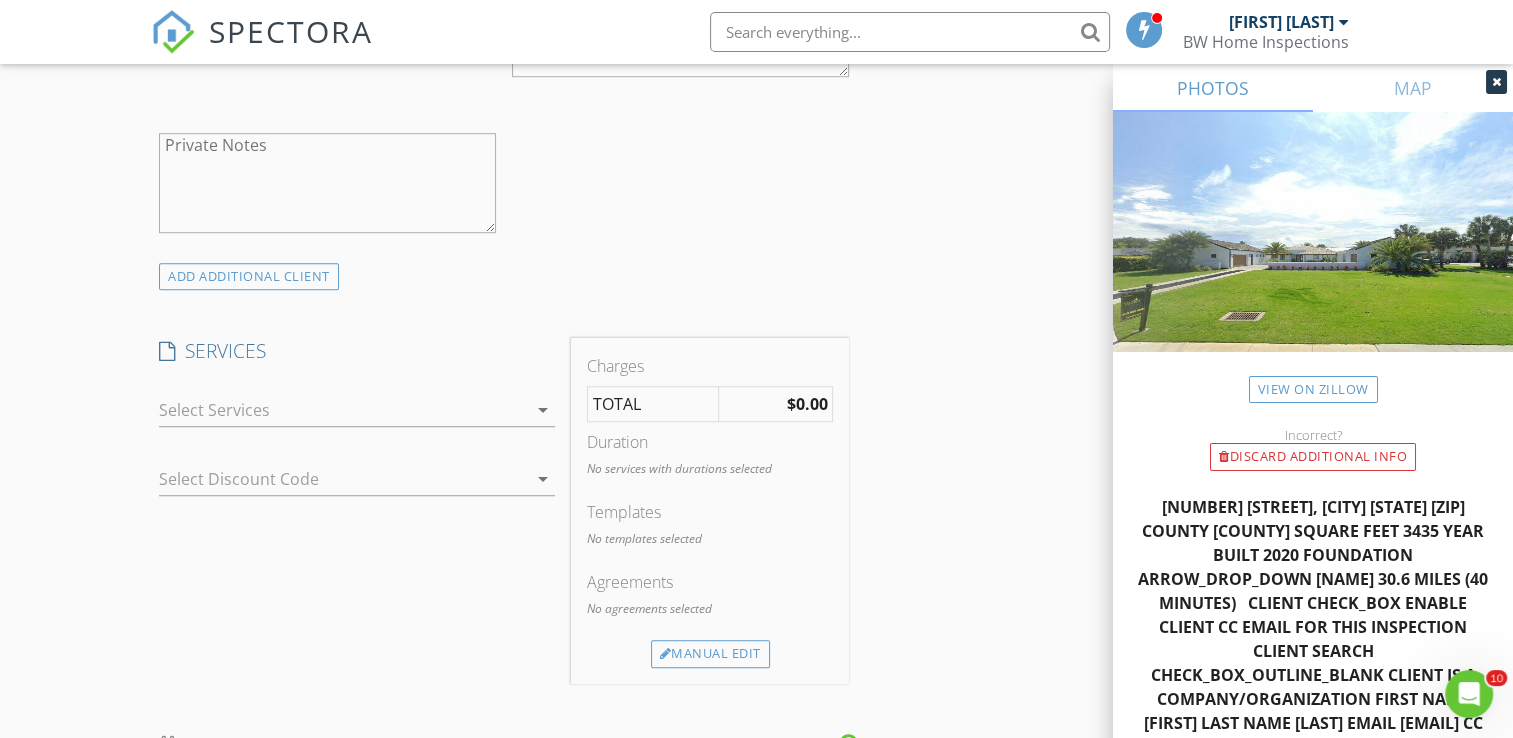 scroll, scrollTop: 1370, scrollLeft: 0, axis: vertical 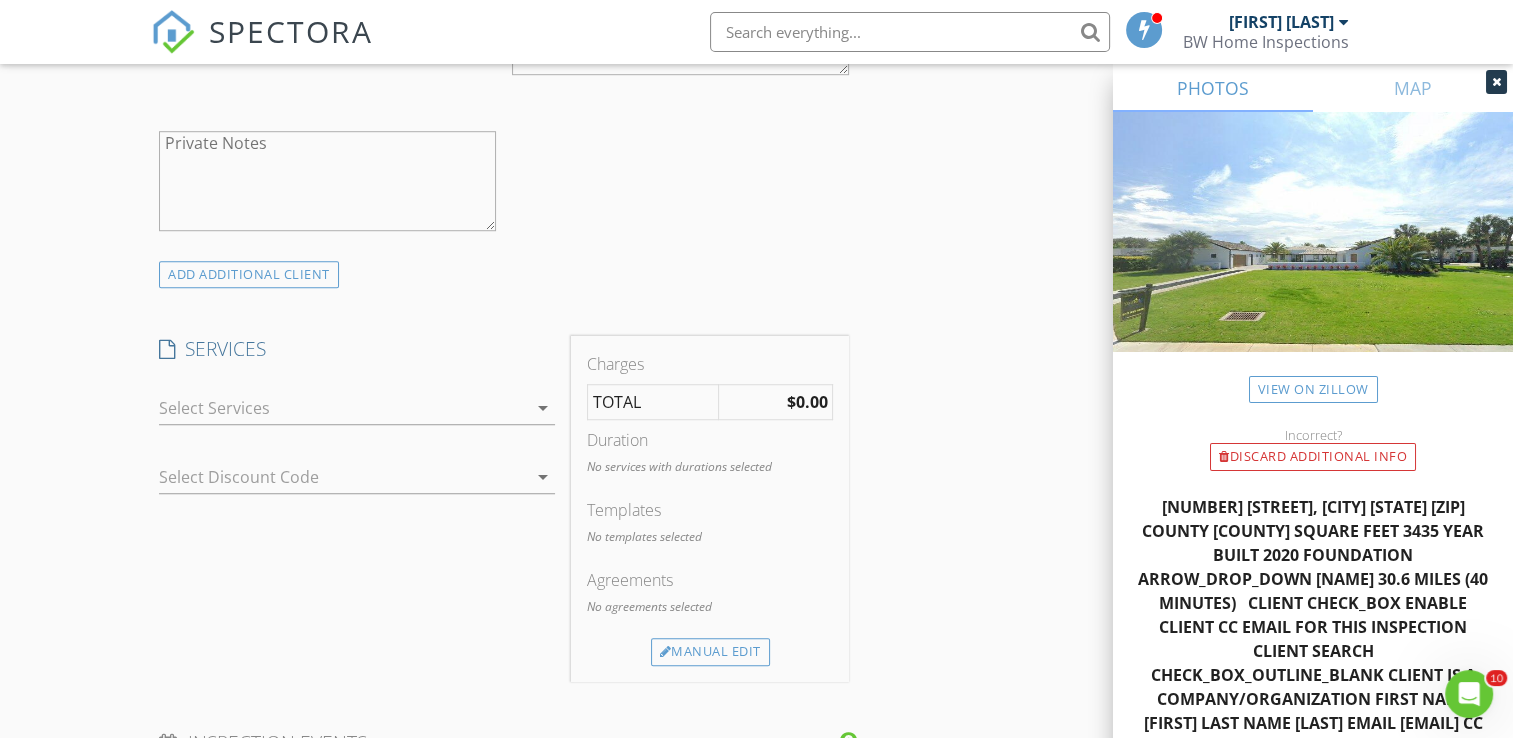 click at bounding box center [343, 408] 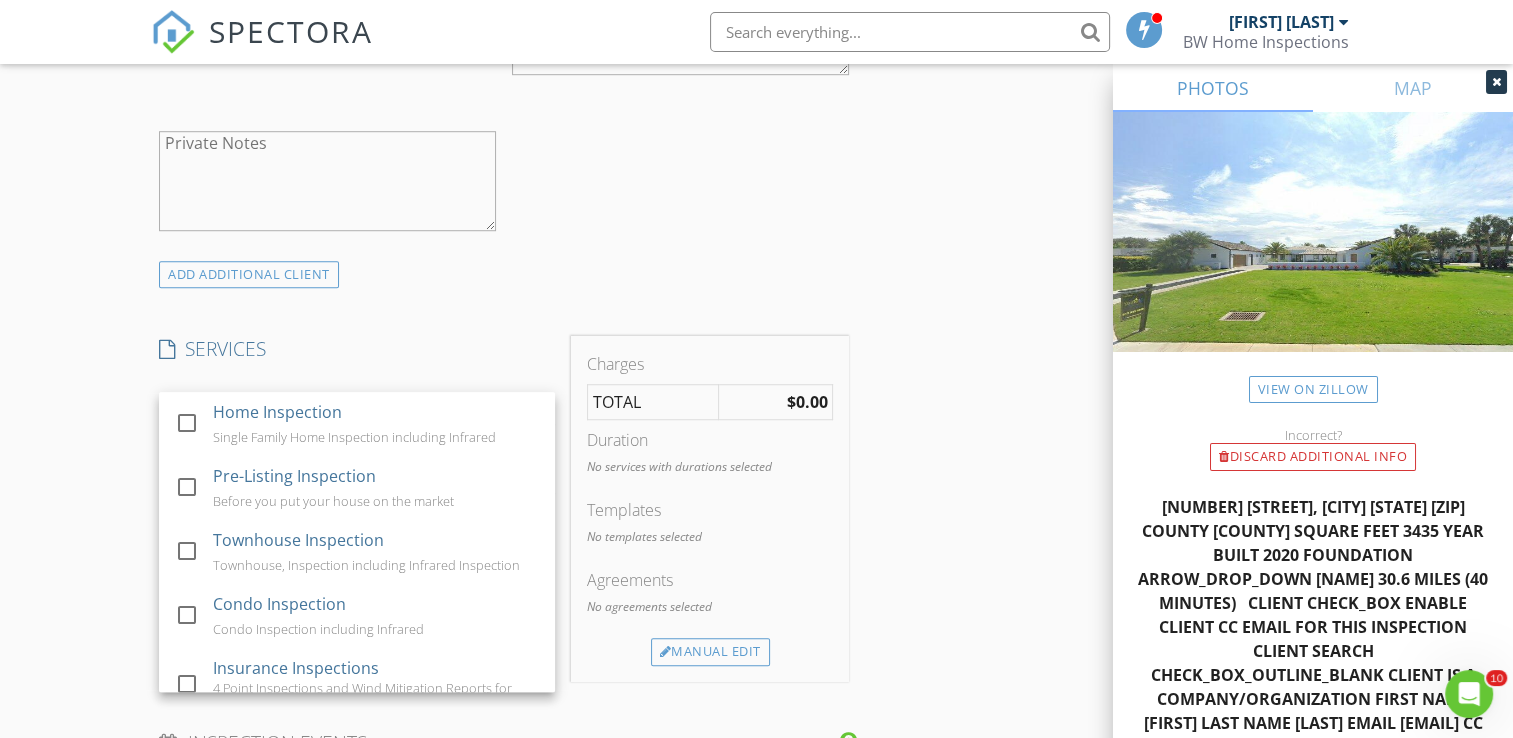 click on "Home Inspection   Single Family Home Inspection including Infrared" at bounding box center [377, 424] 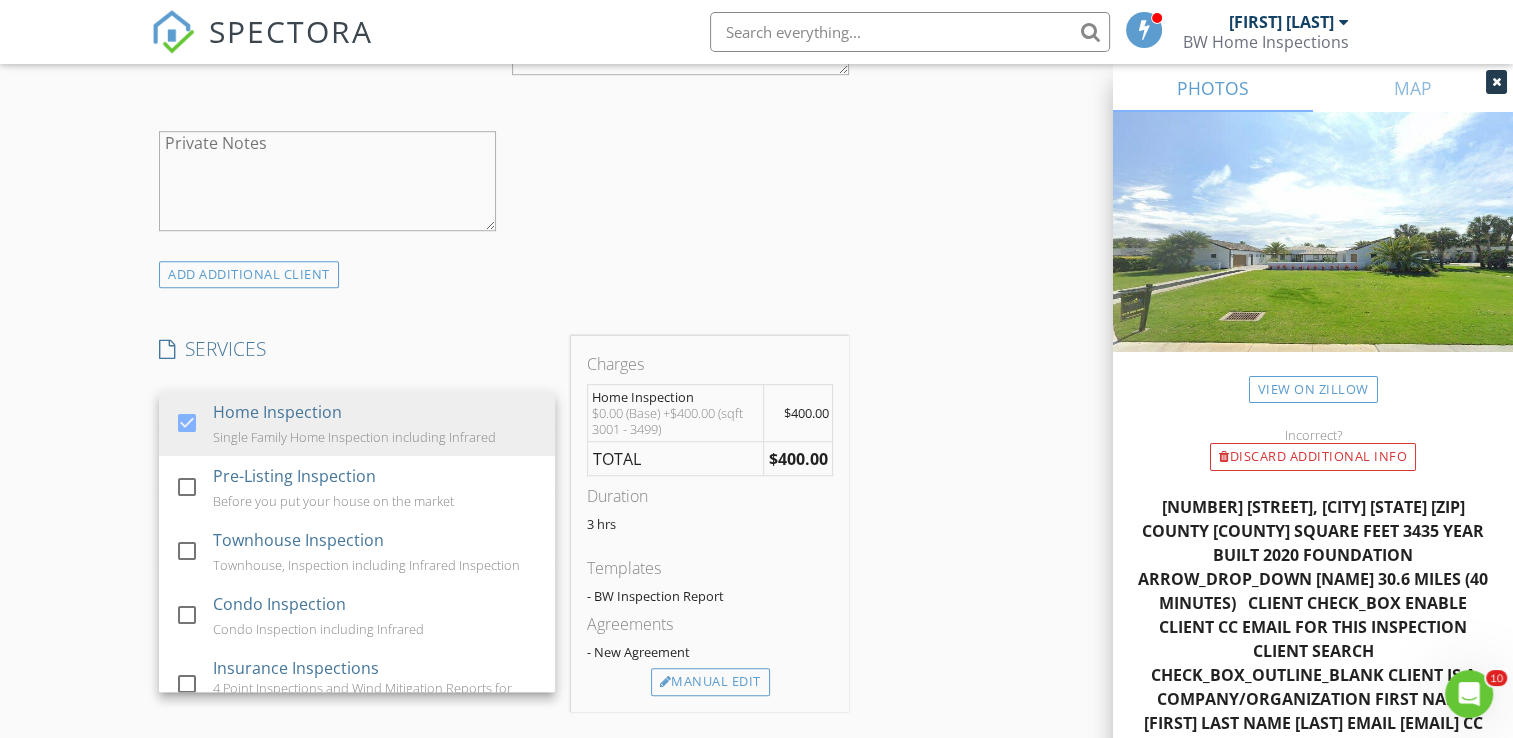 click on "SERVICES" at bounding box center (357, 349) 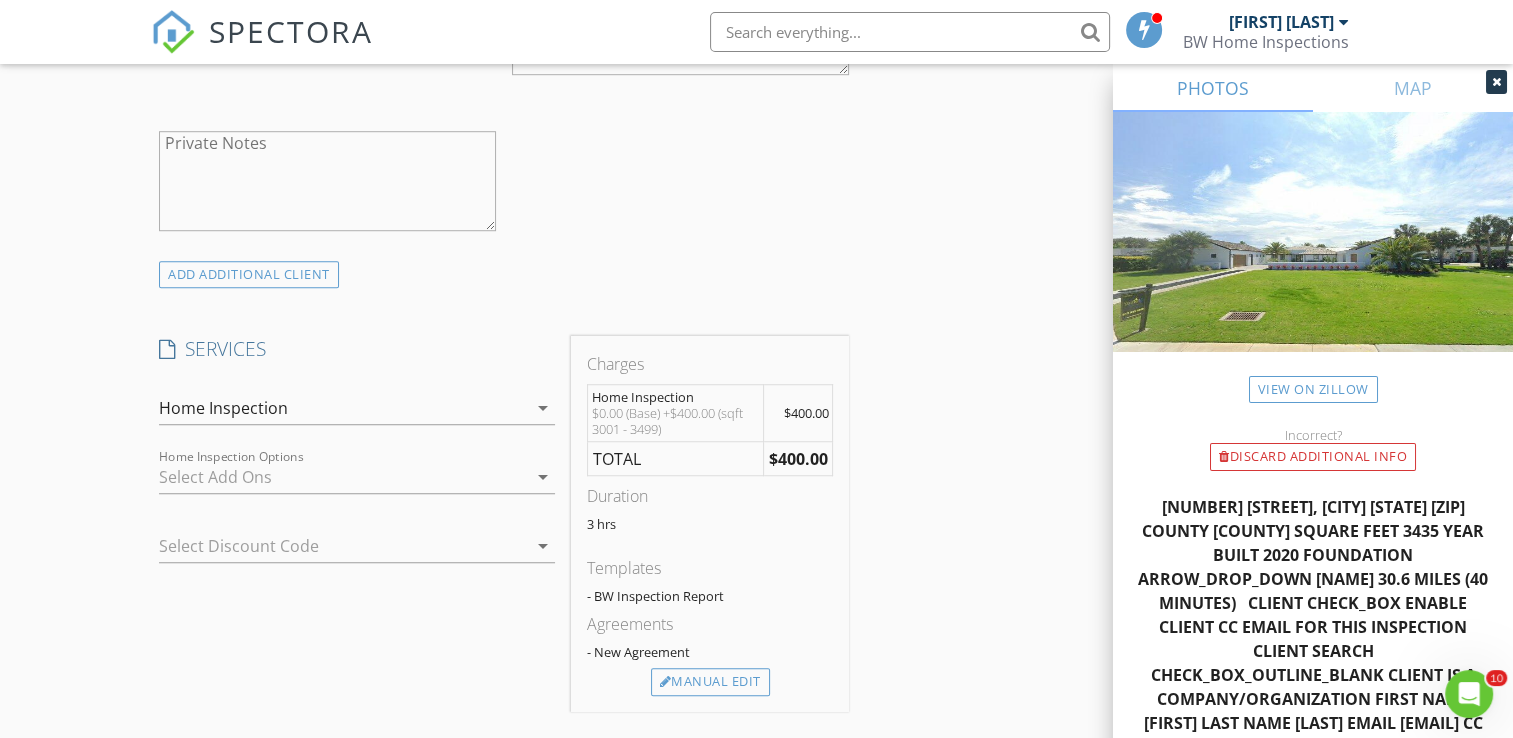 click at bounding box center [343, 477] 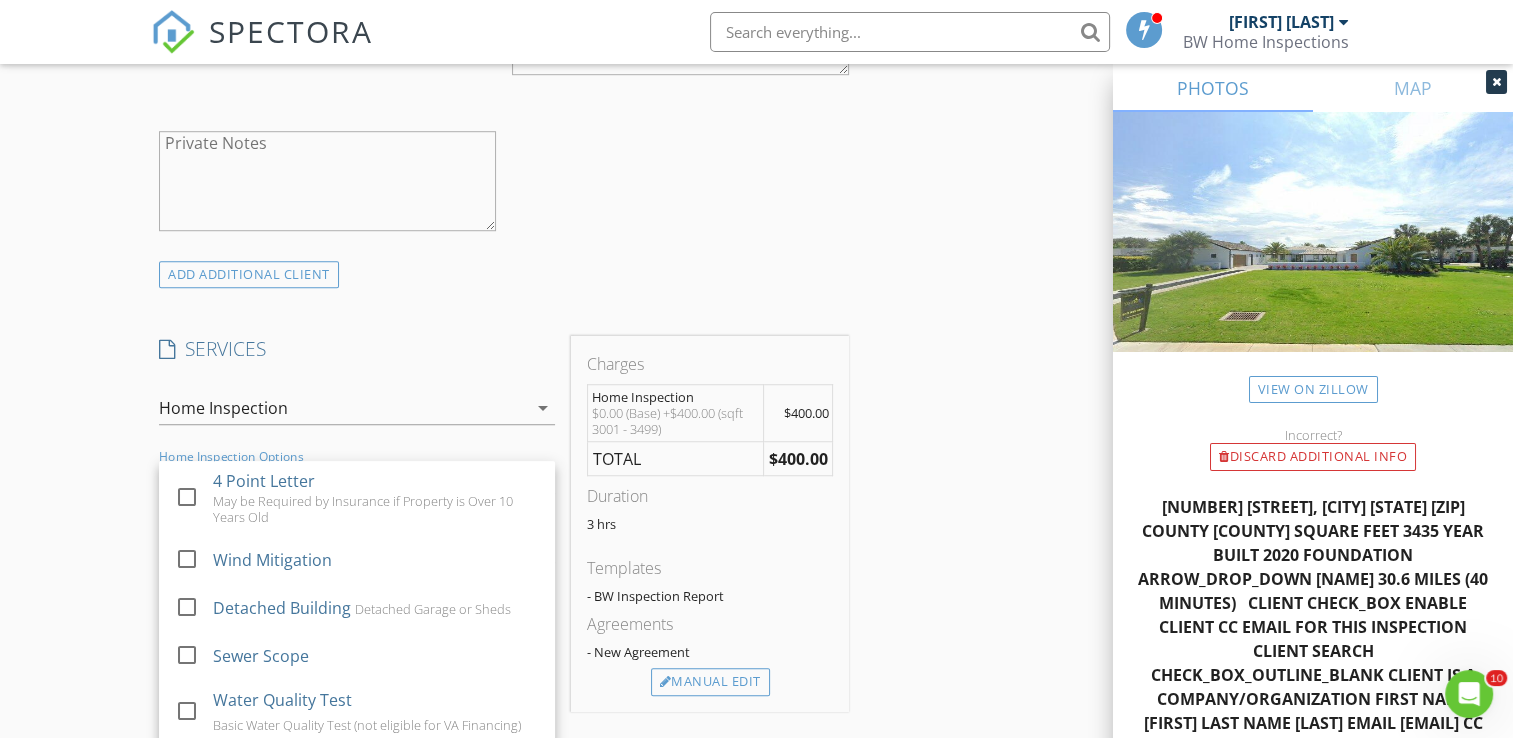 click on "4 Point Letter   May be Required by Insurance if Property is Over 10 Years Old" at bounding box center [377, 498] 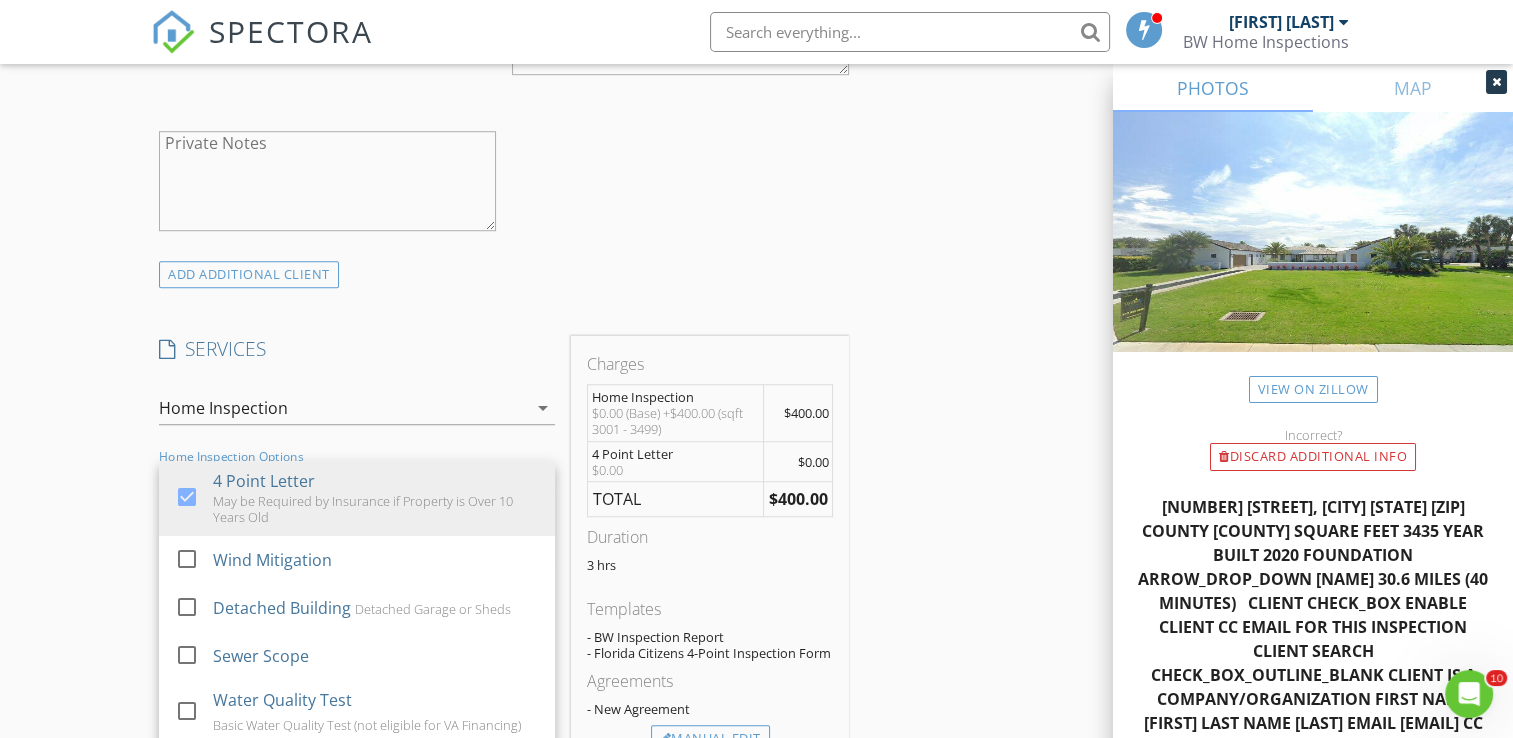 click on "4 Point Letter   May be Required by Insurance if Property is Over 10 Years Old" at bounding box center (377, 498) 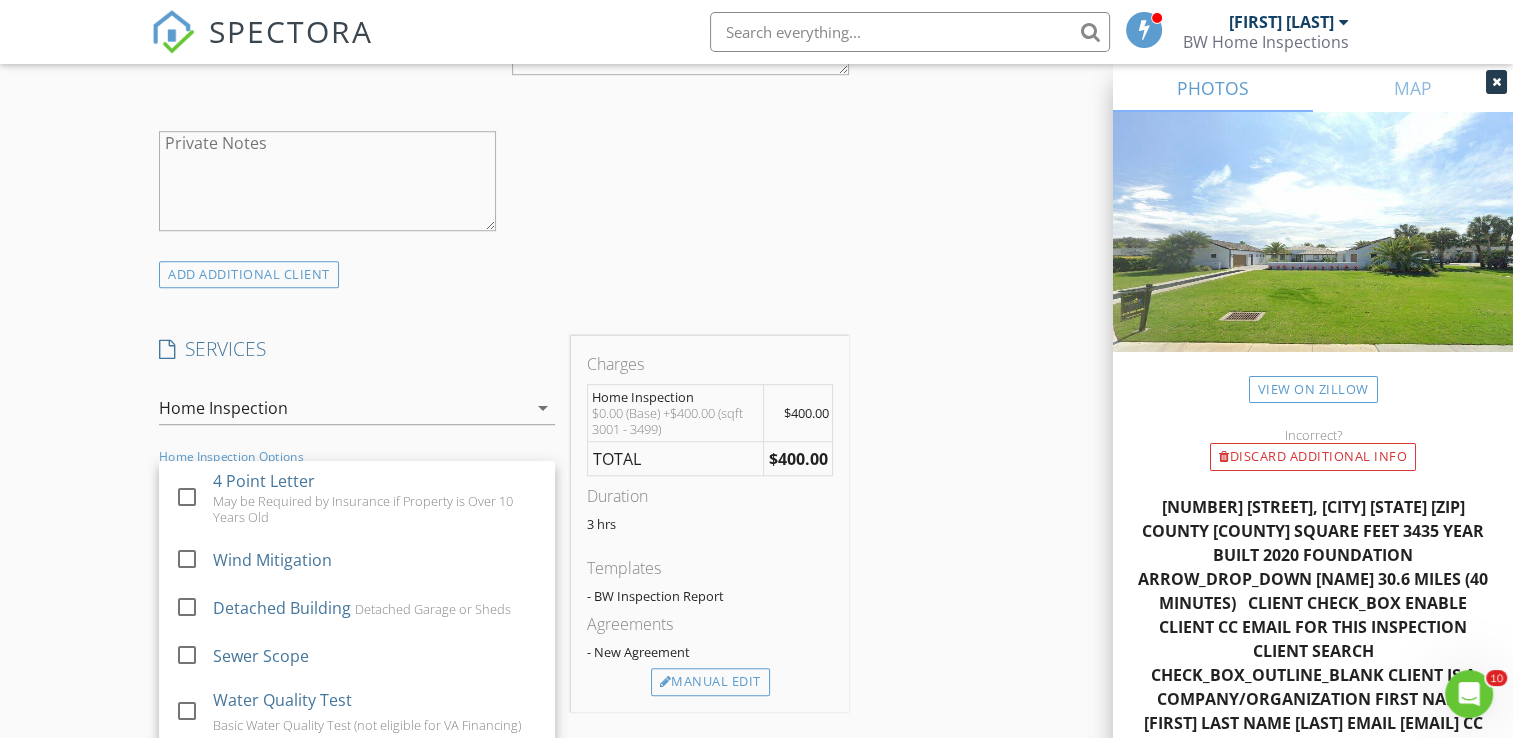 click on "check_box_outline_blank Client is a Company/Organization     First Name Bruno   Last Name Gastelum   Email bgastelum@gastelumn.mx   CC Email   Phone           Notes   Private Notes" at bounding box center (504, 2) 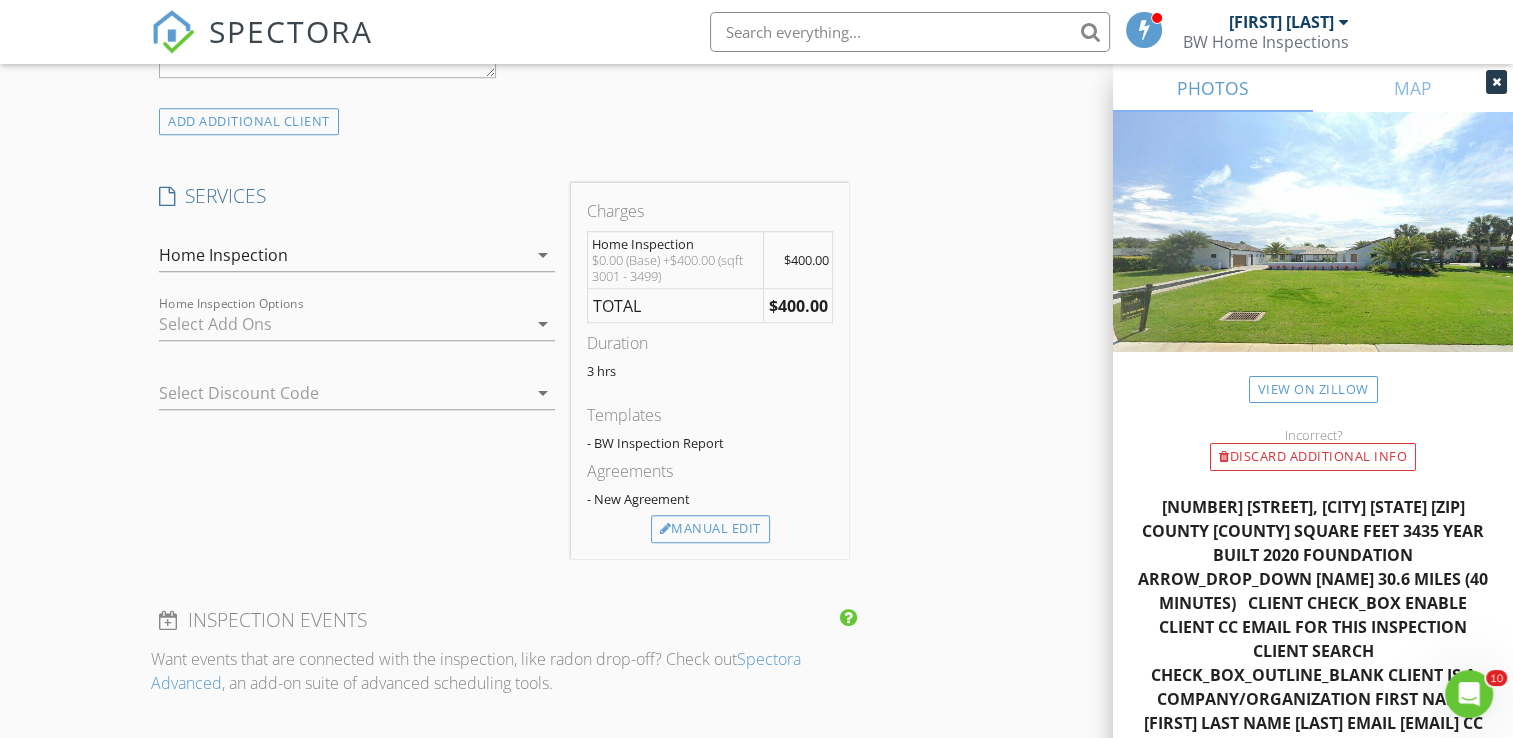 scroll, scrollTop: 1526, scrollLeft: 0, axis: vertical 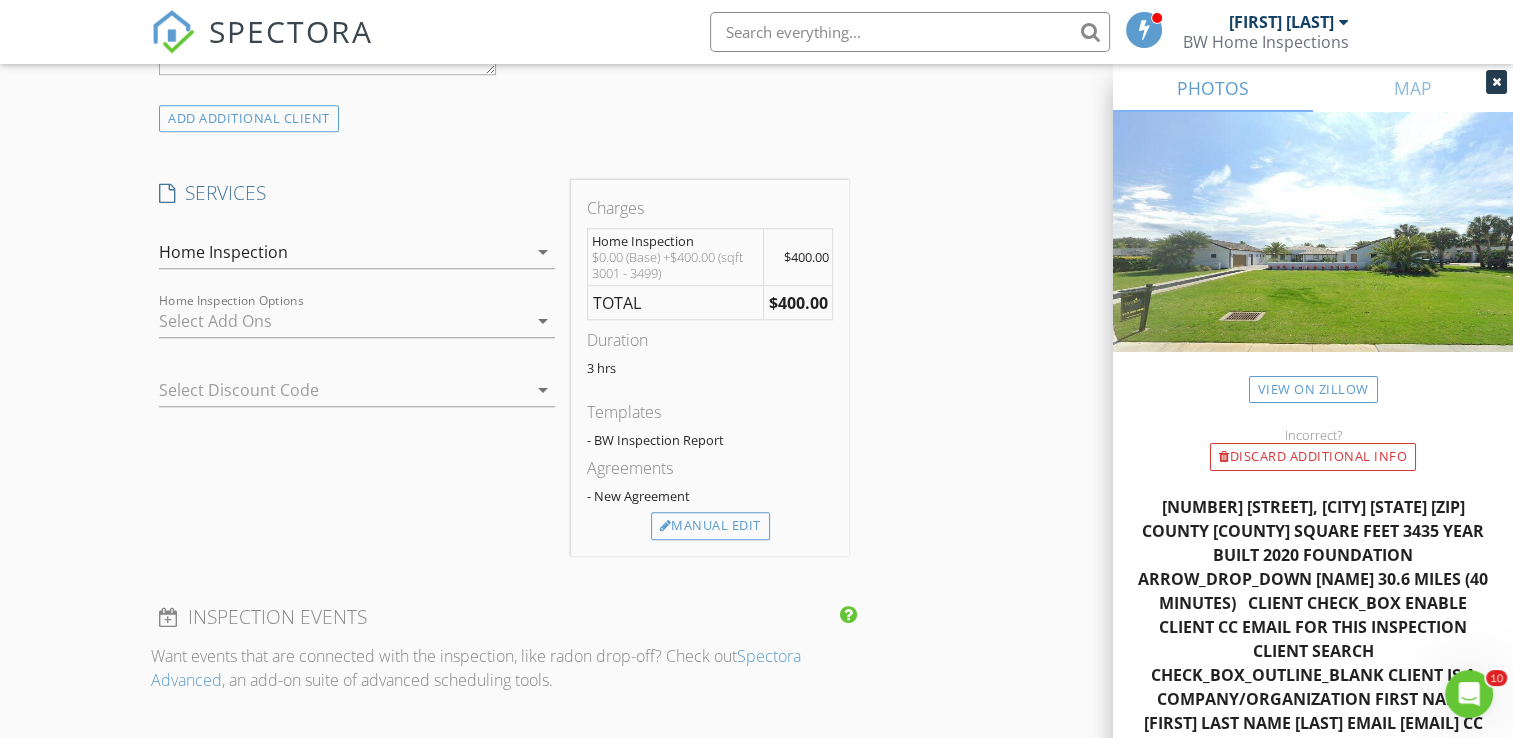 click on "INSPECTOR(S)
check_box   Bradley Williams   PRIMARY   check_box_outline_blank   Jere Pitman     Bradley Williams arrow_drop_down   check_box_outline_blank Bradley Williams specifically requested
Date/Time
08/05/2025 9:00 AM
Location
Address Search       Address 4096 Ponte Vedra Blvd   Unit   City Jacksonville Beach   State FL   Zip 32250   County Duval     Square Feet 3435   Year Built 2020   Foundation arrow_drop_down     Bradley Williams     30.6 miles     (40 minutes)
client
check_box Enable Client CC email for this inspection   Client Search     check_box_outline_blank Client is a Company/Organization     First Name Bruno   Last Name Gastelum   Email bgastelum@gastelumn.mx   CC Email   Phone           Notes   Private Notes
ADD ADDITIONAL client
SERVICES
check_box" at bounding box center (756, 507) 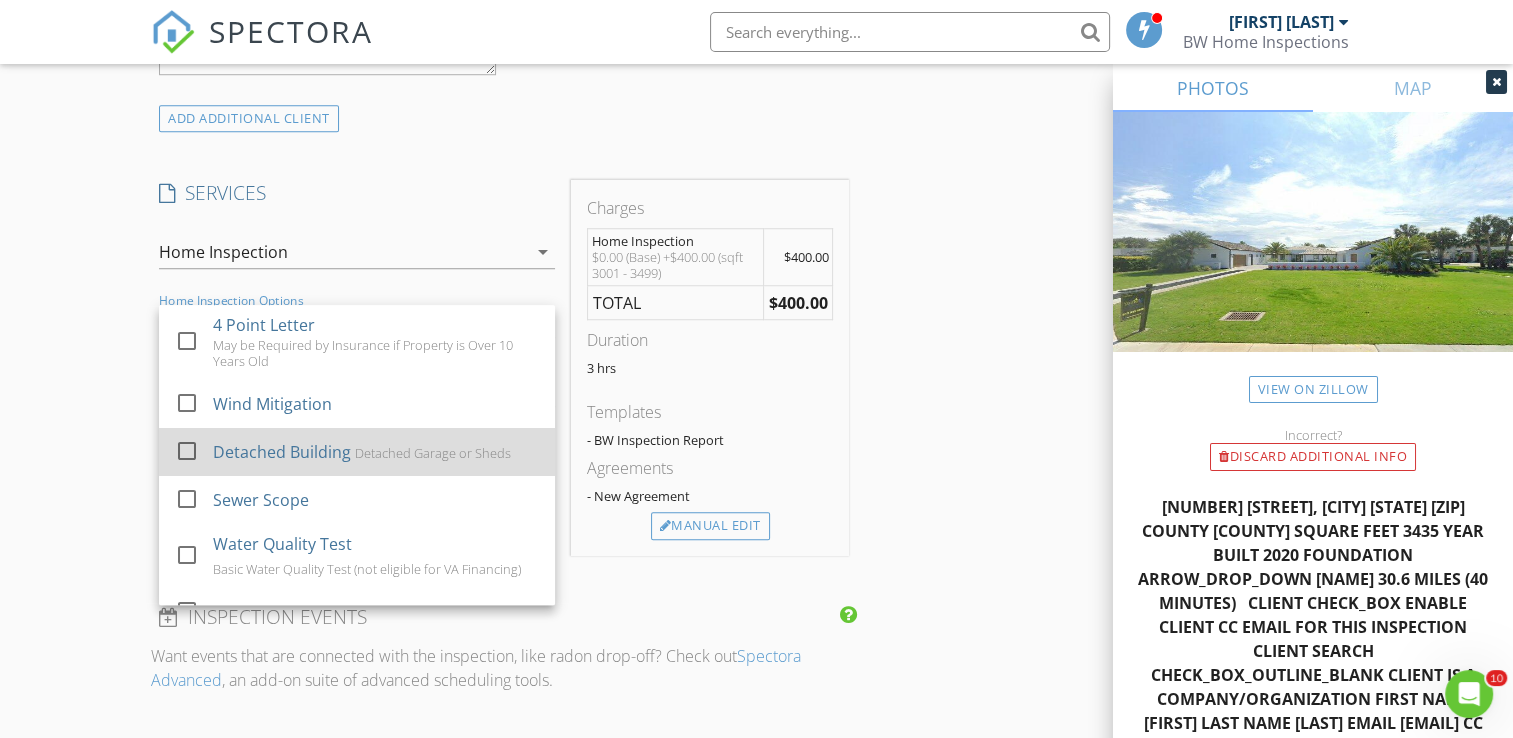 scroll, scrollTop: 79, scrollLeft: 0, axis: vertical 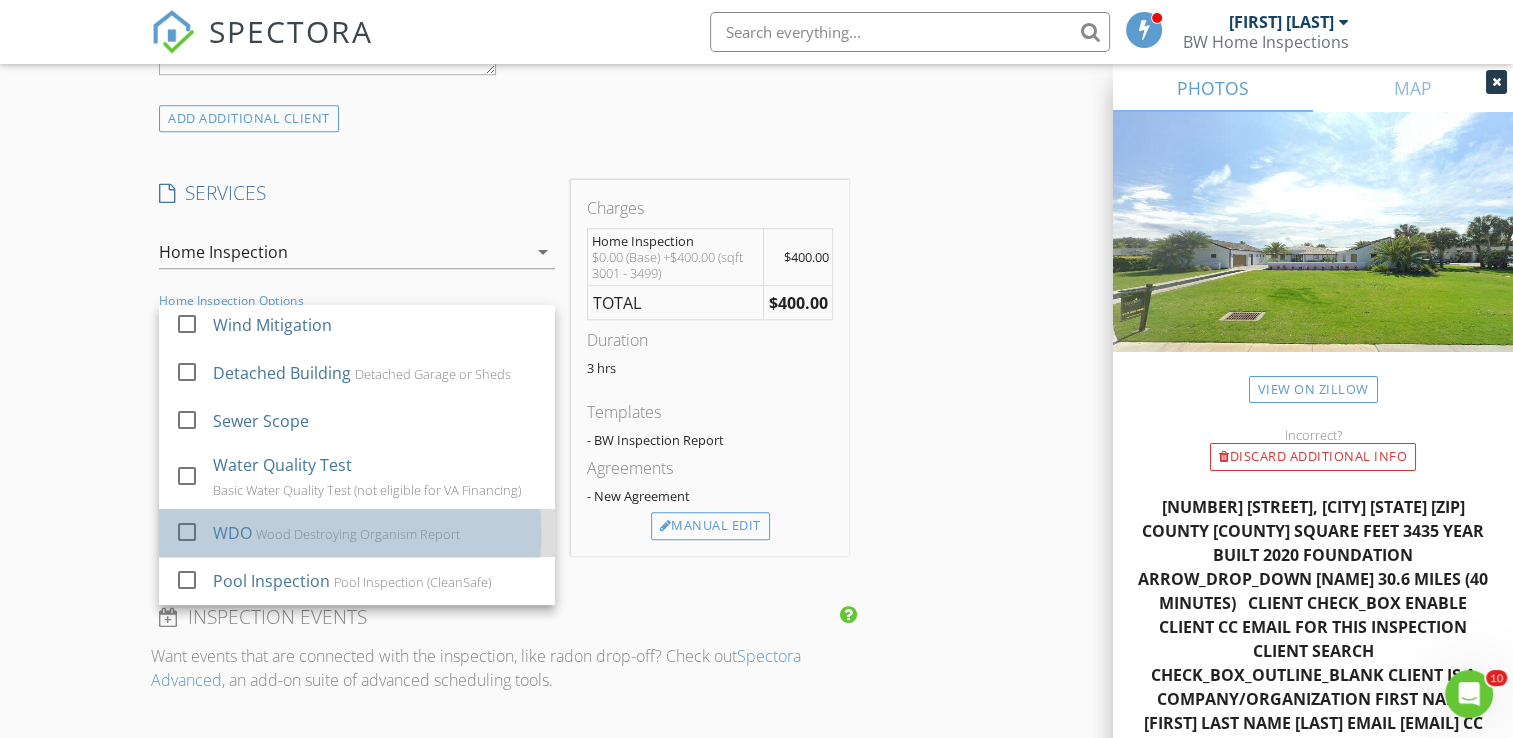 click on "Wood Destroying Organism Report" at bounding box center [359, 534] 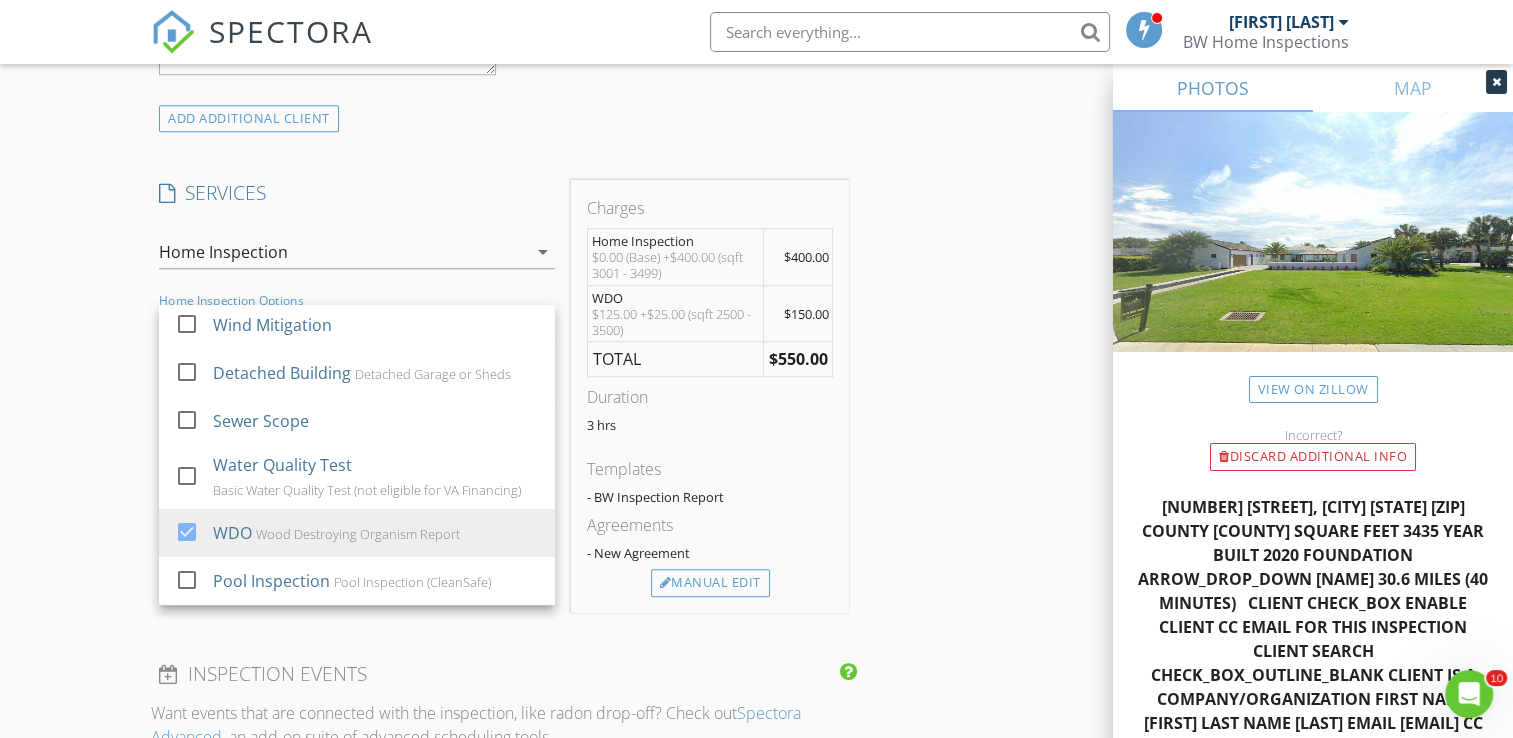 click on "INSPECTOR(S)
check_box   Bradley Williams   PRIMARY   check_box_outline_blank   Jere Pitman     Bradley Williams arrow_drop_down   check_box_outline_blank Bradley Williams specifically requested
Date/Time
08/05/2025 9:00 AM
Location
Address Search       Address 4096 Ponte Vedra Blvd   Unit   City Jacksonville Beach   State FL   Zip 32250   County Duval     Square Feet 3435   Year Built 2020   Foundation arrow_drop_down     Bradley Williams     30.6 miles     (40 minutes)
client
check_box Enable Client CC email for this inspection   Client Search     check_box_outline_blank Client is a Company/Organization     First Name Bruno   Last Name Gastelum   Email bgastelum@gastelumn.mx   CC Email   Phone           Notes   Private Notes
ADD ADDITIONAL client
SERVICES
check_box" at bounding box center (756, 535) 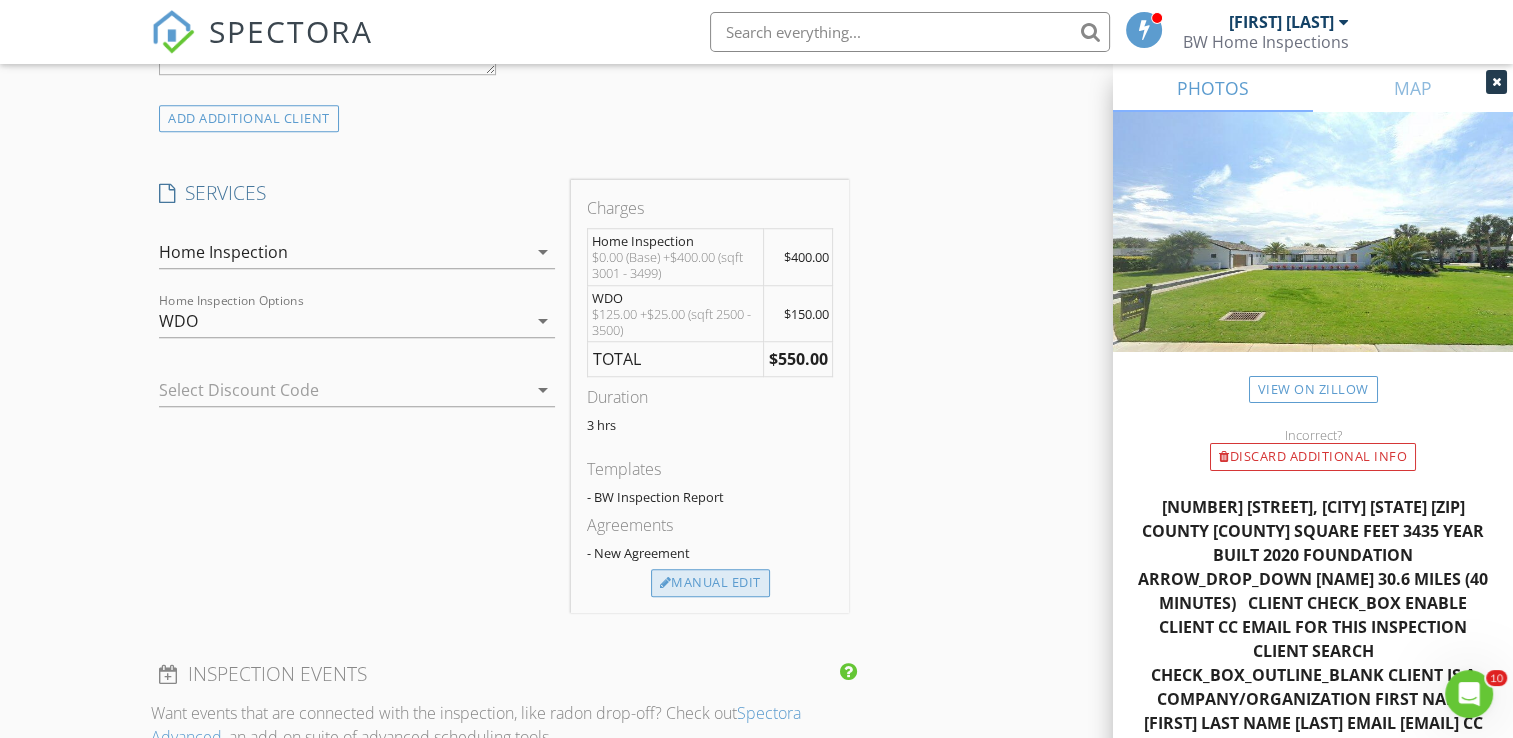click on "Manual Edit" at bounding box center (710, 583) 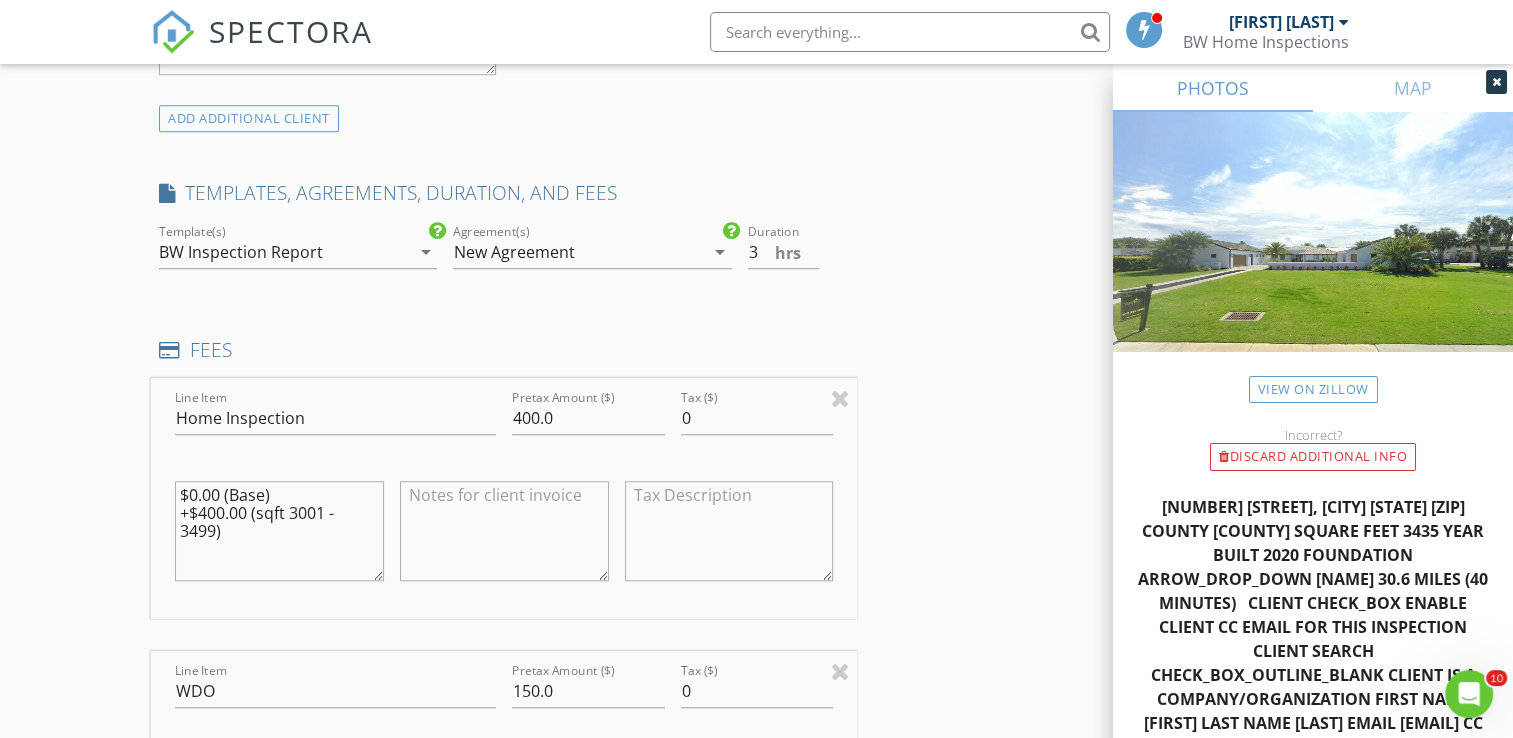 click on "INSPECTOR(S)
check_box   Bradley Williams   PRIMARY   check_box_outline_blank   Jere Pitman     Bradley Williams arrow_drop_down   check_box_outline_blank Bradley Williams specifically requested
Date/Time
08/05/2025 9:00 AM
Location
Address Search       Address 4096 Ponte Vedra Blvd   Unit   City Jacksonville Beach   State FL   Zip 32250   County Duval     Square Feet 3435   Year Built 2020   Foundation arrow_drop_down     Bradley Williams     30.6 miles     (40 minutes)
client
check_box Enable Client CC email for this inspection   Client Search     check_box_outline_blank Client is a Company/Organization     First Name Bruno   Last Name Gastelum   Email bgastelum@gastelumn.mx   CC Email   Phone           Notes   Private Notes
ADD ADDITIONAL client
SERVICES
check_box" at bounding box center (756, 737) 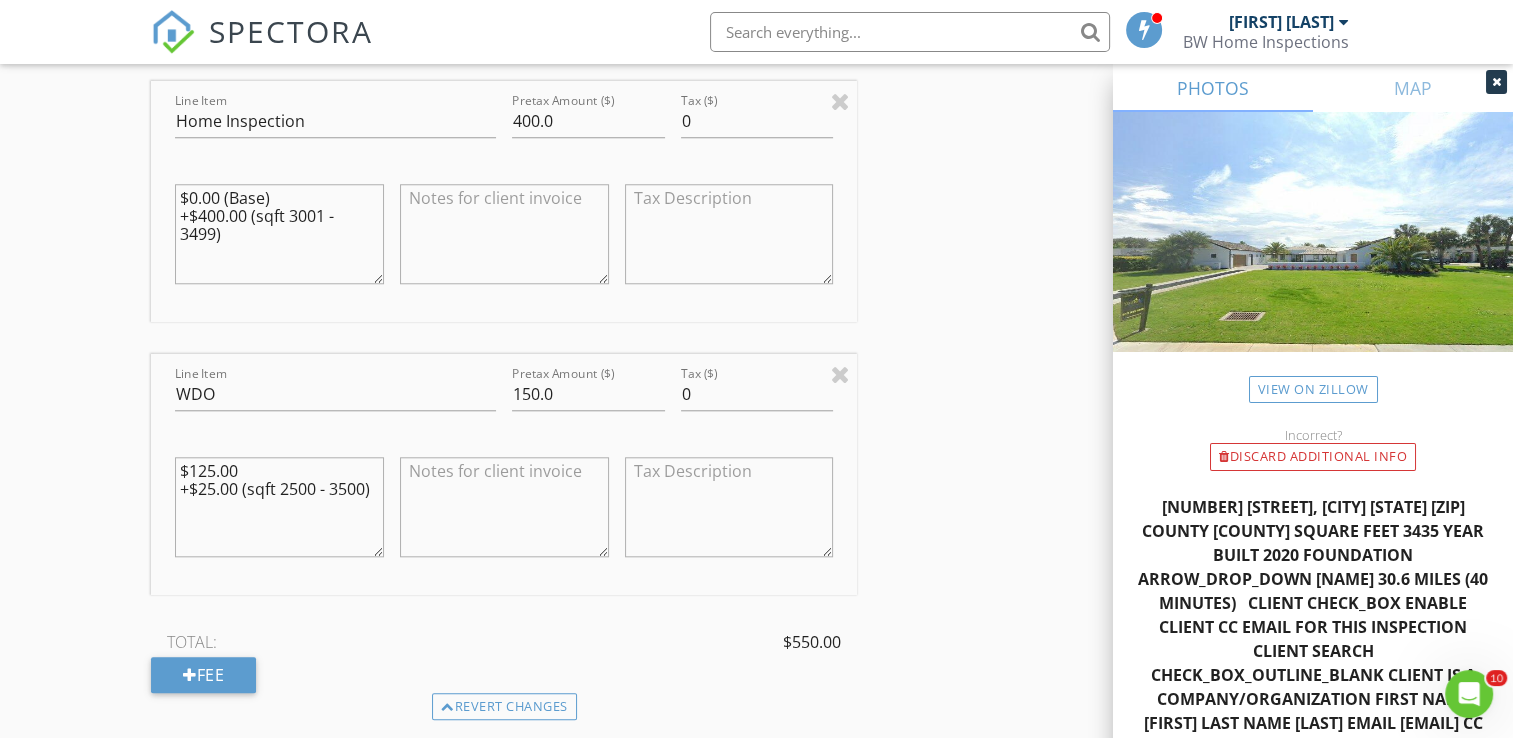 scroll, scrollTop: 1890, scrollLeft: 0, axis: vertical 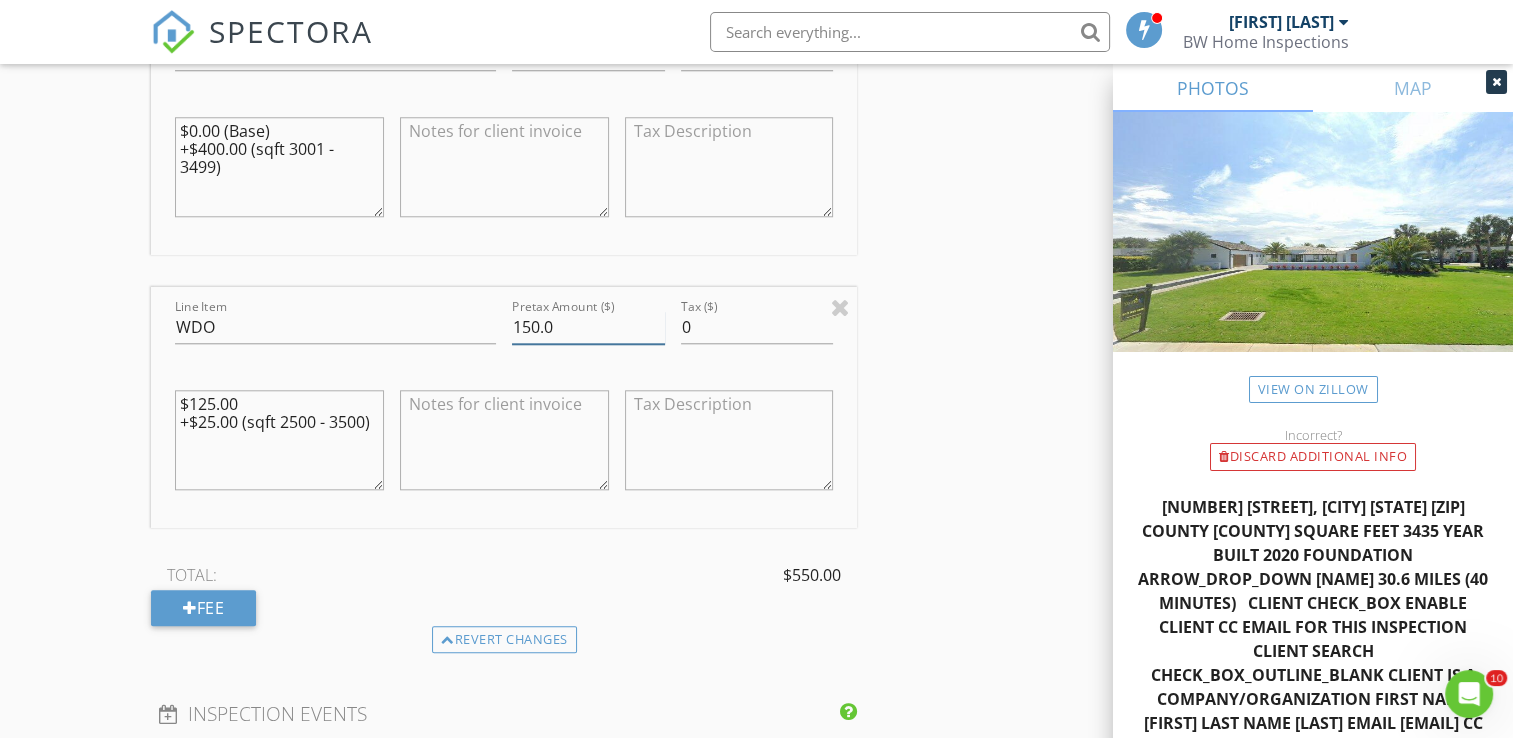 click on "150.0" at bounding box center (588, 327) 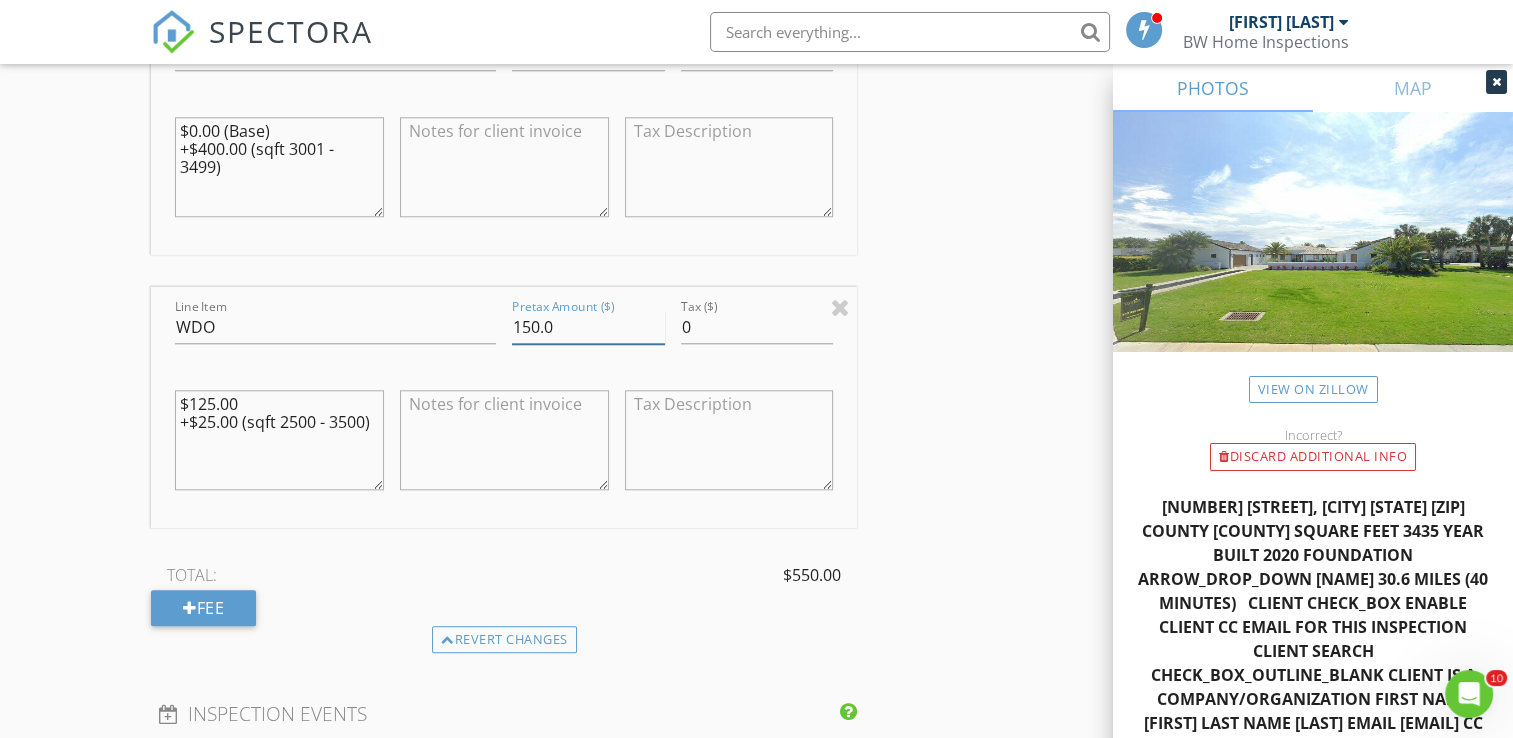 click on "150.0" at bounding box center [588, 327] 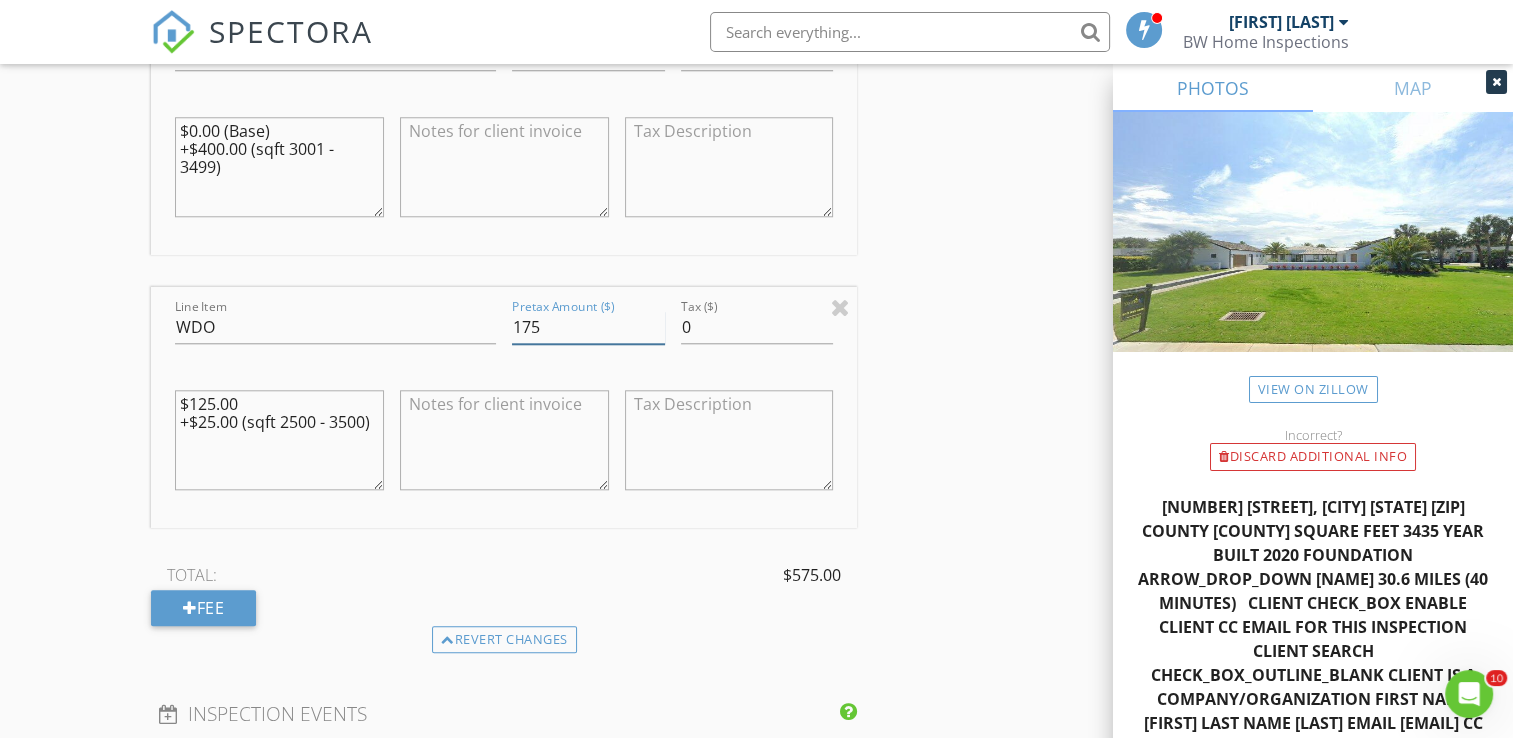 type on "175" 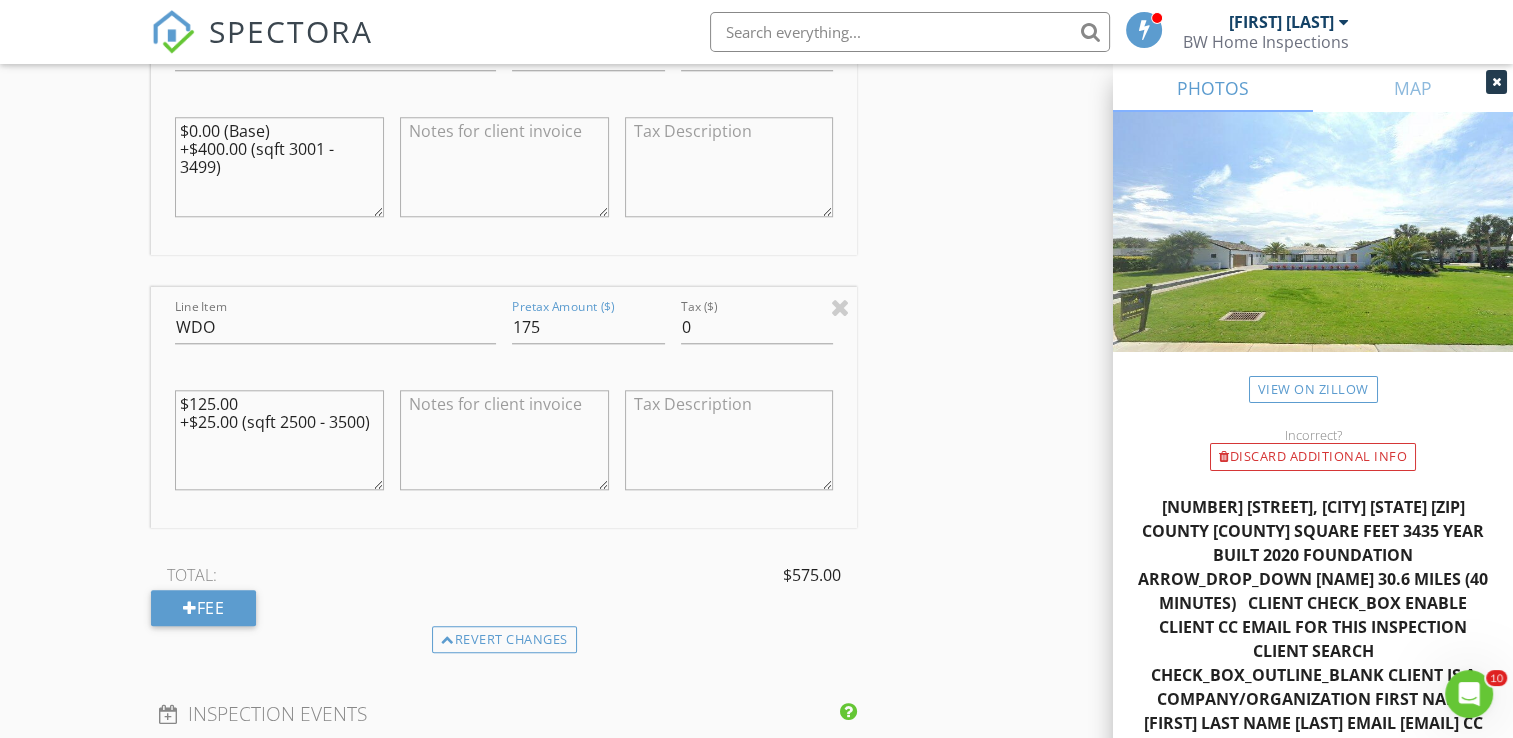click on "$125.00
+$25.00 (sqft 2500 - 3500)" at bounding box center (279, 440) 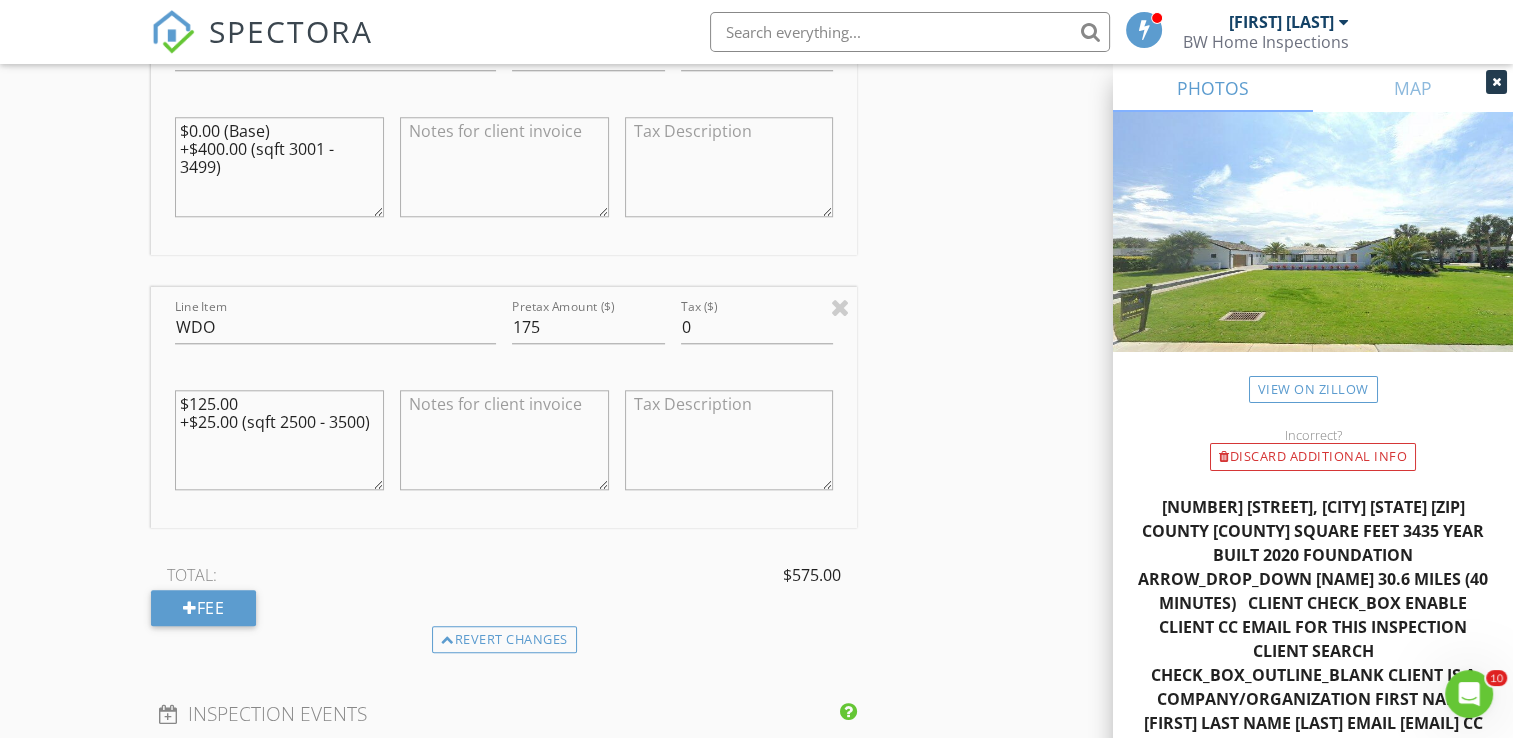 click on "$125.00
+$25.00 (sqft 2500 - 3500)" at bounding box center [279, 440] 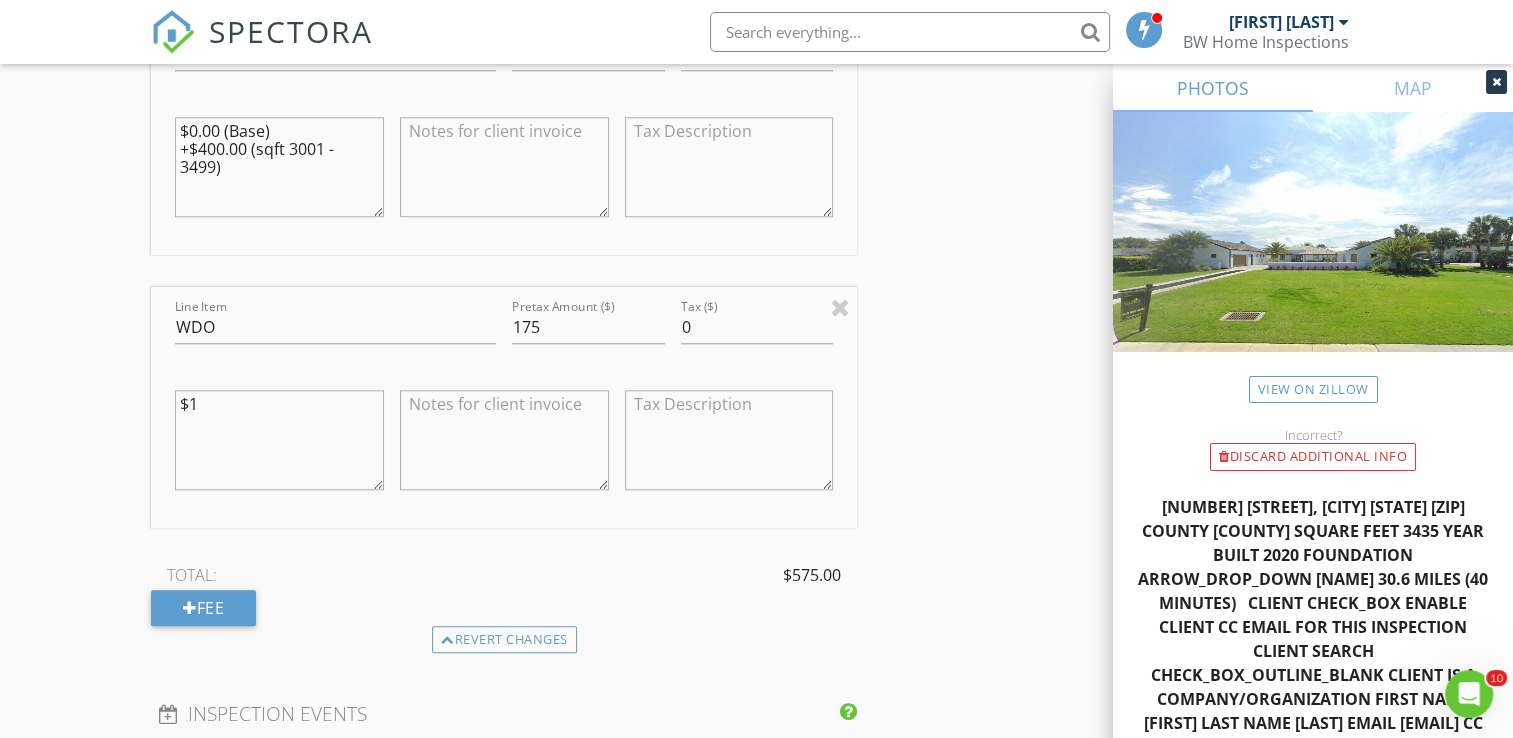 type on "$" 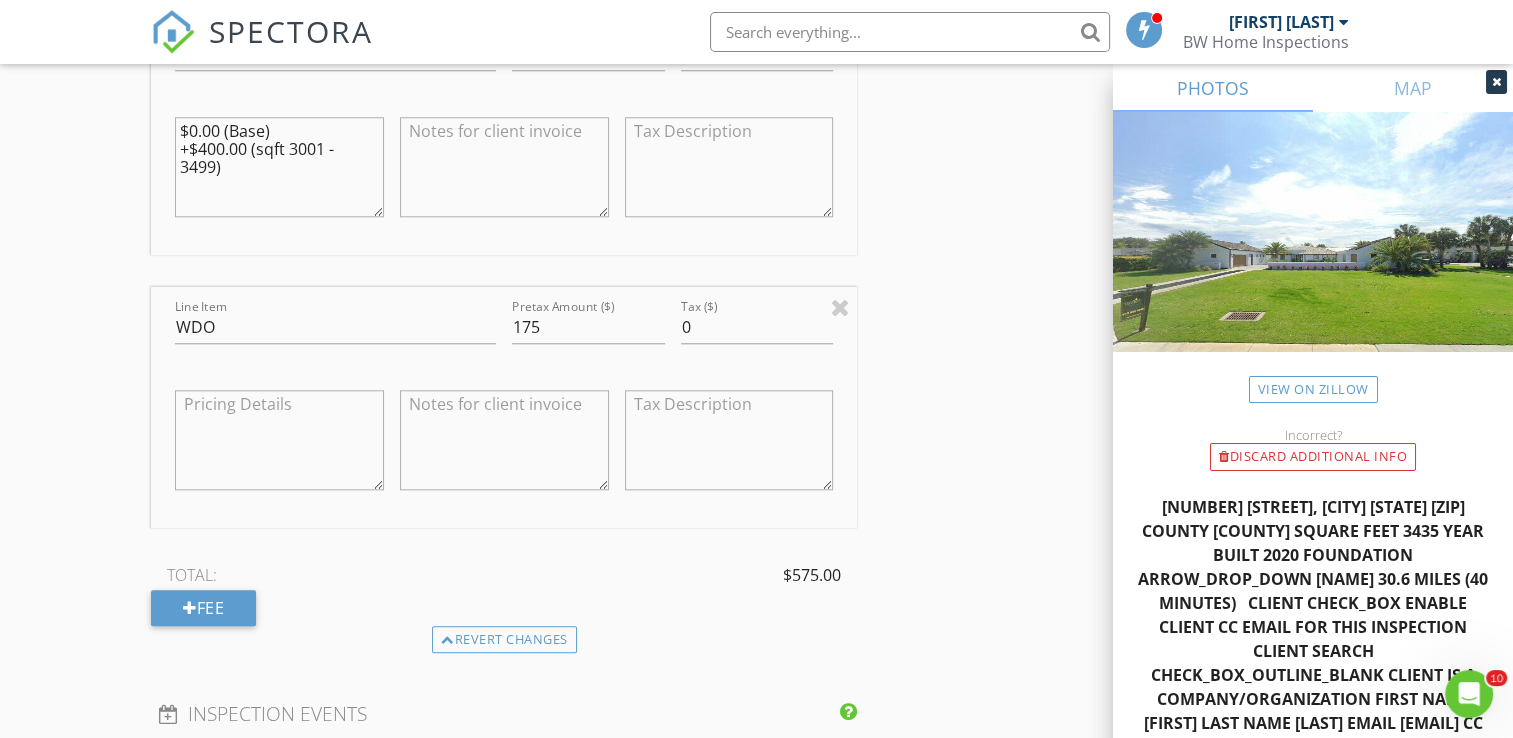 type 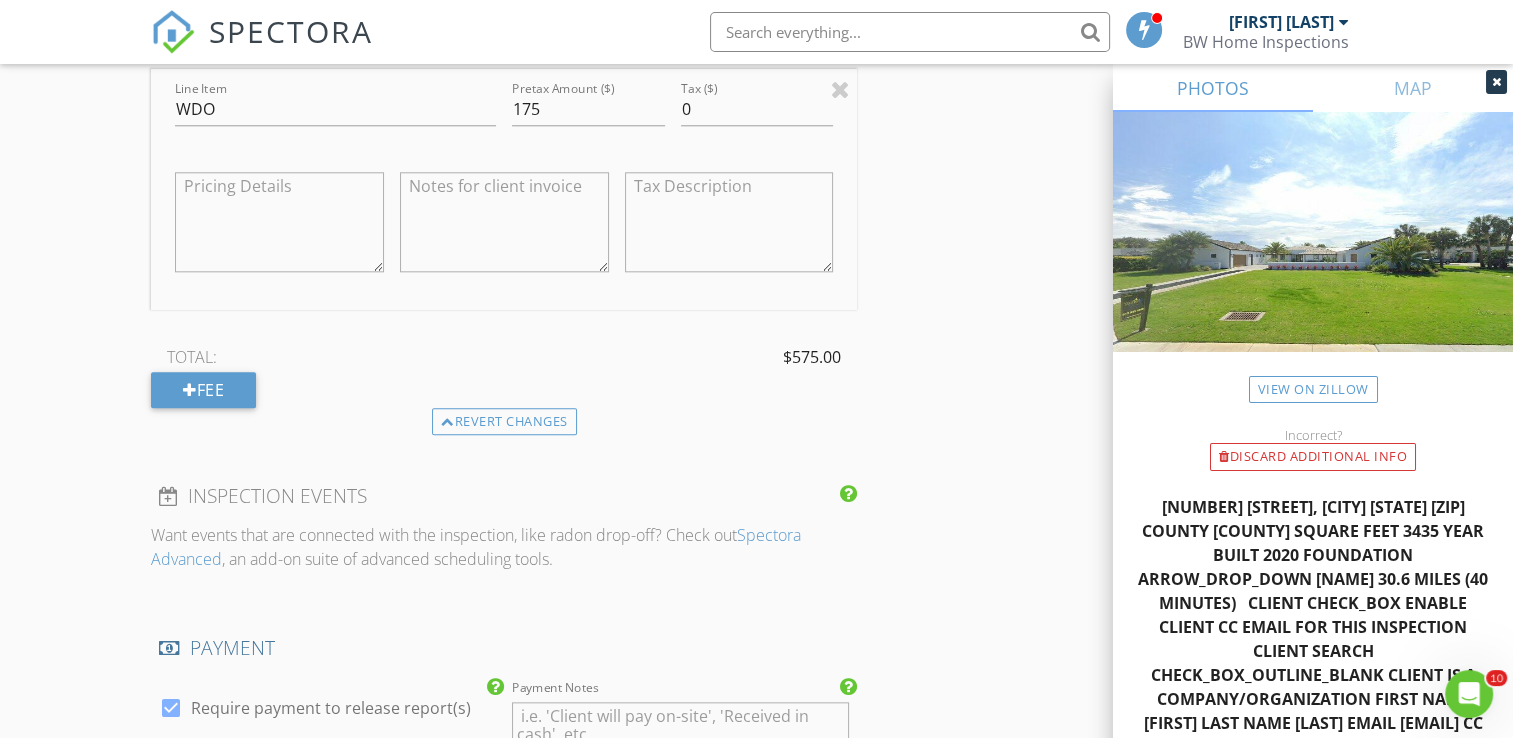 scroll, scrollTop: 2106, scrollLeft: 0, axis: vertical 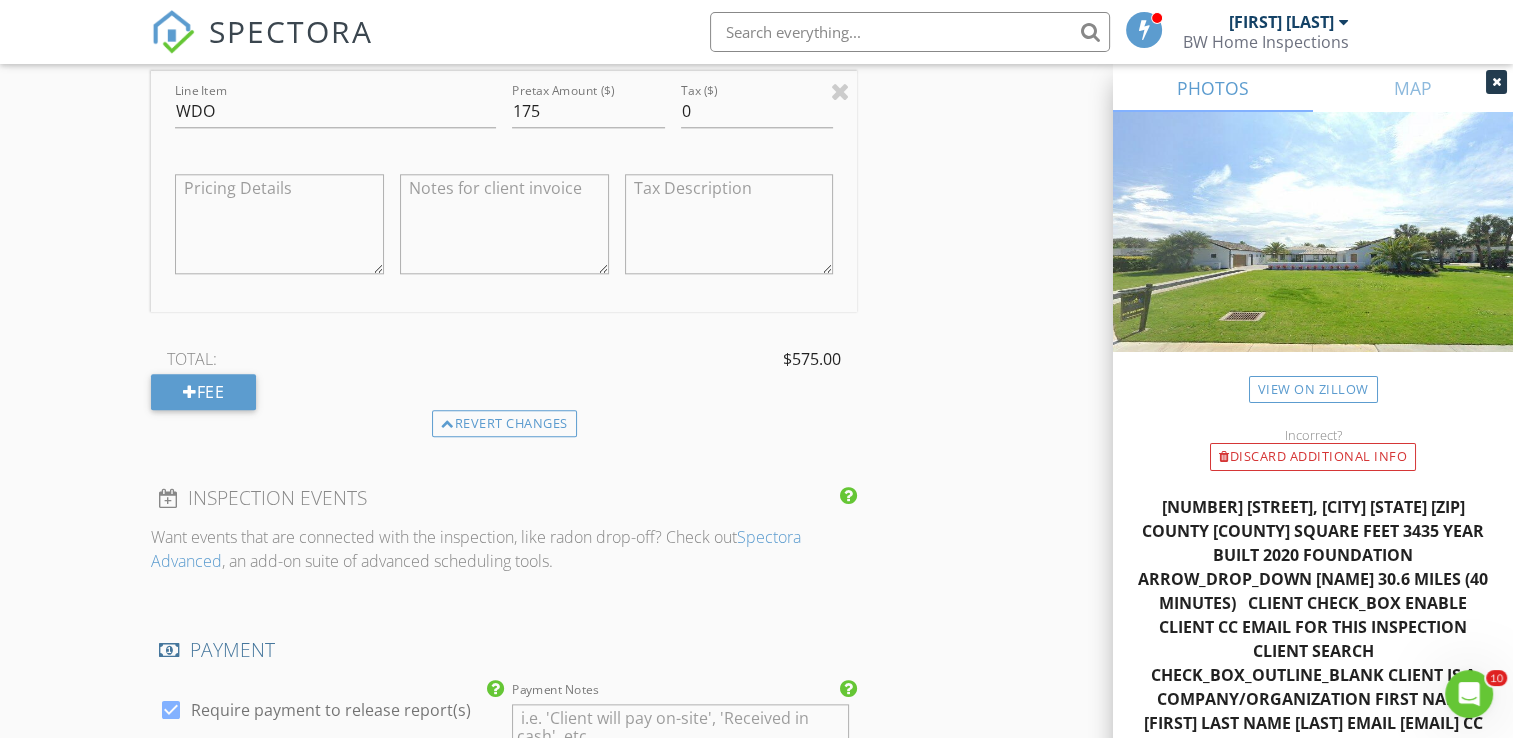 click on "INSPECTOR(S)
check_box   Bradley Williams   PRIMARY   check_box_outline_blank   Jere Pitman     Bradley Williams arrow_drop_down   check_box_outline_blank Bradley Williams specifically requested
Date/Time
08/05/2025 9:00 AM
Location
Address Search       Address 4096 Ponte Vedra Blvd   Unit   City Jacksonville Beach   State FL   Zip 32250   County Duval     Square Feet 3435   Year Built 2020   Foundation arrow_drop_down     Bradley Williams     30.6 miles     (40 minutes)
client
check_box Enable Client CC email for this inspection   Client Search     check_box_outline_blank Client is a Company/Organization     First Name Bruno   Last Name Gastelum   Email bgastelum@gastelumn.mx   CC Email   Phone           Notes   Private Notes
ADD ADDITIONAL client
SERVICES
check_box" at bounding box center (504, 99) 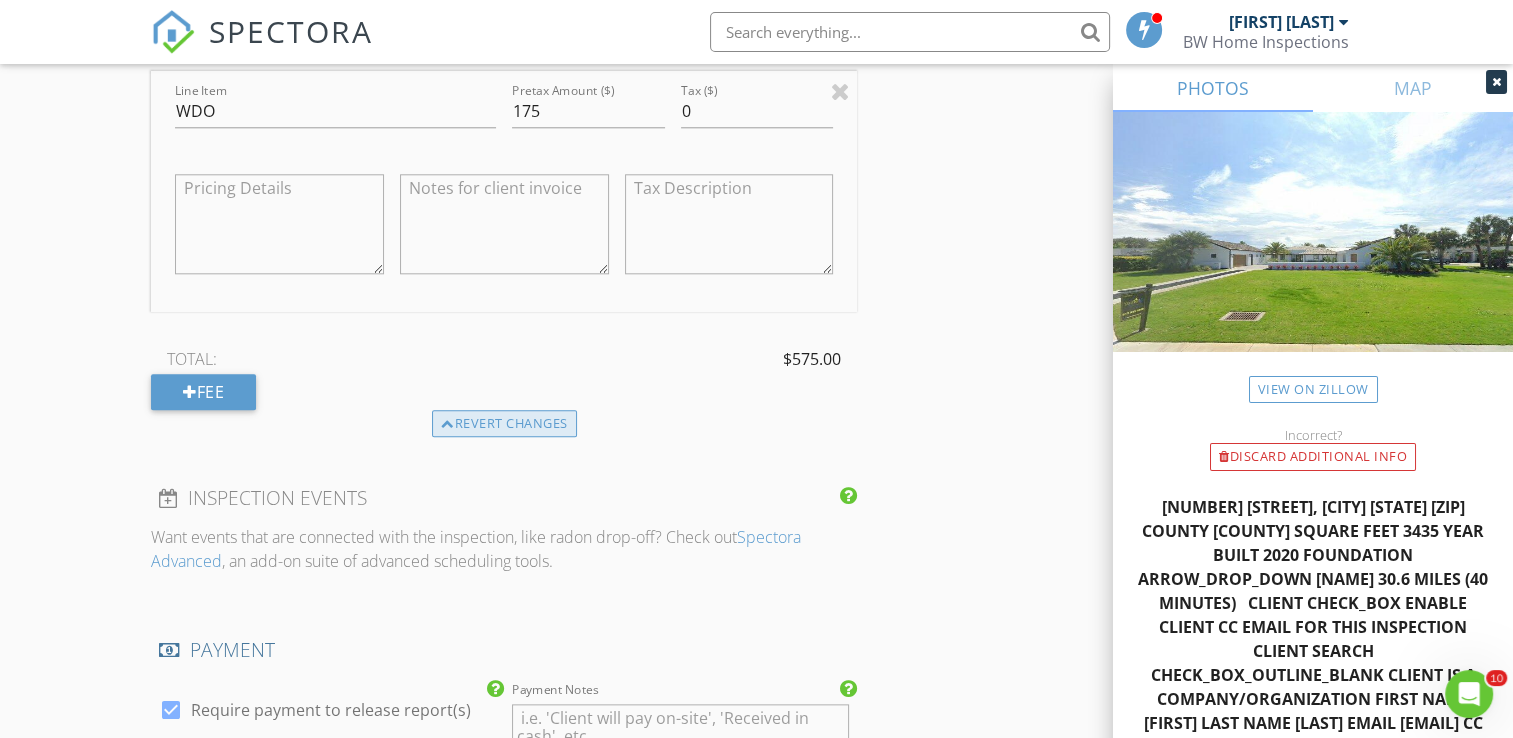 click on "Revert changes" at bounding box center (504, 424) 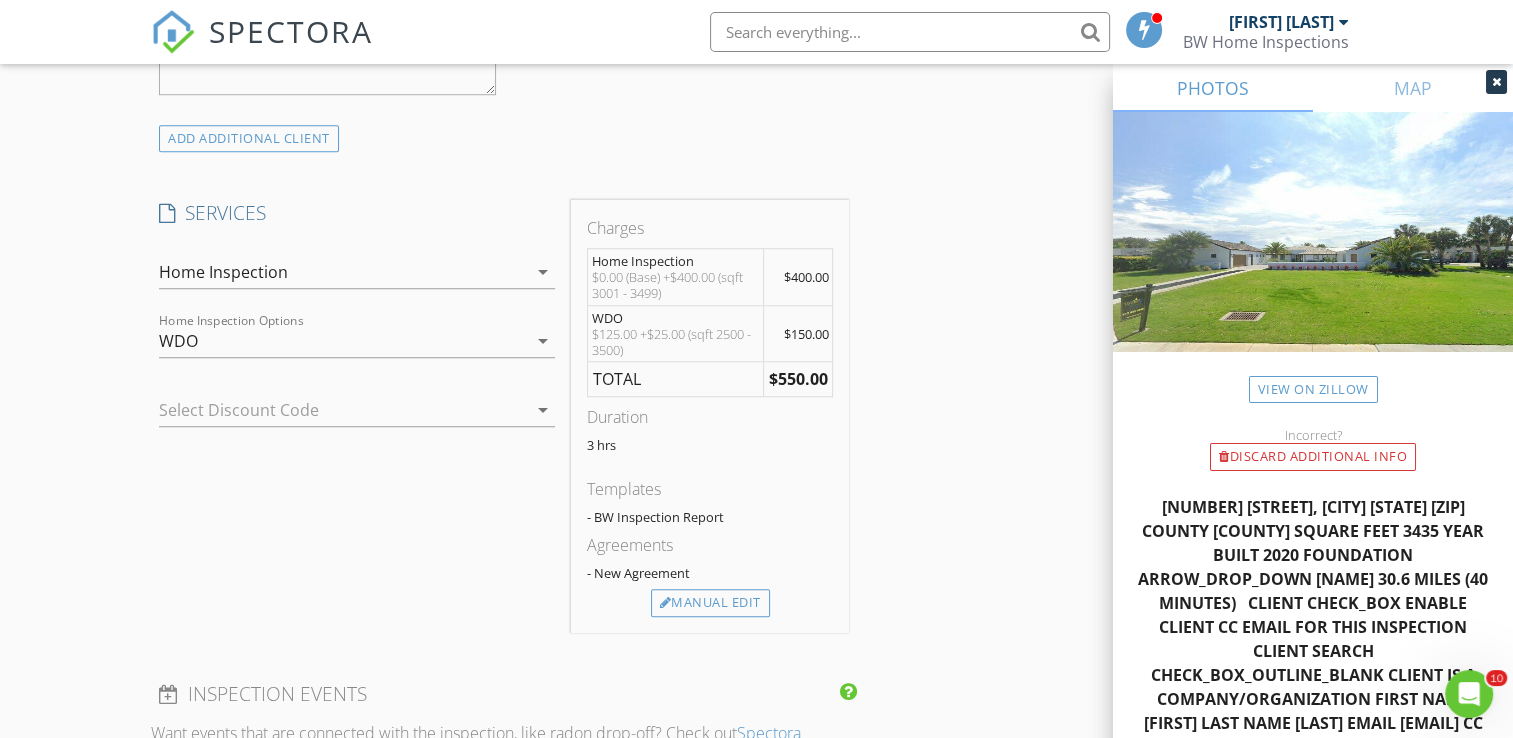 scroll, scrollTop: 1468, scrollLeft: 0, axis: vertical 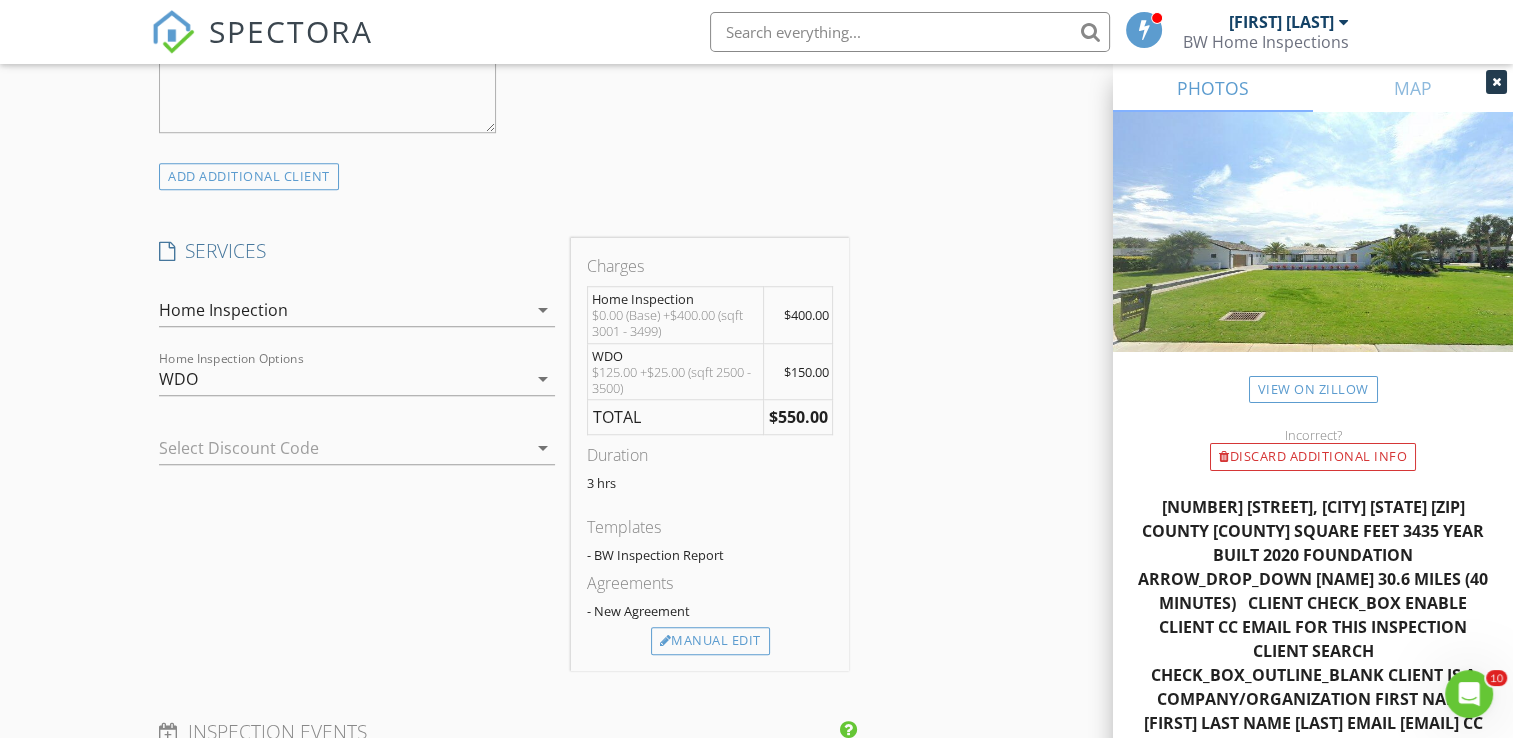 click at bounding box center (329, 448) 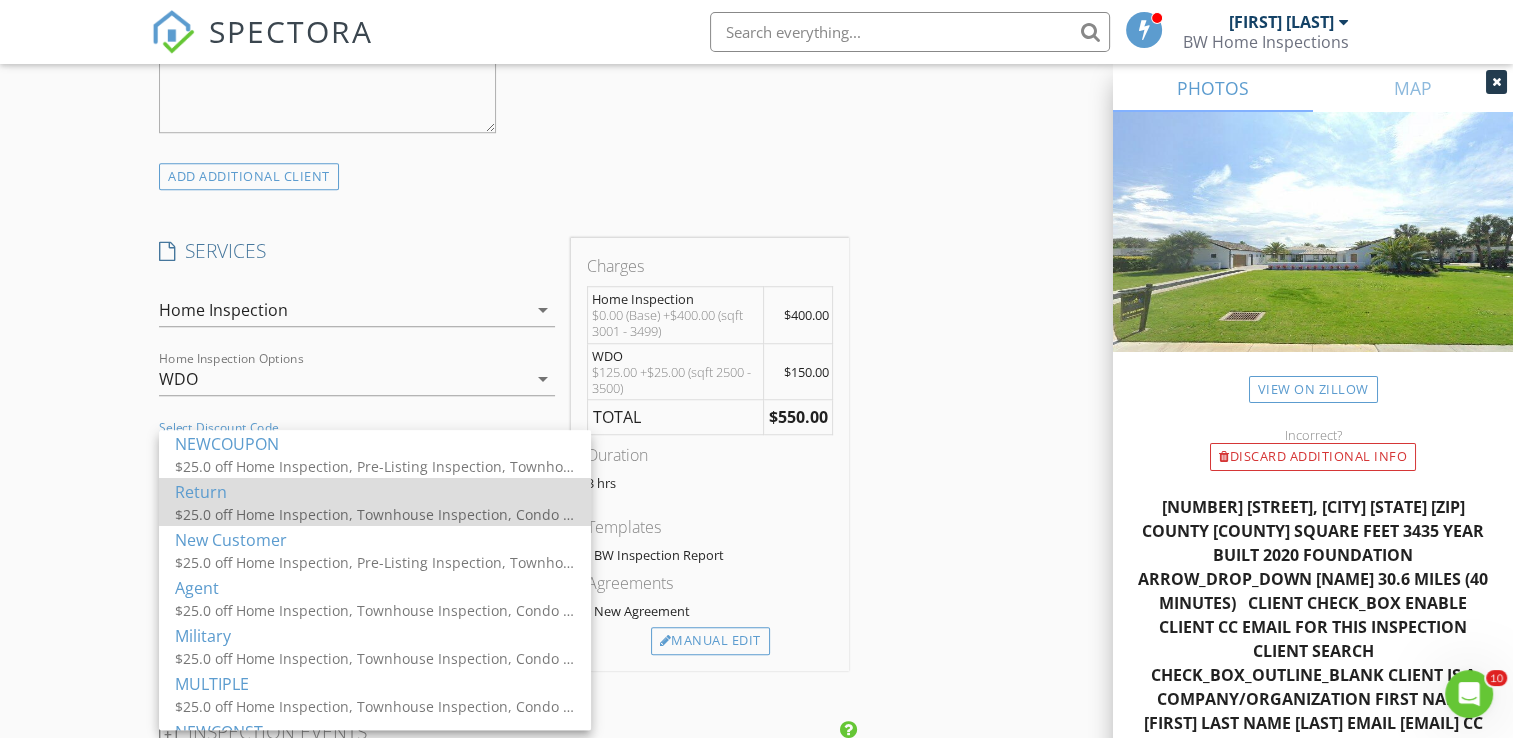 click on "$25.0 off Home Inspection, Townhouse Inspection, Condo Inspection, Insurance Inspections, New Construction Inspection" at bounding box center (375, 514) 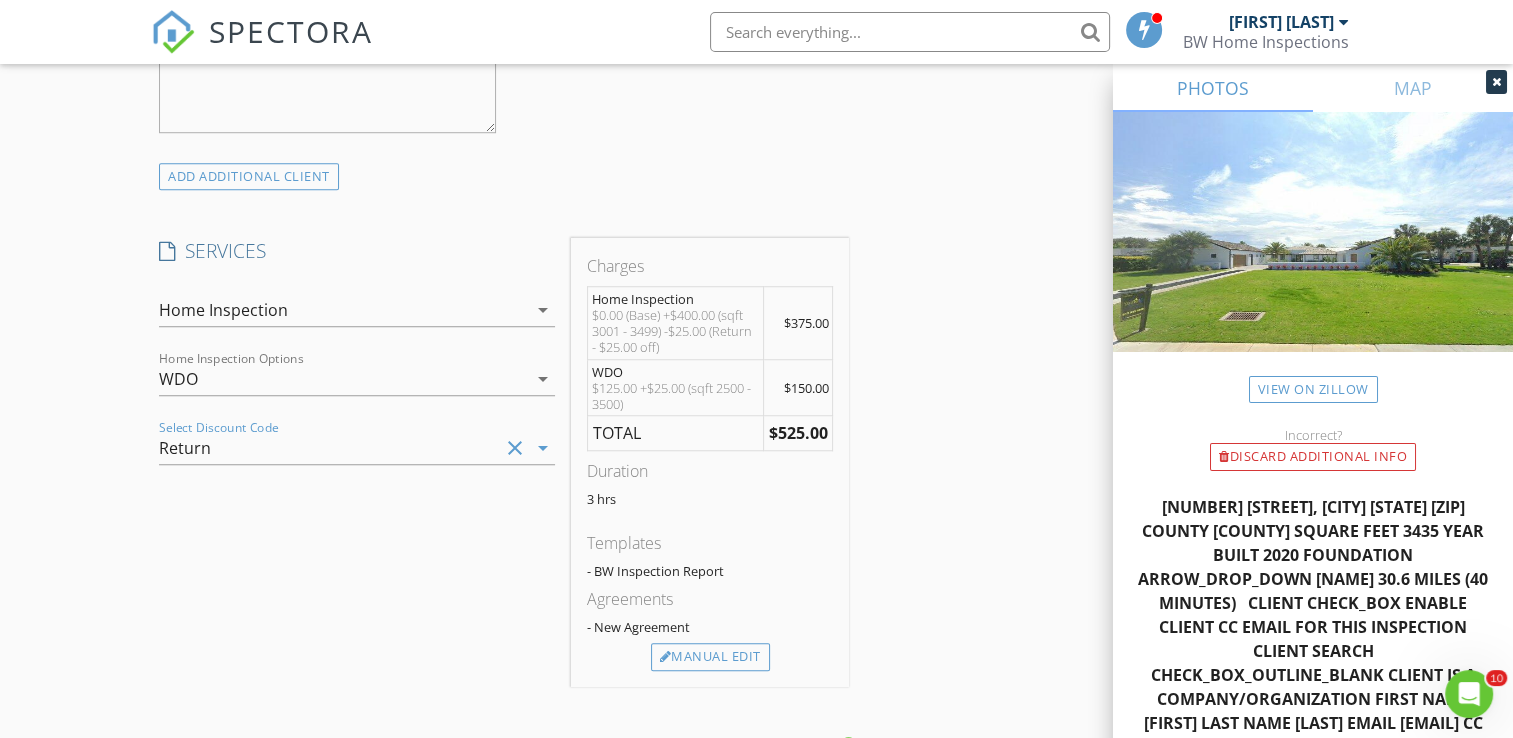 click on "WDO" at bounding box center [343, 379] 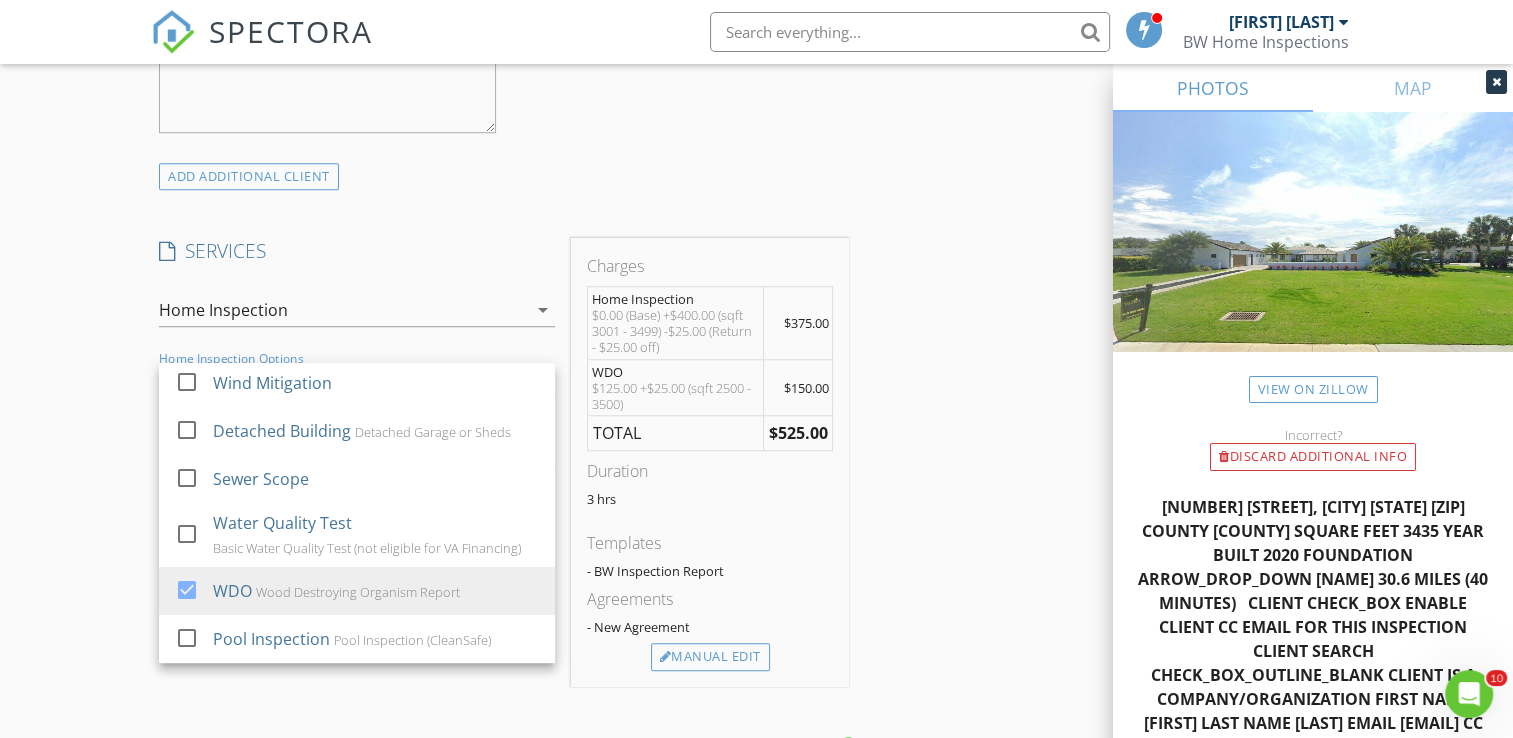 click on "INSPECTOR(S)
check_box   Bradley Williams   PRIMARY   check_box_outline_blank   Jere Pitman     Bradley Williams arrow_drop_down   check_box_outline_blank Bradley Williams specifically requested
Date/Time
08/05/2025 9:00 AM
Location
Address Search       Address 4096 Ponte Vedra Blvd   Unit   City Jacksonville Beach   State FL   Zip 32250   County Duval     Square Feet 3435   Year Built 2020   Foundation arrow_drop_down     Bradley Williams     30.6 miles     (40 minutes)
client
check_box Enable Client CC email for this inspection   Client Search     check_box_outline_blank Client is a Company/Organization     First Name Bruno   Last Name Gastelum   Email bgastelum@gastelumn.mx   CC Email   Phone           Notes   Private Notes
ADD ADDITIONAL client
SERVICES
check_box" at bounding box center [756, 601] 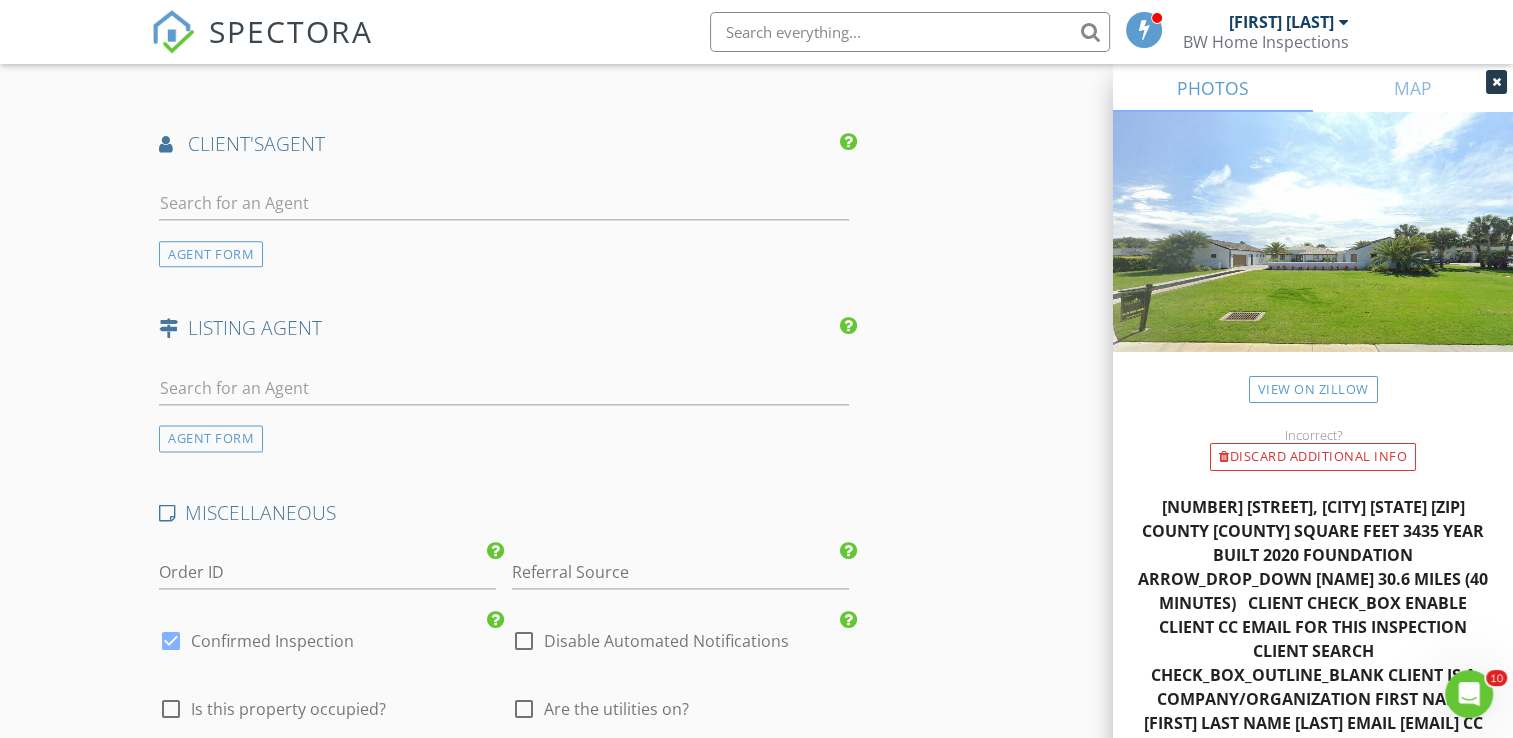 scroll, scrollTop: 2468, scrollLeft: 0, axis: vertical 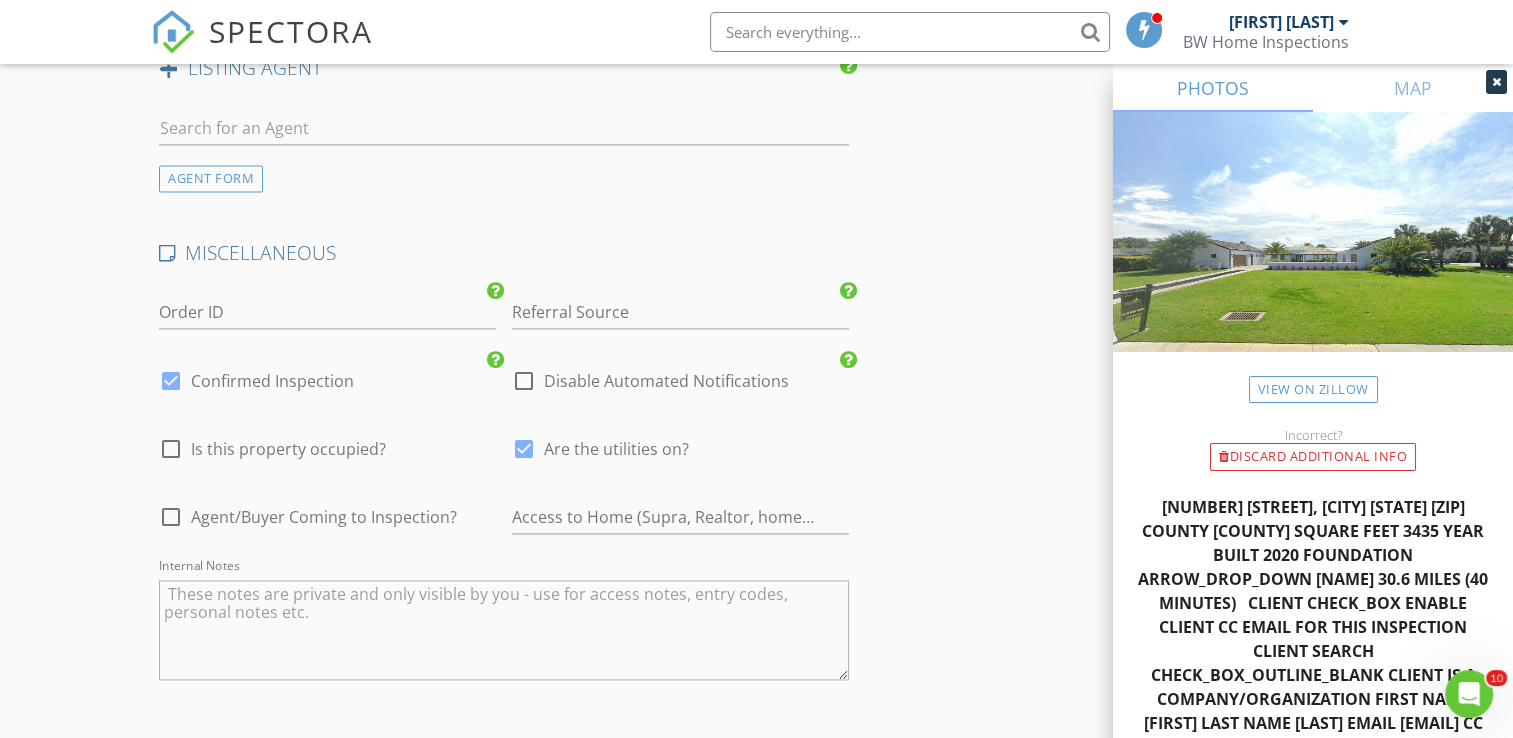 click on "Is this property occupied?" at bounding box center [288, 449] 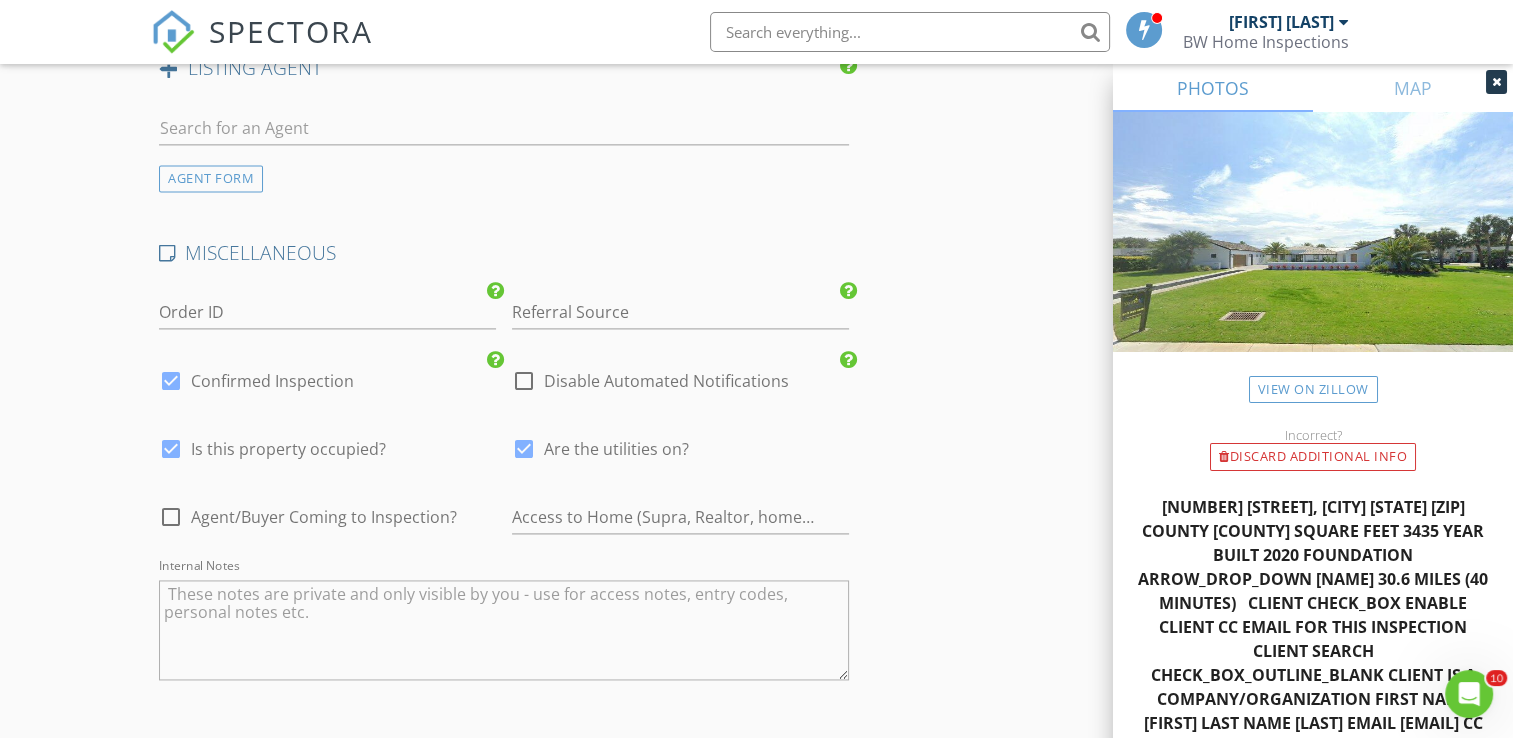 click on "Agent/Buyer Coming to Inspection?" at bounding box center (324, 517) 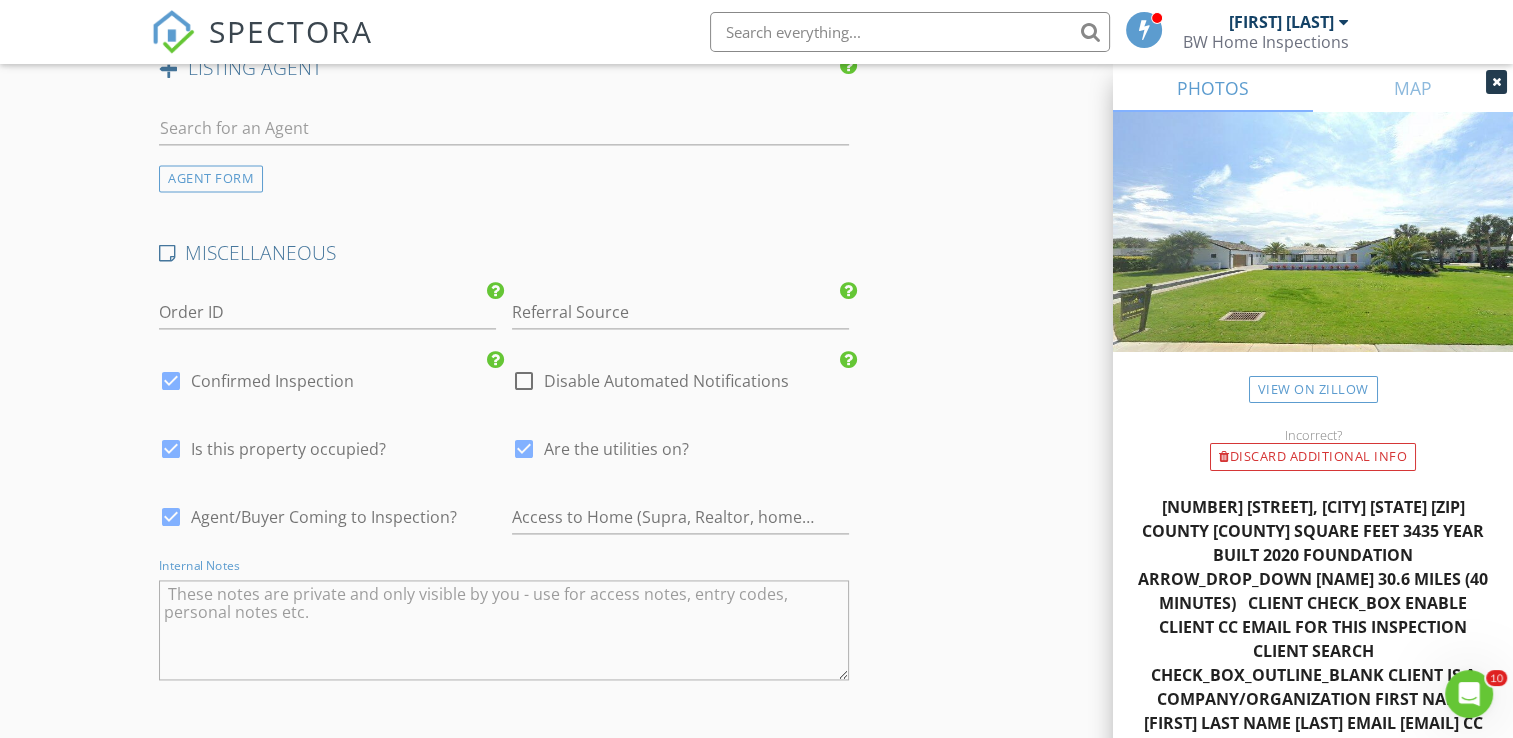 click at bounding box center [504, 630] 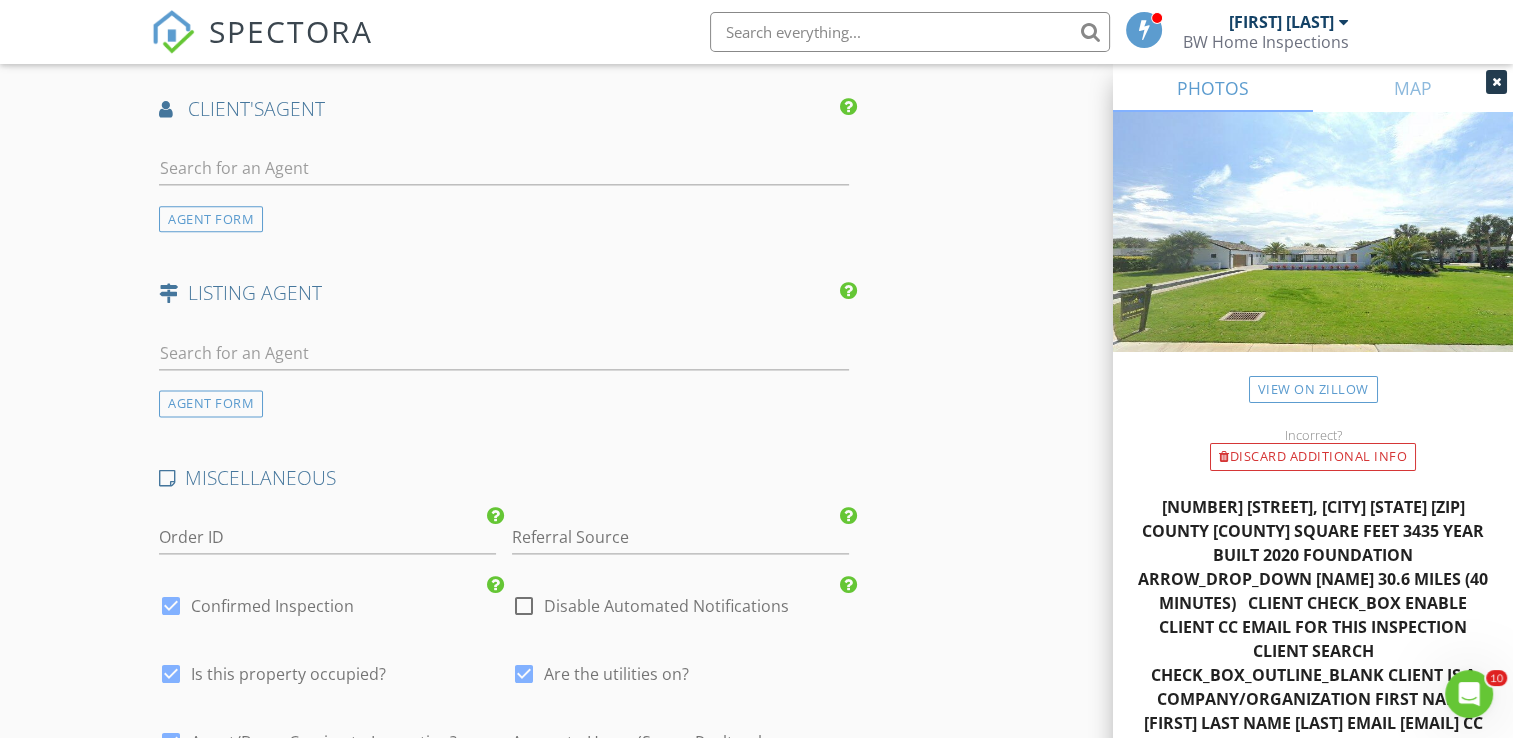 scroll, scrollTop: 2382, scrollLeft: 0, axis: vertical 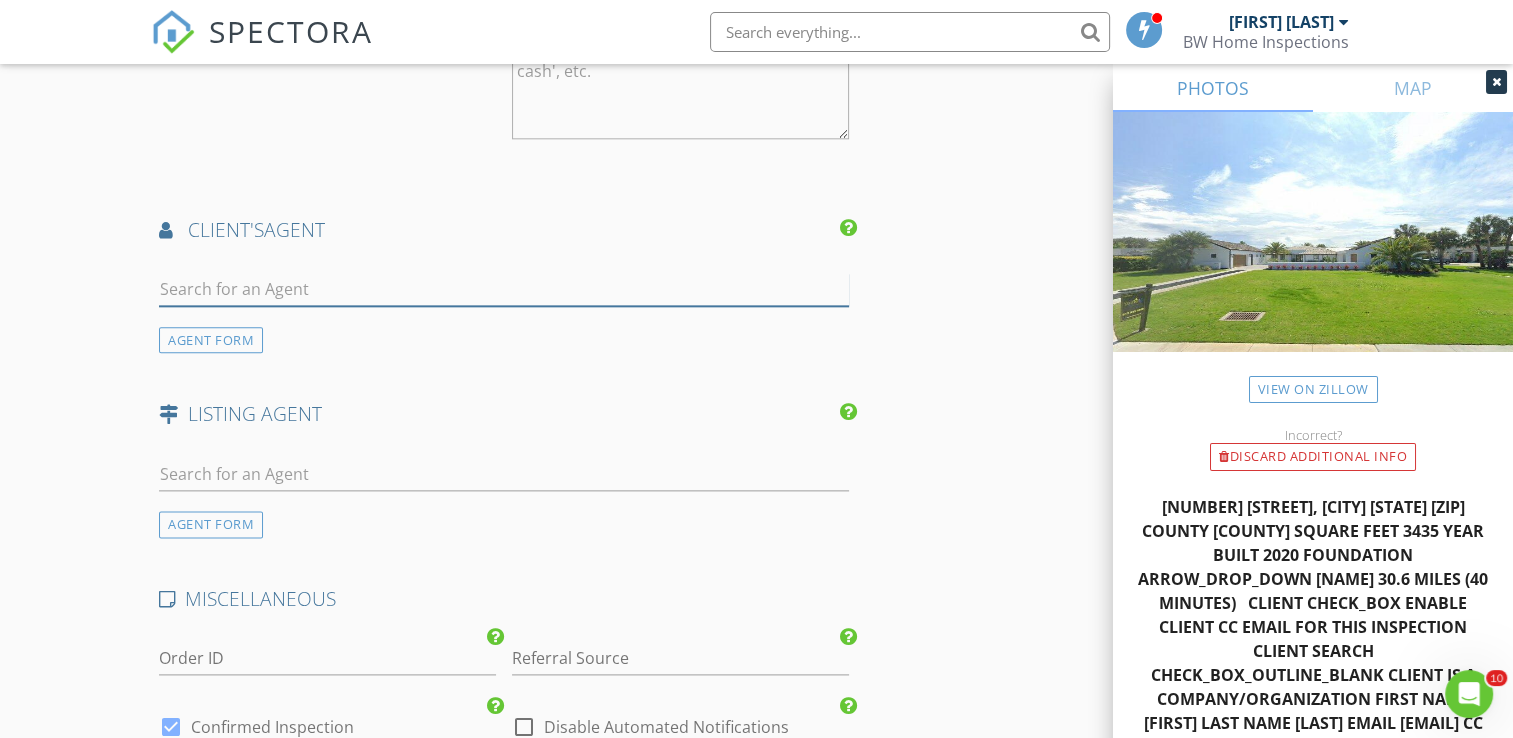 click at bounding box center (504, 289) 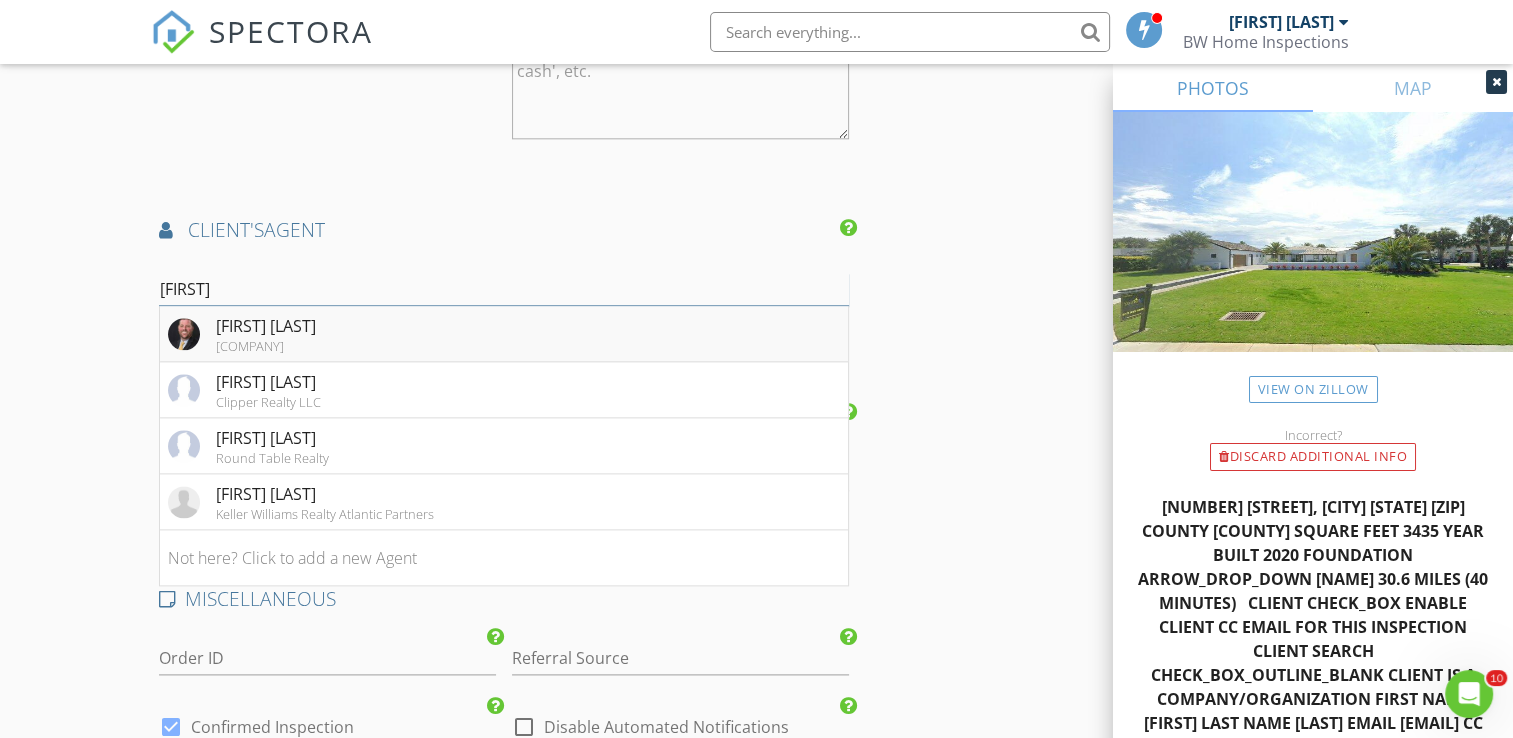 type on "Luke" 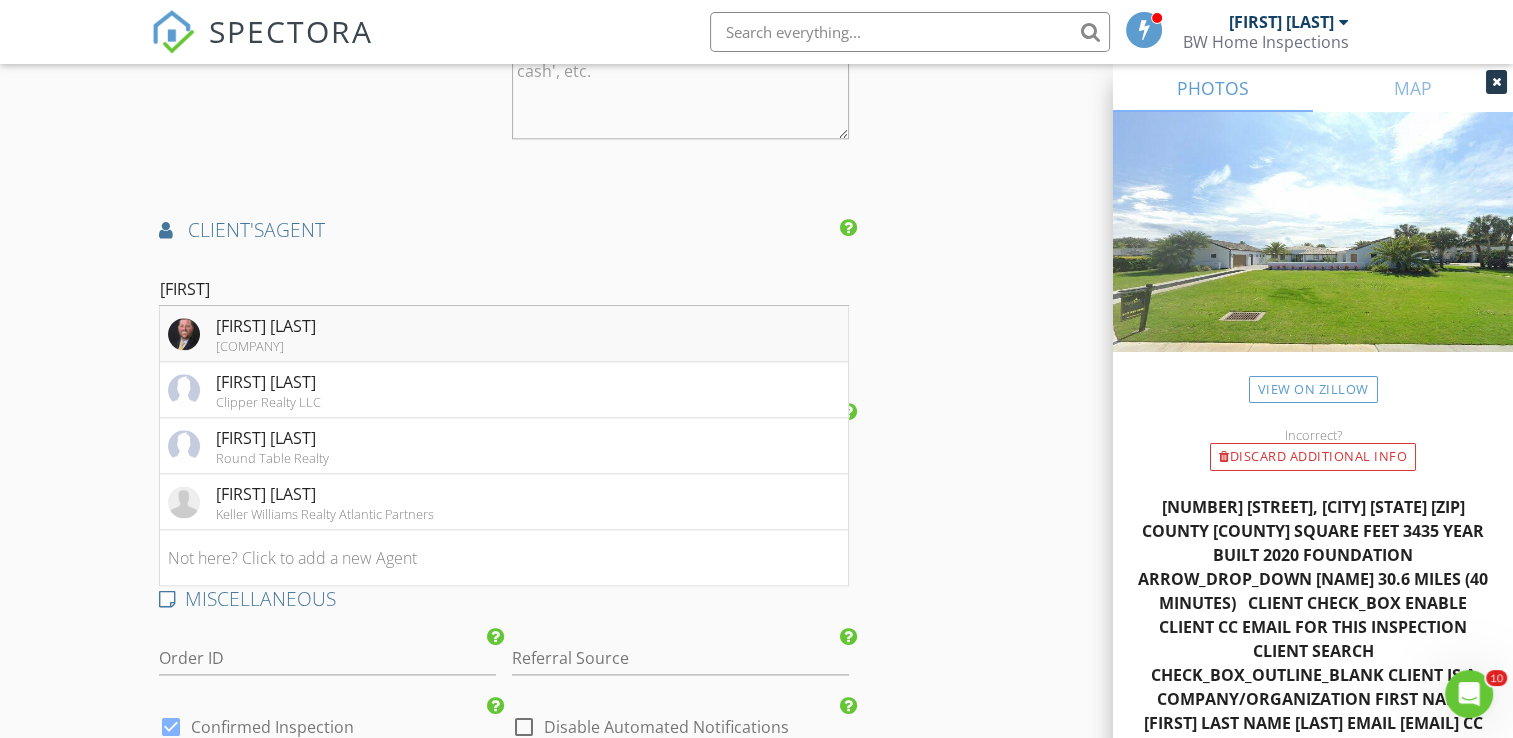 click on "Luke Morris
Yellowfin Realty 1st Coast" at bounding box center (504, 334) 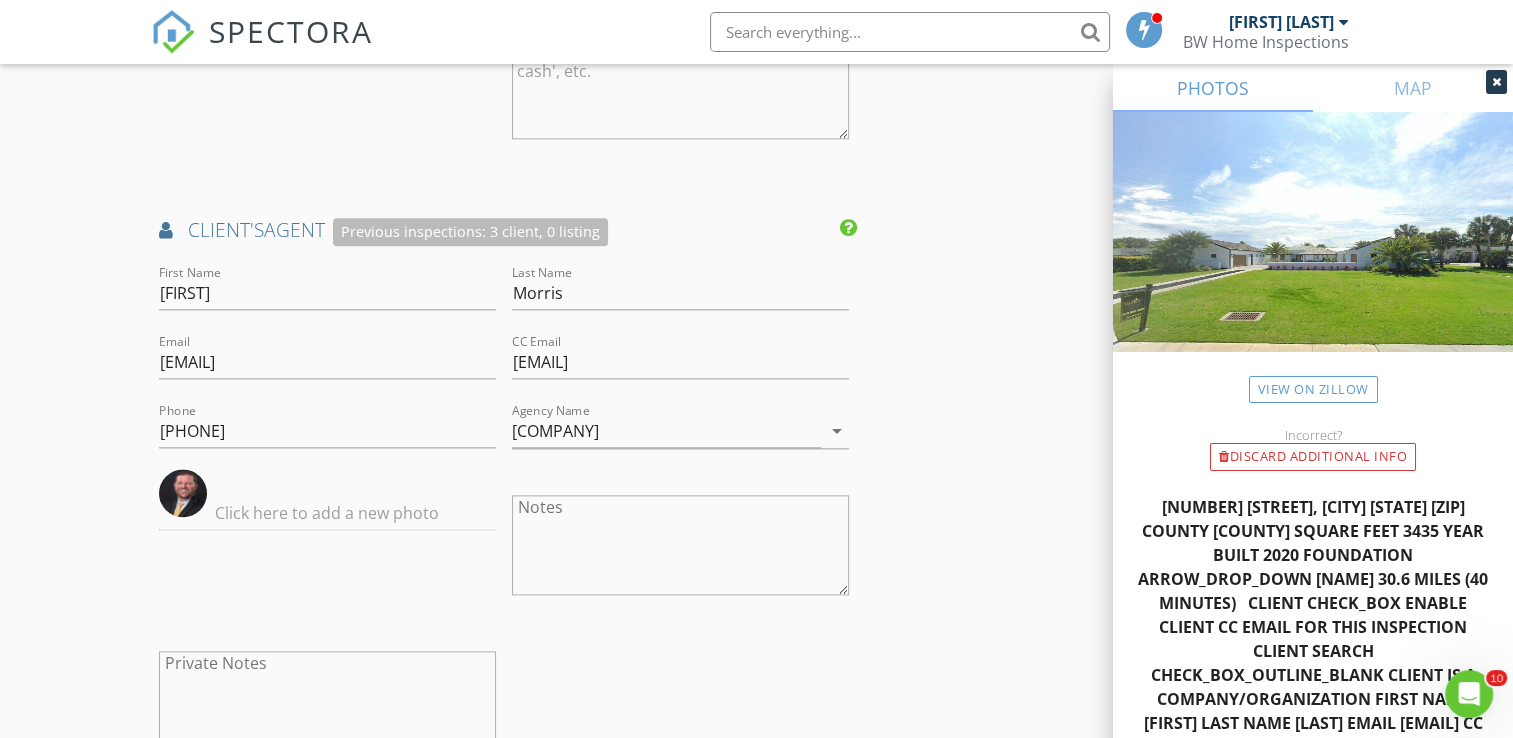 click on "INSPECTOR(S)
check_box   Bradley Williams   PRIMARY   check_box_outline_blank   Jere Pitman     Bradley Williams arrow_drop_down   check_box_outline_blank Bradley Williams specifically requested
Date/Time
08/05/2025 9:00 AM
Location
Address Search       Address 4096 Ponte Vedra Blvd   Unit   City Jacksonville Beach   State FL   Zip 32250   County Duval     Square Feet 3435   Year Built 2020   Foundation arrow_drop_down     Bradley Williams     30.6 miles     (40 minutes)
client
check_box Enable Client CC email for this inspection   Client Search     check_box_outline_blank Client is a Company/Organization     First Name Bruno   Last Name Gastelum   Email bgastelum@gastelumn.mx   CC Email   Phone           Notes   Private Notes
ADD ADDITIONAL client
SERVICES
check_box" at bounding box center (756, -85) 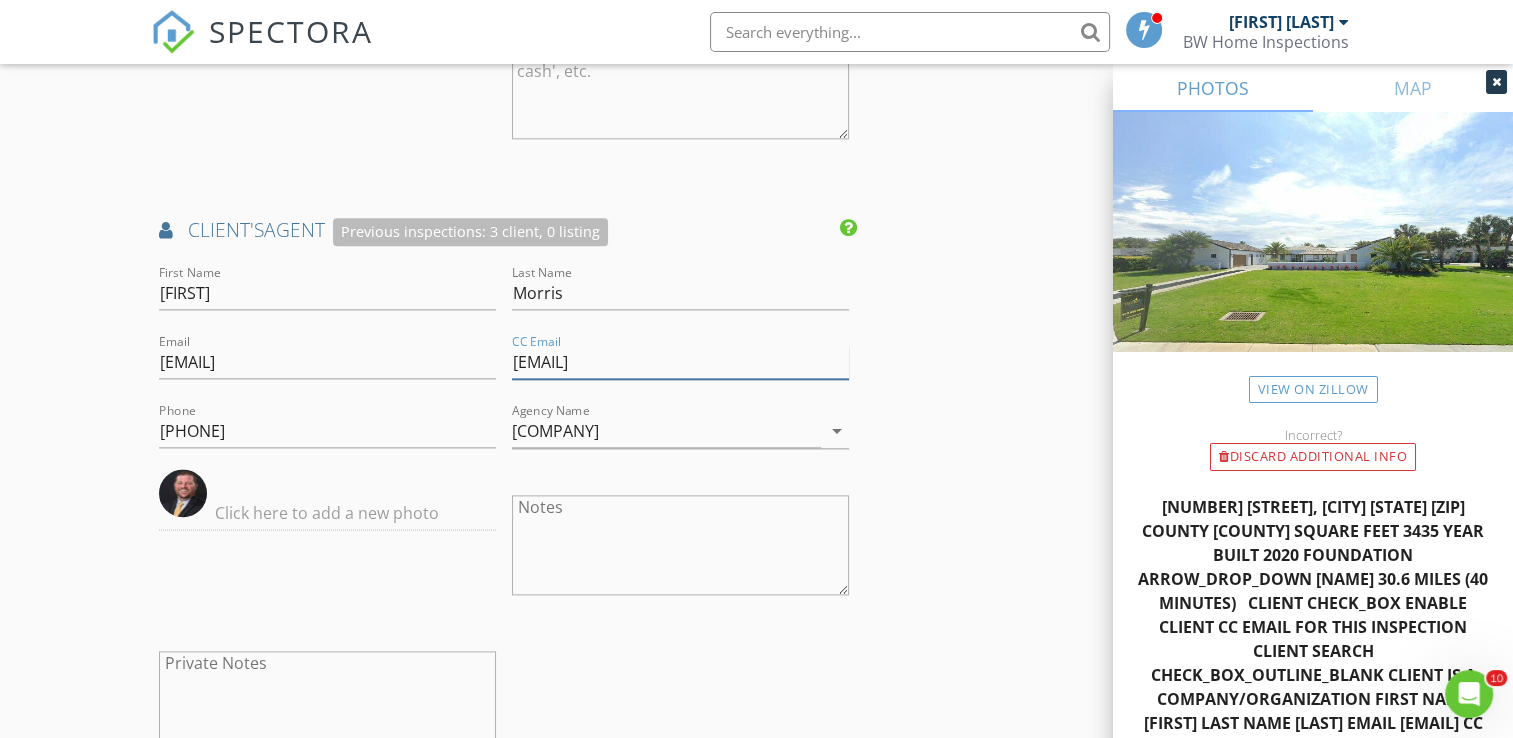 click on "Sonyalstevenson@gmail.com" at bounding box center (680, 362) 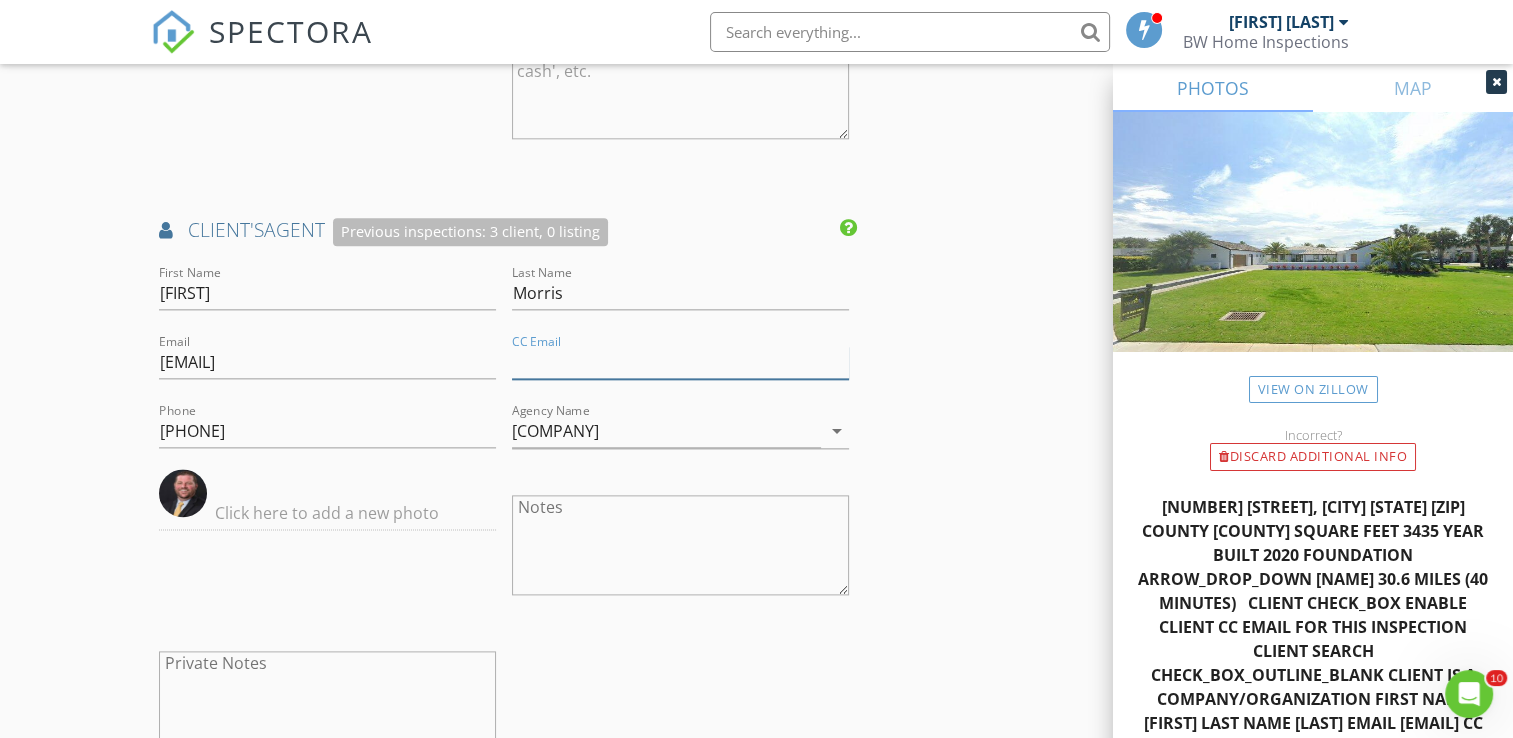 type 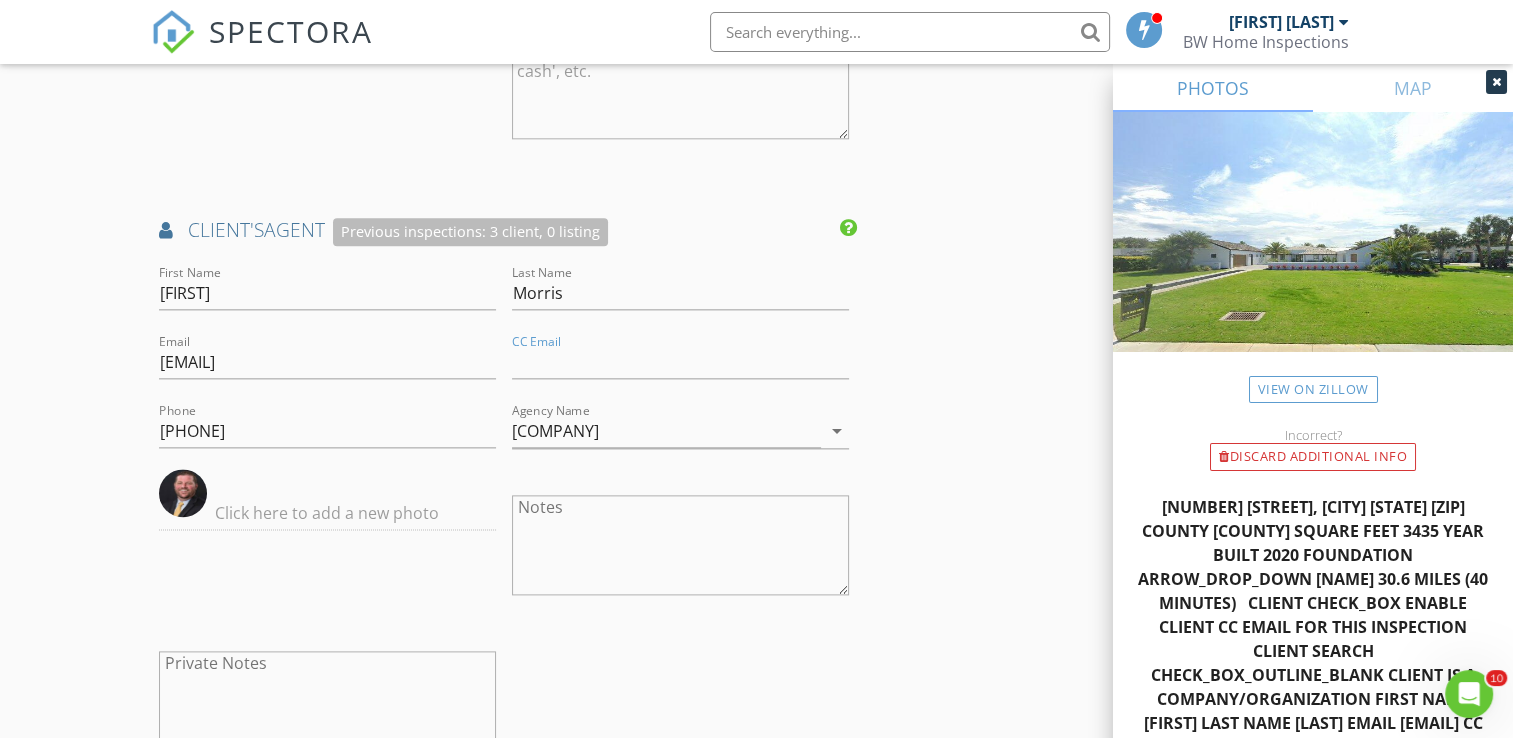 click on "INSPECTOR(S)
check_box   Bradley Williams   PRIMARY   check_box_outline_blank   Jere Pitman     Bradley Williams arrow_drop_down   check_box_outline_blank Bradley Williams specifically requested
Date/Time
08/05/2025 9:00 AM
Location
Address Search       Address 4096 Ponte Vedra Blvd   Unit   City Jacksonville Beach   State FL   Zip 32250   County Duval     Square Feet 3435   Year Built 2020   Foundation arrow_drop_down     Bradley Williams     30.6 miles     (40 minutes)
client
check_box Enable Client CC email for this inspection   Client Search     check_box_outline_blank Client is a Company/Organization     First Name Bruno   Last Name Gastelum   Email bgastelum@gastelumn.mx   CC Email   Phone           Notes   Private Notes
ADD ADDITIONAL client
SERVICES
check_box" at bounding box center (756, -85) 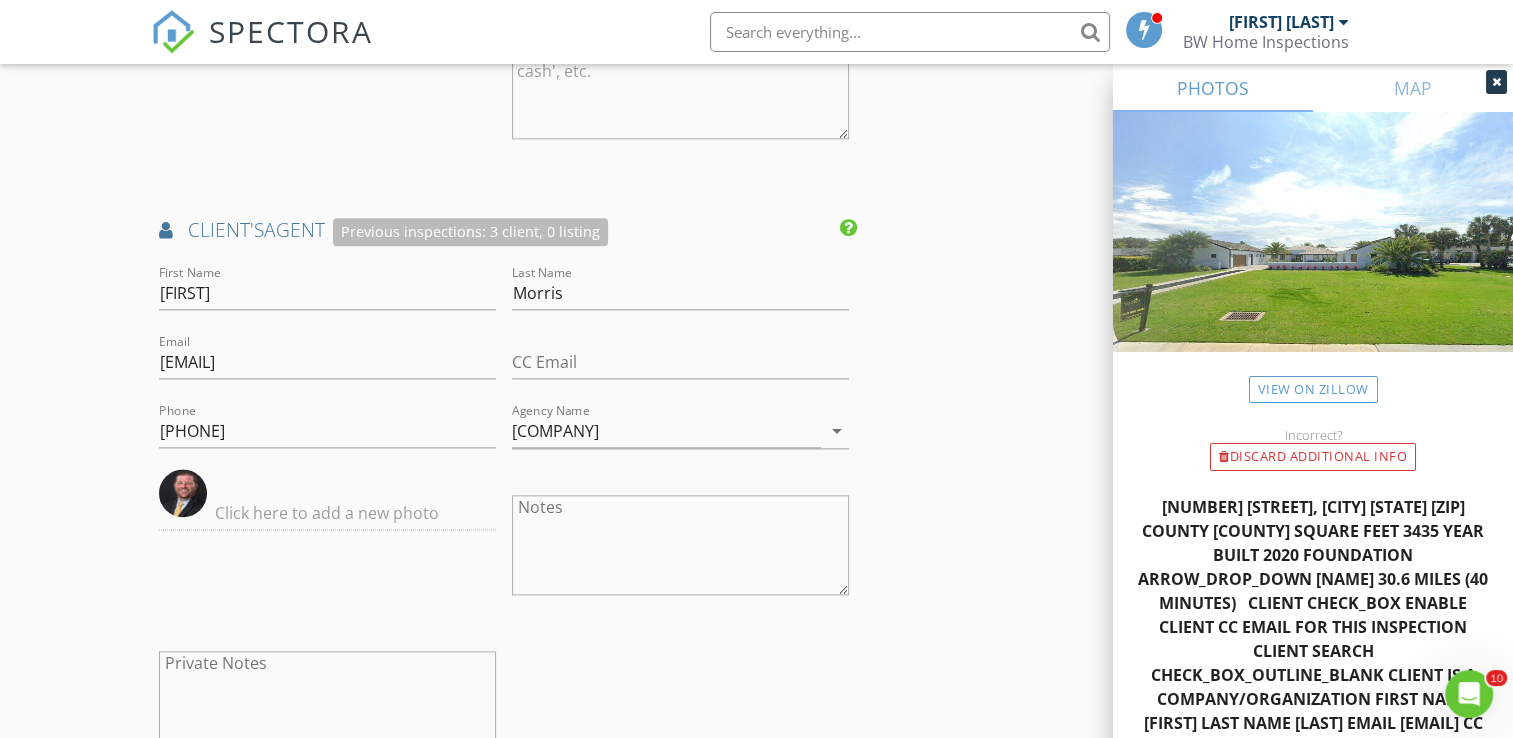click on "INSPECTOR(S)
check_box   Bradley Williams   PRIMARY   check_box_outline_blank   Jere Pitman     Bradley Williams arrow_drop_down   check_box_outline_blank Bradley Williams specifically requested
Date/Time
08/05/2025 9:00 AM
Location
Address Search       Address 4096 Ponte Vedra Blvd   Unit   City Jacksonville Beach   State FL   Zip 32250   County Duval     Square Feet 3435   Year Built 2020   Foundation arrow_drop_down     Bradley Williams     30.6 miles     (40 minutes)
client
check_box Enable Client CC email for this inspection   Client Search     check_box_outline_blank Client is a Company/Organization     First Name Bruno   Last Name Gastelum   Email bgastelum@gastelumn.mx   CC Email   Phone           Notes   Private Notes
ADD ADDITIONAL client
SERVICES
check_box" at bounding box center (756, -85) 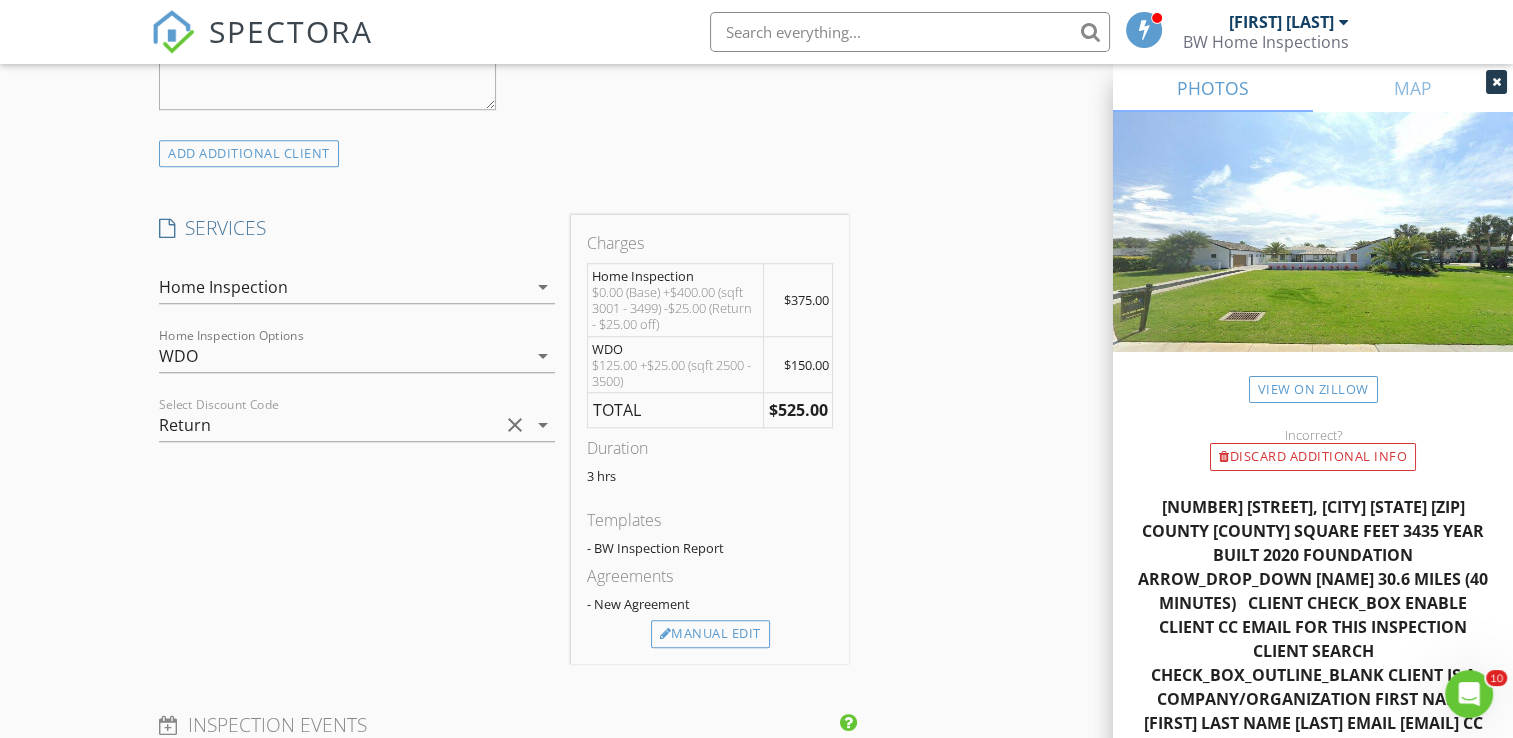 scroll, scrollTop: 1492, scrollLeft: 0, axis: vertical 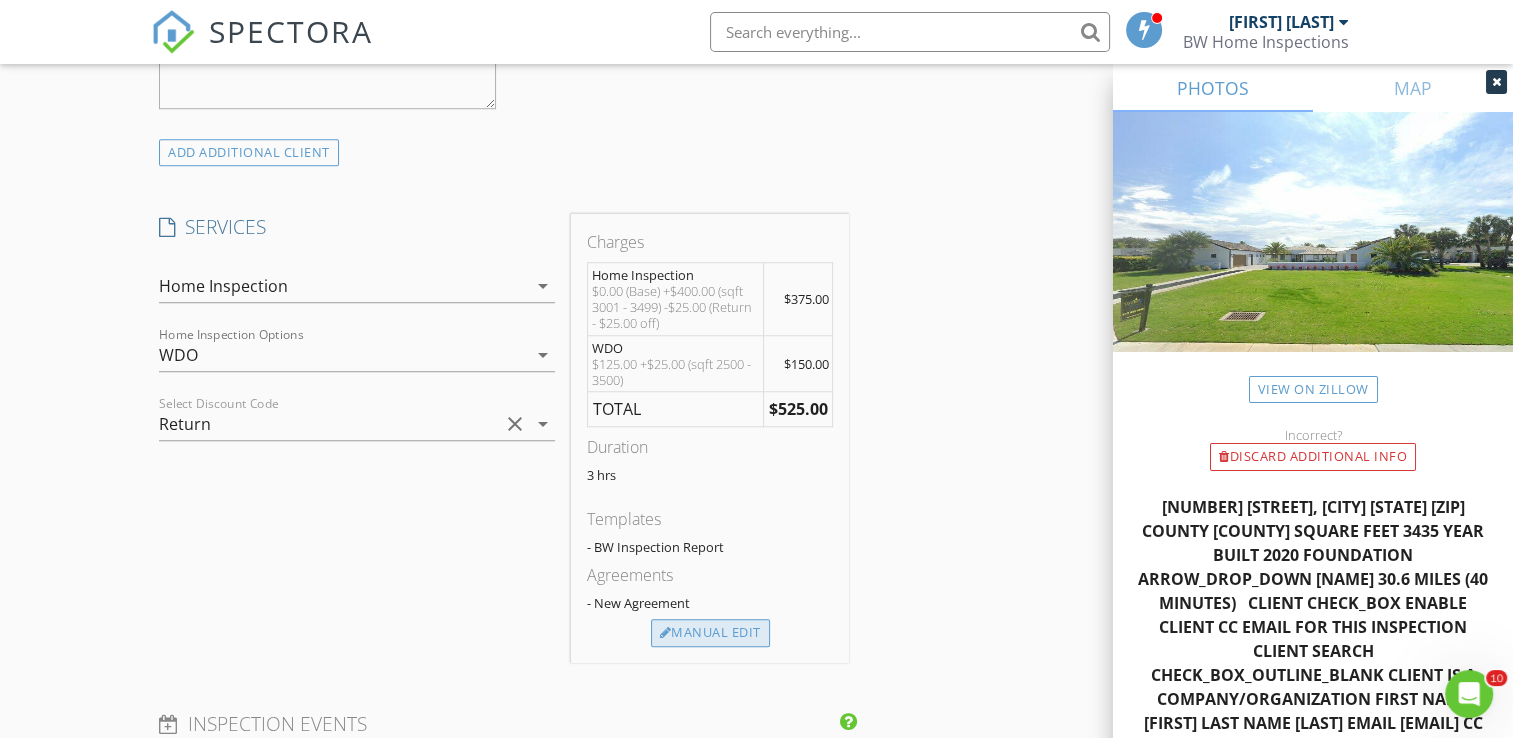 click on "Manual Edit" at bounding box center [710, 633] 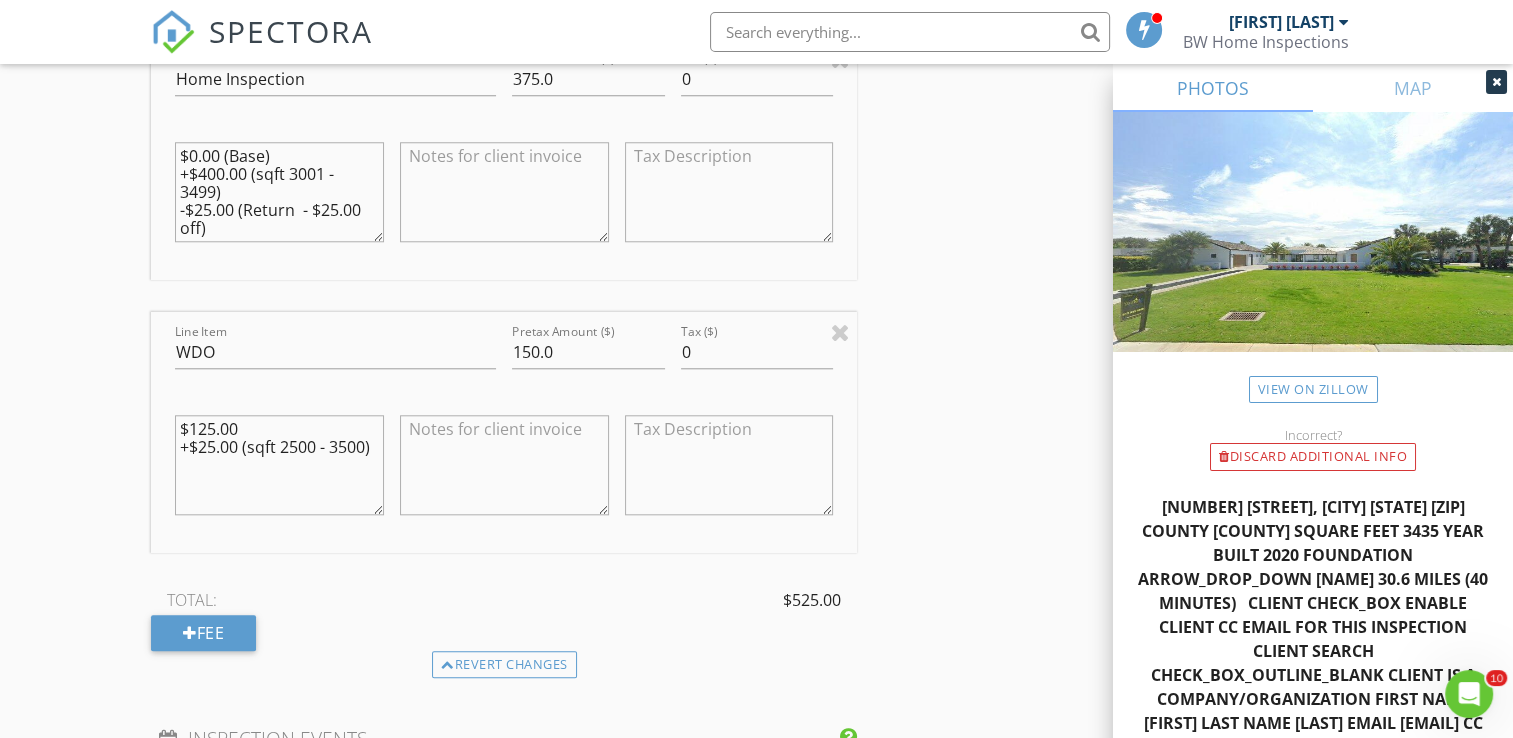 scroll, scrollTop: 1872, scrollLeft: 0, axis: vertical 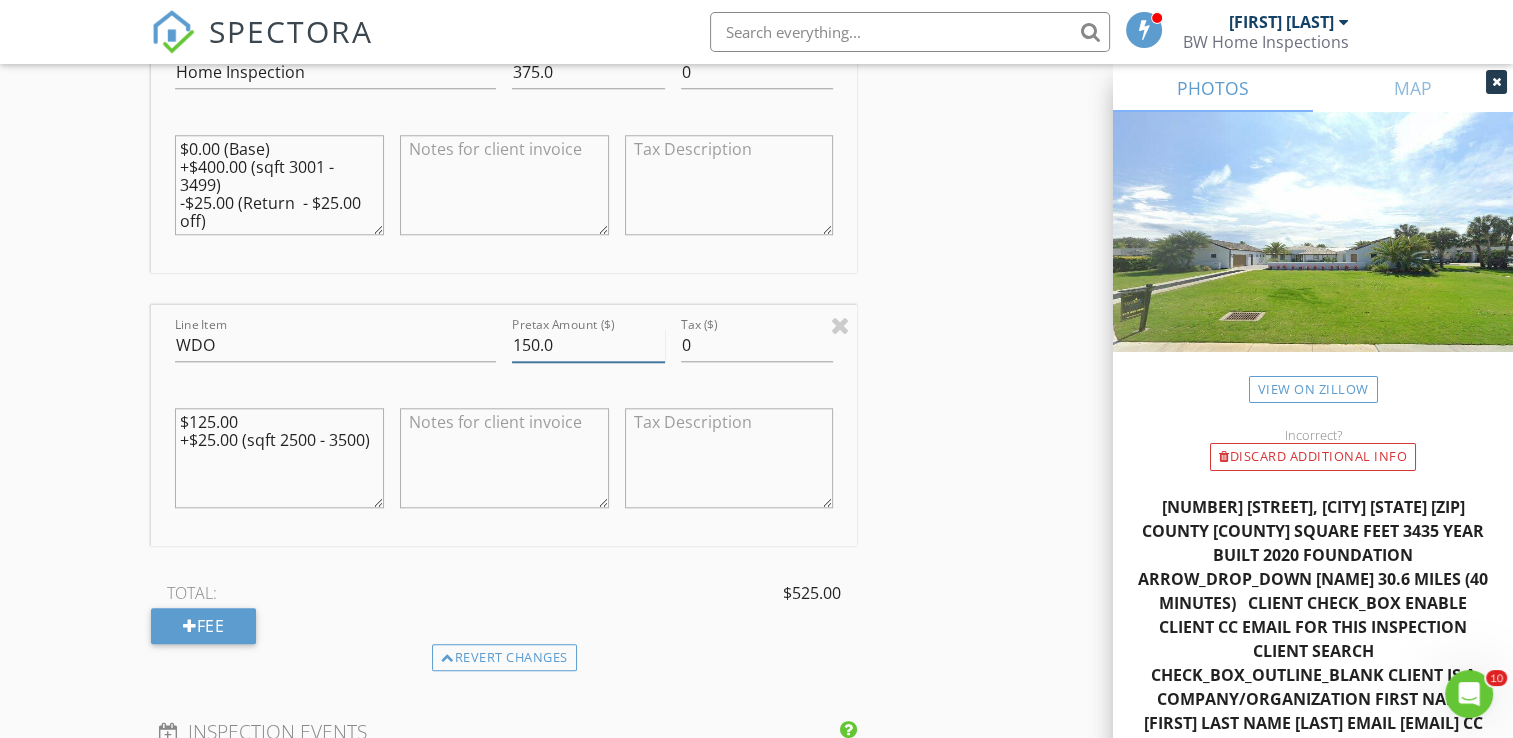 click on "150.0" at bounding box center [588, 345] 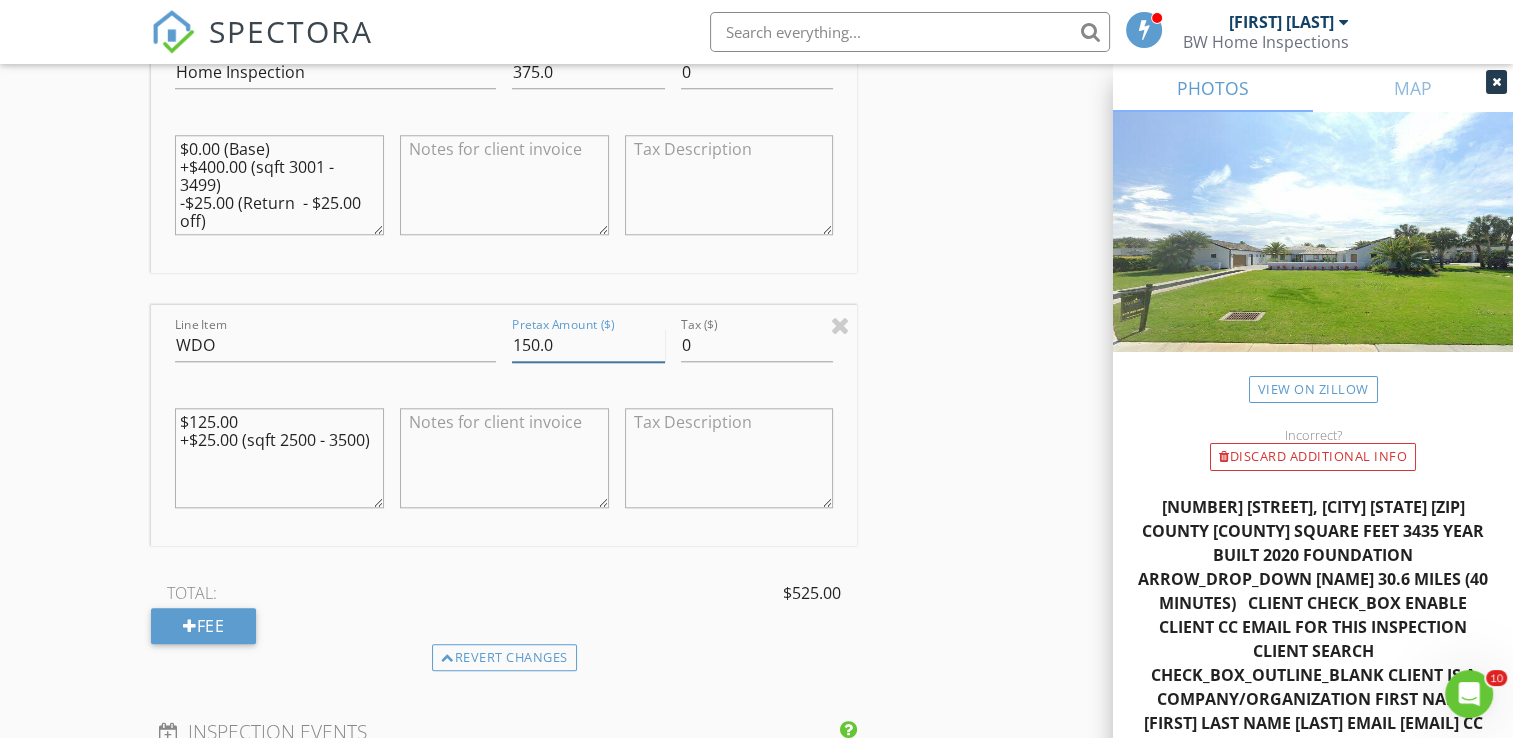 click on "150.0" at bounding box center (588, 345) 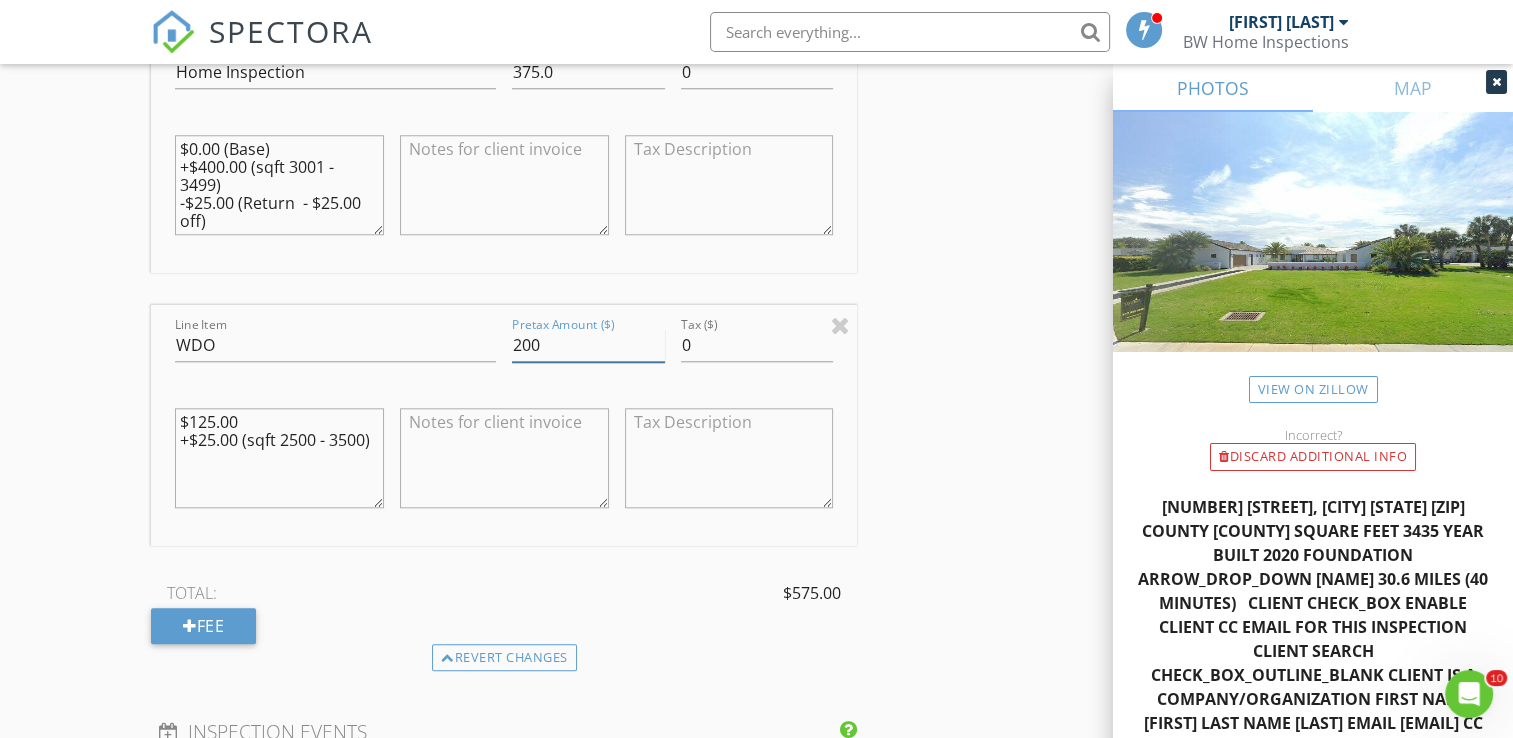 type on "200" 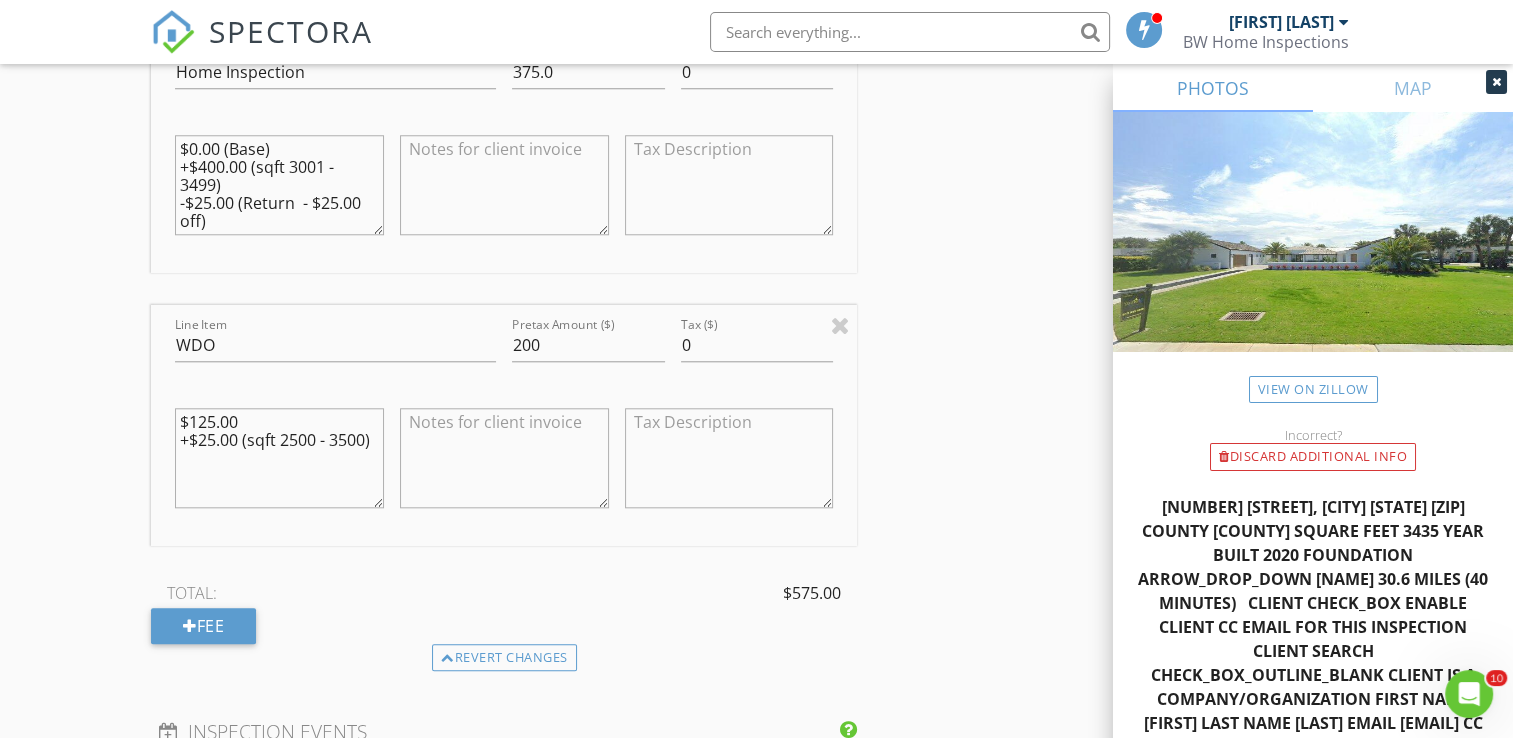 click on "$125.00
+$25.00 (sqft 2500 - 3500)" at bounding box center (279, 458) 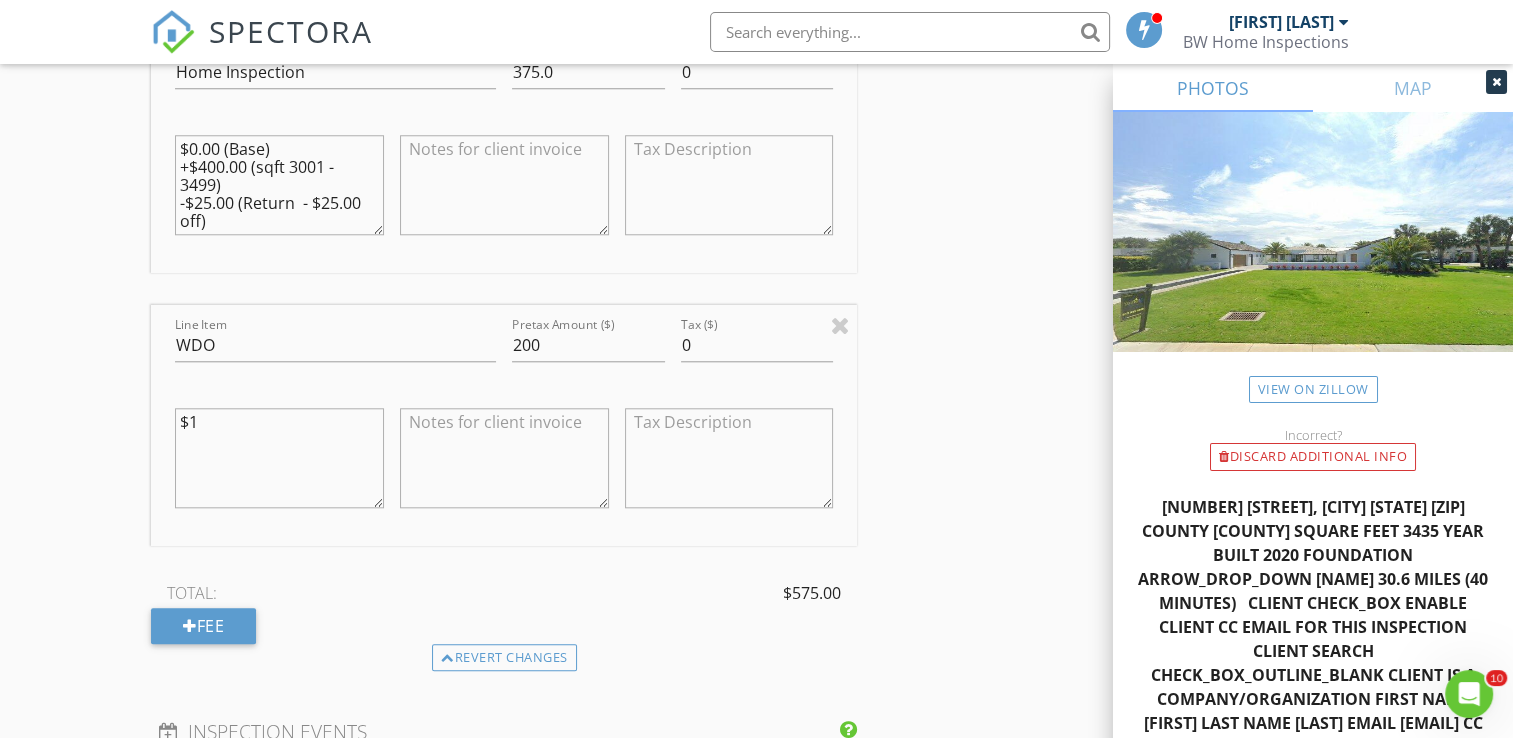 type on "$" 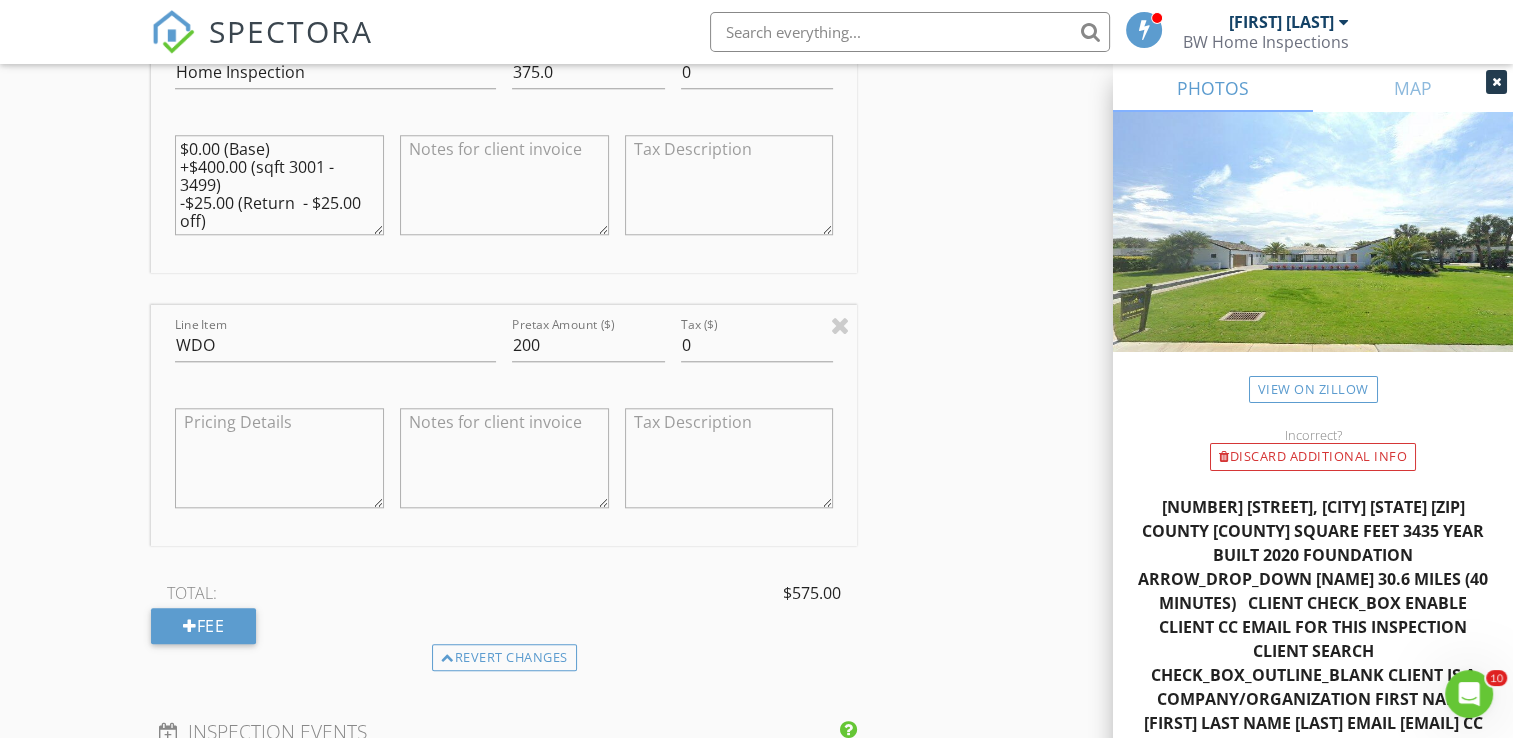 type 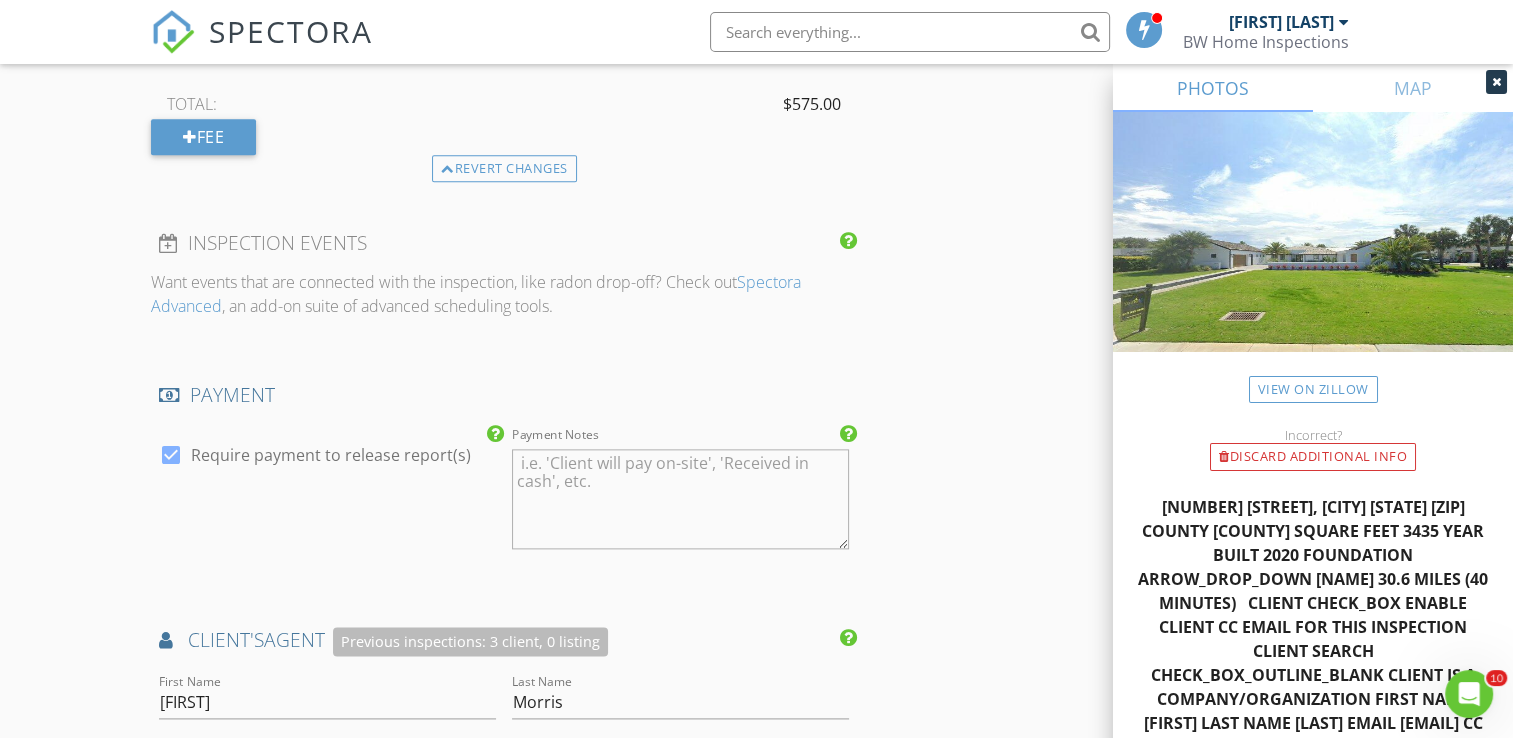 scroll, scrollTop: 2316, scrollLeft: 0, axis: vertical 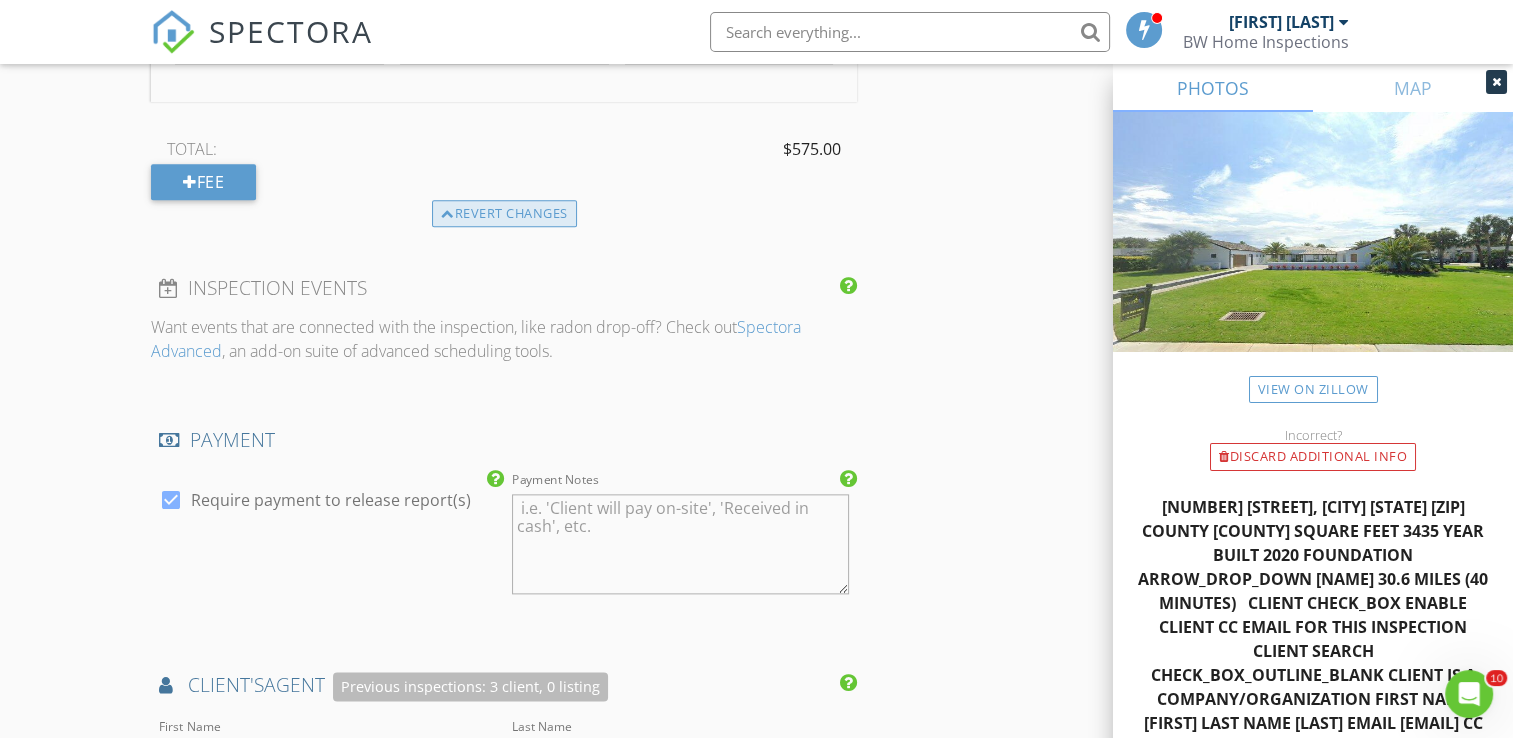 click on "Revert changes" at bounding box center [504, 214] 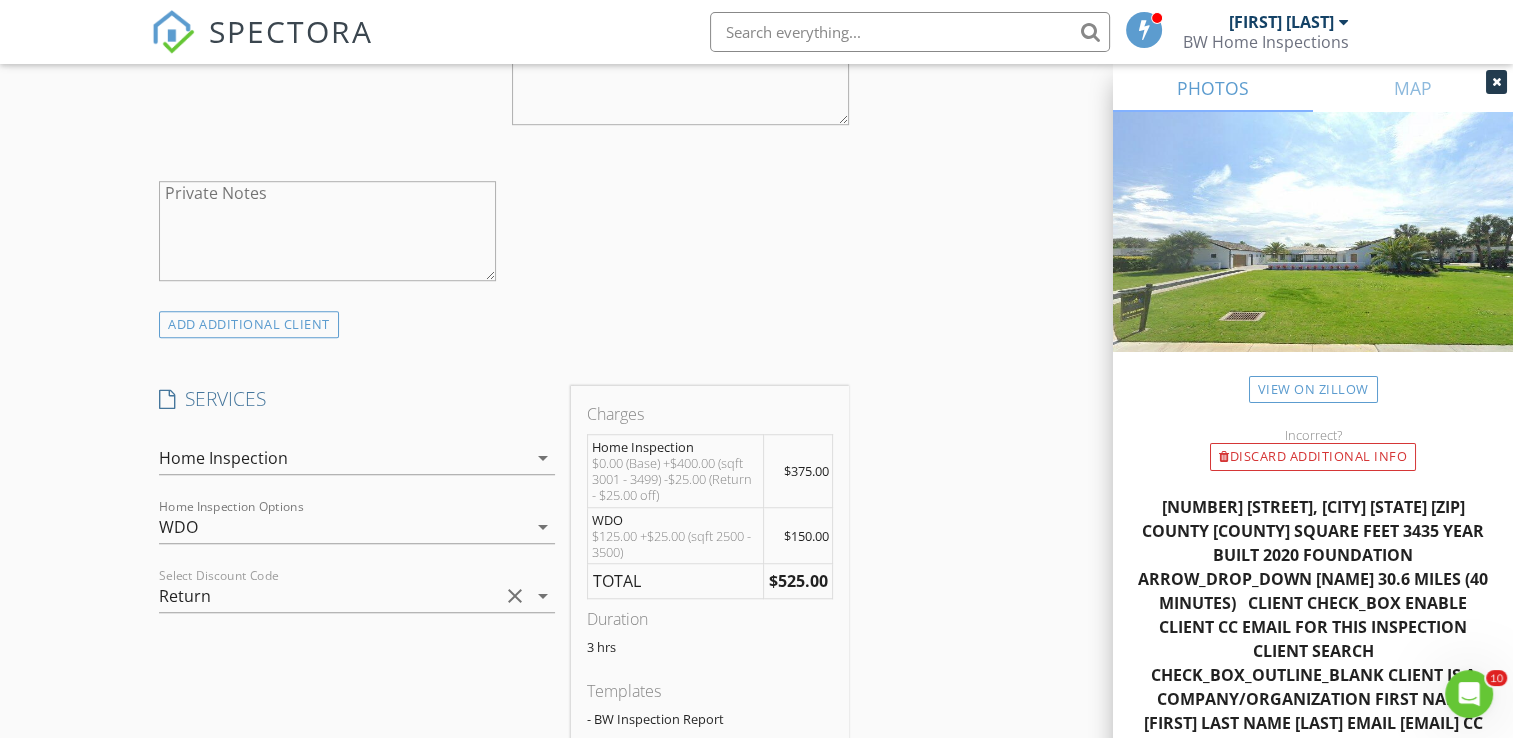 scroll, scrollTop: 1322, scrollLeft: 0, axis: vertical 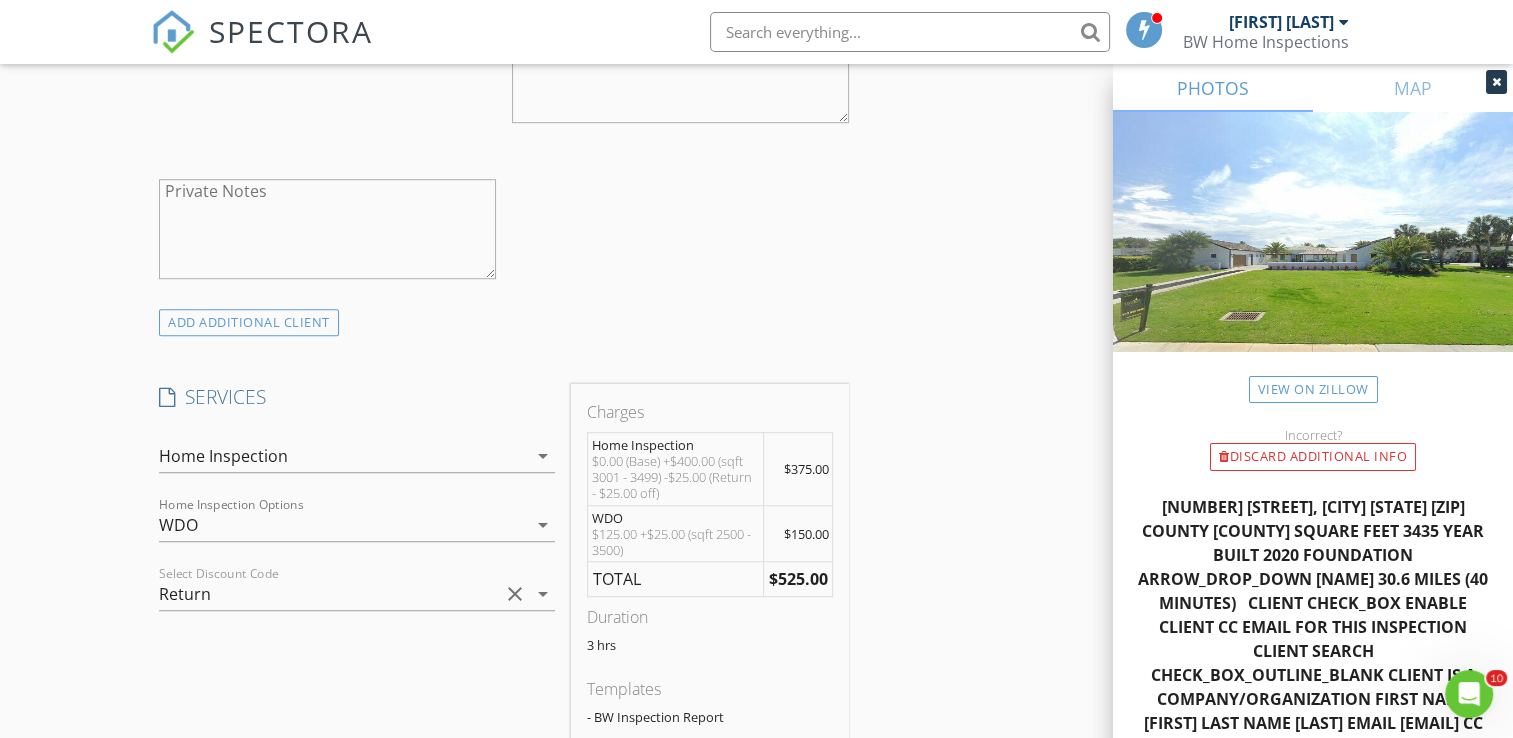 click on "WDO" at bounding box center (343, 525) 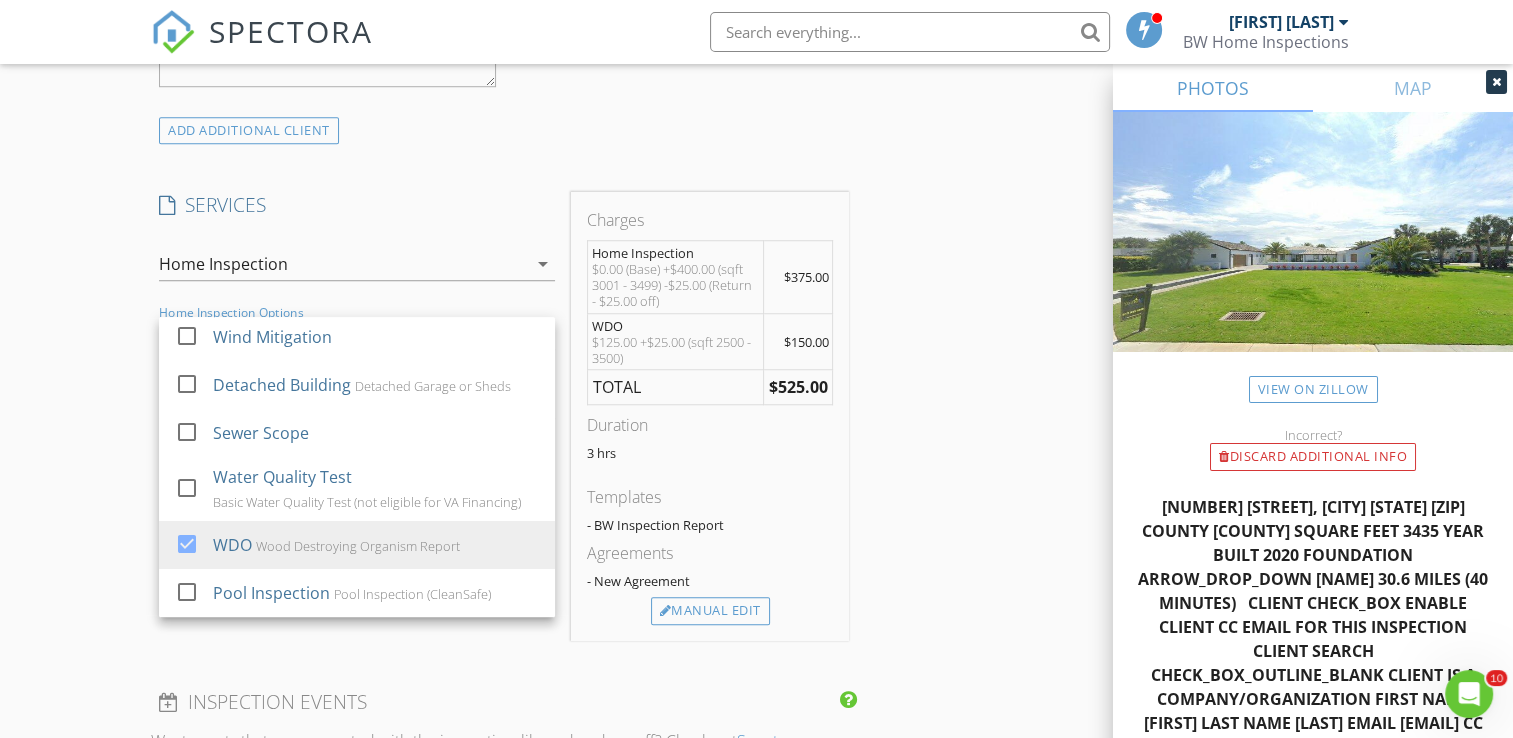 scroll, scrollTop: 1519, scrollLeft: 0, axis: vertical 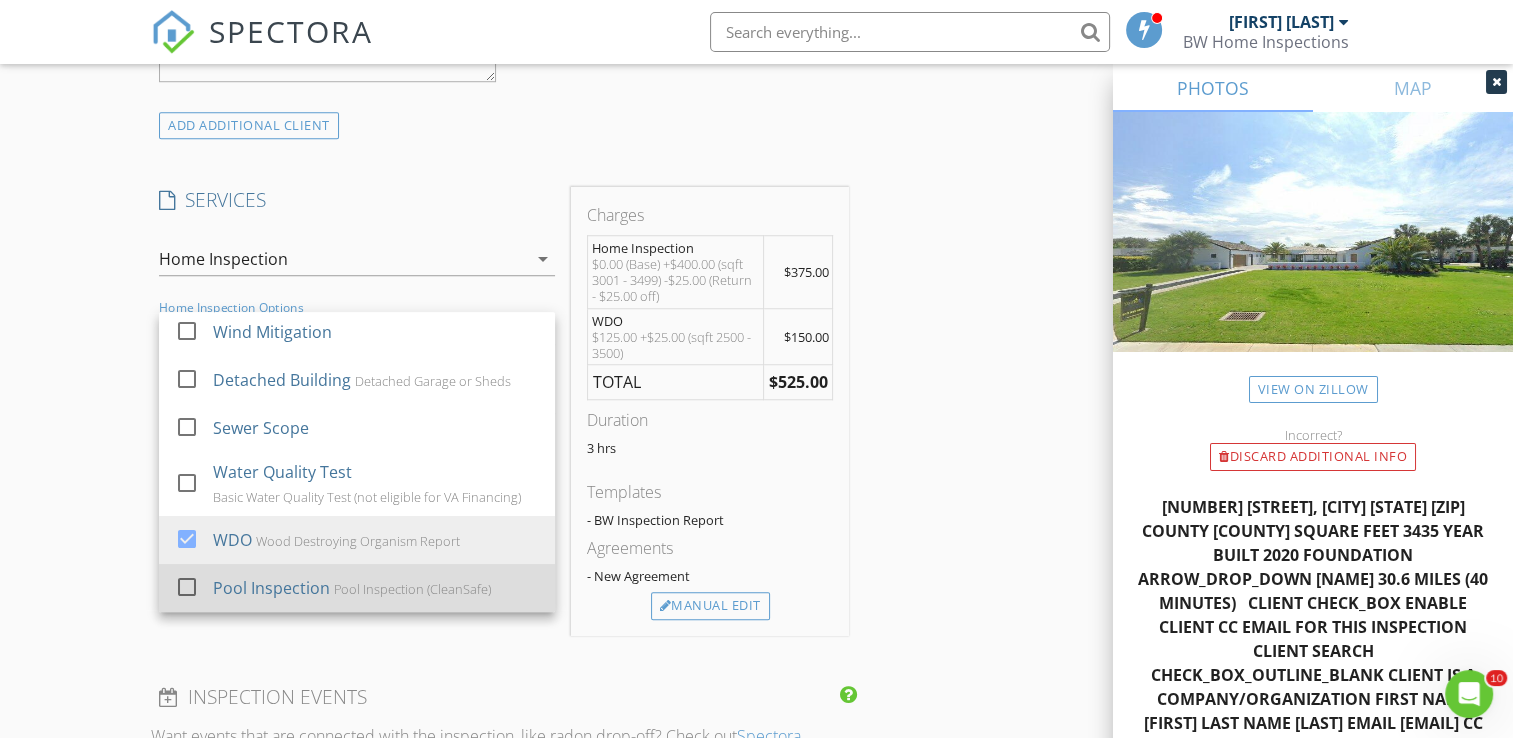 click on "Pool Inspection   Pool Inspection (CleanSafe)" at bounding box center [377, 588] 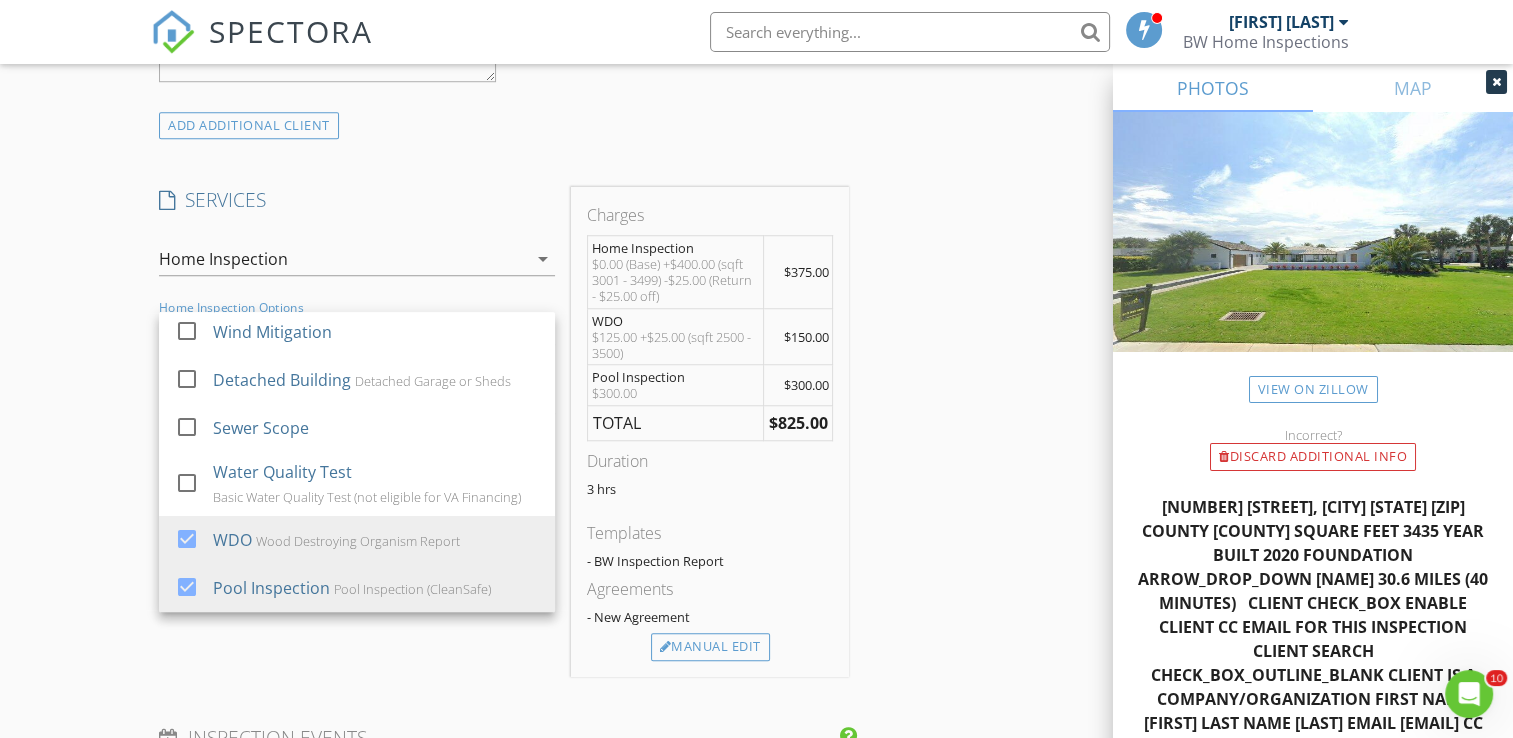 click on "INSPECTOR(S)
check_box   Bradley Williams   PRIMARY   check_box_outline_blank   Jere Pitman     Bradley Williams arrow_drop_down   check_box_outline_blank Bradley Williams specifically requested
Date/Time
08/05/2025 9:00 AM
Location
Address Search       Address 4096 Ponte Vedra Blvd   Unit   City Jacksonville Beach   State FL   Zip 32250   County Duval     Square Feet 3435   Year Built 2020   Foundation arrow_drop_down     Bradley Williams     30.6 miles     (40 minutes)
client
check_box Enable Client CC email for this inspection   Client Search     check_box_outline_blank Client is a Company/Organization     First Name Bruno   Last Name Gastelum   Email bgastelum@gastelumn.mx   CC Email   Phone           Notes   Private Notes
ADD ADDITIONAL client
SERVICES
check_box" at bounding box center [756, 798] 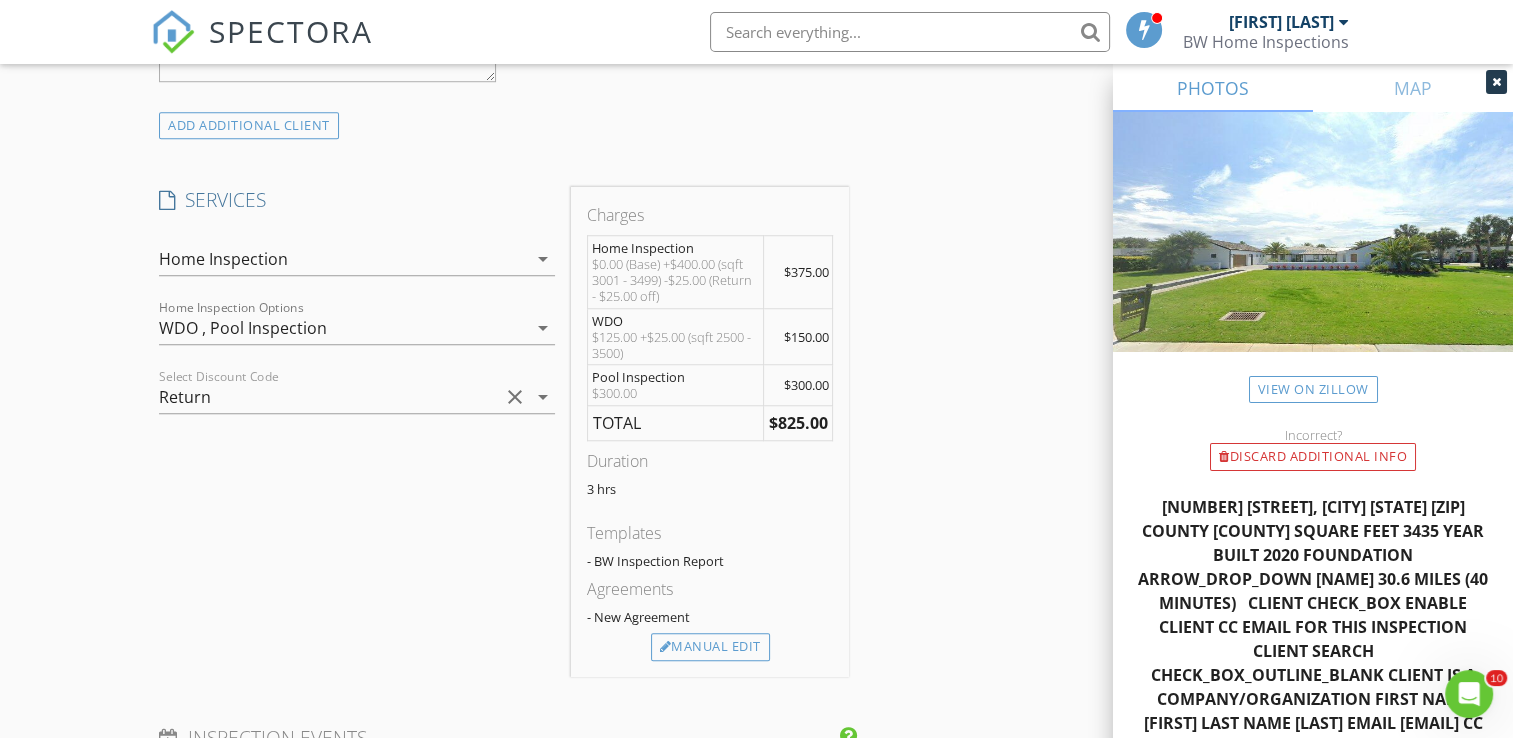click on "WDO ,  Pool Inspection" at bounding box center [343, 328] 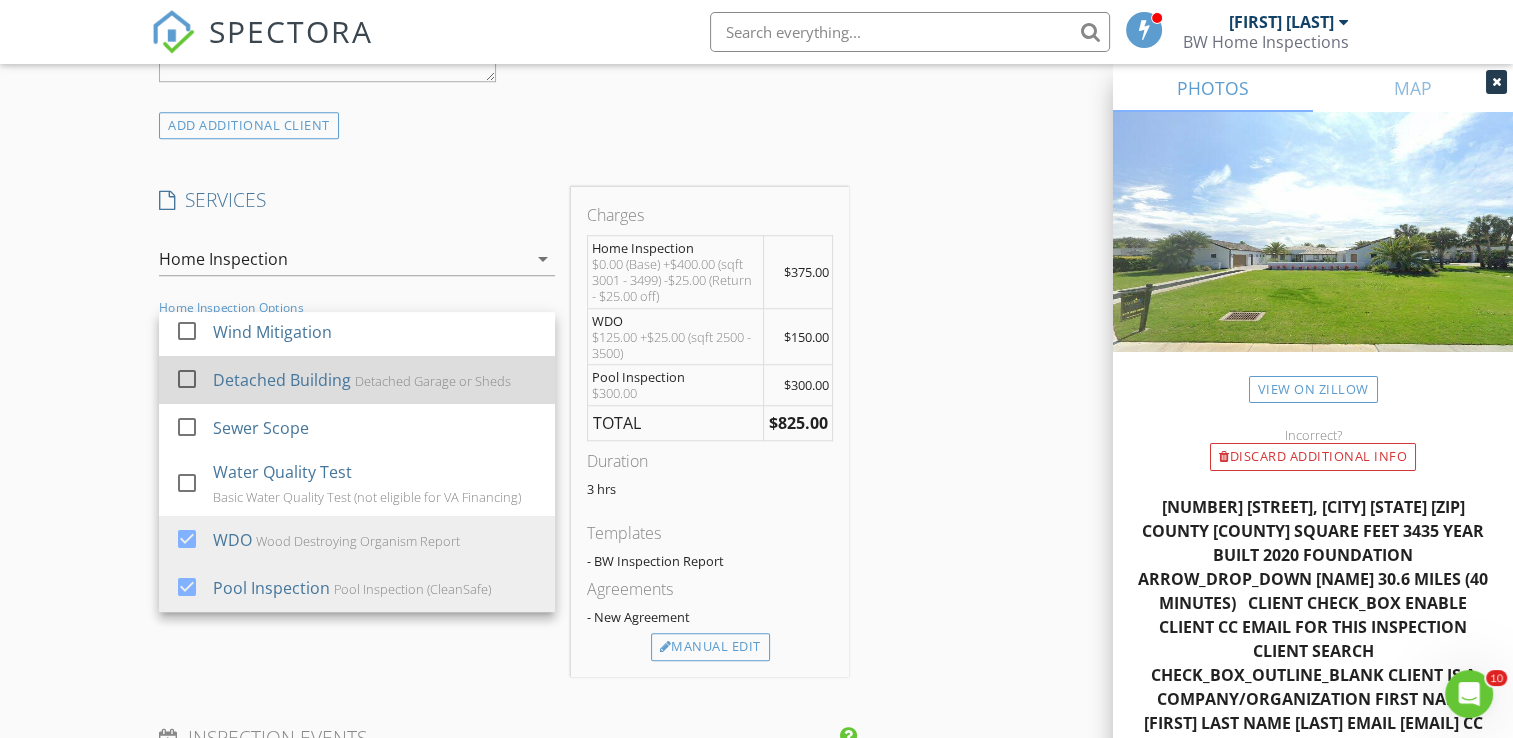 scroll, scrollTop: 1604, scrollLeft: 0, axis: vertical 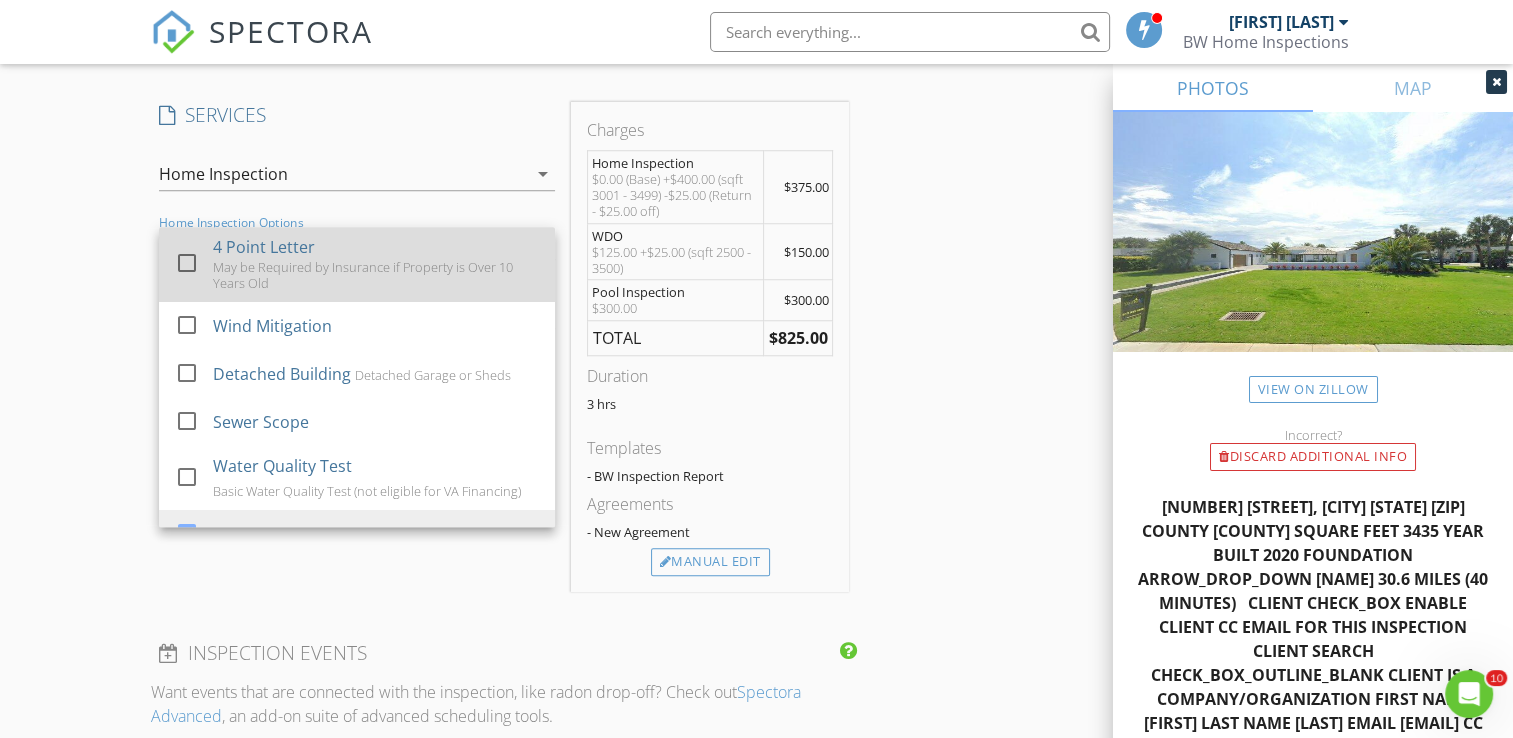 click on "May be Required by Insurance if Property is Over 10 Years Old" at bounding box center [377, 275] 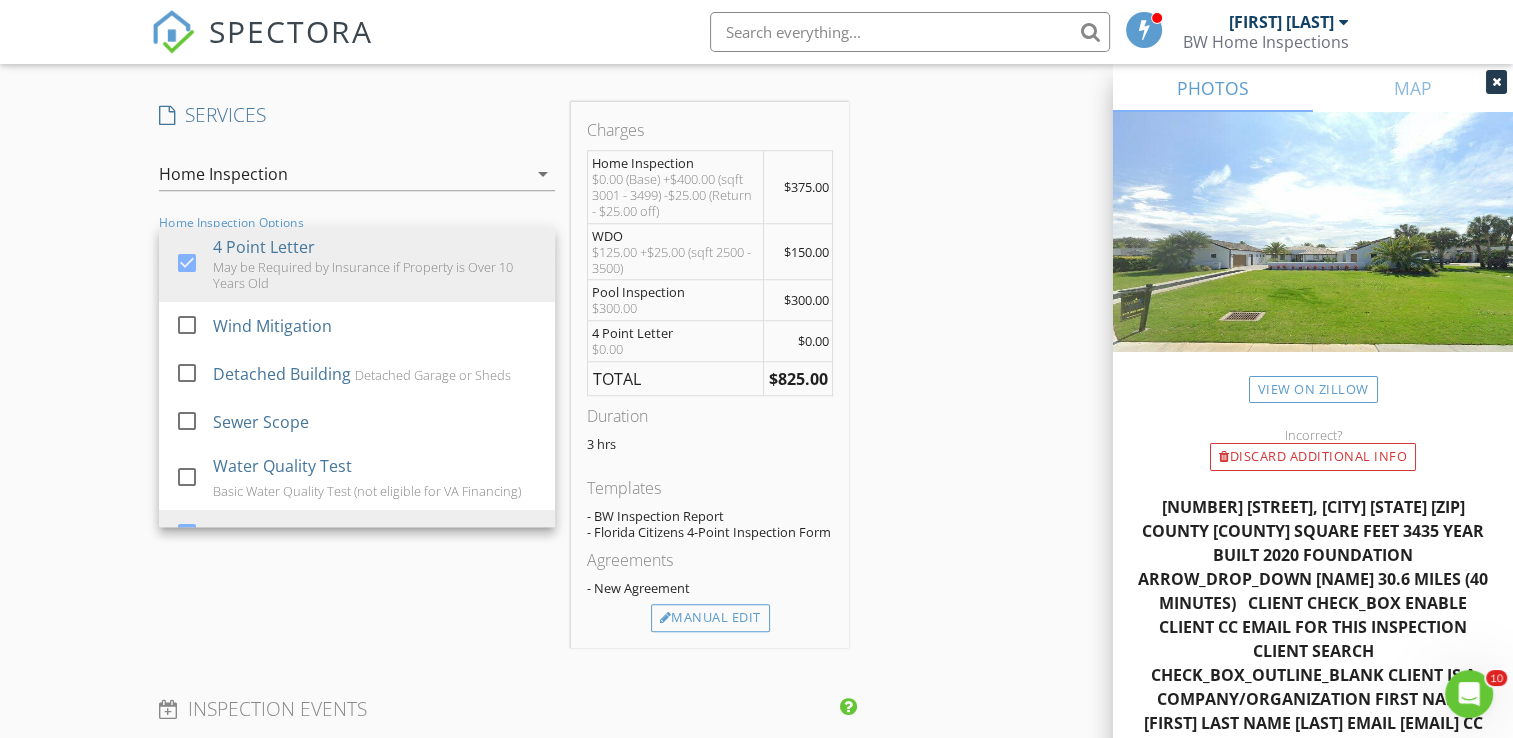 click on "INSPECTOR(S)
check_box   Bradley Williams   PRIMARY   check_box_outline_blank   Jere Pitman     Bradley Williams arrow_drop_down   check_box_outline_blank Bradley Williams specifically requested
Date/Time
08/05/2025 9:00 AM
Location
Address Search       Address 4096 Ponte Vedra Blvd   Unit   City Jacksonville Beach   State FL   Zip 32250   County Duval     Square Feet 3435   Year Built 2020   Foundation arrow_drop_down     Bradley Williams     30.6 miles     (40 minutes)
client
check_box Enable Client CC email for this inspection   Client Search     check_box_outline_blank Client is a Company/Organization     First Name Bruno   Last Name Gastelum   Email bgastelum@gastelumn.mx   CC Email   Phone           Notes   Private Notes
ADD ADDITIONAL client
SERVICES
check_box" at bounding box center (756, 742) 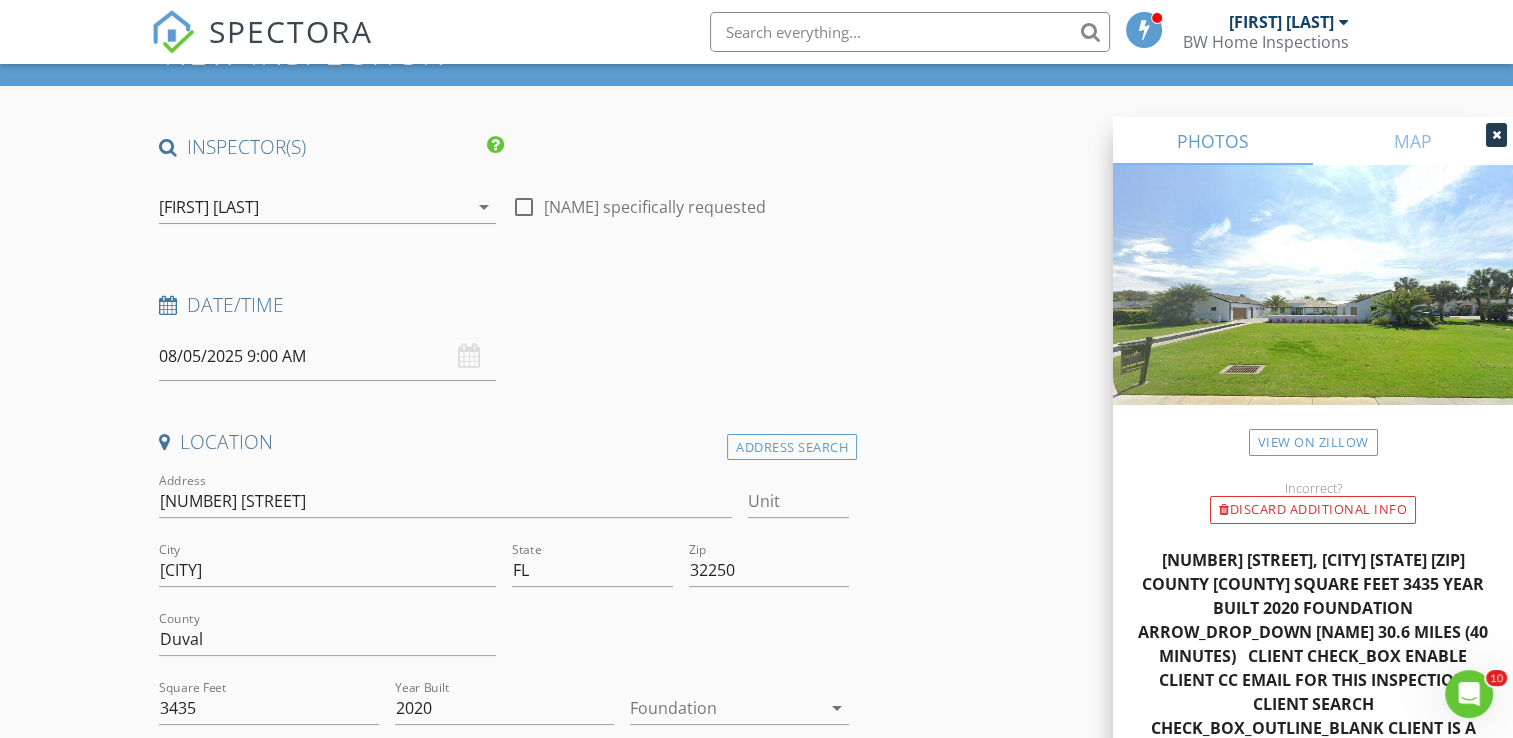 scroll, scrollTop: 0, scrollLeft: 0, axis: both 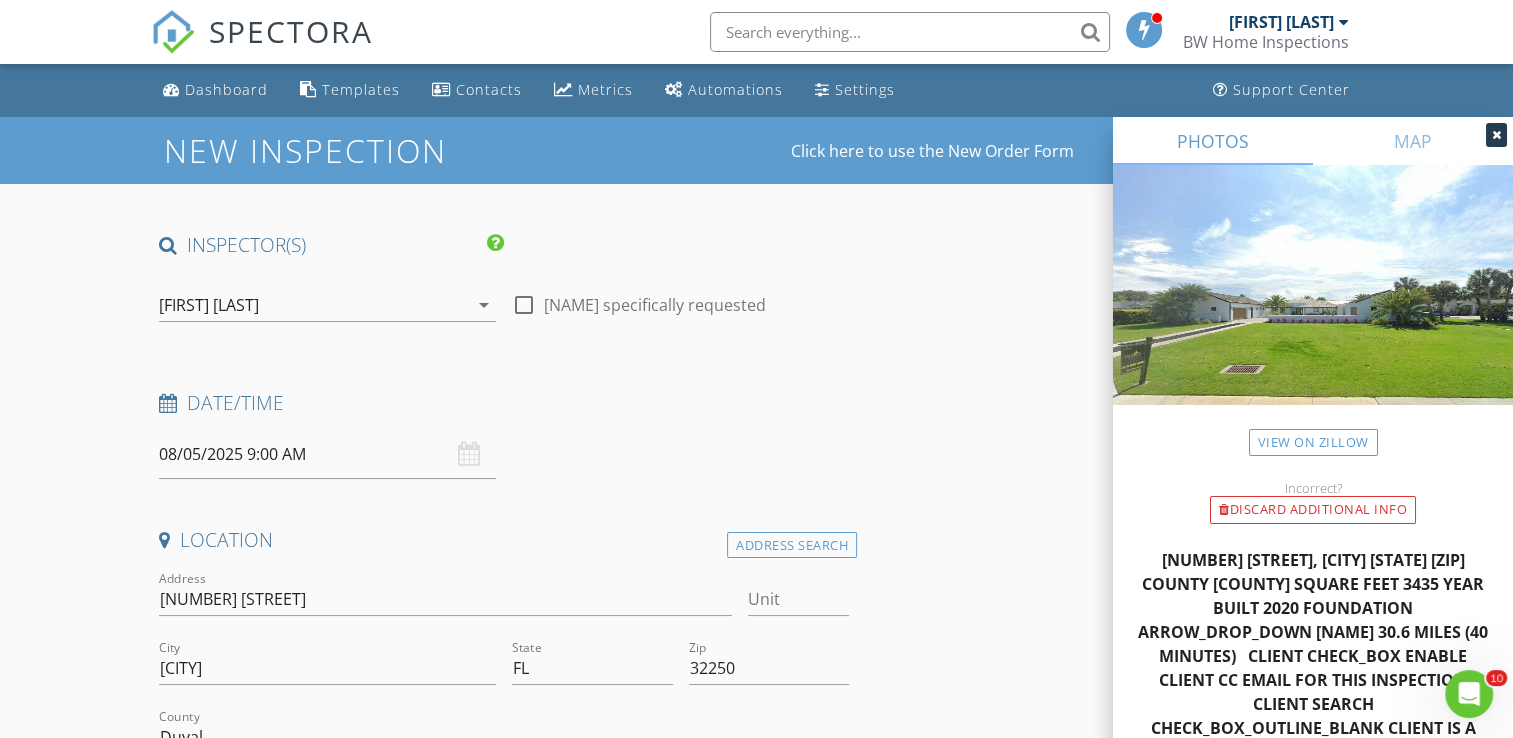 click on "[FIRST] [LAST]" at bounding box center (313, 305) 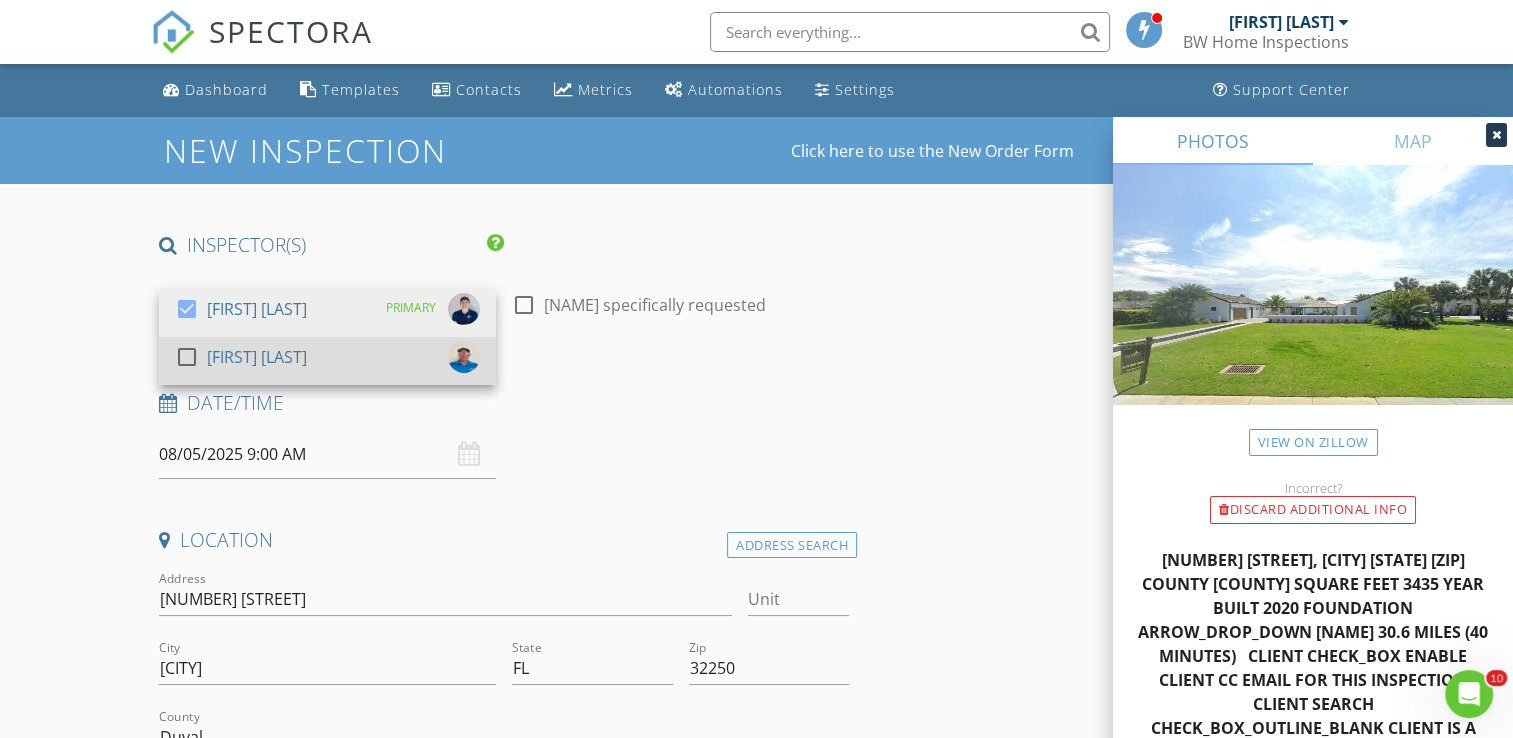 click on "check_box_outline_blank   Jere Pitman" at bounding box center [327, 361] 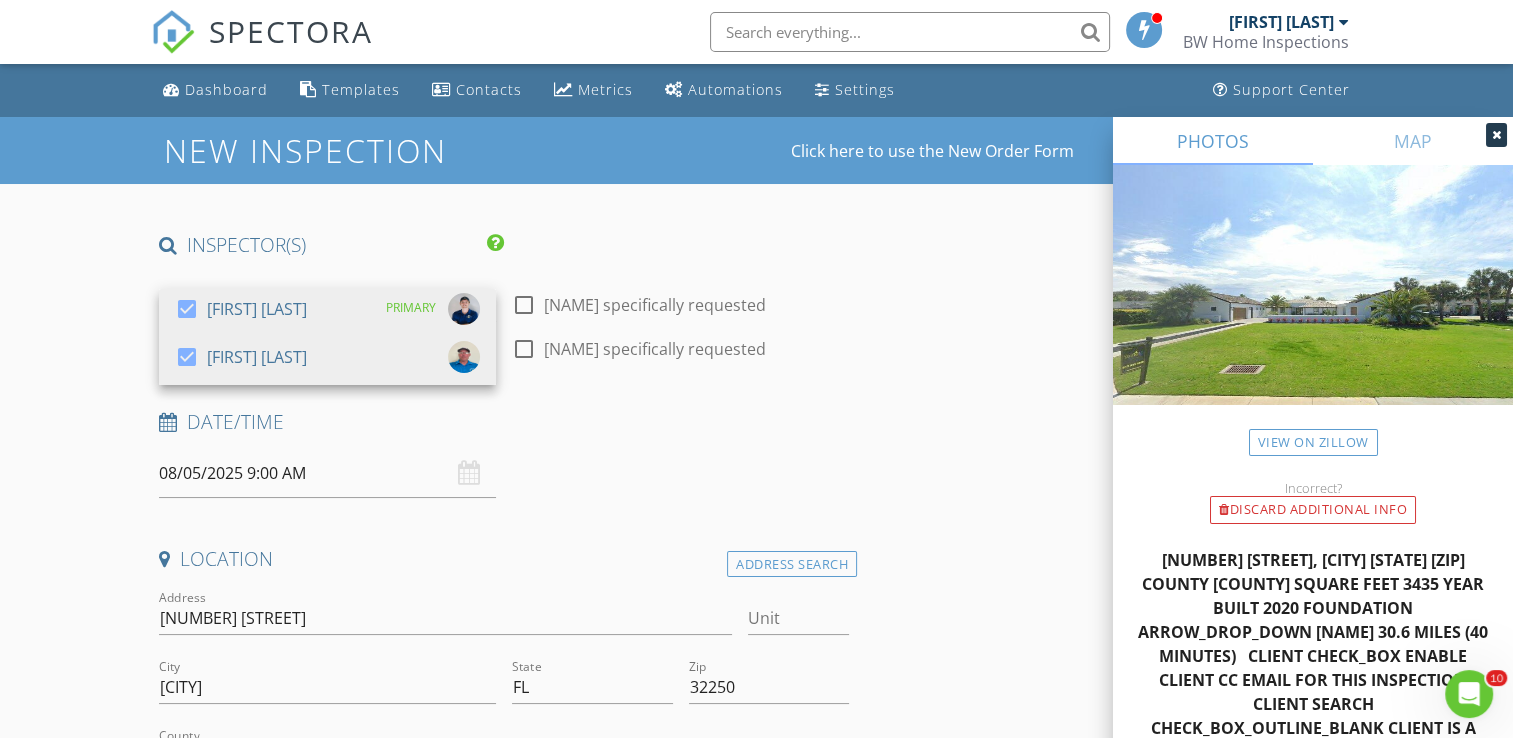 click on "Date/Time" at bounding box center [504, 422] 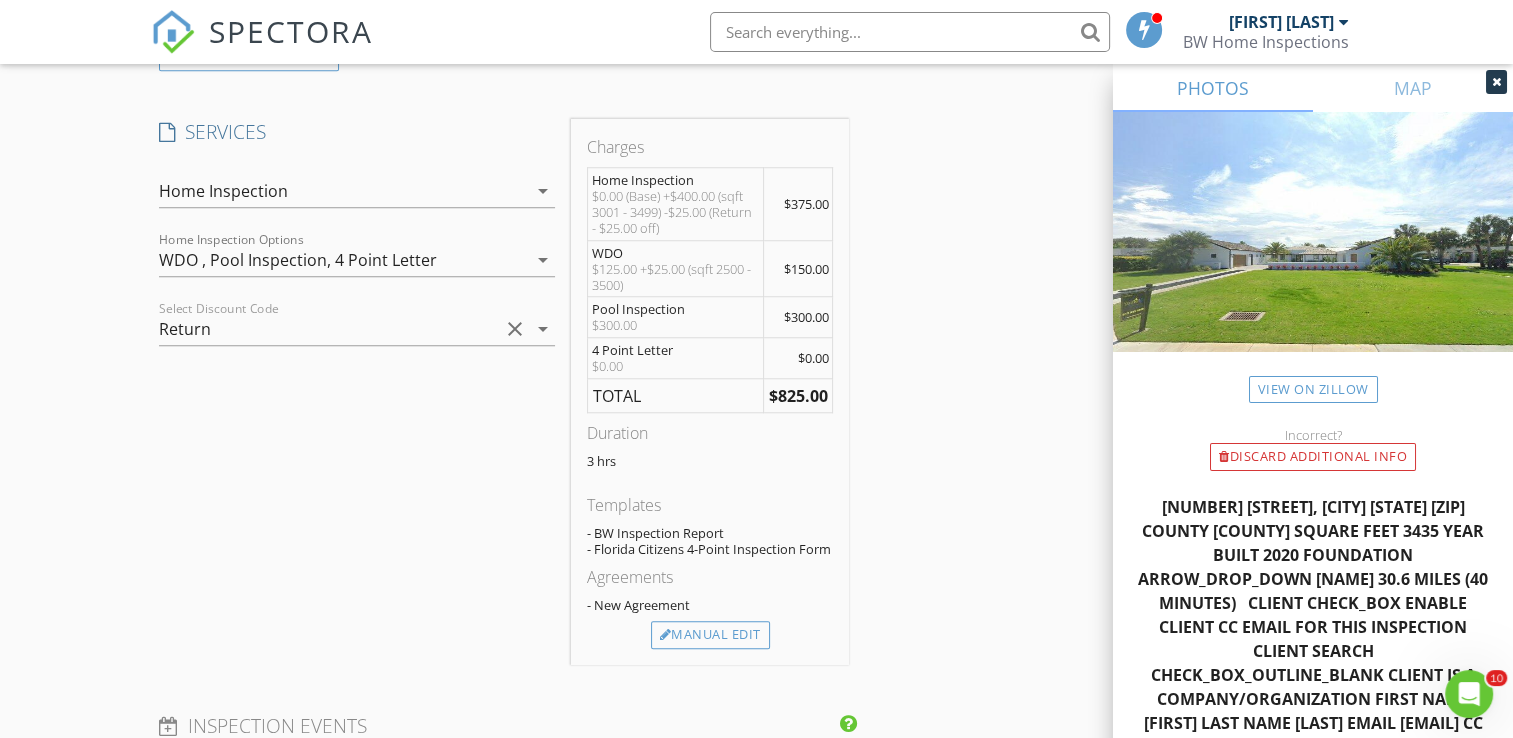 scroll, scrollTop: 1607, scrollLeft: 0, axis: vertical 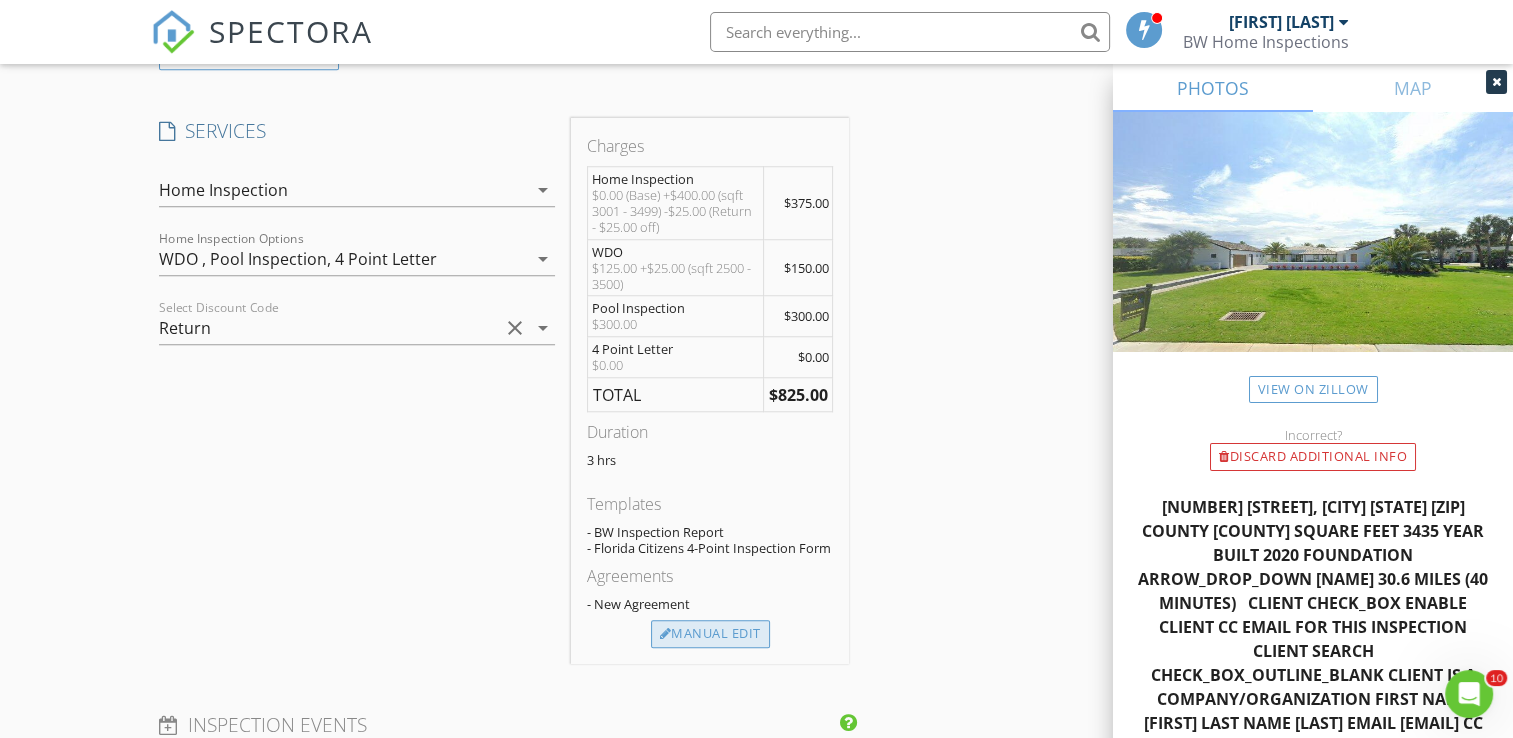 click on "Manual Edit" at bounding box center (710, 634) 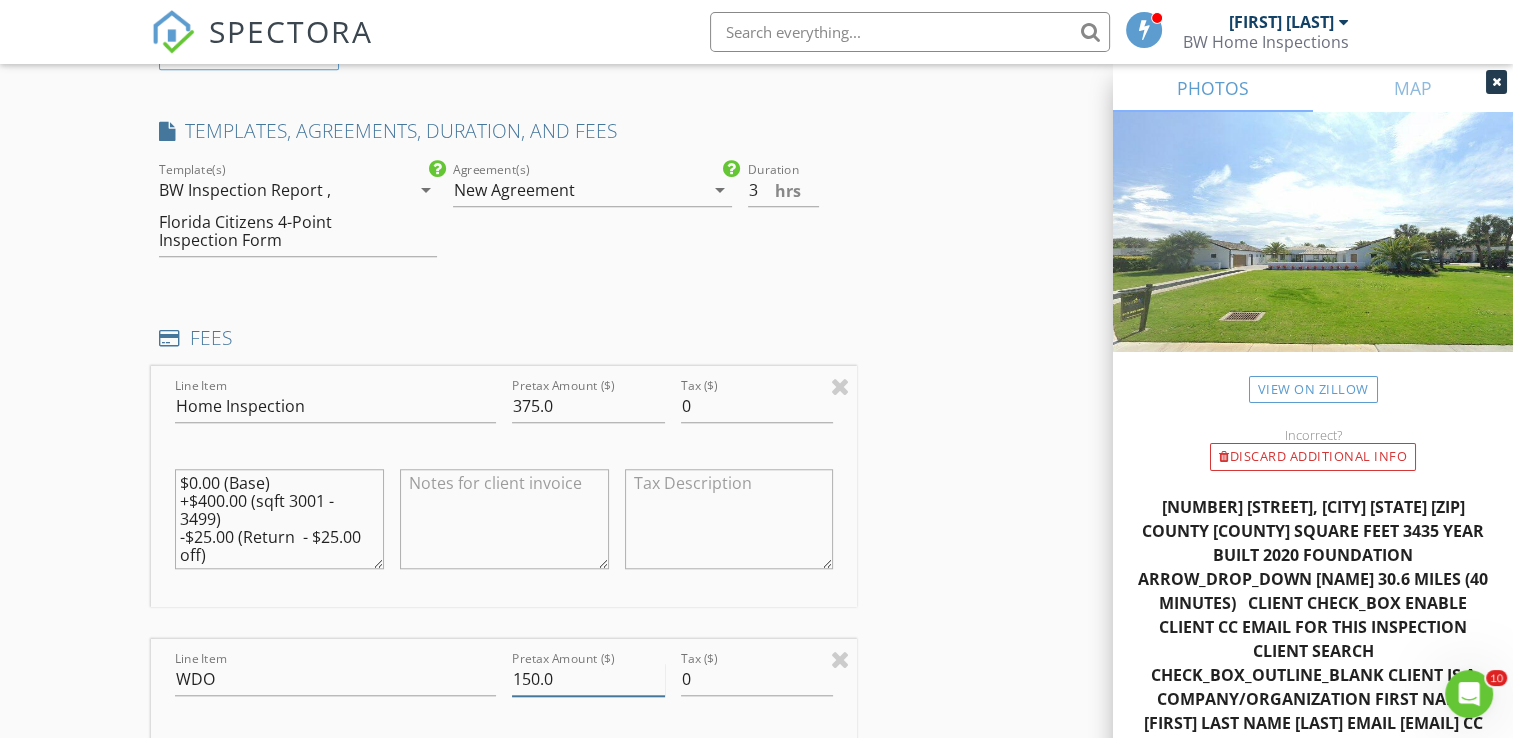 click on "150.0" at bounding box center (588, 679) 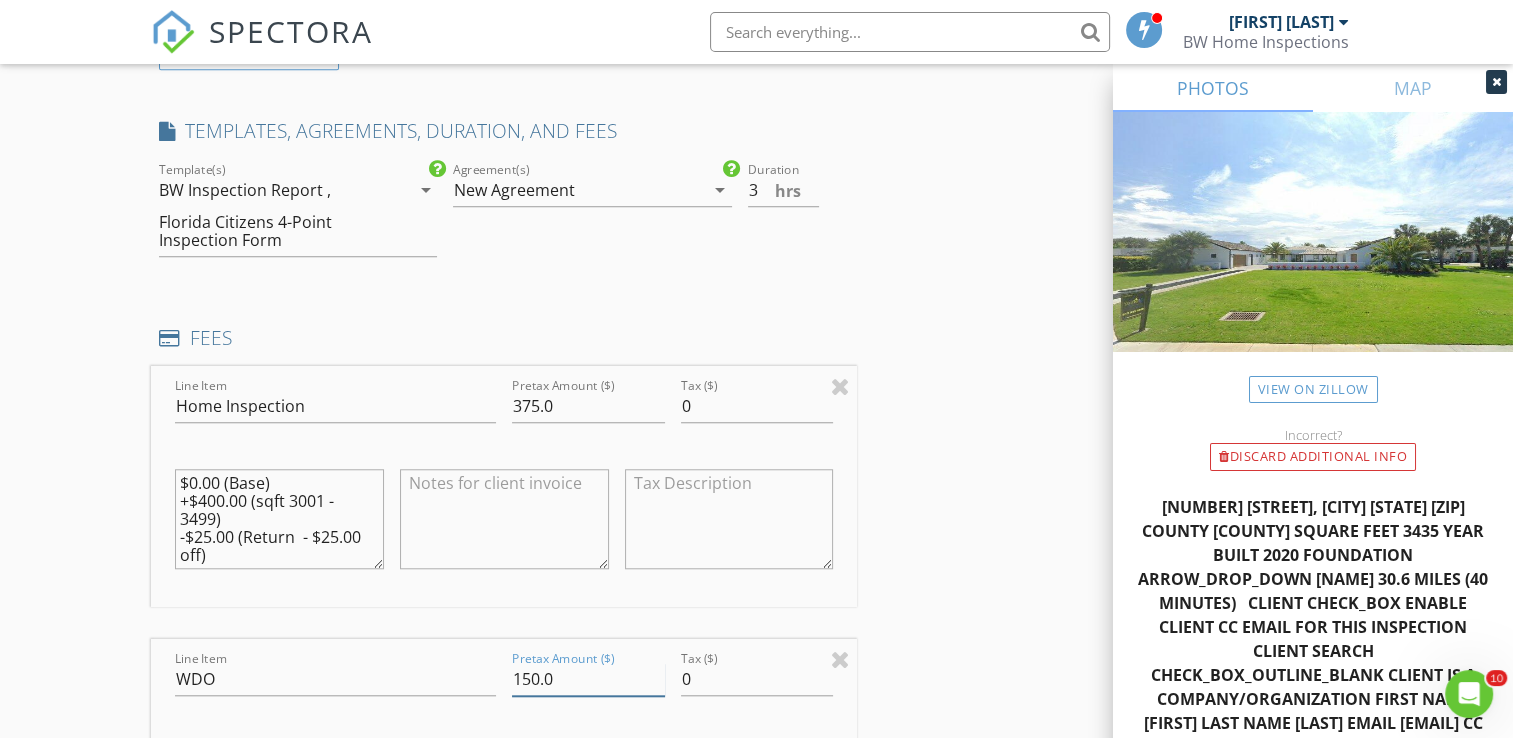 click on "150.0" at bounding box center [588, 679] 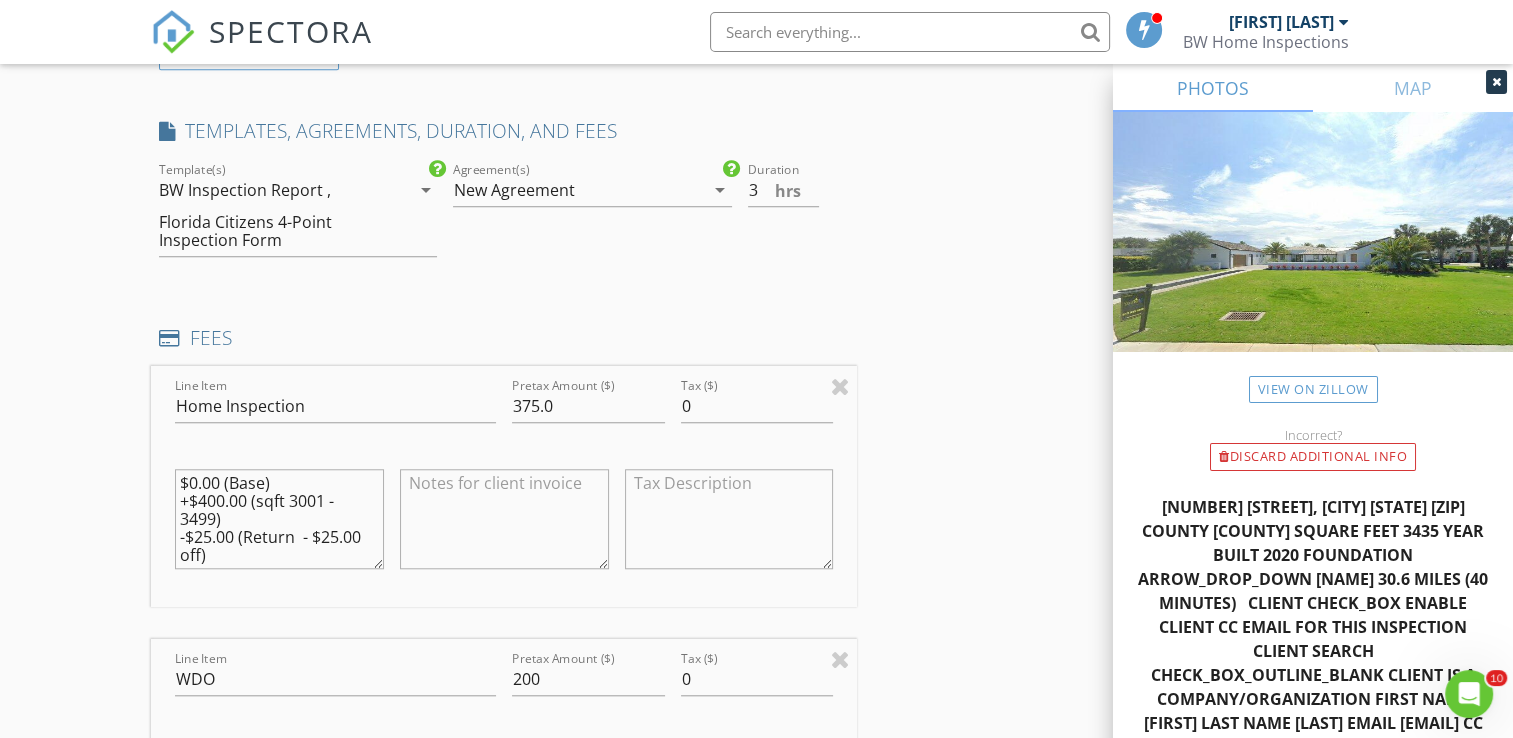click on "INSPECTOR(S)
check_box   Bradley Williams   PRIMARY   check_box   Jere Pitman     Bradley Williams,  Jere Pitman arrow_drop_down   check_box_outline_blank Bradley Williams specifically requested check_box_outline_blank Jere Pitman specifically requested
Date/Time
08/05/2025 9:00 AM
Location
Address Search       Address 4096 Ponte Vedra Blvd   Unit   City Jacksonville Beach   State FL   Zip 32250   County Duval     Square Feet 3435   Year Built 2020   Foundation arrow_drop_down     Bradley Williams     30.6 miles     (40 minutes)         Jere Pitman     27.5 miles     (40 minutes)
client
check_box Enable Client CC email for this inspection   Client Search     check_box_outline_blank Client is a Company/Organization     First Name Bruno   Last Name Gastelum   Email bgastelum@gastelumn.mx   CC Email   Phone           Notes   Private Notes          check_box" at bounding box center (756, 1192) 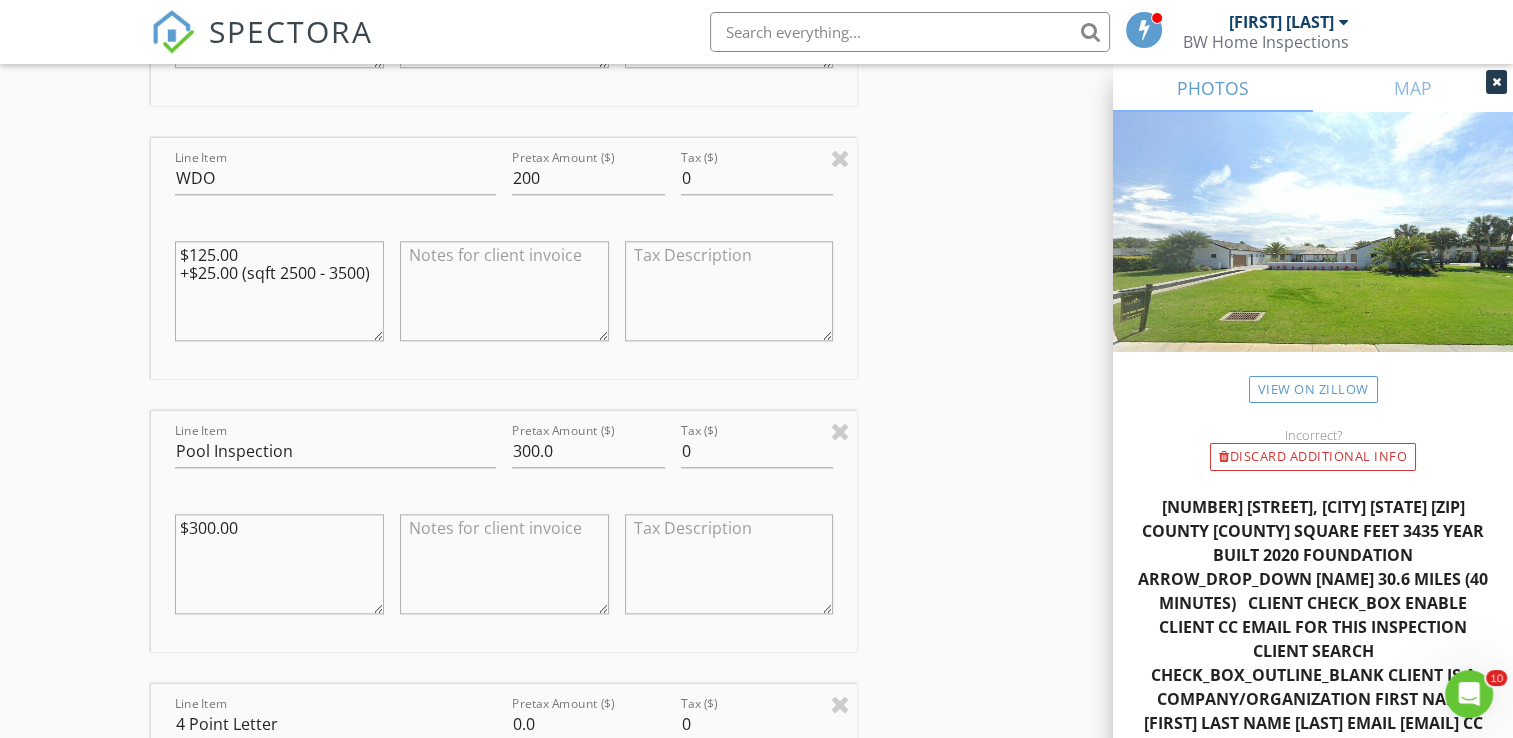 scroll, scrollTop: 2075, scrollLeft: 0, axis: vertical 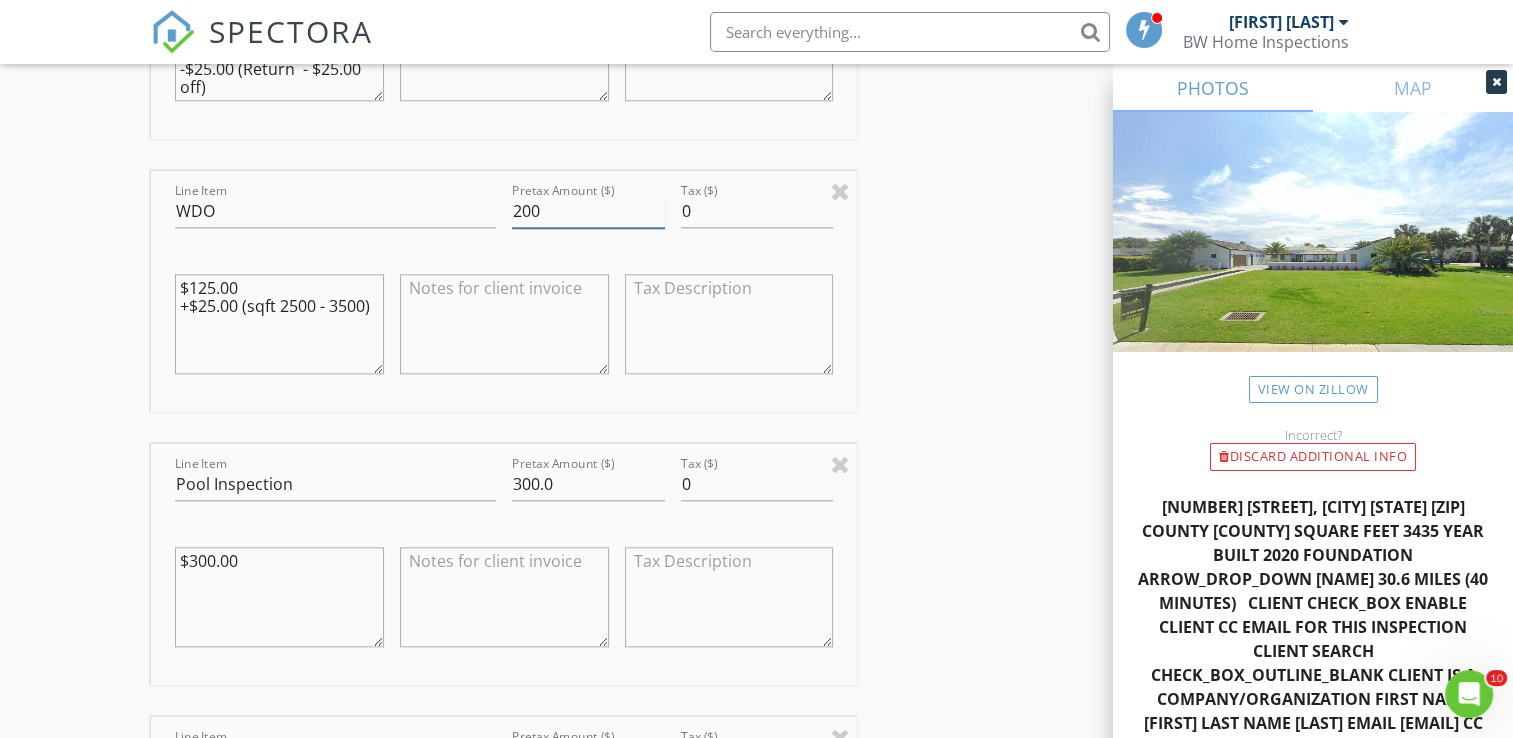 click on "200" at bounding box center [588, 211] 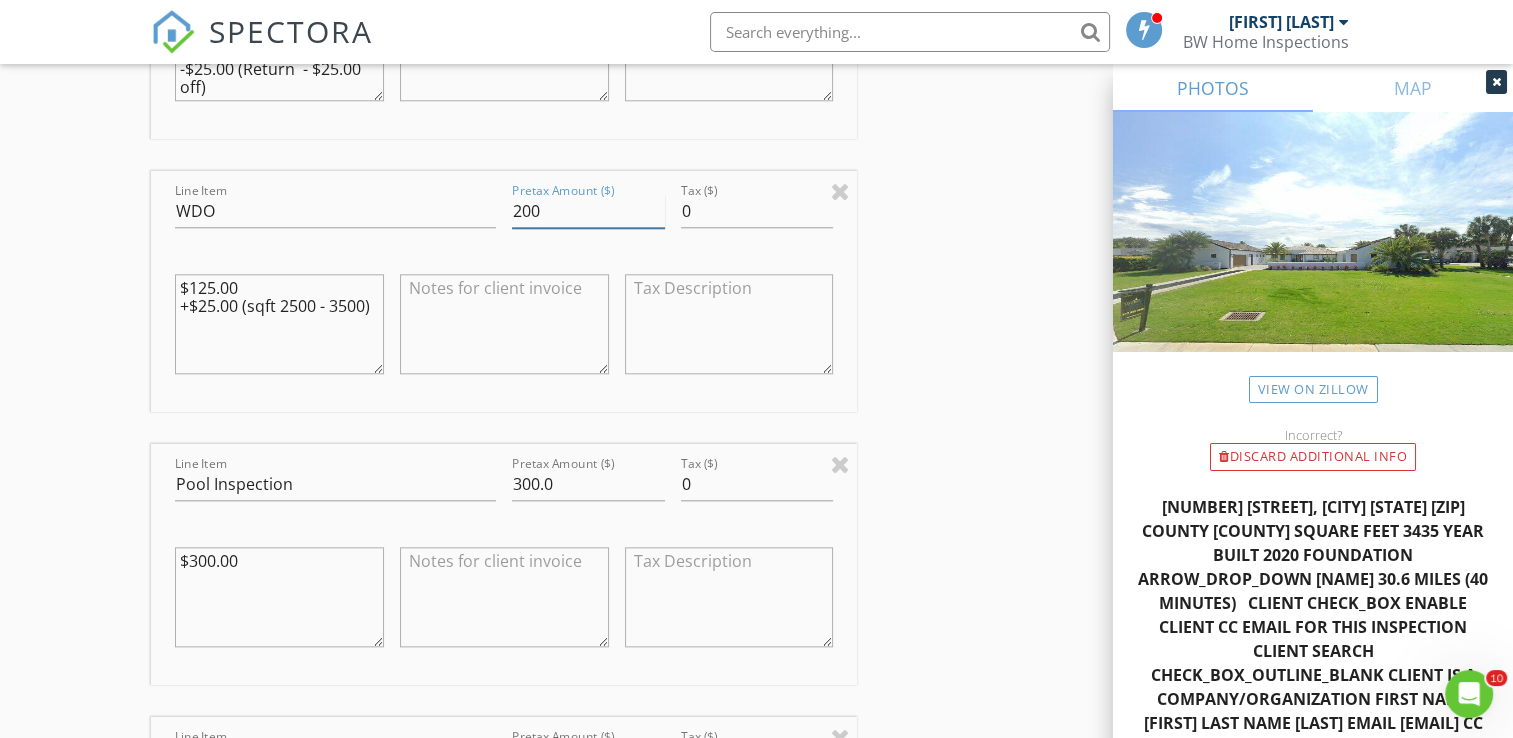click on "200" at bounding box center [588, 211] 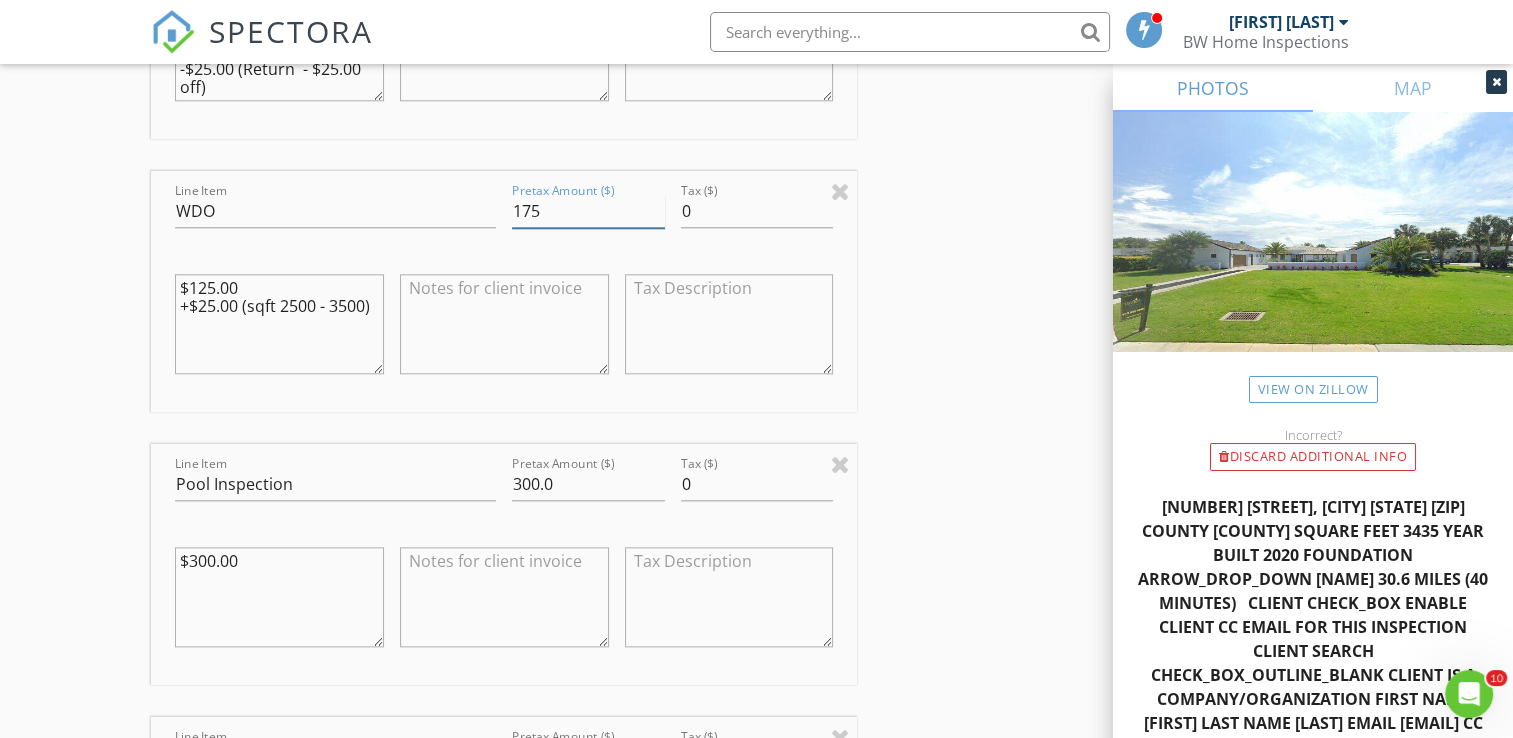 type on "175" 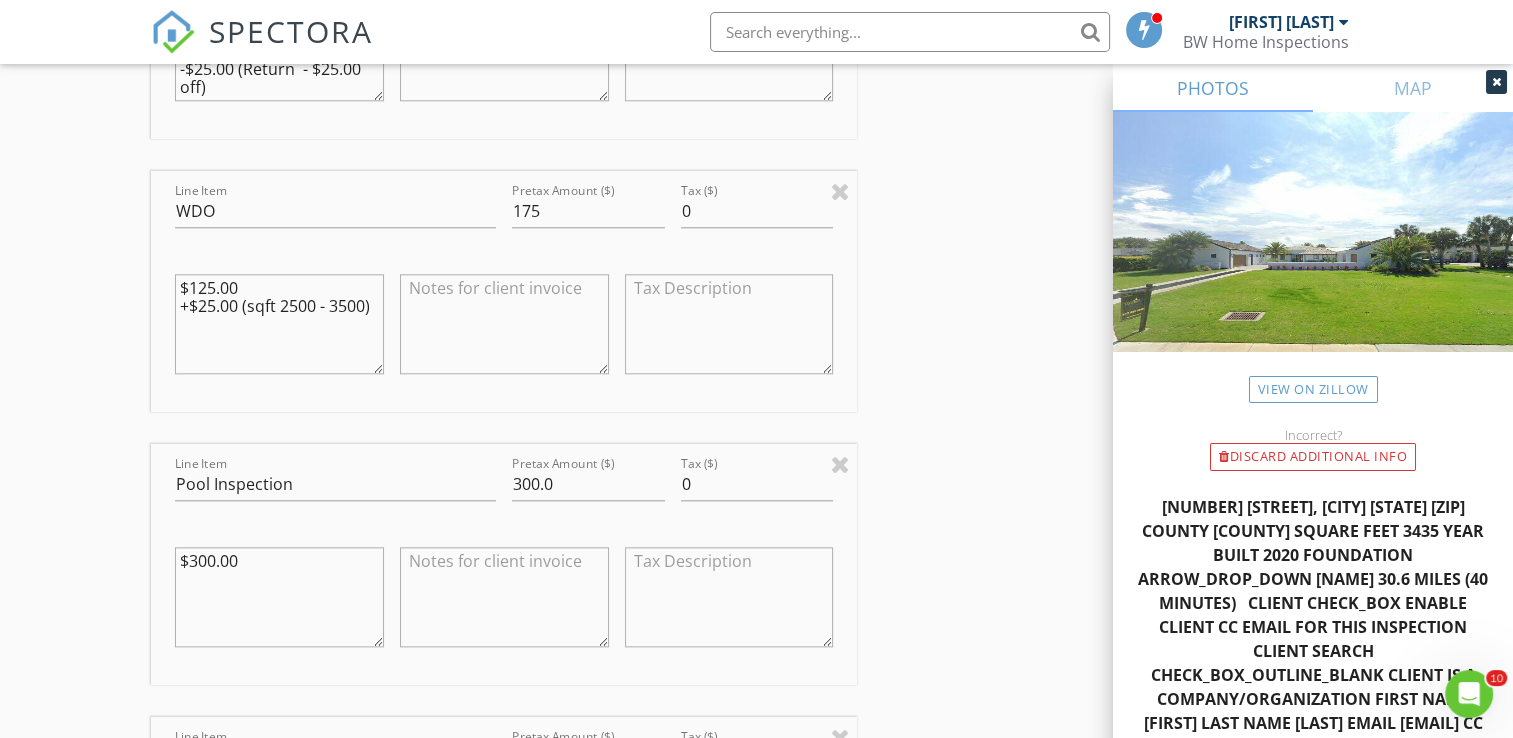 click on "INSPECTOR(S)
check_box   Bradley Williams   PRIMARY   check_box   Jere Pitman     Bradley Williams,  Jere Pitman arrow_drop_down   check_box_outline_blank Bradley Williams specifically requested check_box_outline_blank Jere Pitman specifically requested
Date/Time
08/05/2025 9:00 AM
Location
Address Search       Address 4096 Ponte Vedra Blvd   Unit   City Jacksonville Beach   State FL   Zip 32250   County Duval     Square Feet 3435   Year Built 2020   Foundation arrow_drop_down     Bradley Williams     30.6 miles     (40 minutes)         Jere Pitman     27.5 miles     (40 minutes)
client
check_box Enable Client CC email for this inspection   Client Search     check_box_outline_blank Client is a Company/Organization     First Name Bruno   Last Name Gastelum   Email bgastelum@gastelumn.mx   CC Email   Phone           Notes   Private Notes          check_box" at bounding box center [756, 724] 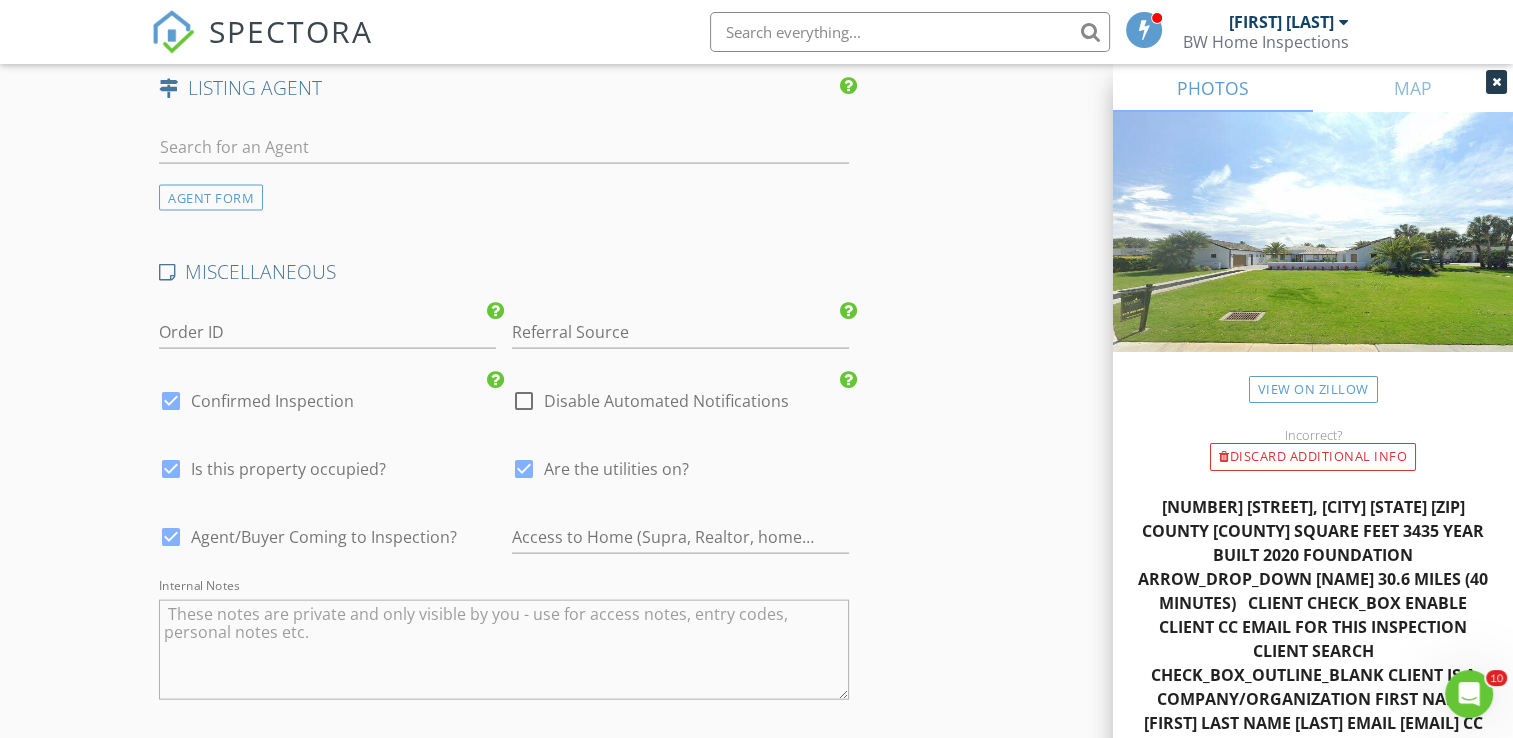 scroll, scrollTop: 4153, scrollLeft: 0, axis: vertical 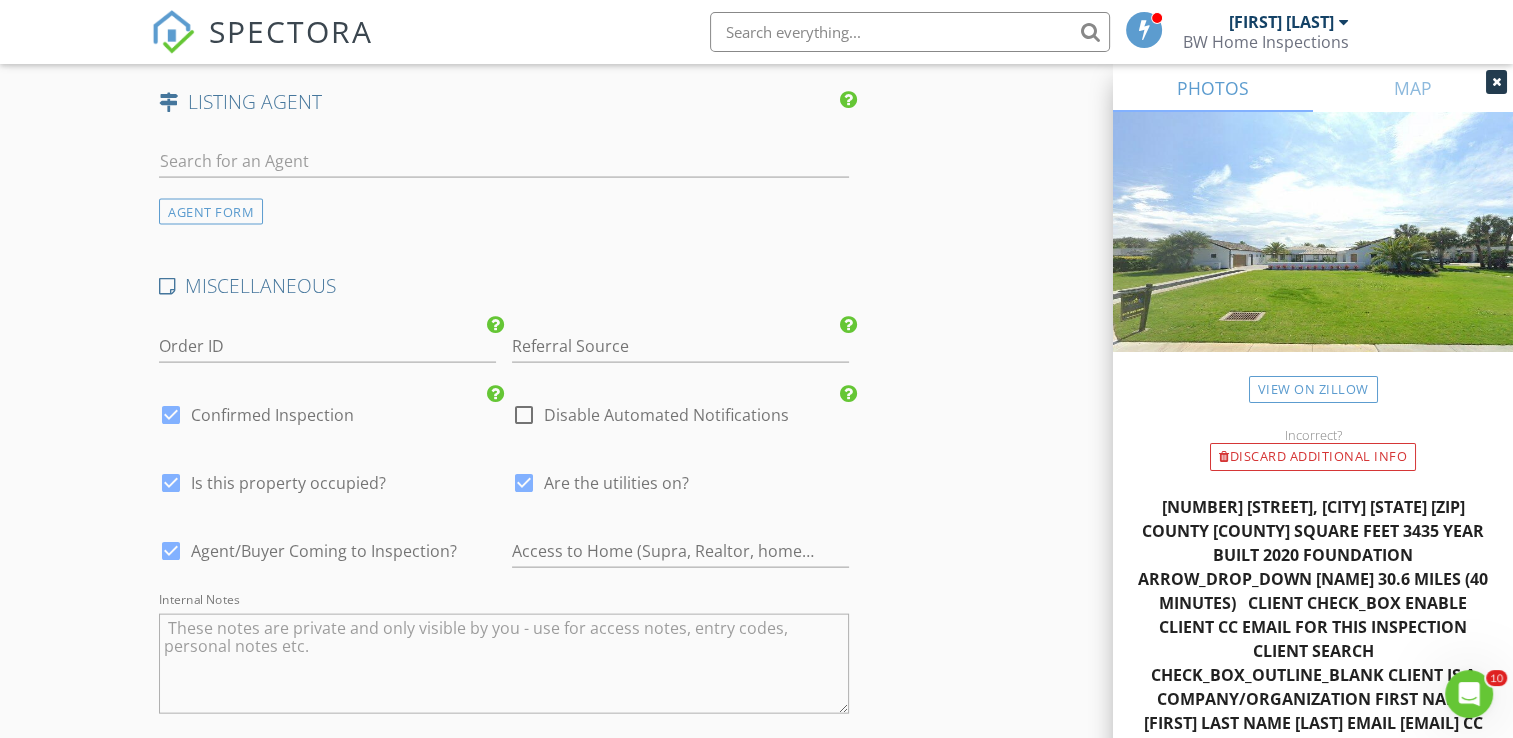 click at bounding box center (524, 415) 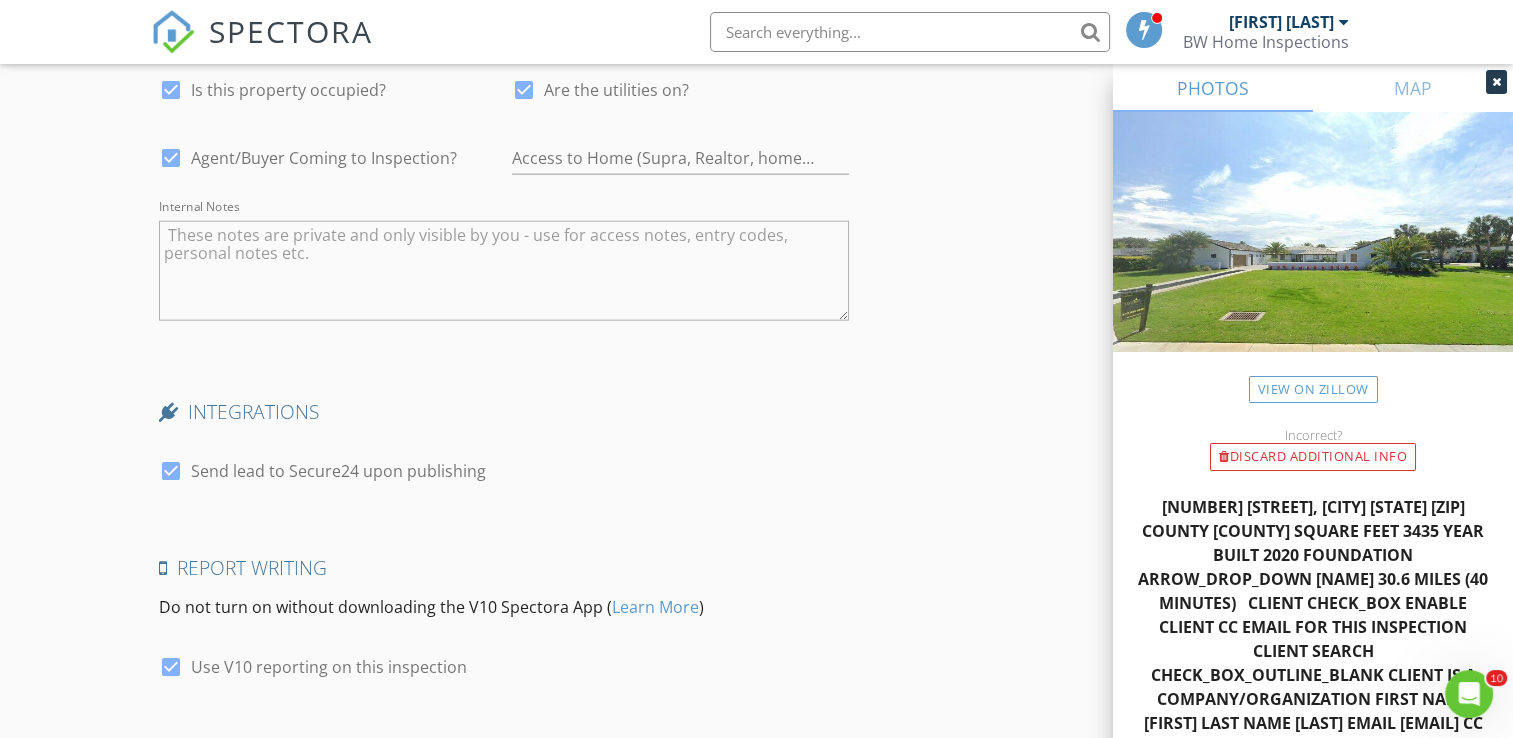scroll, scrollTop: 4589, scrollLeft: 0, axis: vertical 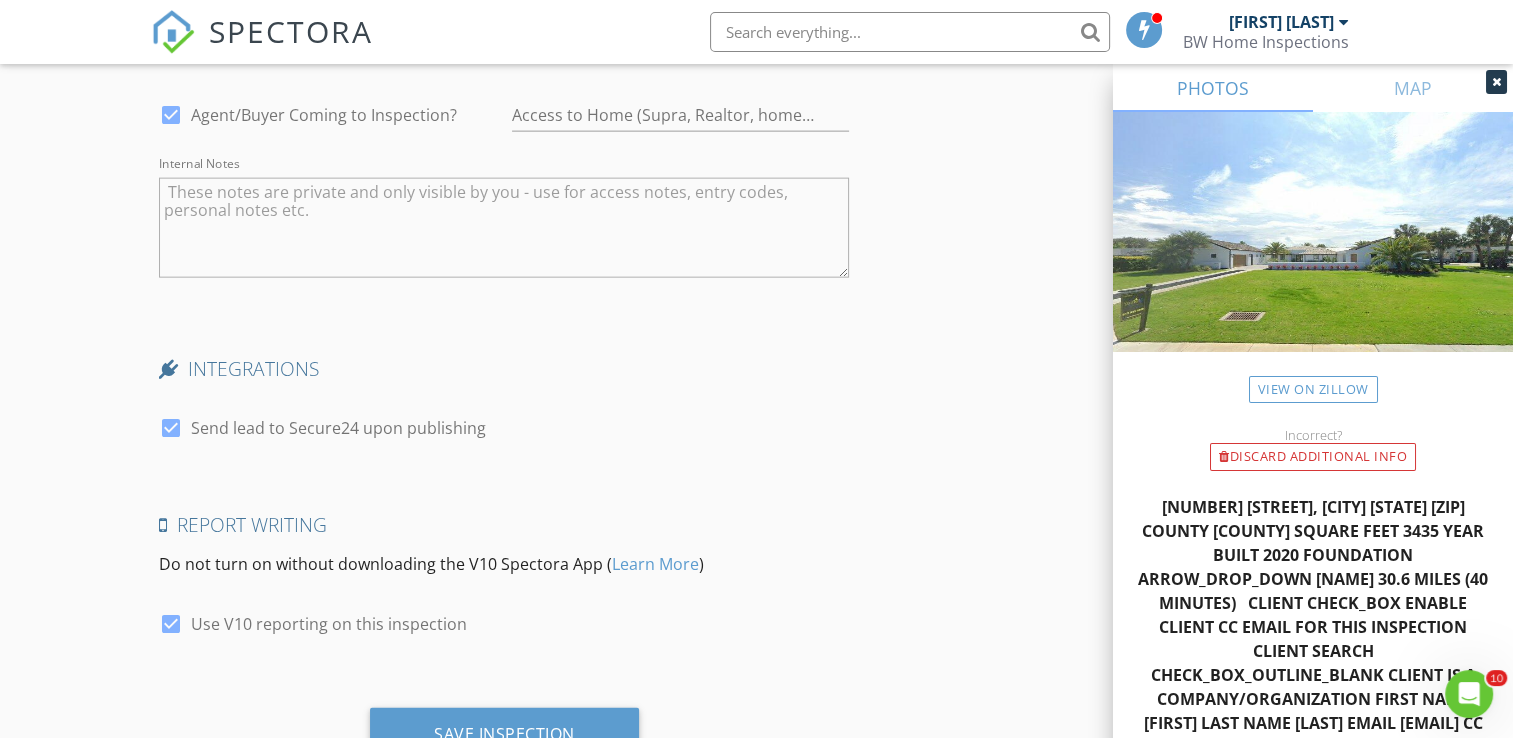 click on "Send lead to Secure24 upon publishing" at bounding box center [338, 428] 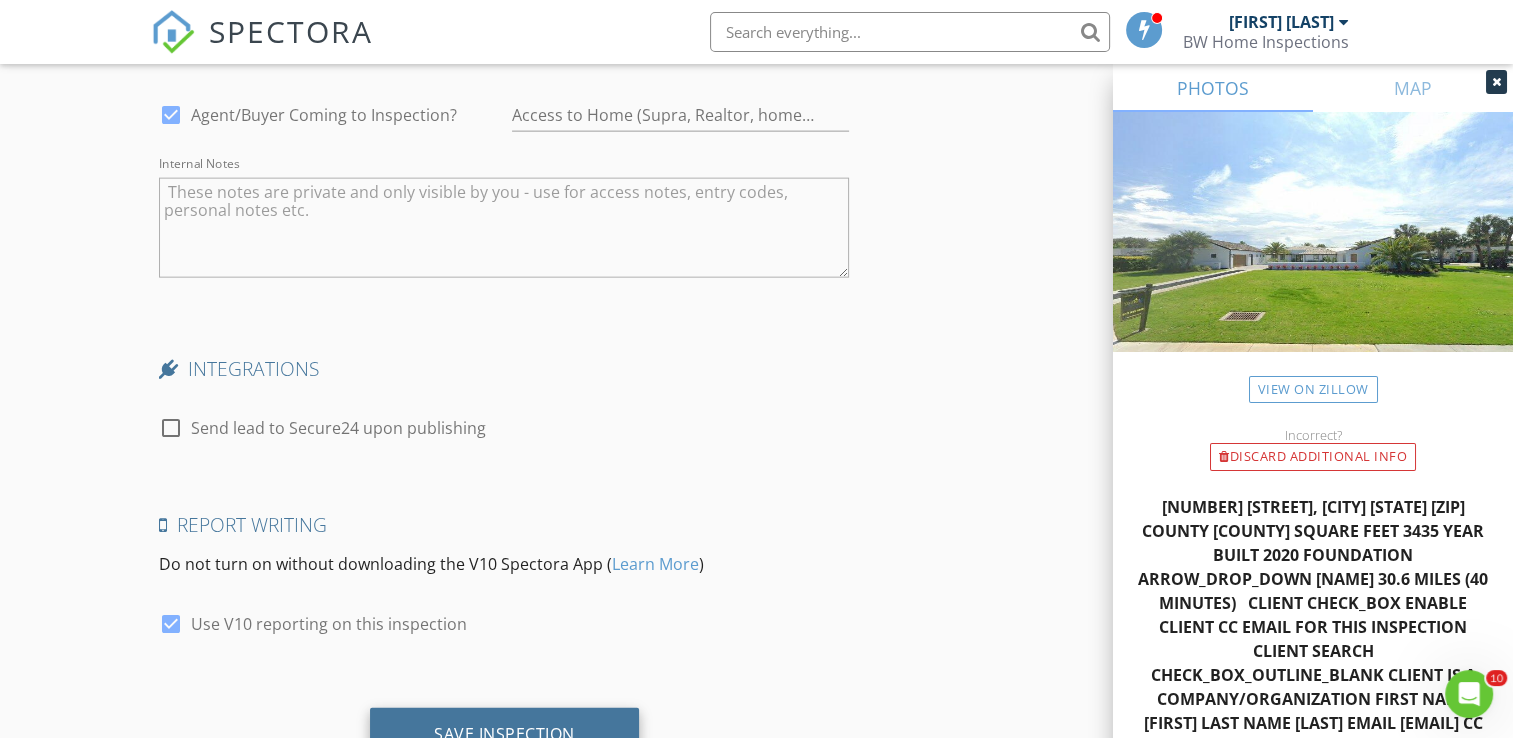 click on "Save Inspection" at bounding box center (504, 735) 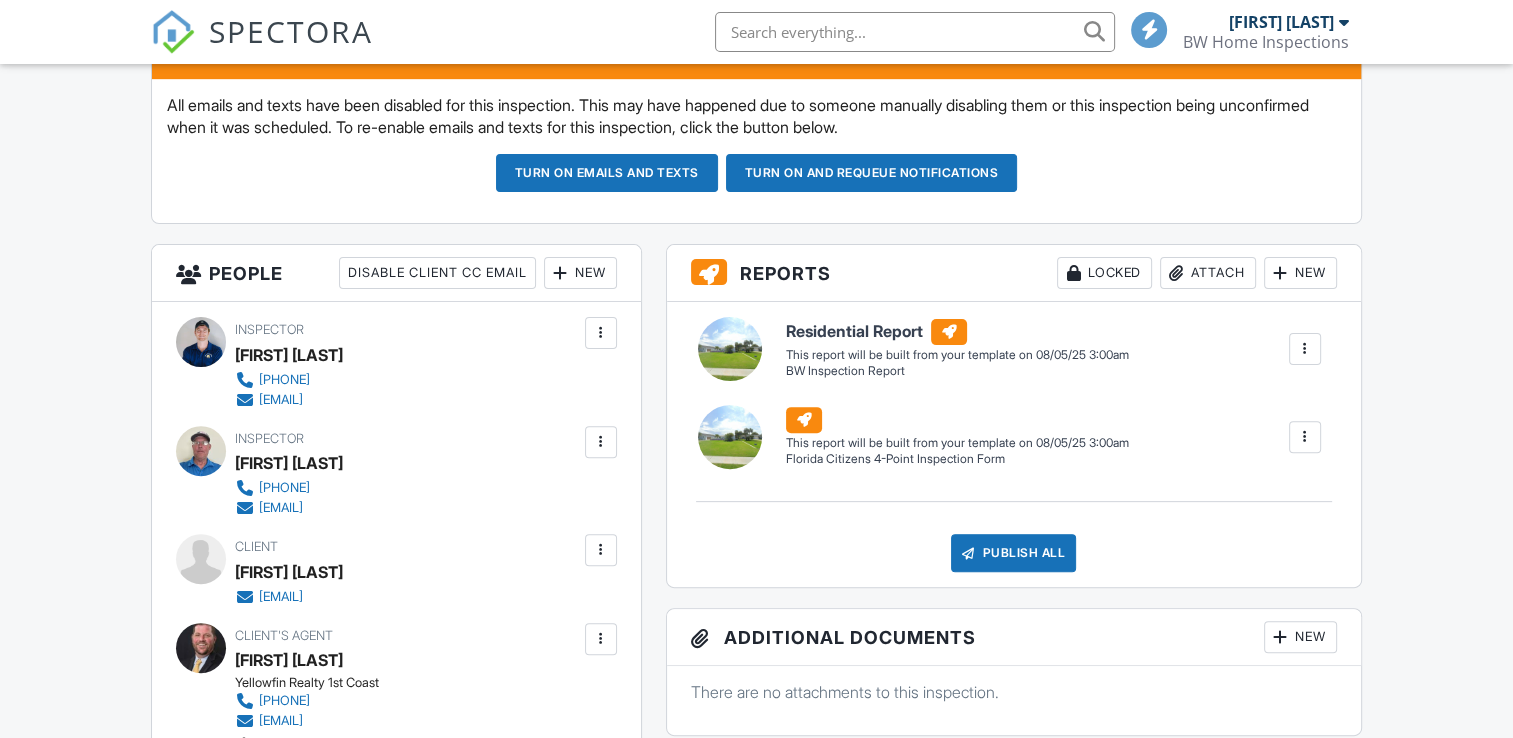 scroll, scrollTop: 244, scrollLeft: 0, axis: vertical 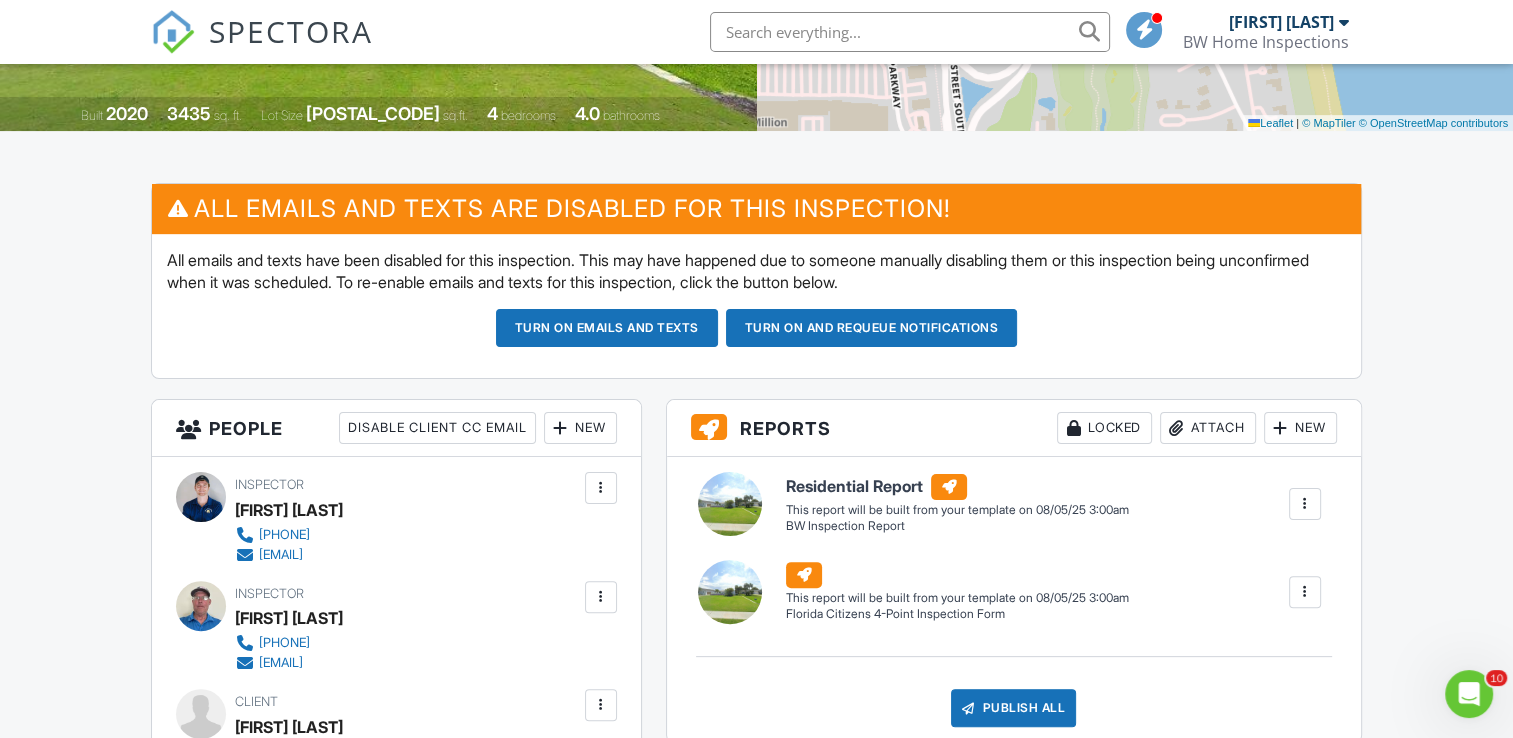 click at bounding box center [910, 32] 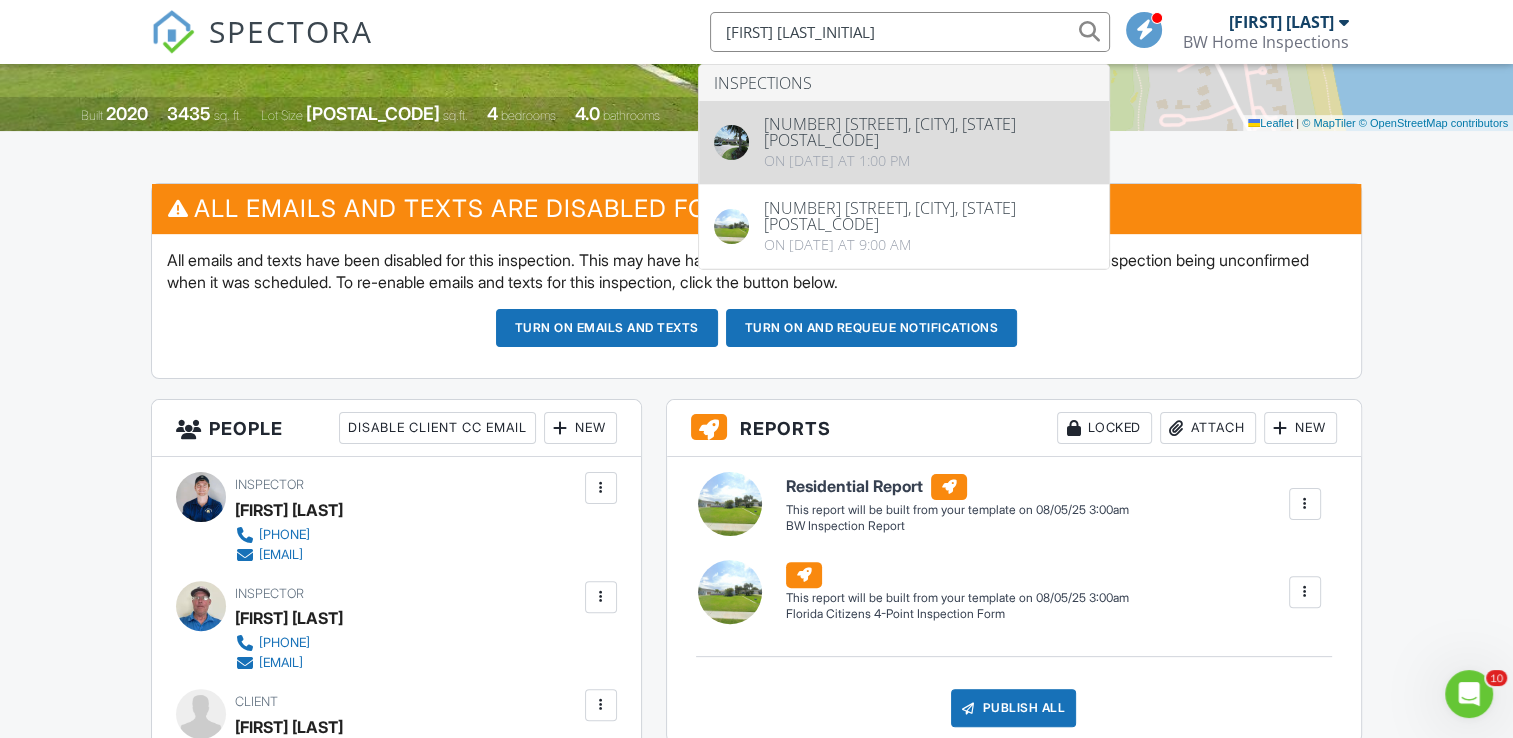 type on "Bruno G" 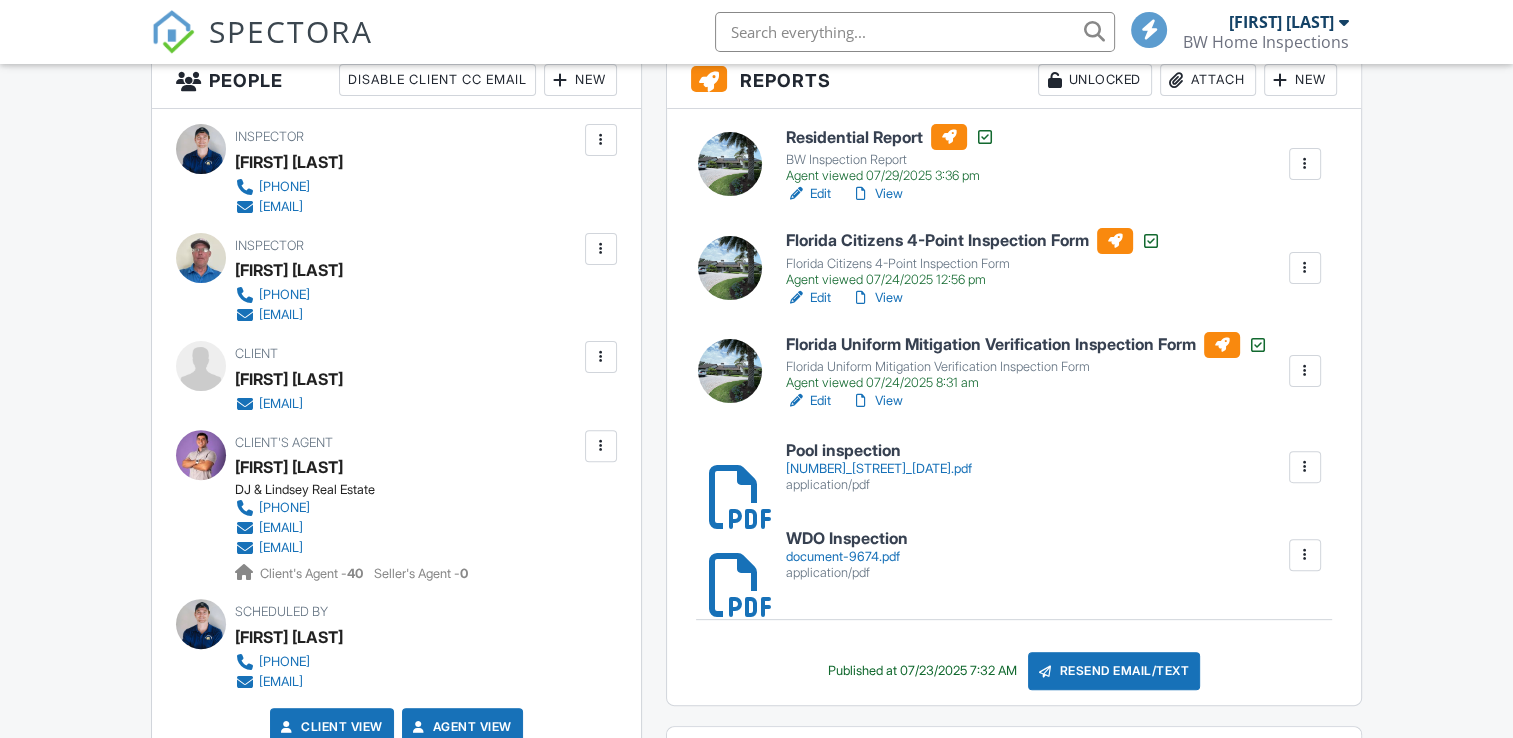 scroll, scrollTop: 535, scrollLeft: 0, axis: vertical 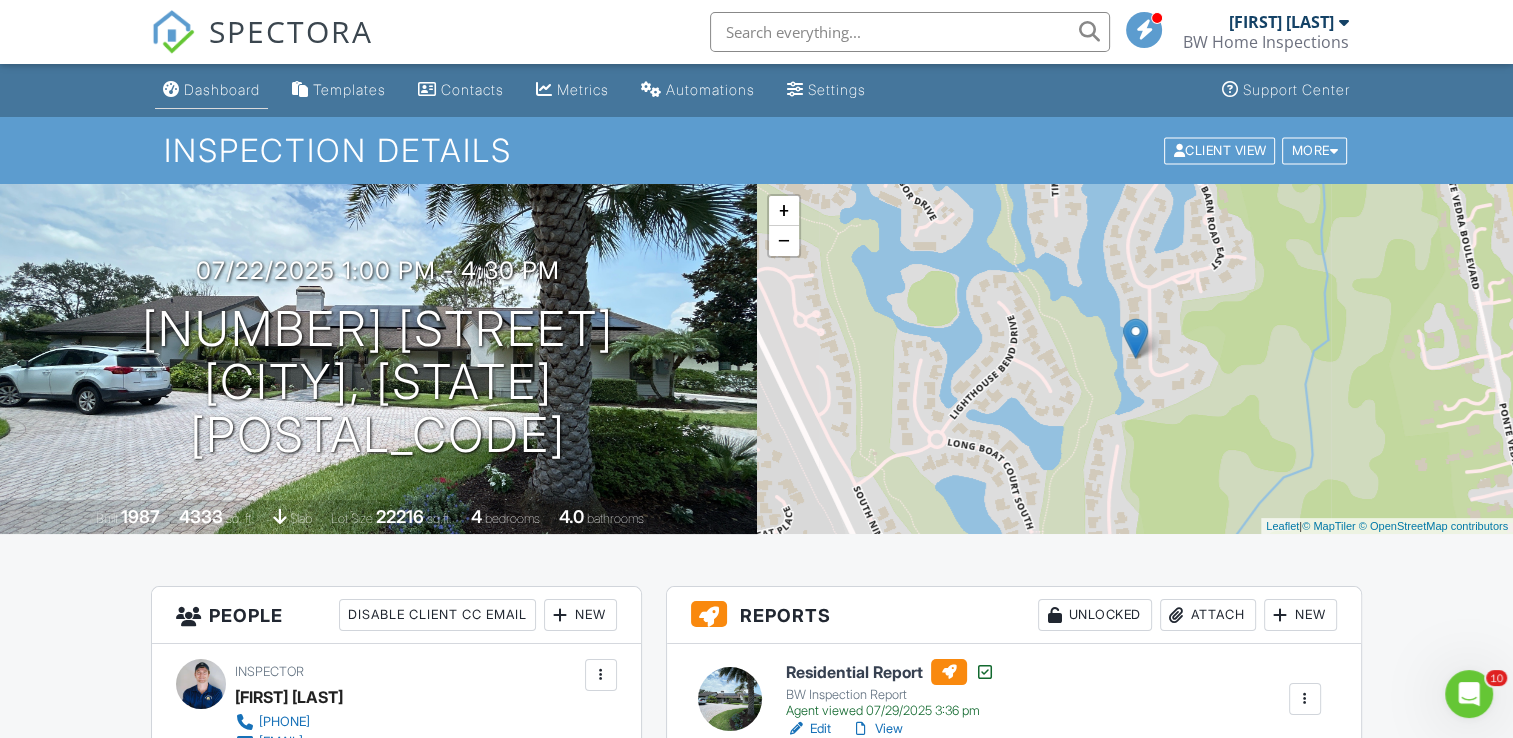 click on "Dashboard" at bounding box center (222, 89) 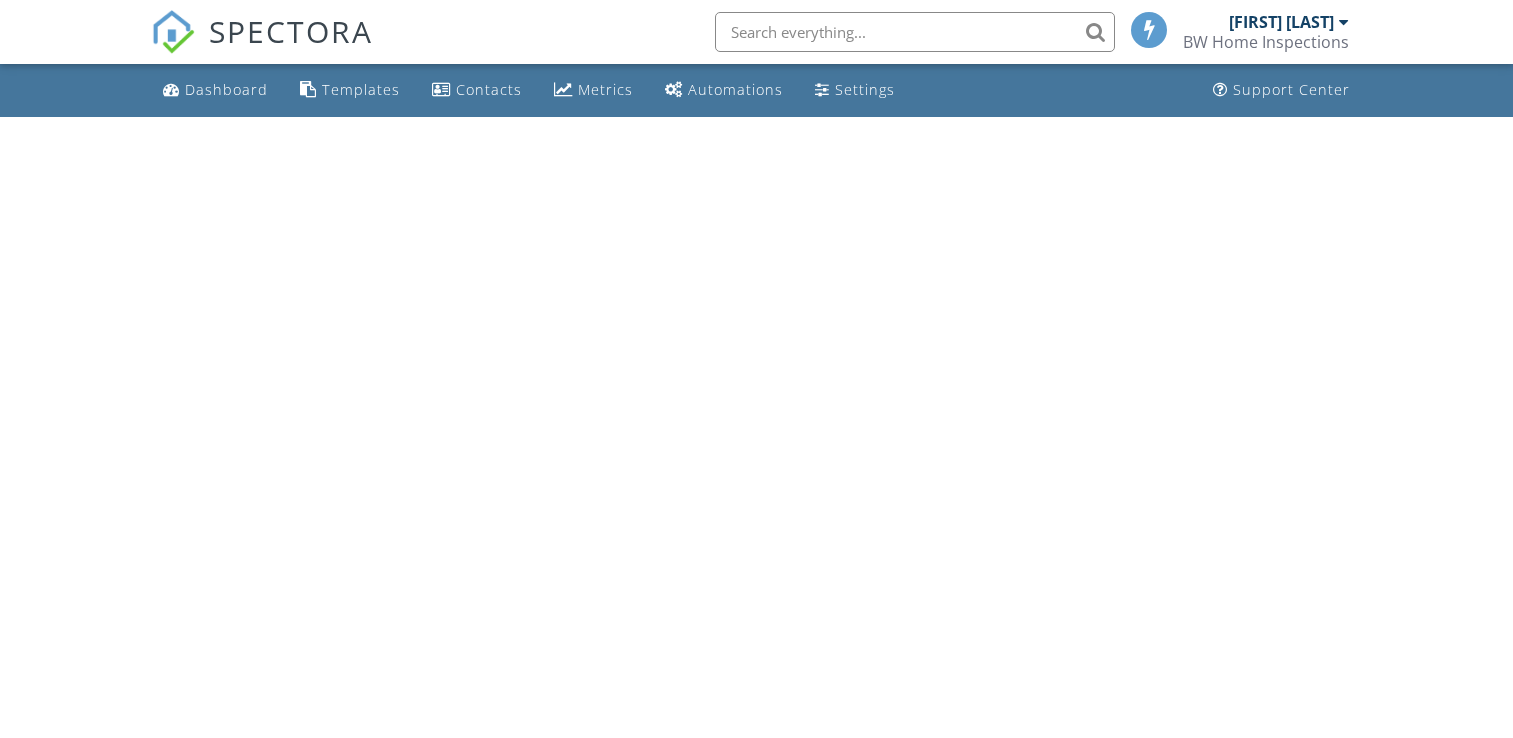 scroll, scrollTop: 0, scrollLeft: 0, axis: both 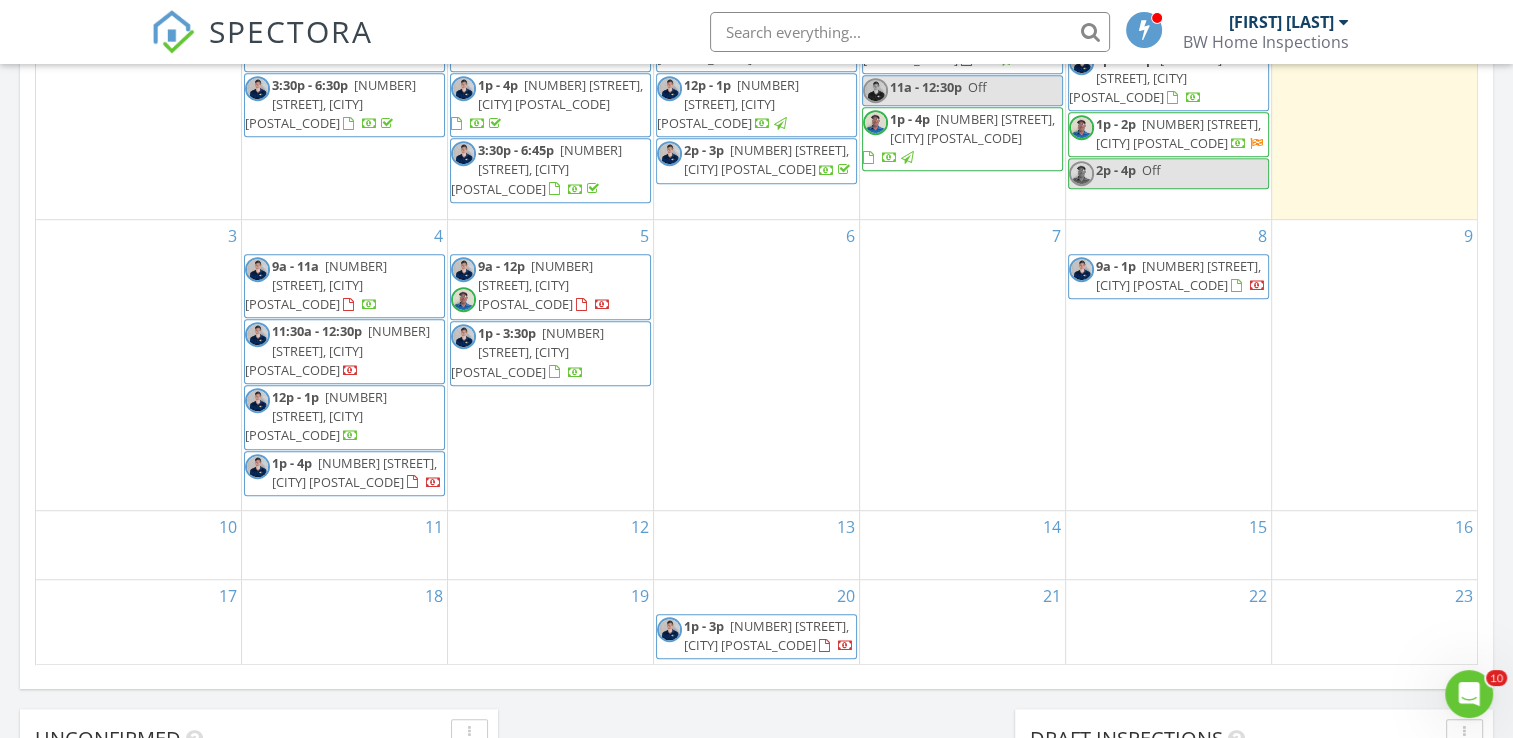 click on "[TIME] - [TIME]
[NUMBER] [STREET], [CITY] [POSTAL_CODE]" at bounding box center [550, 287] 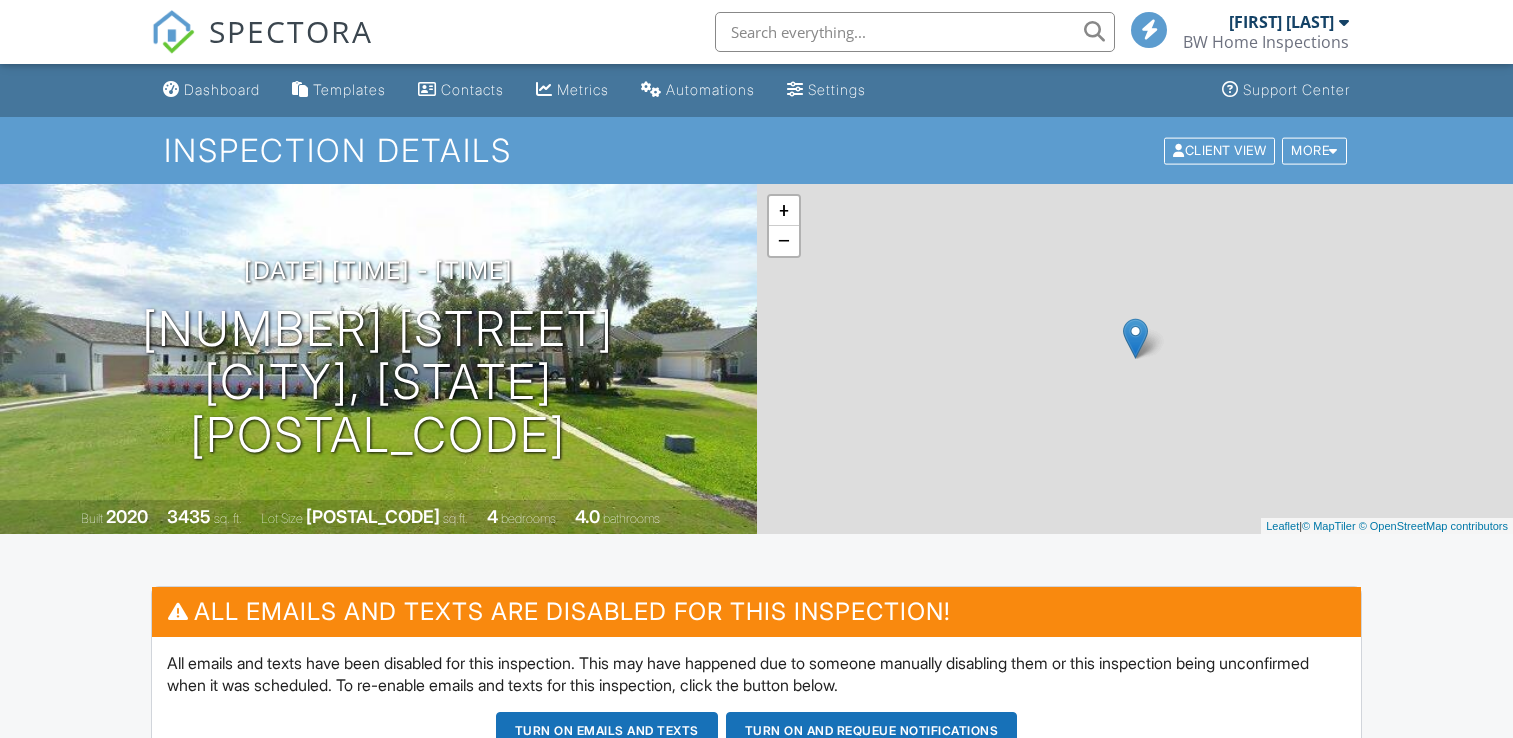 scroll, scrollTop: 1258, scrollLeft: 0, axis: vertical 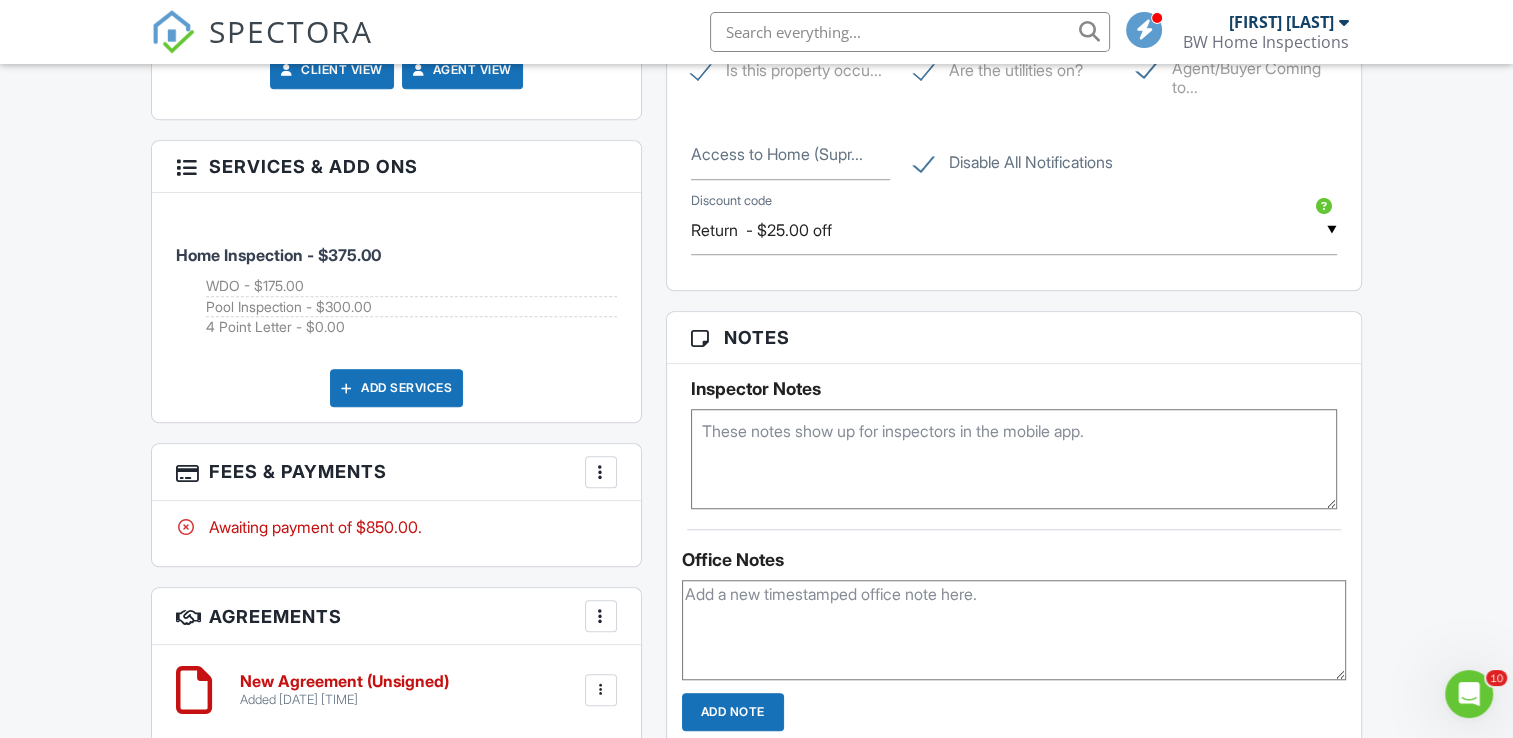 click on "Add Services" at bounding box center [396, 388] 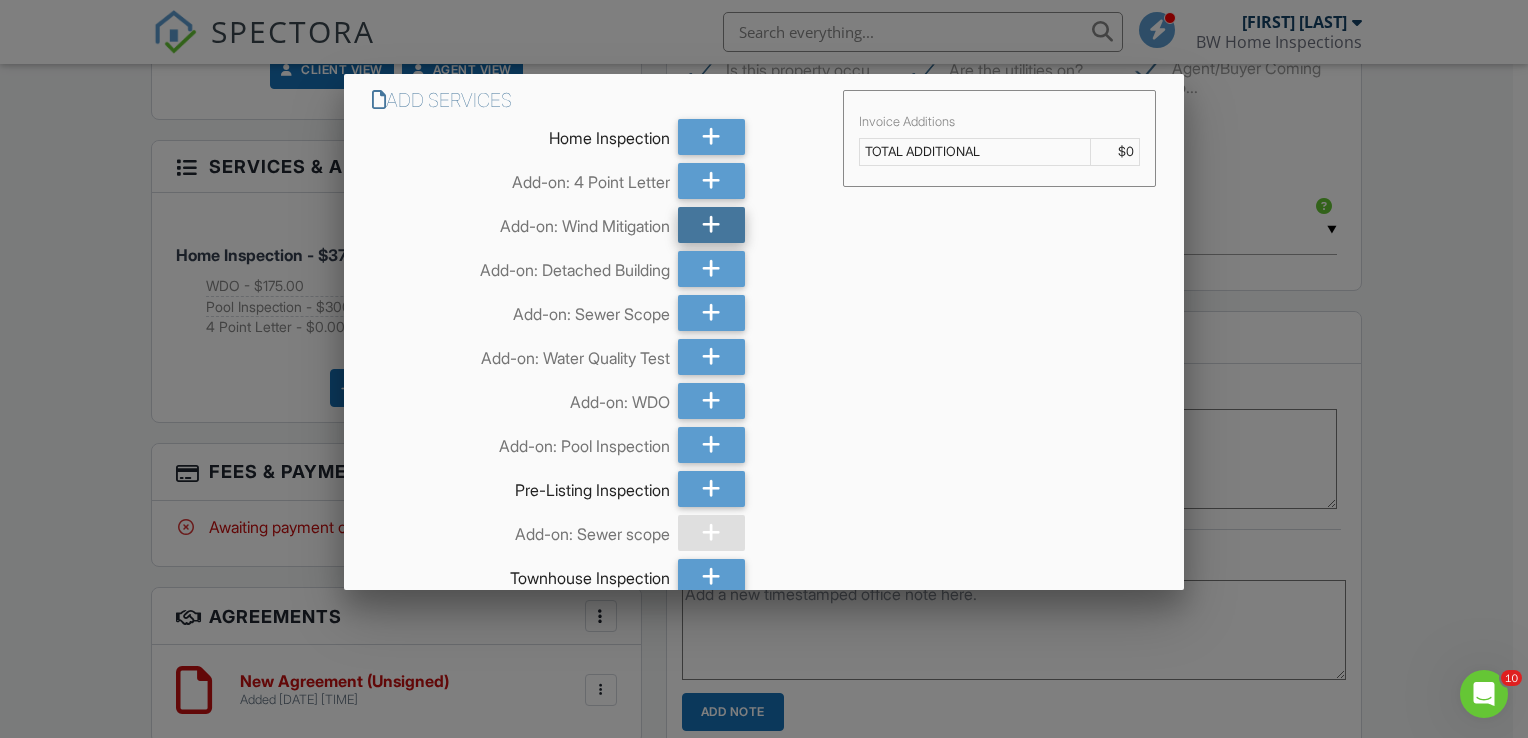 click at bounding box center (711, 225) 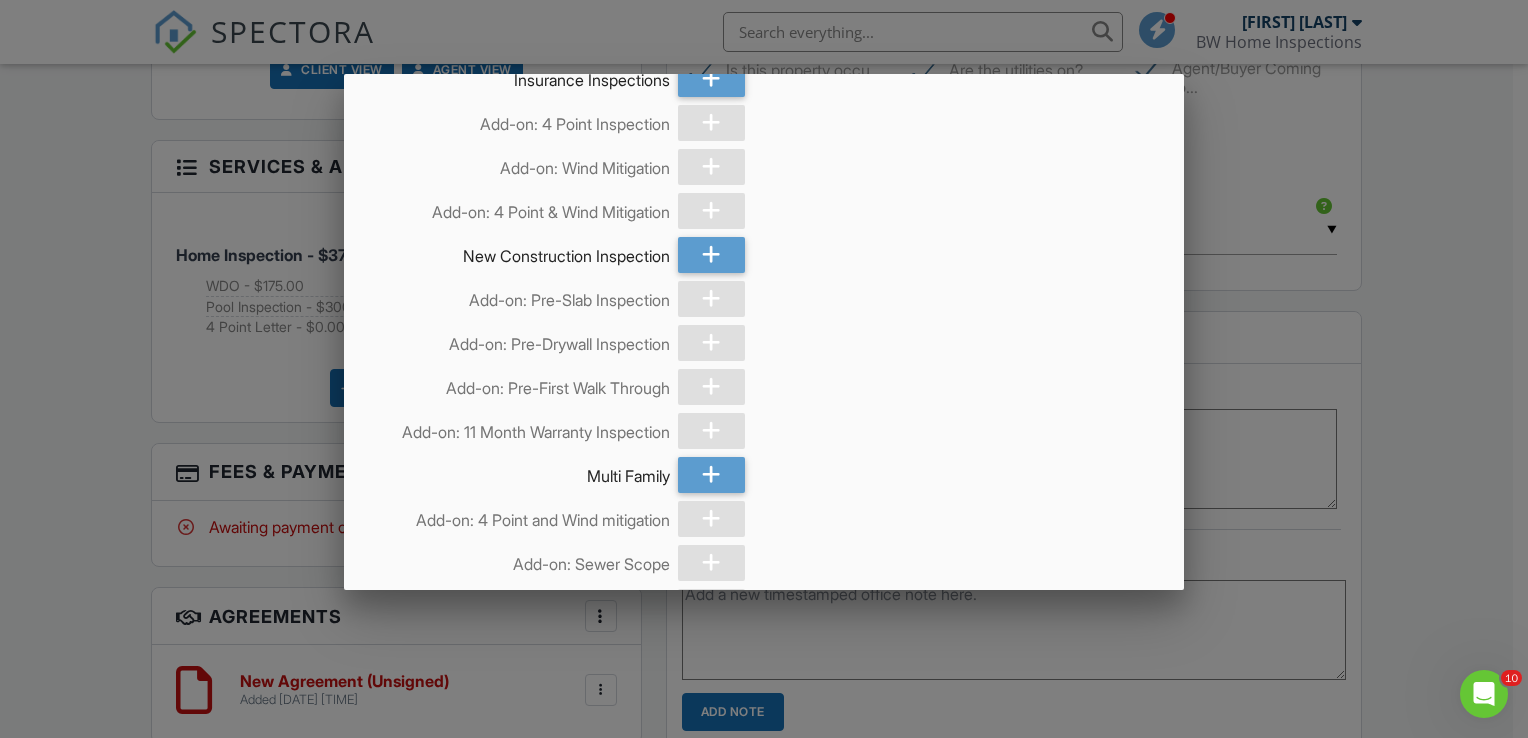 scroll, scrollTop: 1335, scrollLeft: 0, axis: vertical 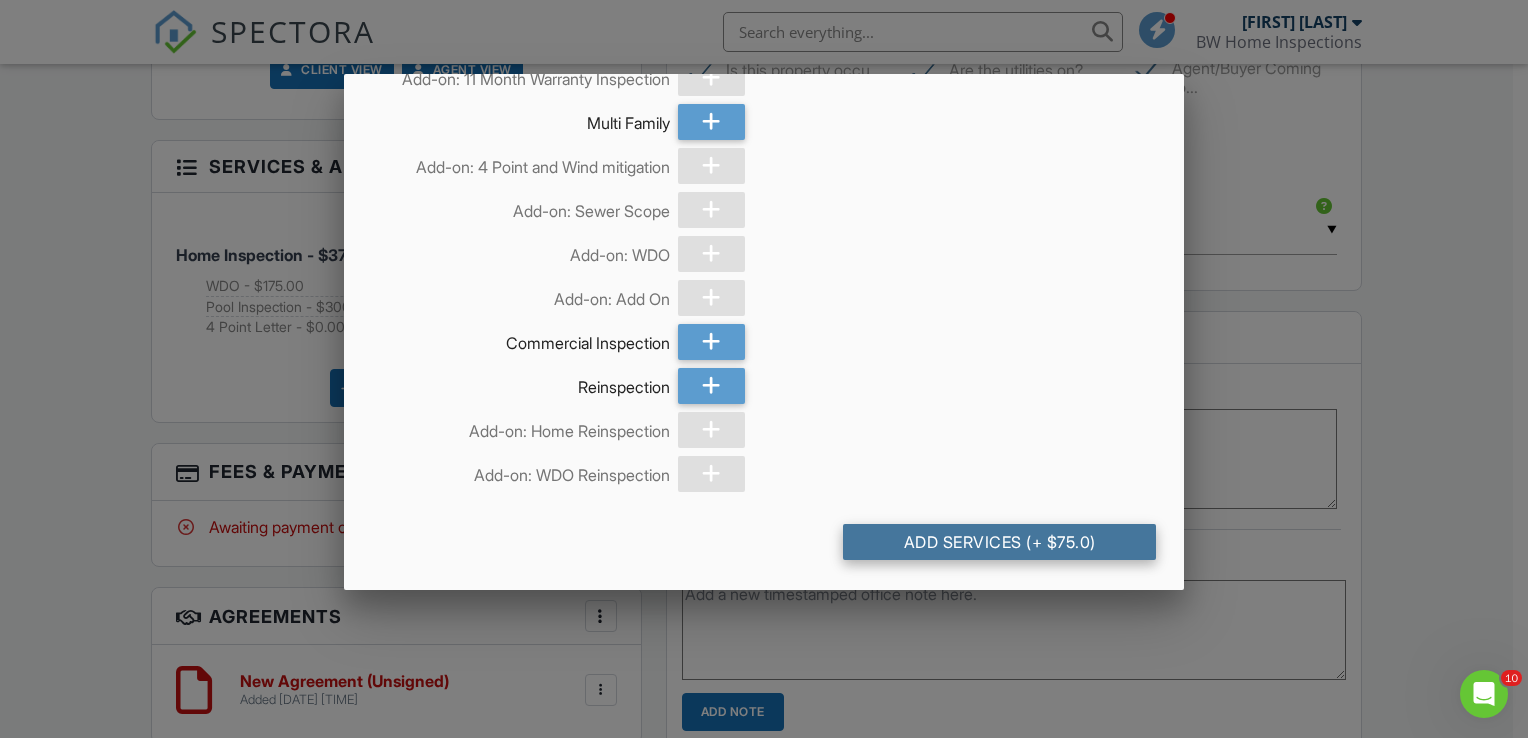 click on "Add Services
(+ $75.0)" at bounding box center [999, 542] 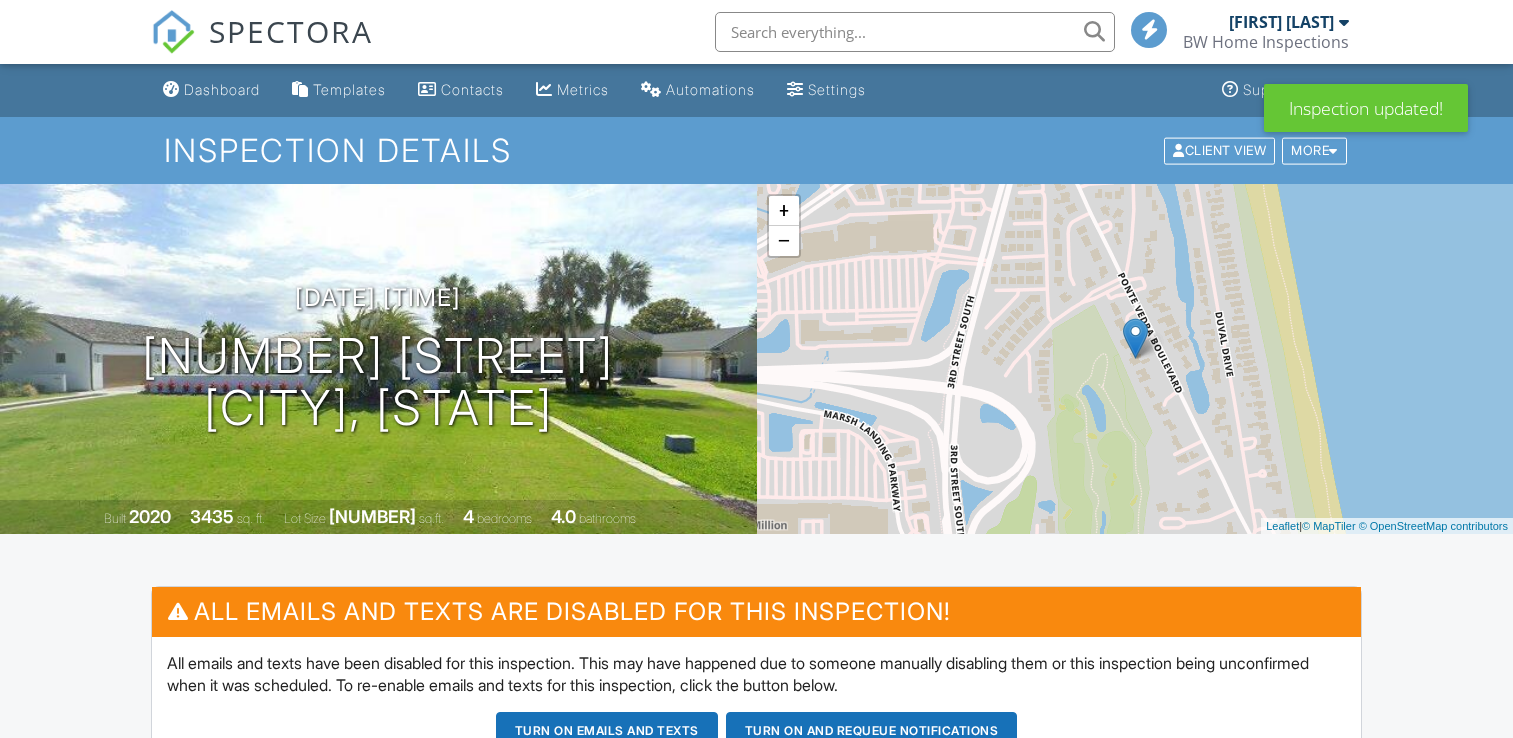 click on "More" at bounding box center [601, 2090] 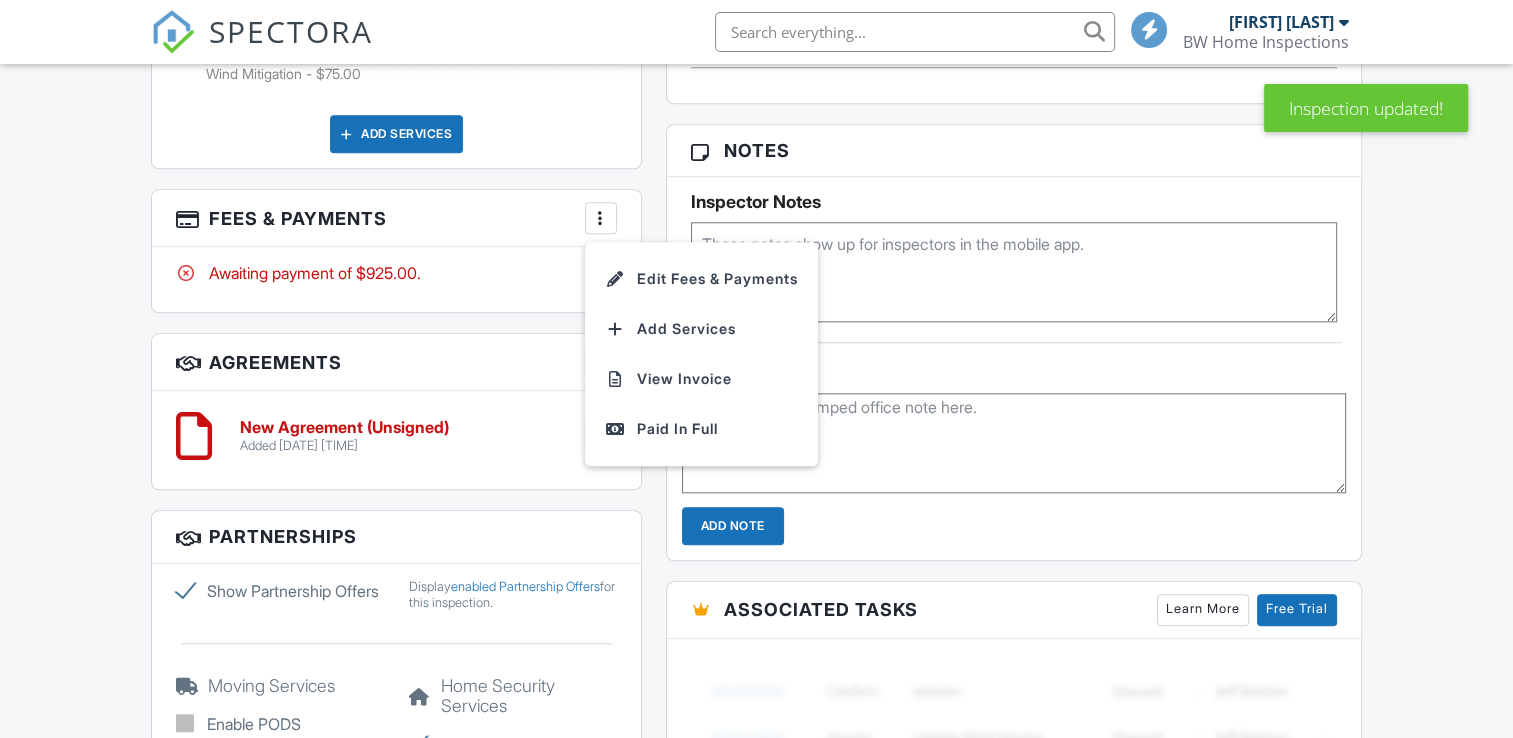 scroll, scrollTop: 1872, scrollLeft: 0, axis: vertical 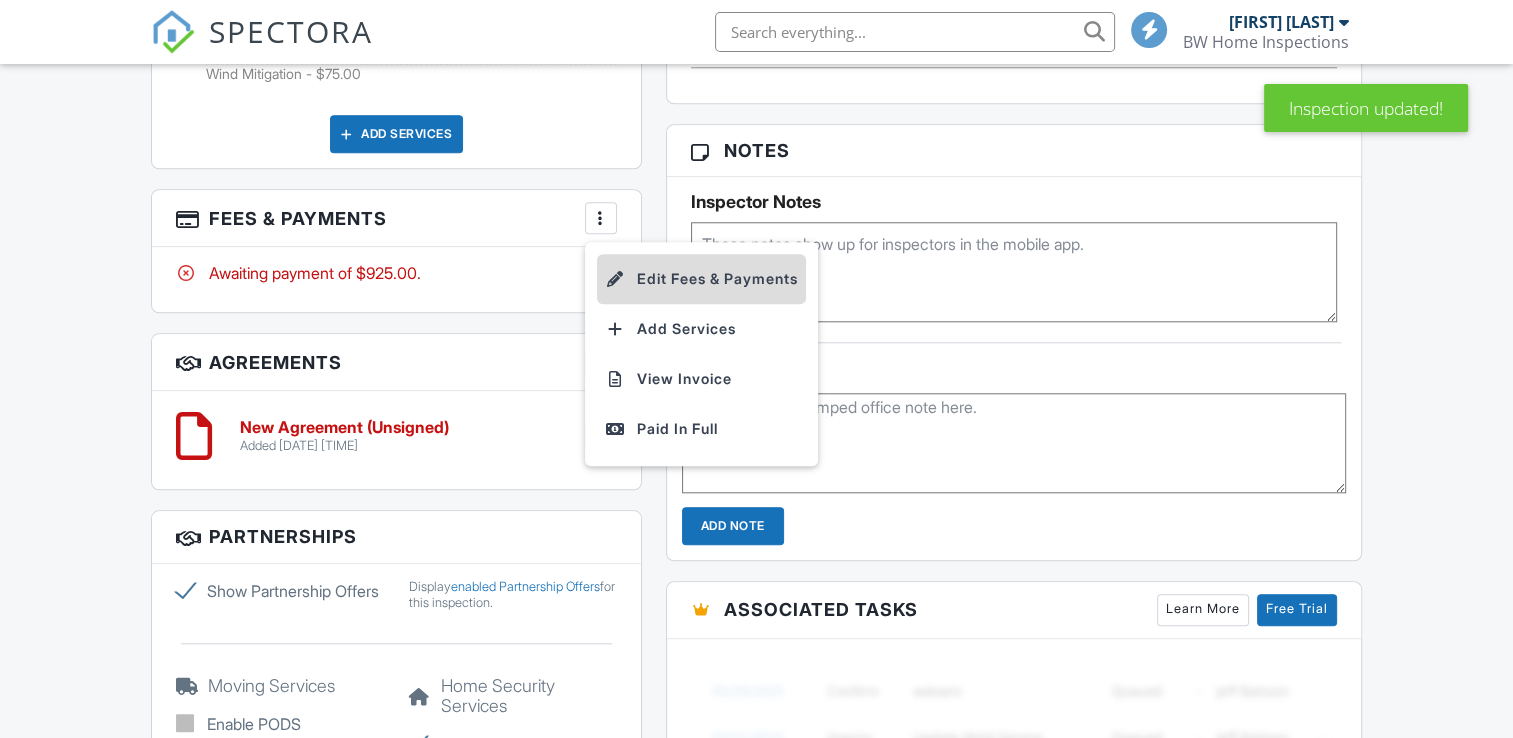 click on "Edit Fees & Payments" at bounding box center (701, 279) 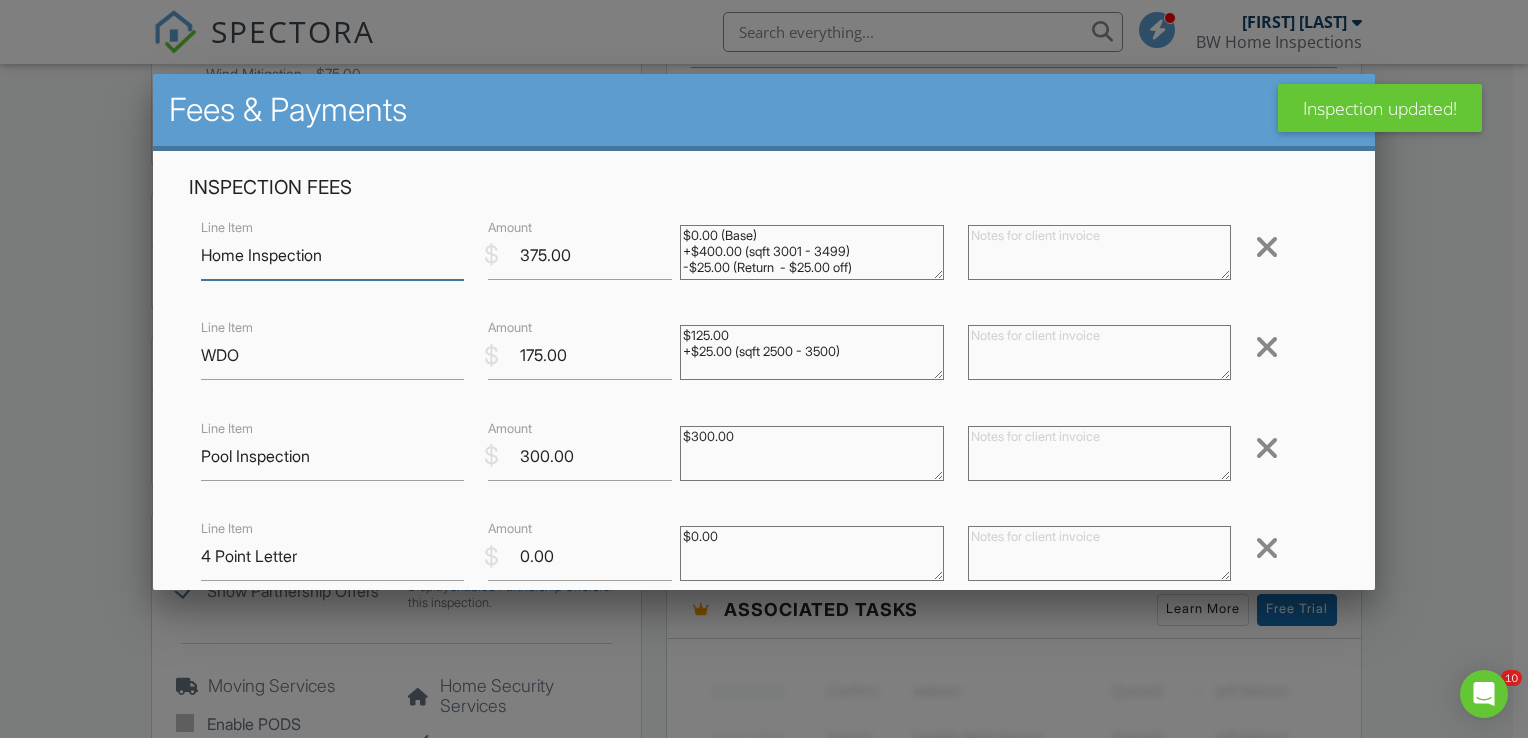 scroll, scrollTop: 91, scrollLeft: 0, axis: vertical 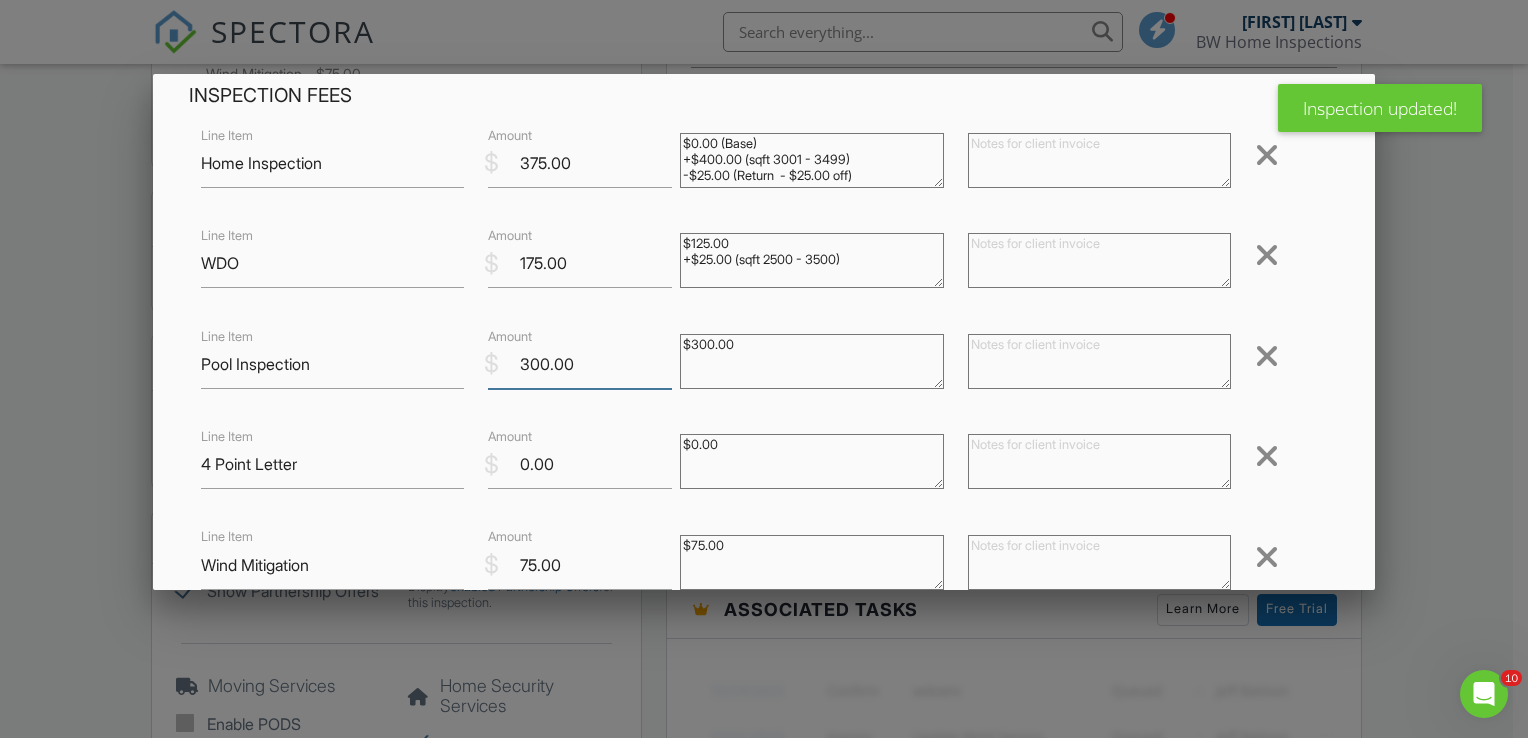 click on "300.00" at bounding box center [580, 364] 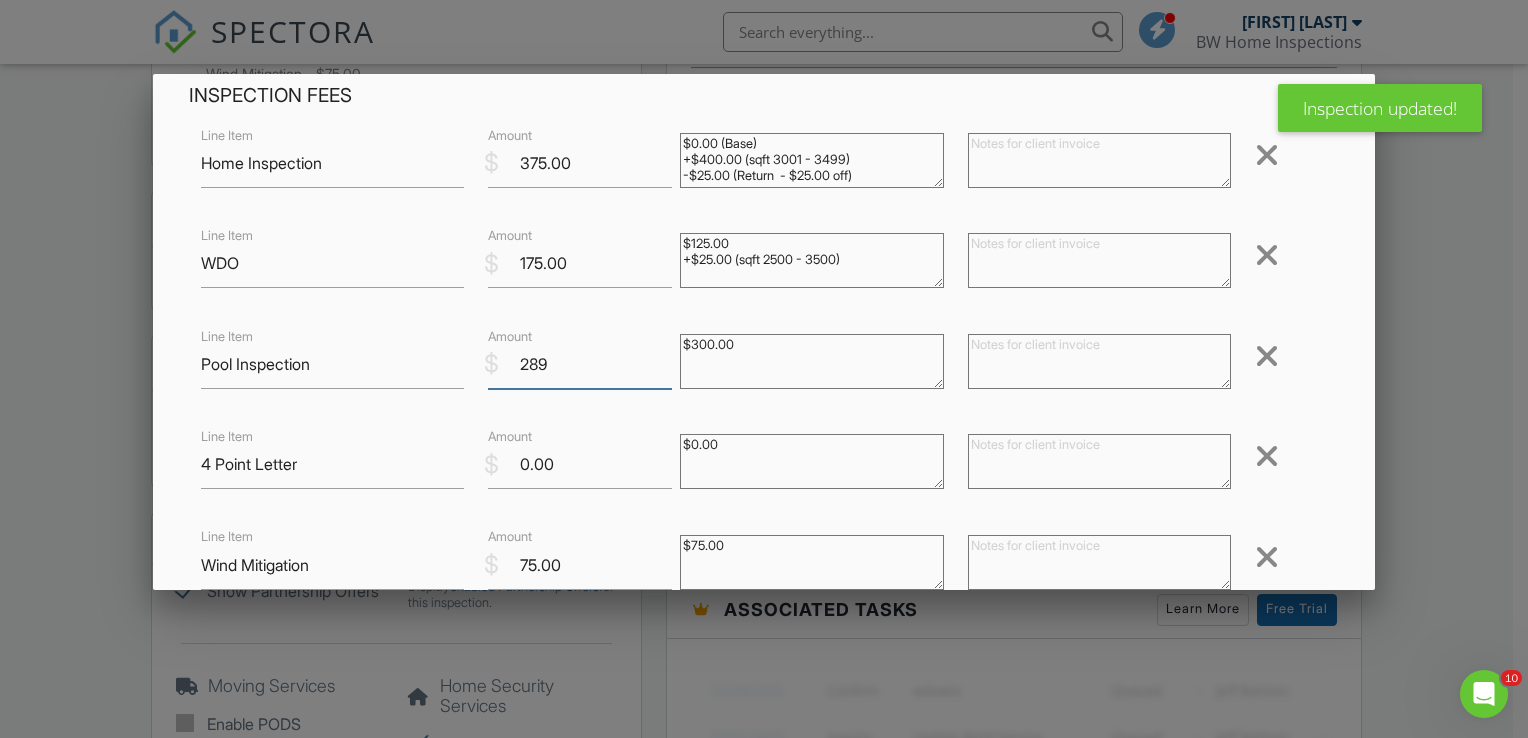 type on "289" 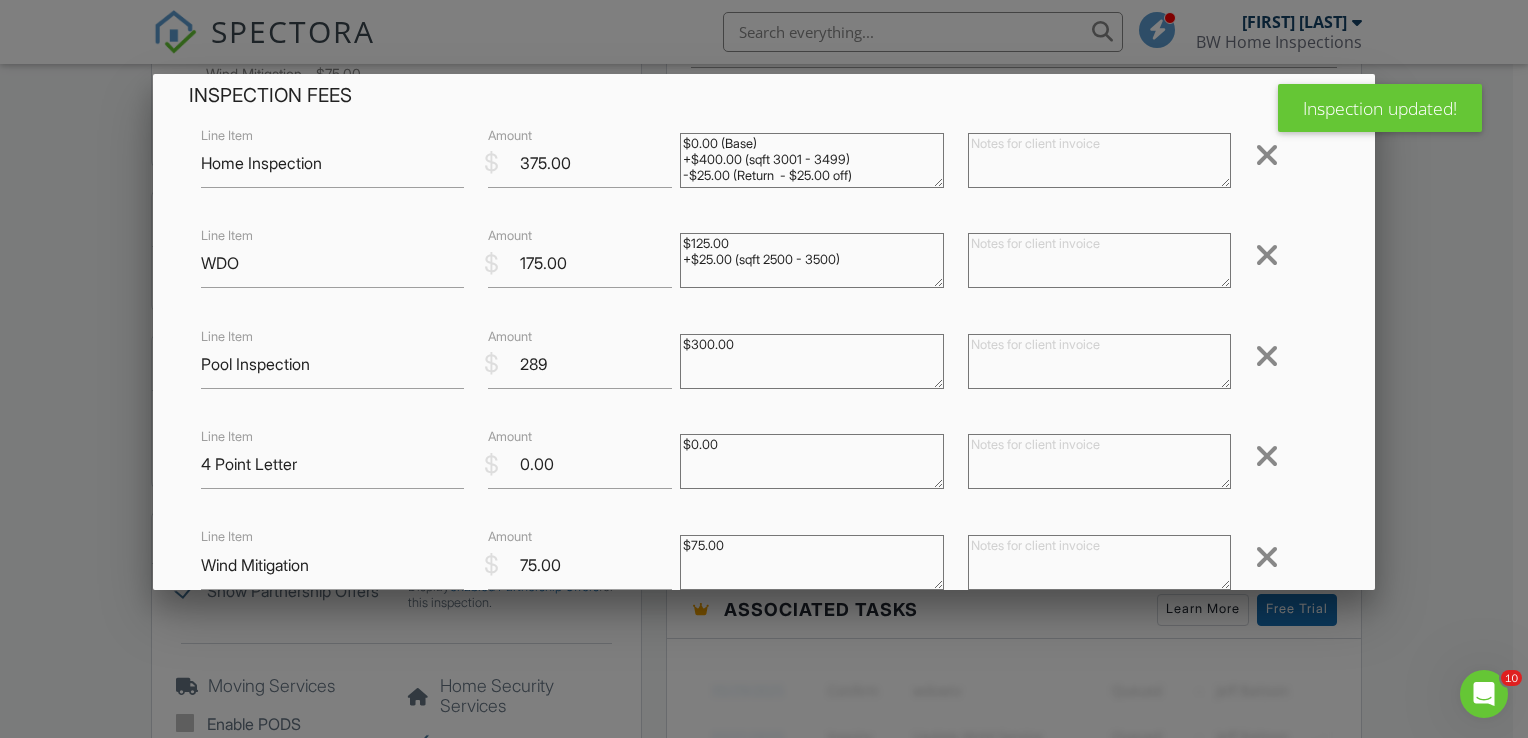 click on "Line Item
Pool Inspection
$
Amount
[NUMBER]
$[PRICE]
Remove" at bounding box center [764, 364] 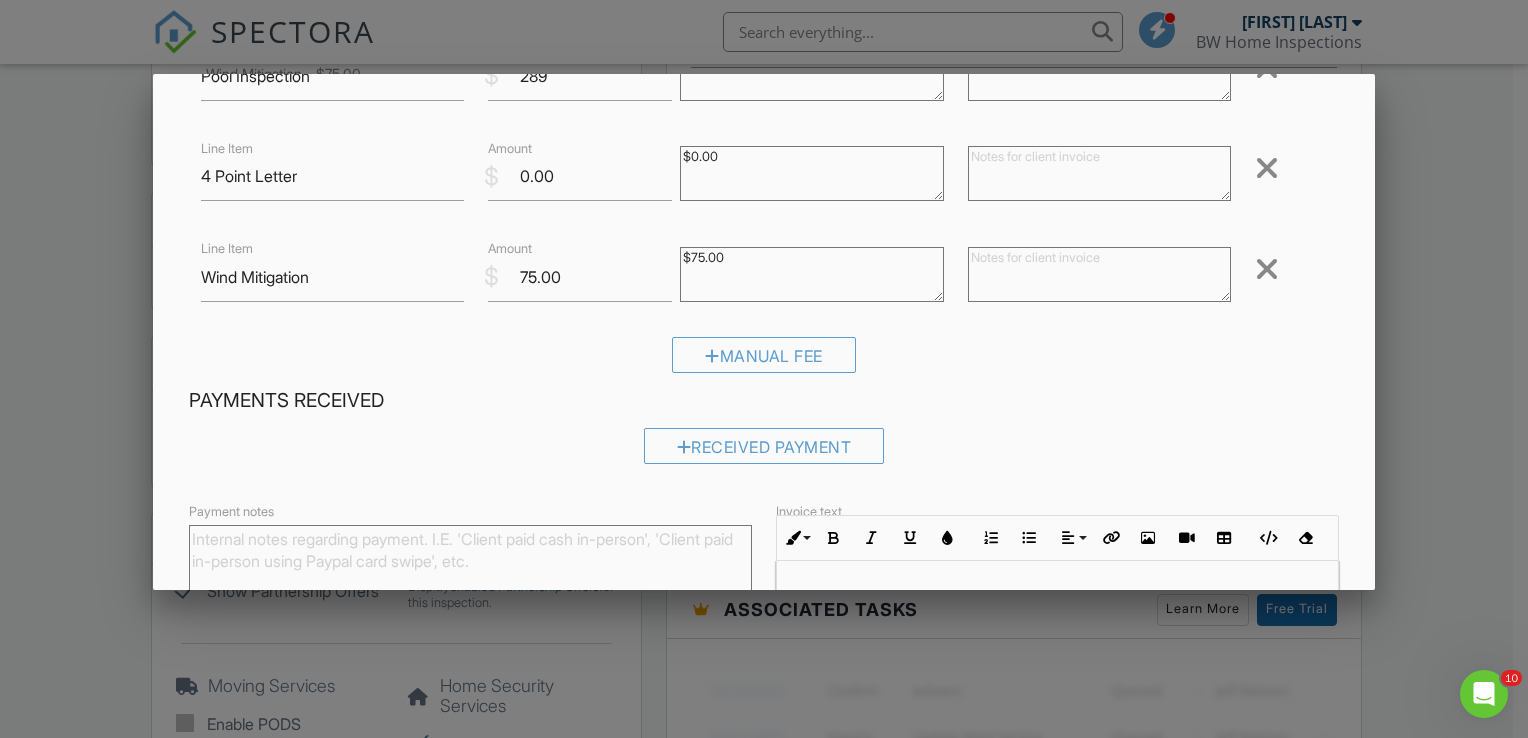 scroll, scrollTop: 596, scrollLeft: 0, axis: vertical 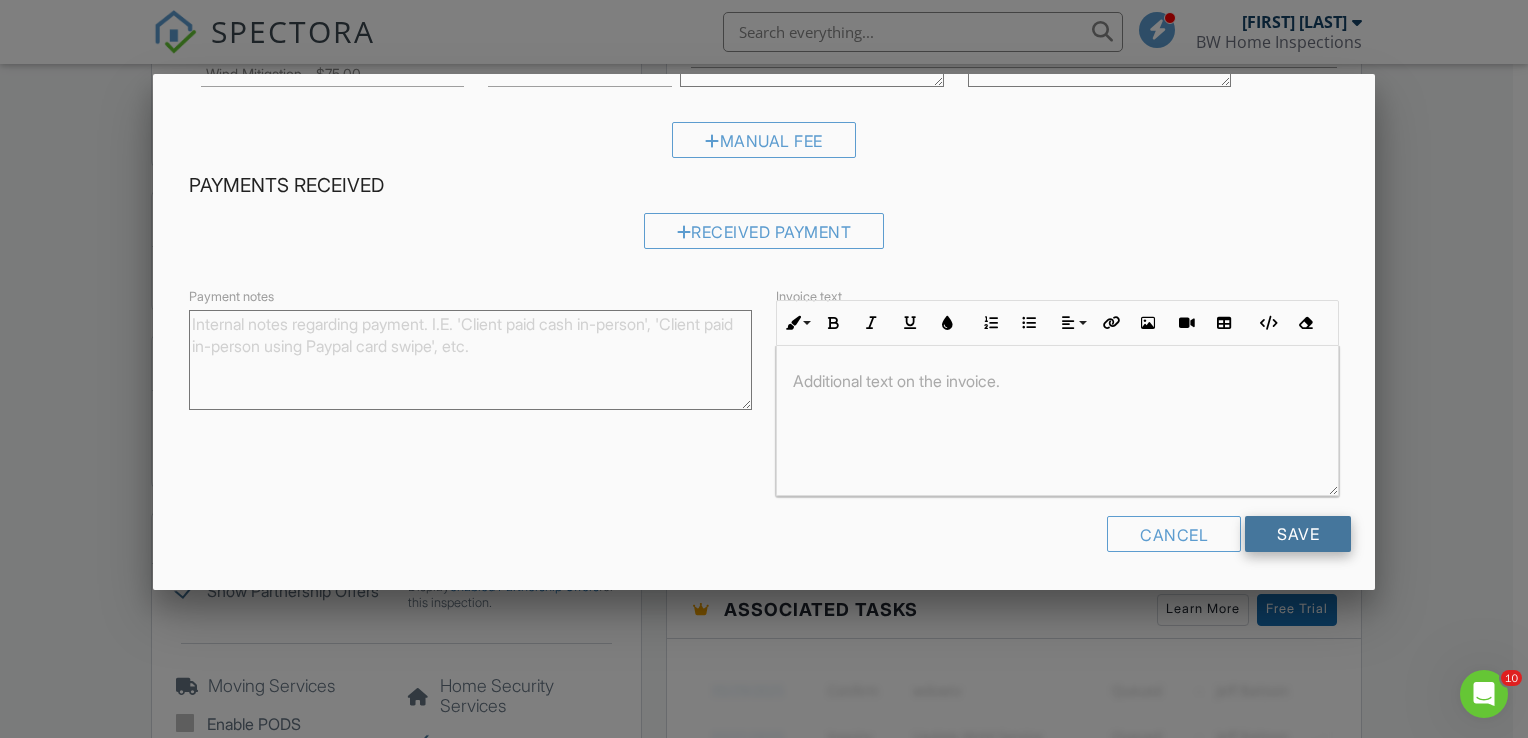 click on "Save" at bounding box center [1298, 534] 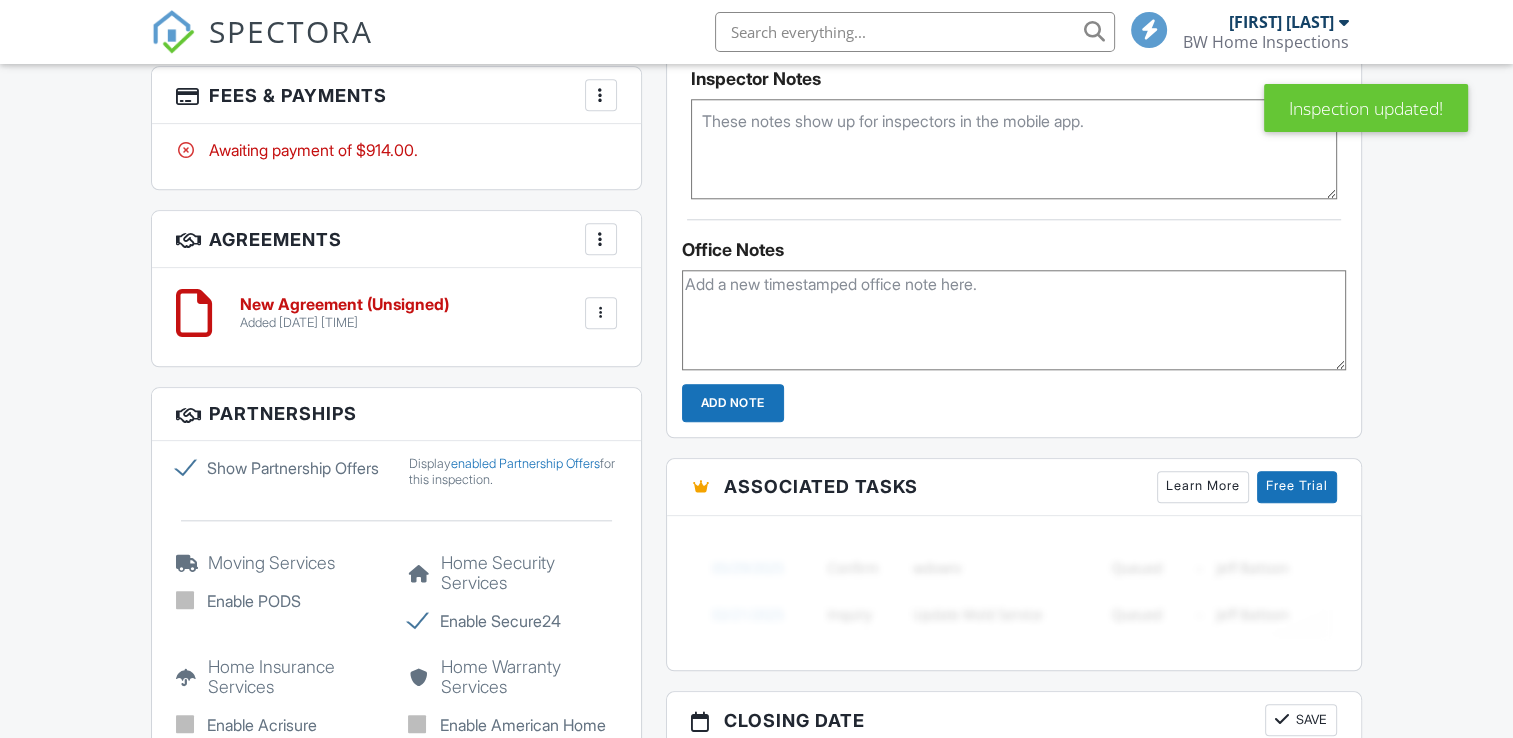 scroll, scrollTop: 2100, scrollLeft: 0, axis: vertical 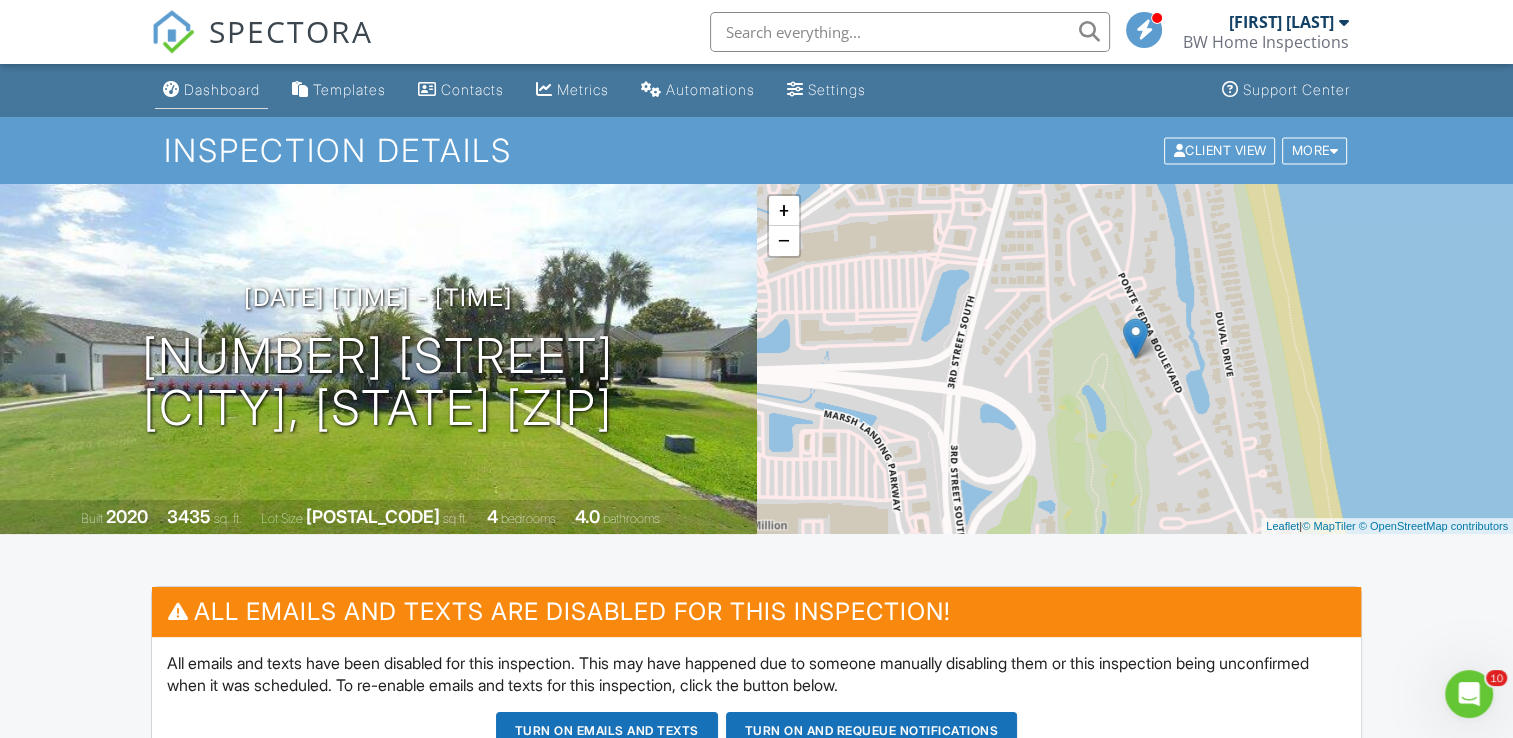 click on "Dashboard" at bounding box center [211, 90] 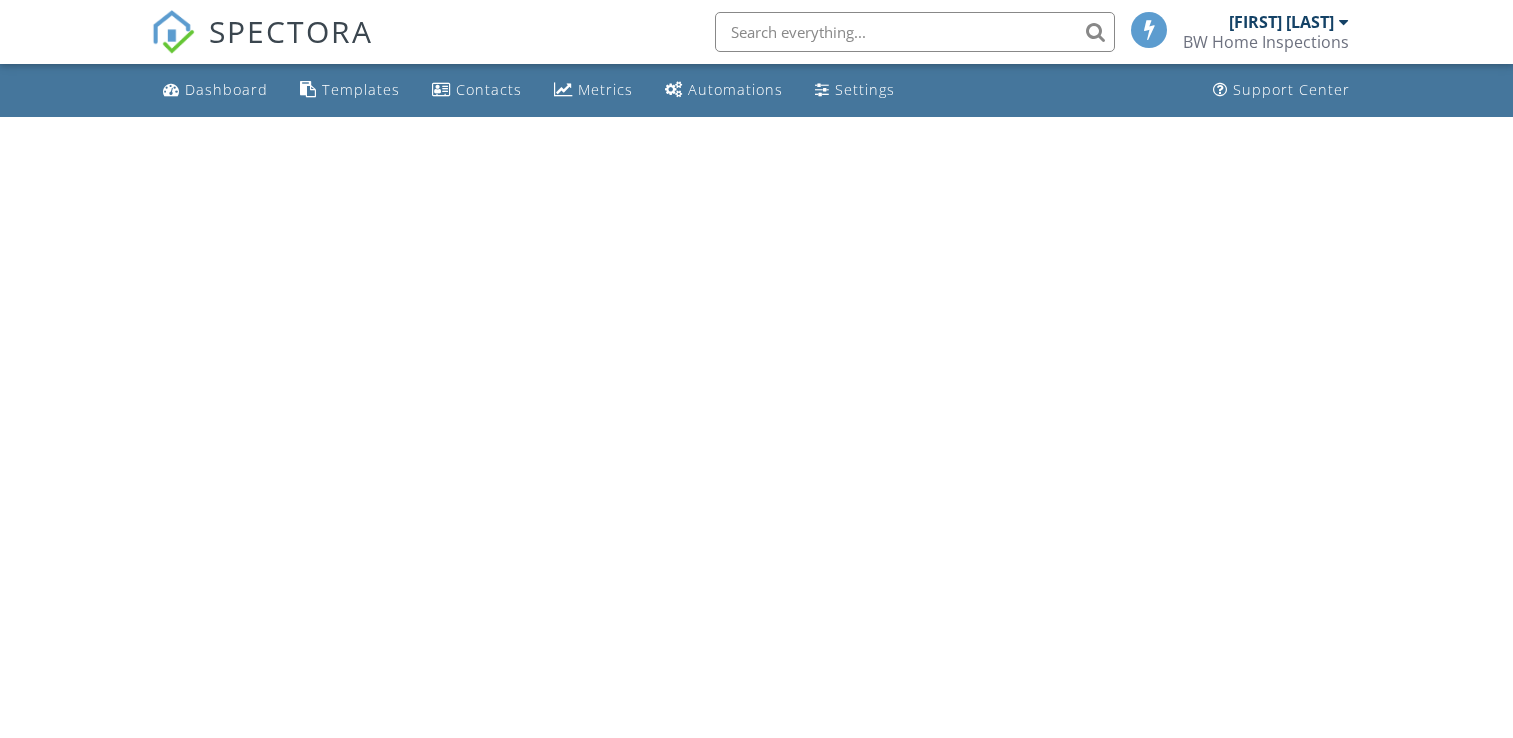 scroll, scrollTop: 0, scrollLeft: 0, axis: both 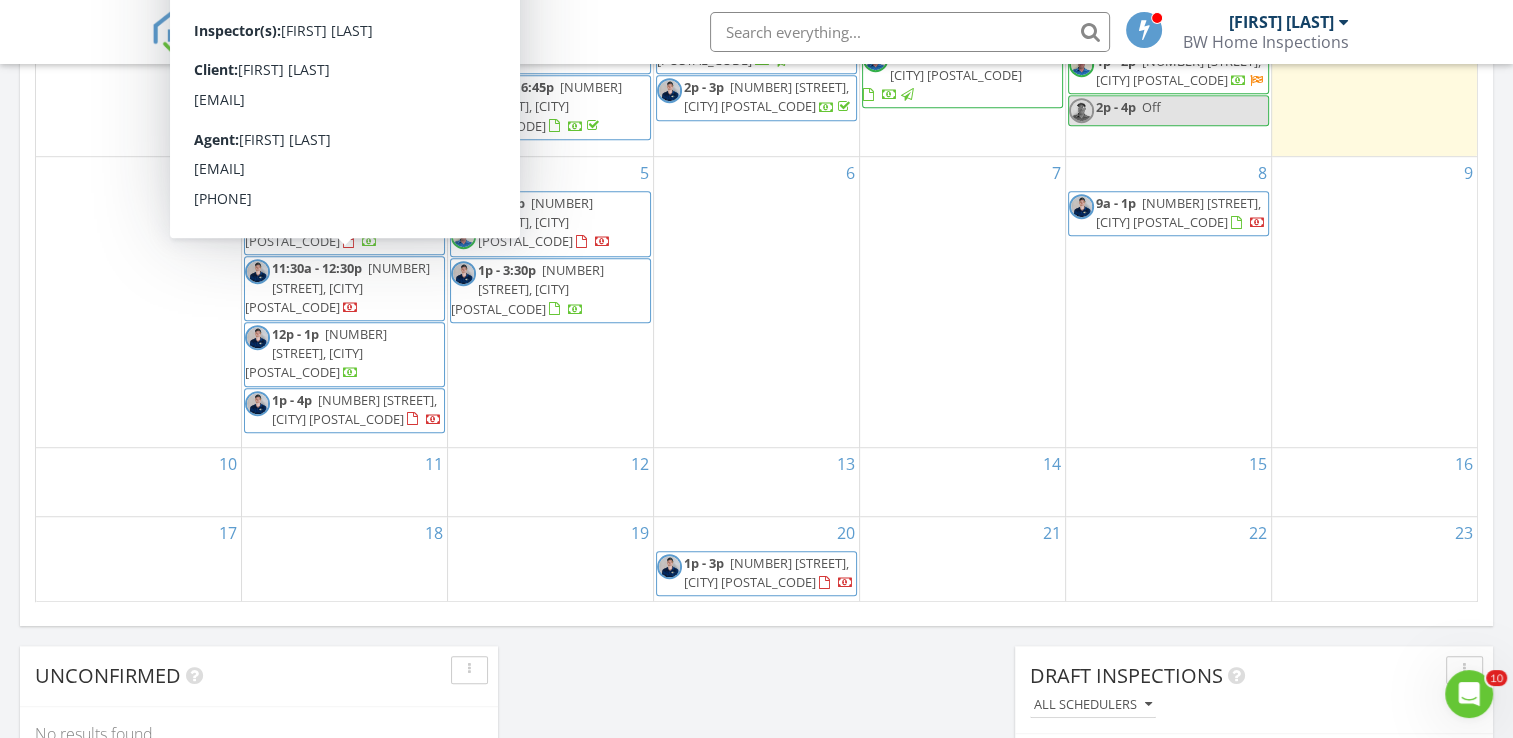 click on "4
9a - 11a
3529 Dellwood Ave, Jacksonville 32205
11:30a - 12:30p
285 Village Green Ave, Jacksonville 32259
12p - 1p
2510 Cesery Blvd, Jacksonville 32211
1p - 4p
2815 Joe Ashton Rd, St. Augustine 32092" at bounding box center (344, 302) 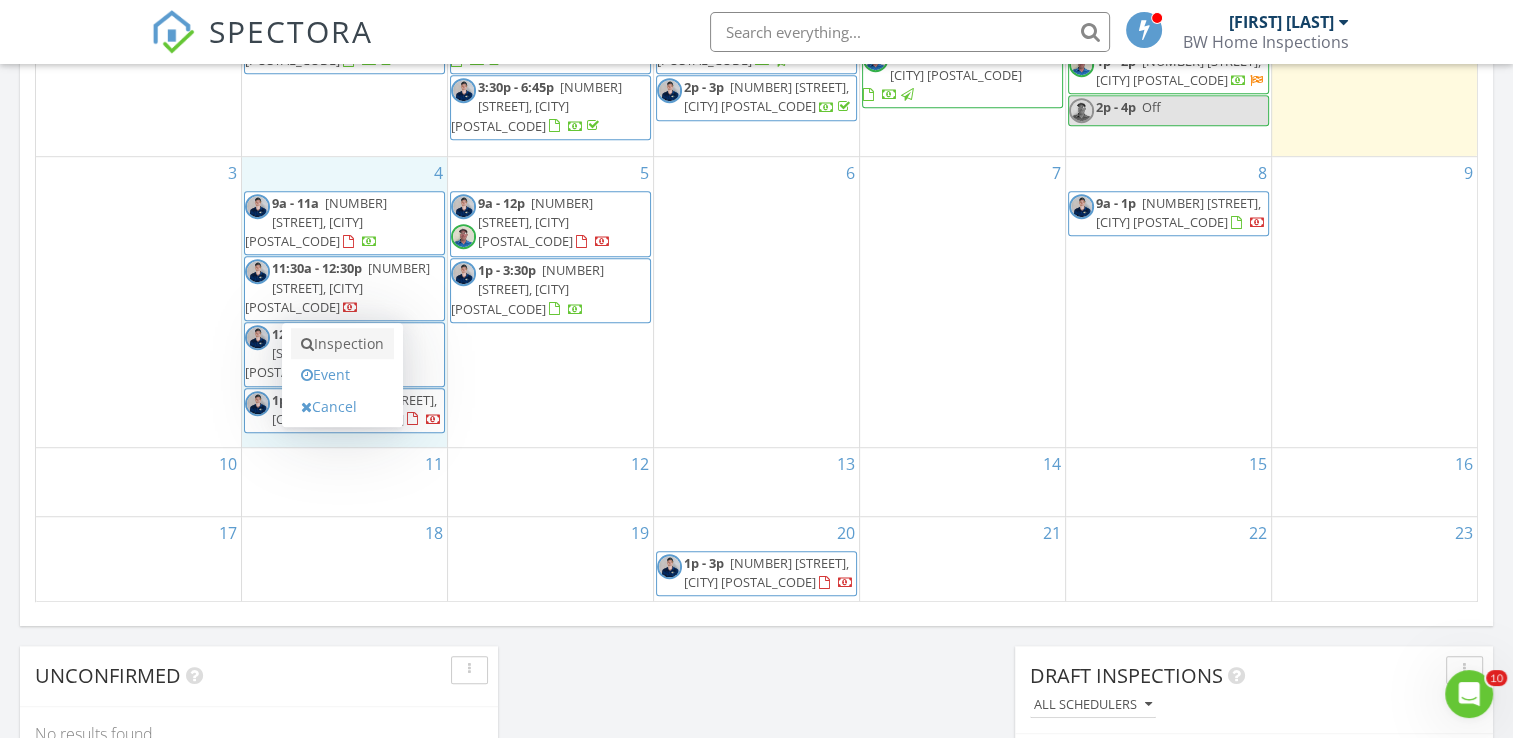 click on "Inspection" at bounding box center (342, 344) 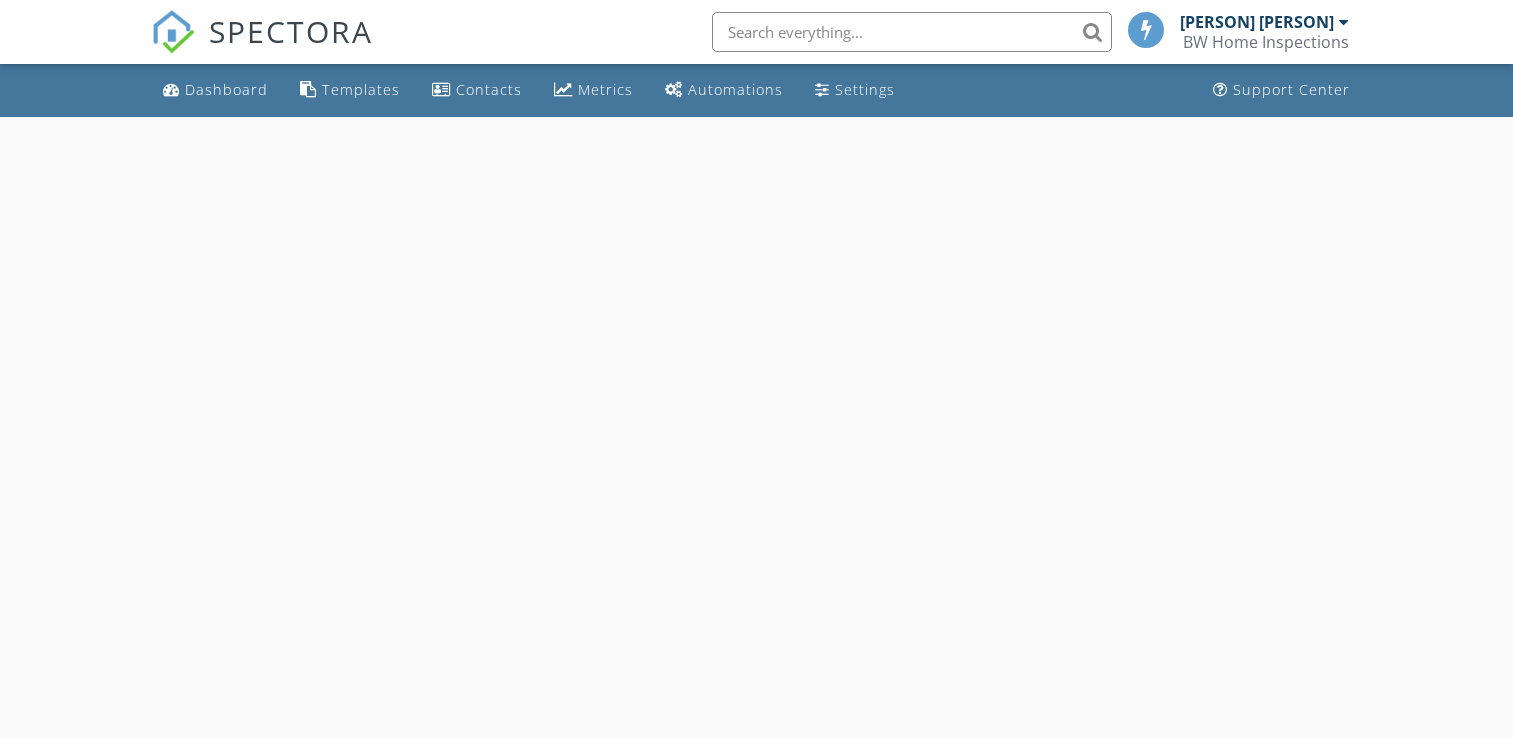 scroll, scrollTop: 0, scrollLeft: 0, axis: both 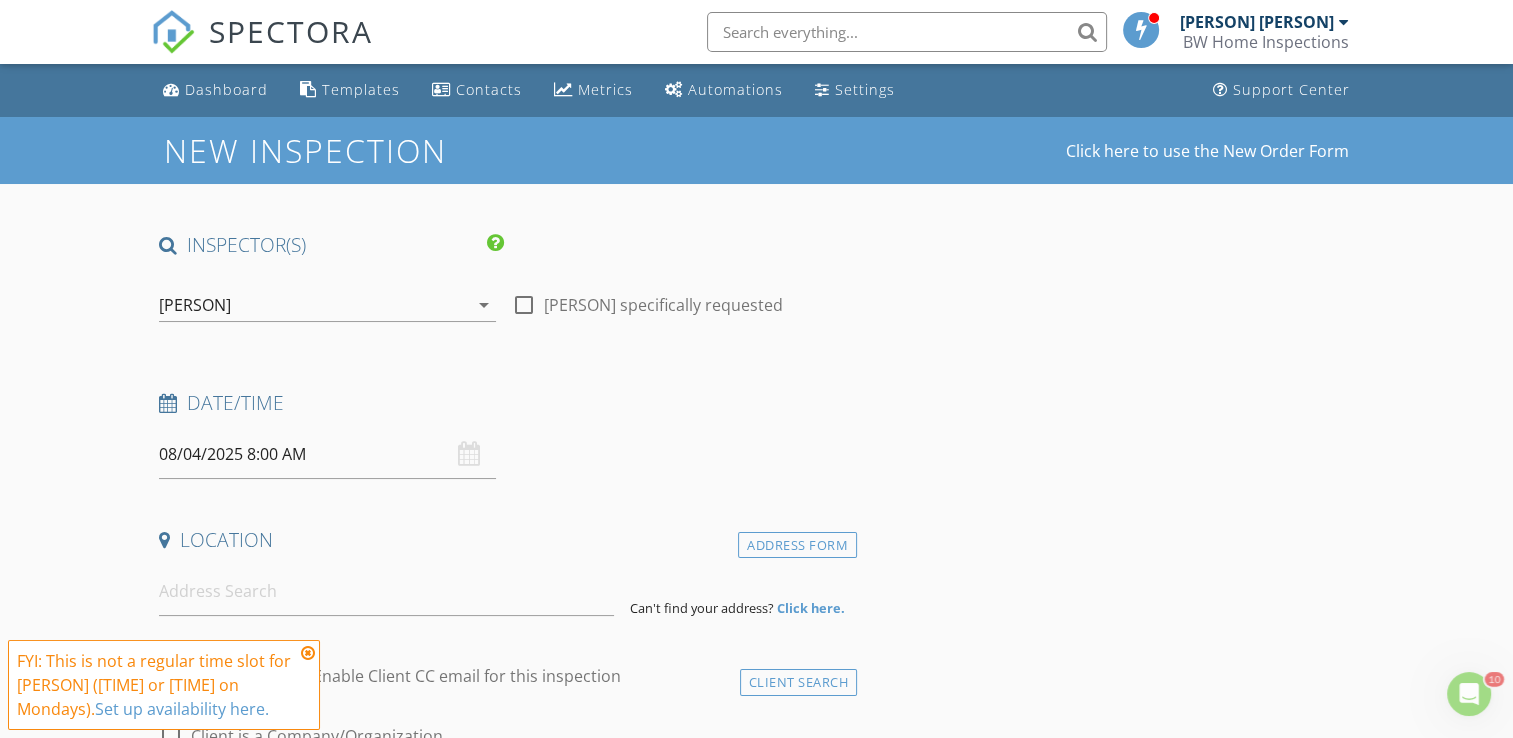 click at bounding box center (907, 32) 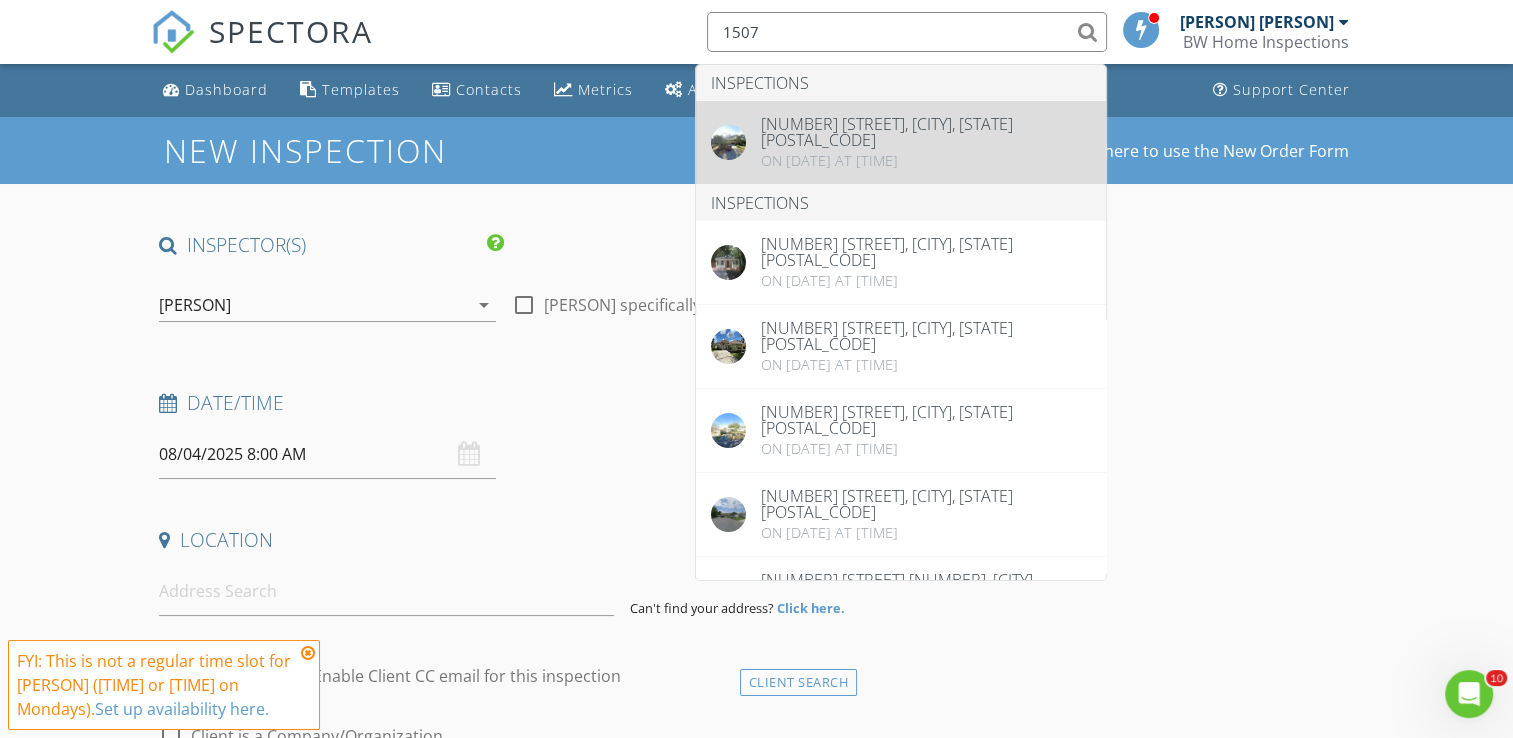 type on "1507" 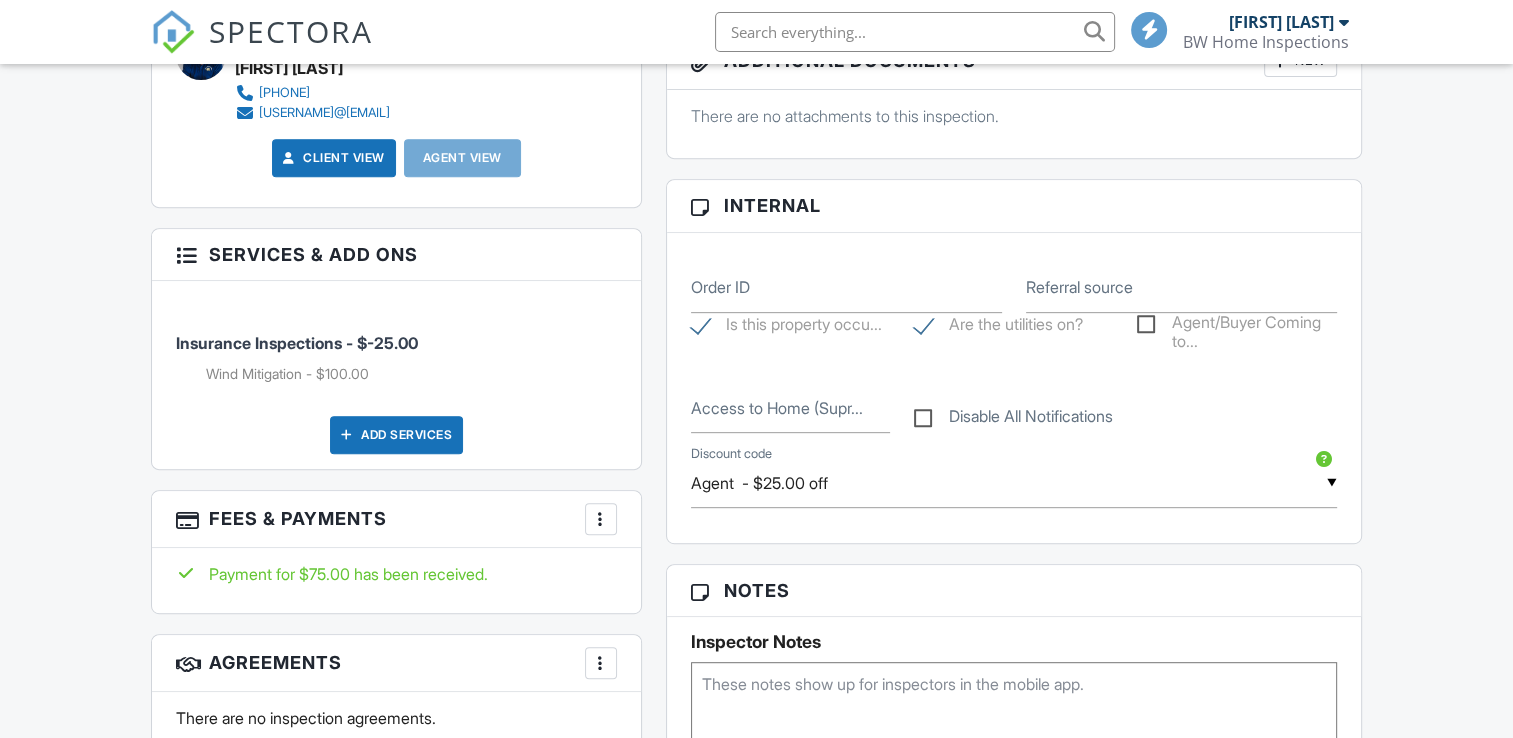 scroll, scrollTop: 1398, scrollLeft: 0, axis: vertical 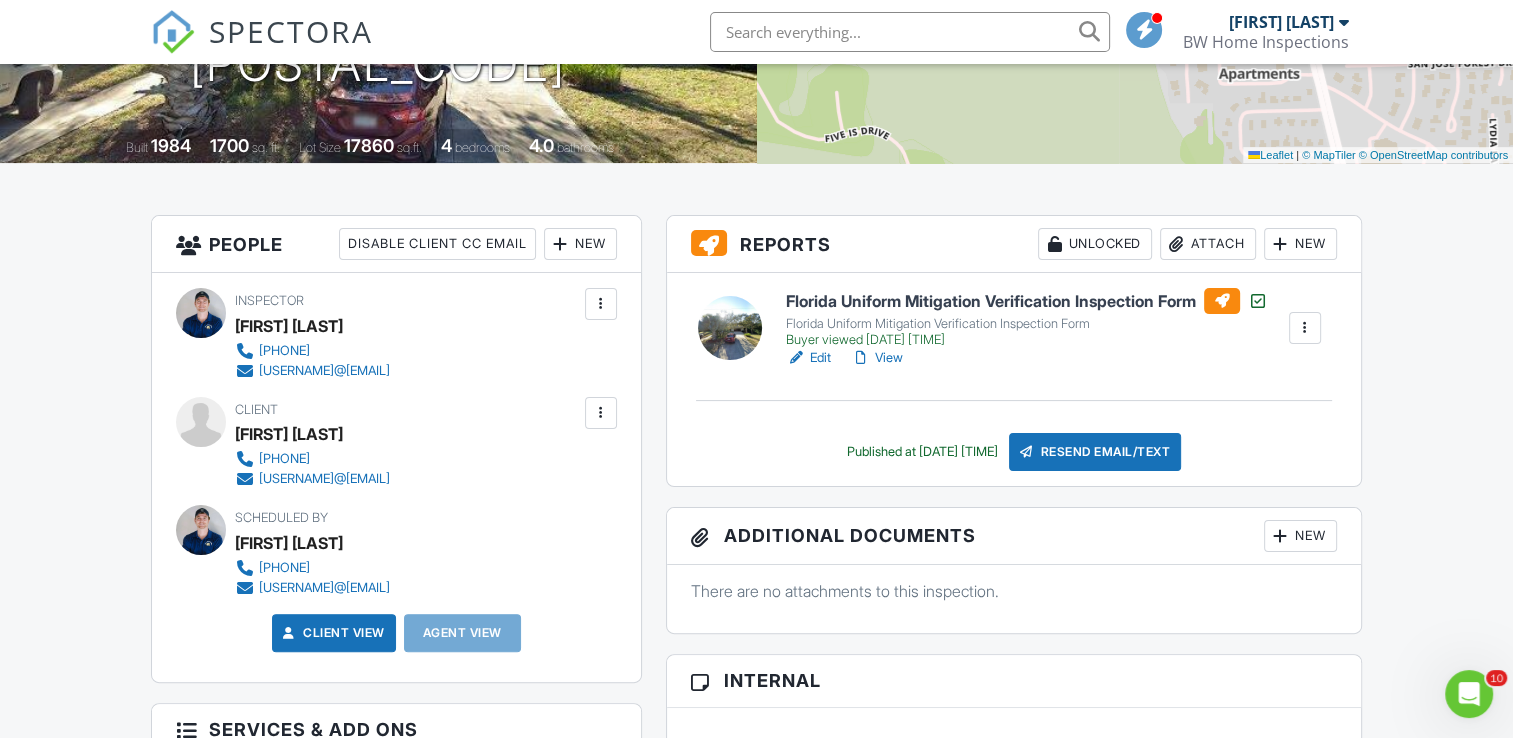 click on "SPECTORA" at bounding box center [291, 31] 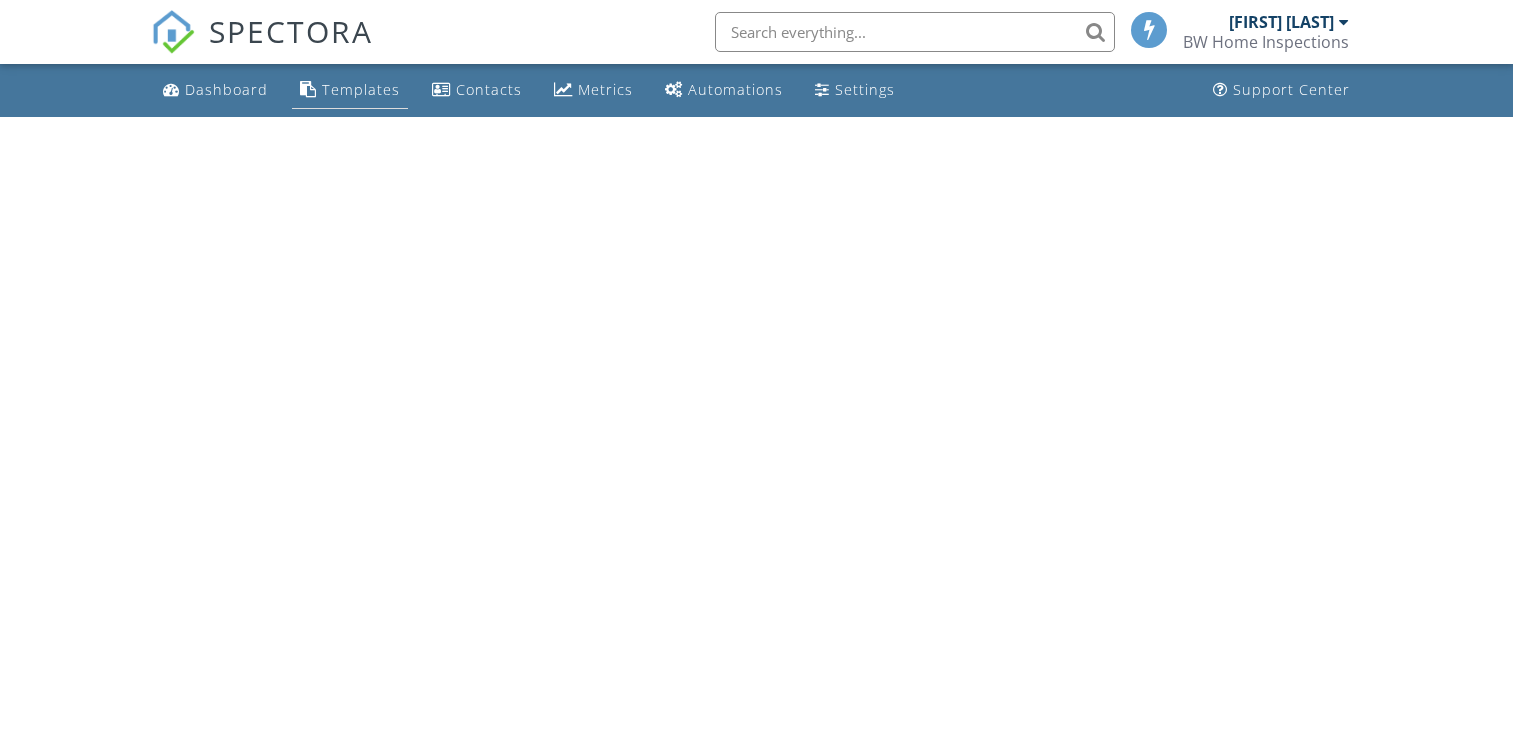 scroll, scrollTop: 0, scrollLeft: 0, axis: both 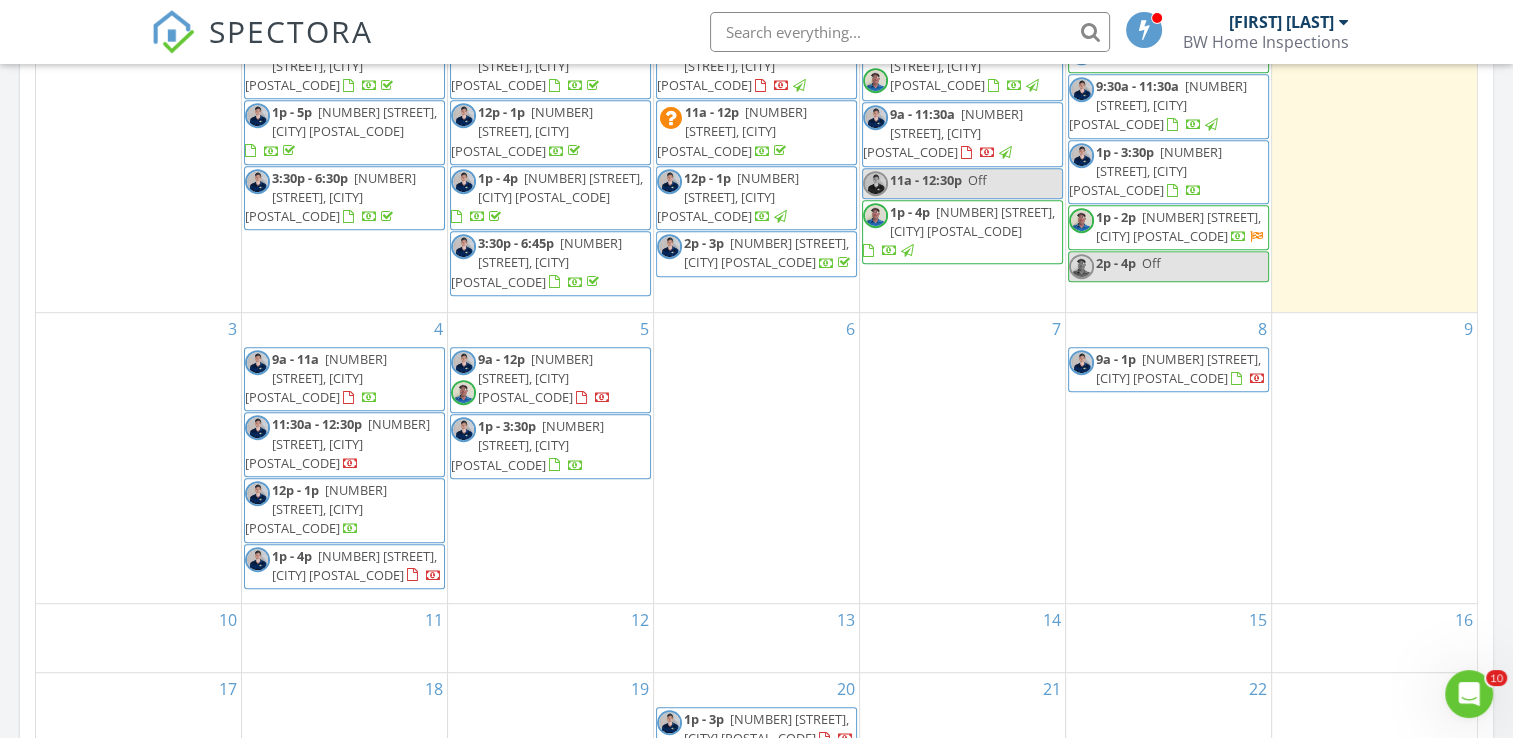 click on "4
9a - 11a
3529 Dellwood Ave, Jacksonville 32205
11:30a - 12:30p
285 Village Green Ave, Jacksonville 32259
12p - 1p
2510 Cesery Blvd, Jacksonville 32211
1p - 4p
2815 Joe Ashton Rd, St. Augustine 32092" at bounding box center (344, 458) 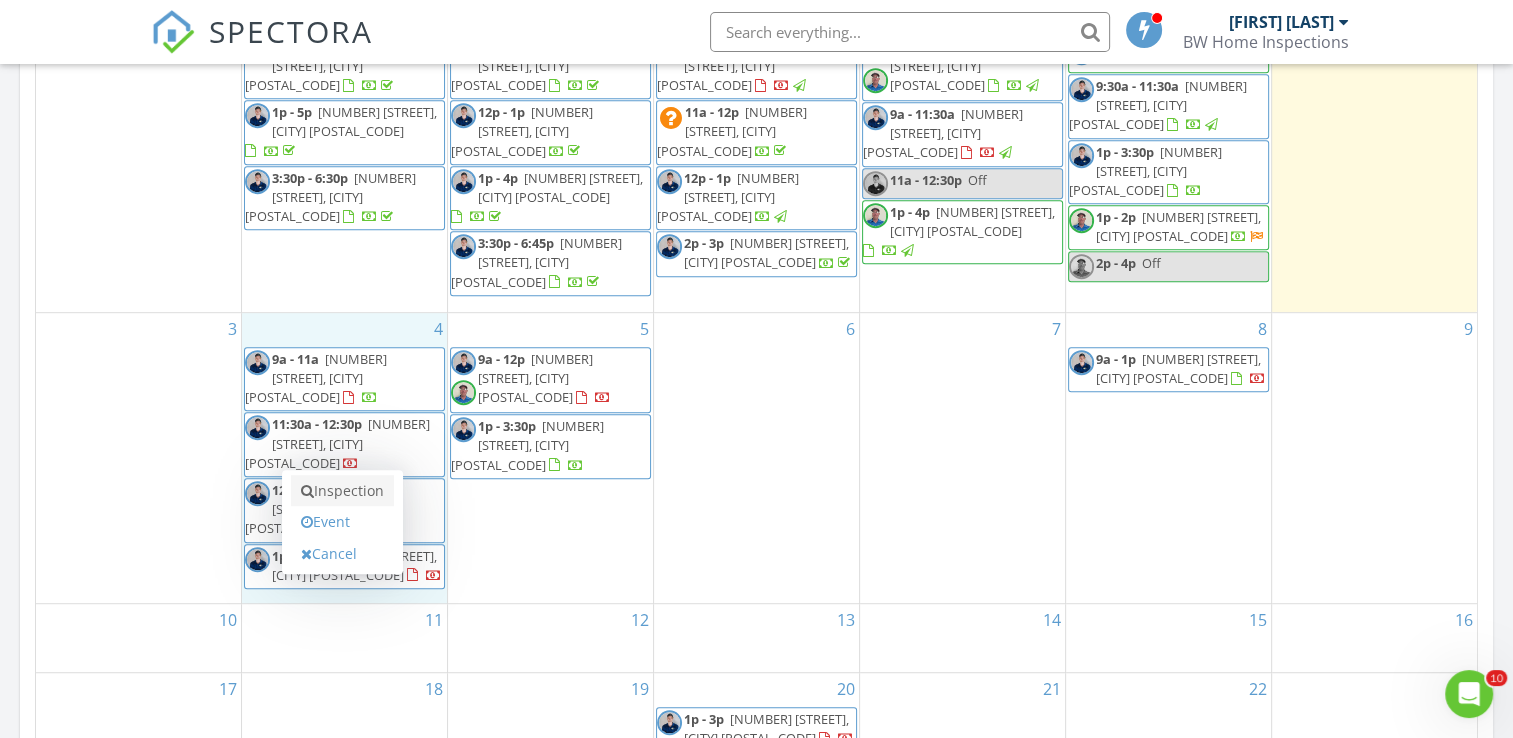 click on "Inspection" at bounding box center (342, 491) 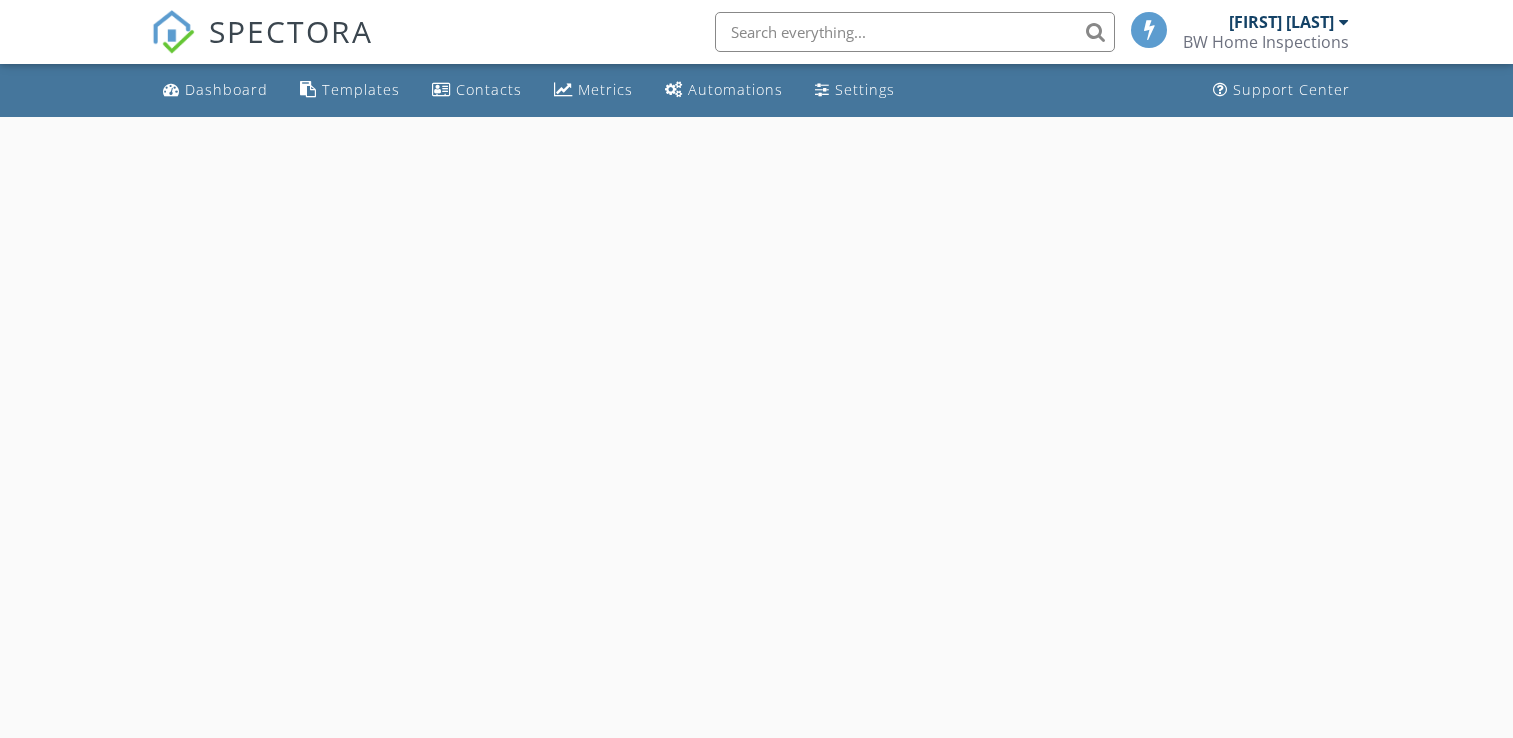 scroll, scrollTop: 0, scrollLeft: 0, axis: both 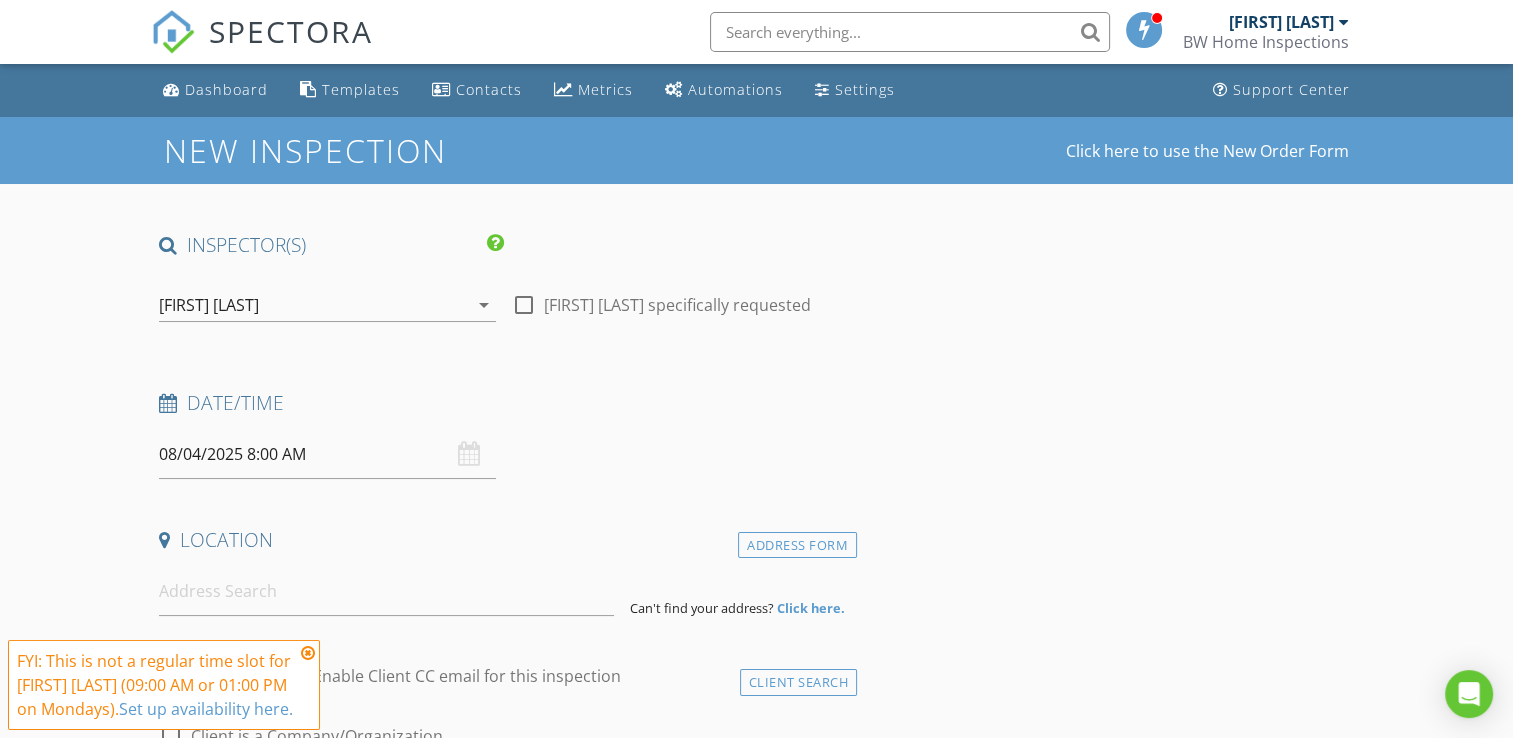 click on "08/04/2025 8:00 AM" at bounding box center [327, 454] 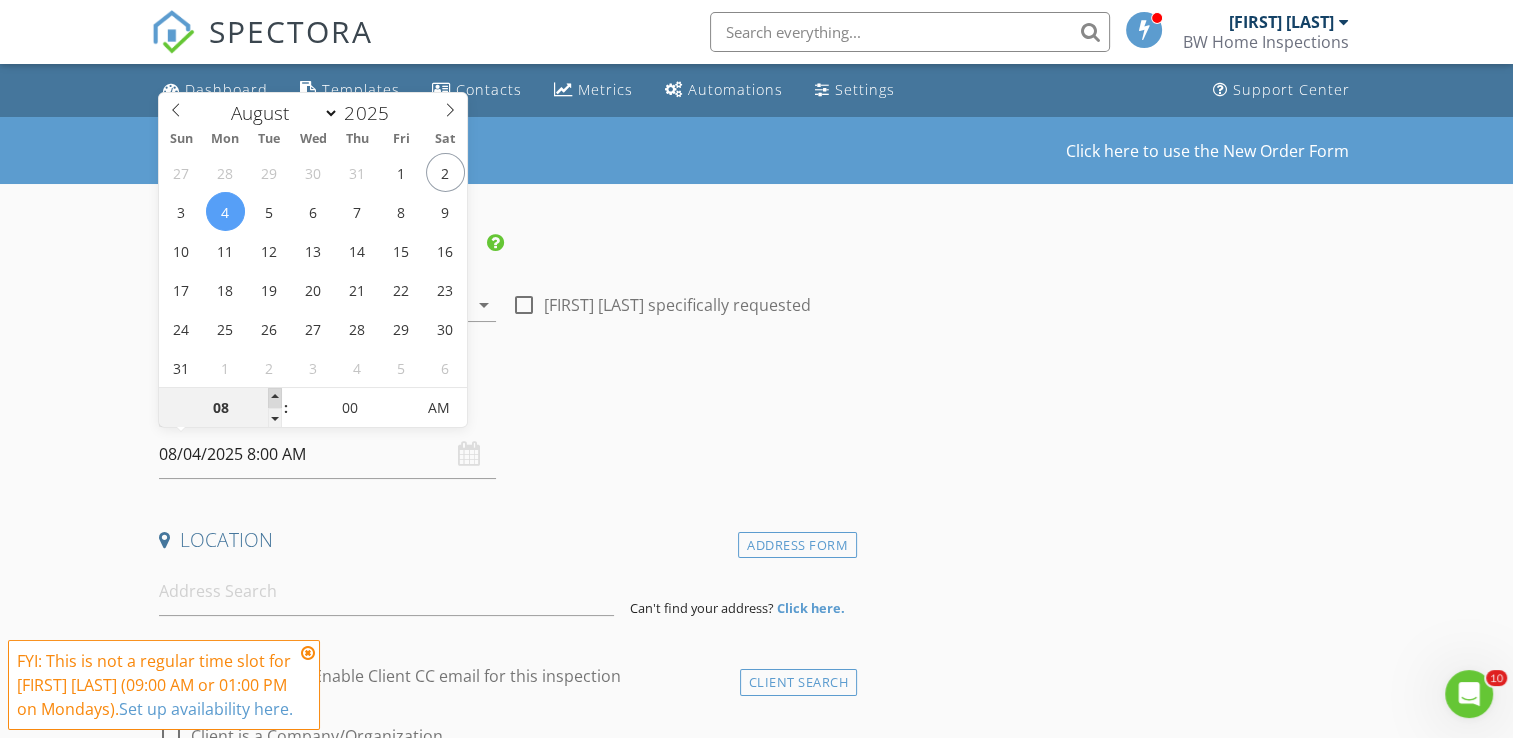 scroll, scrollTop: 0, scrollLeft: 0, axis: both 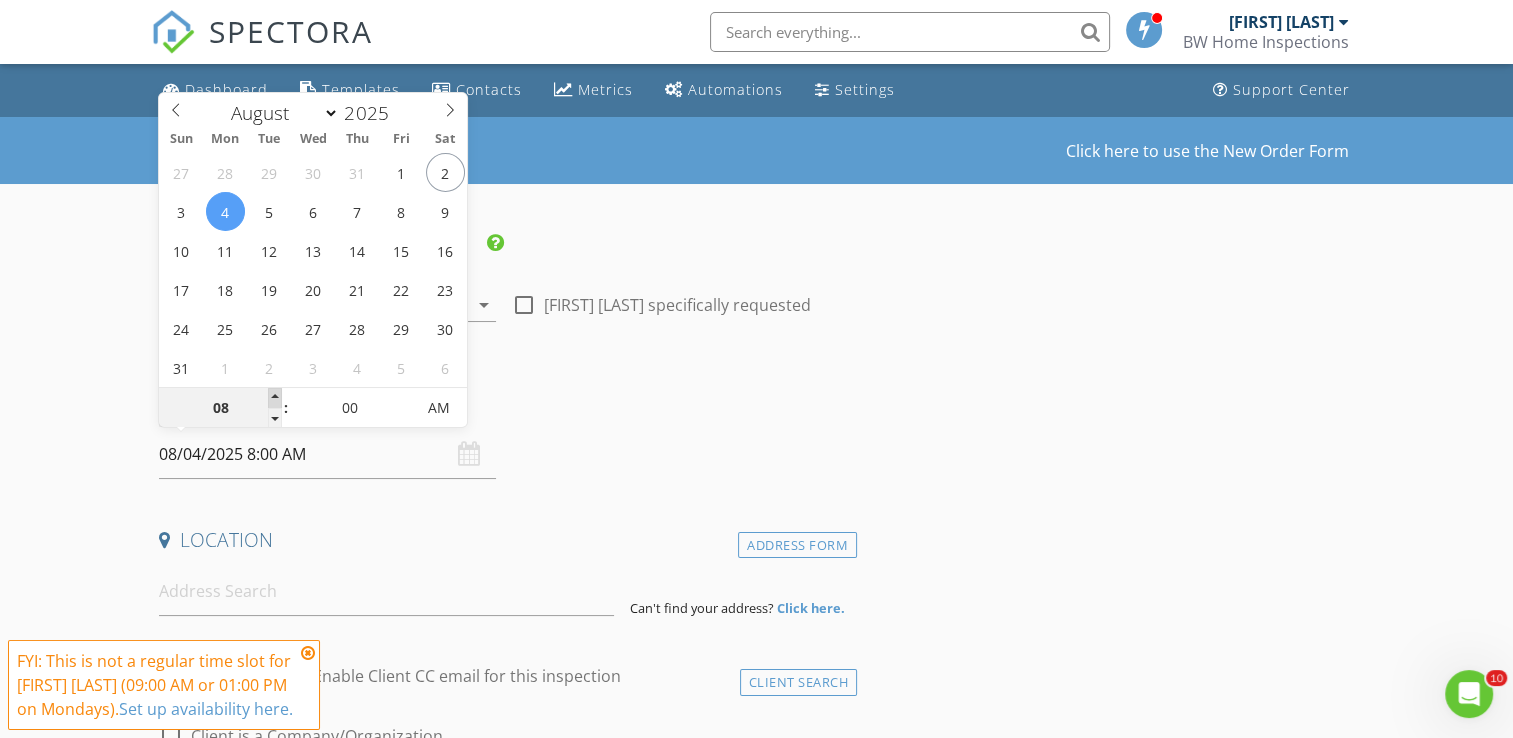 type on "09" 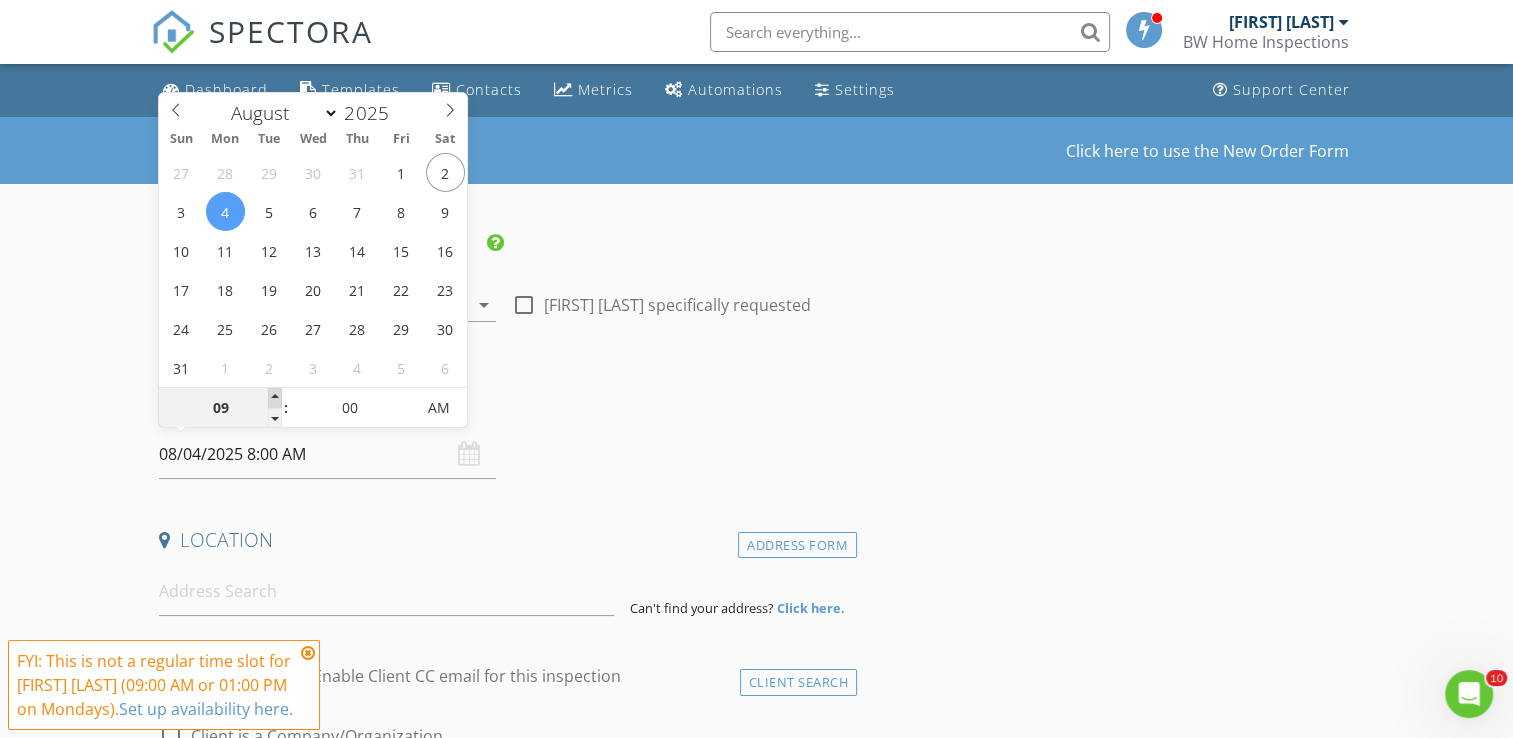 type on "08/04/2025 9:00 AM" 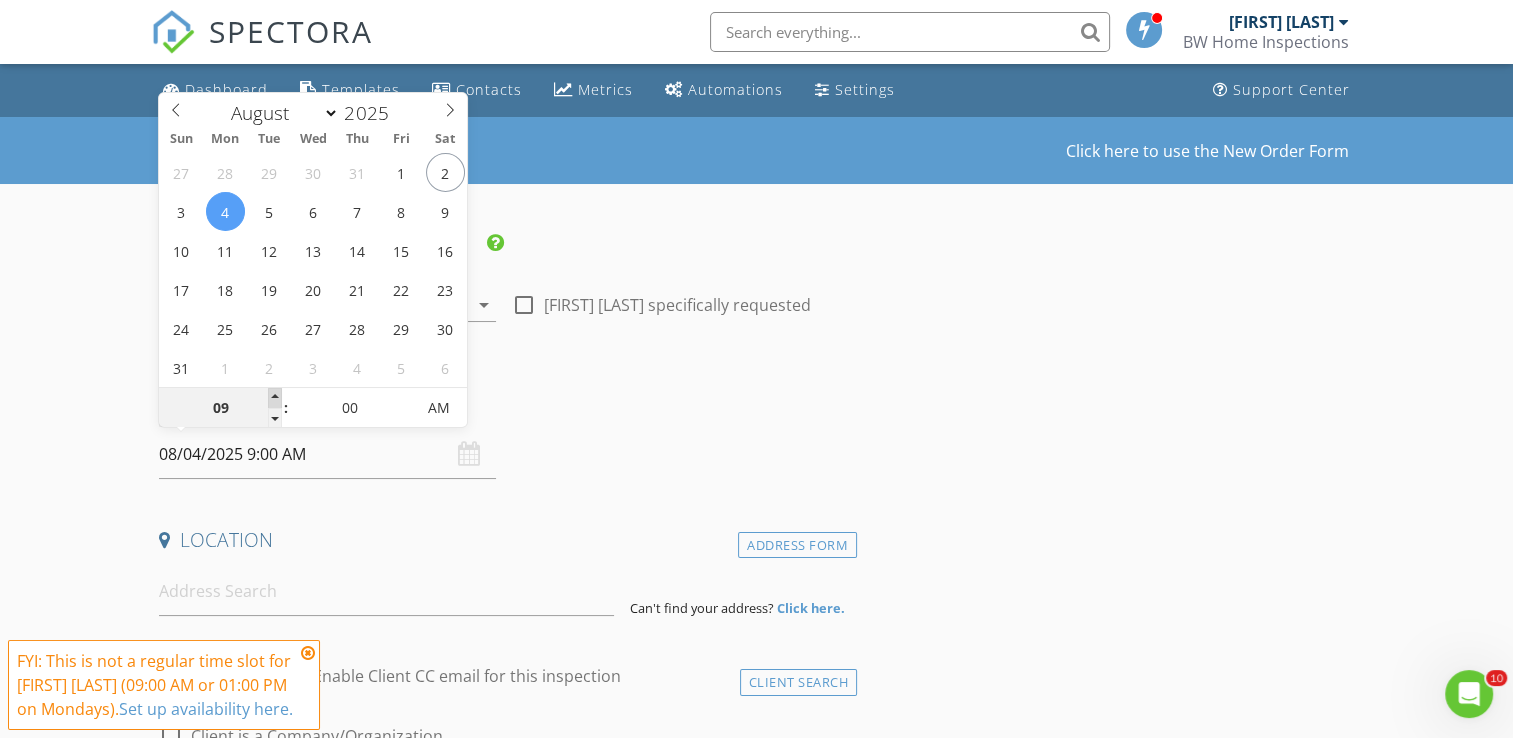 click at bounding box center (275, 398) 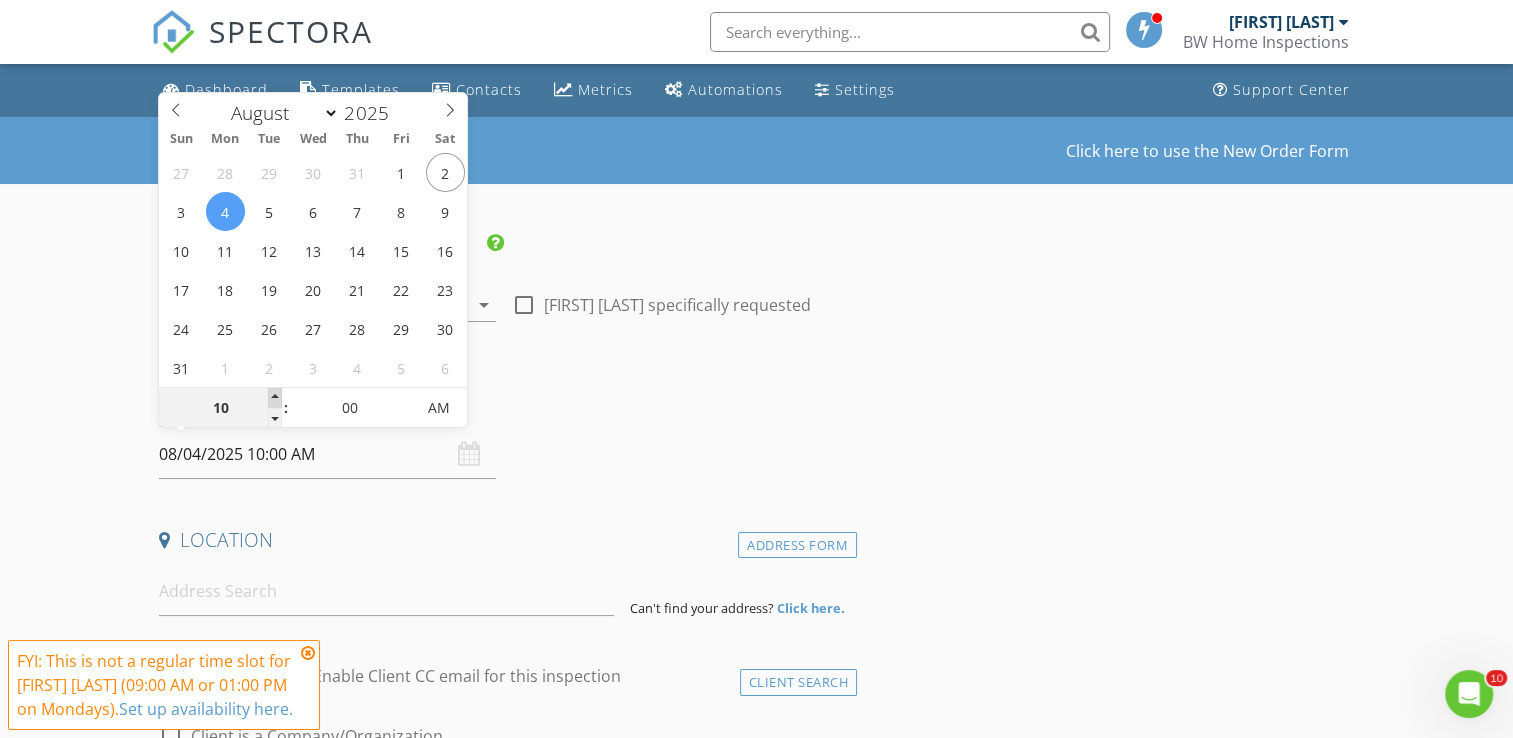 click at bounding box center (275, 398) 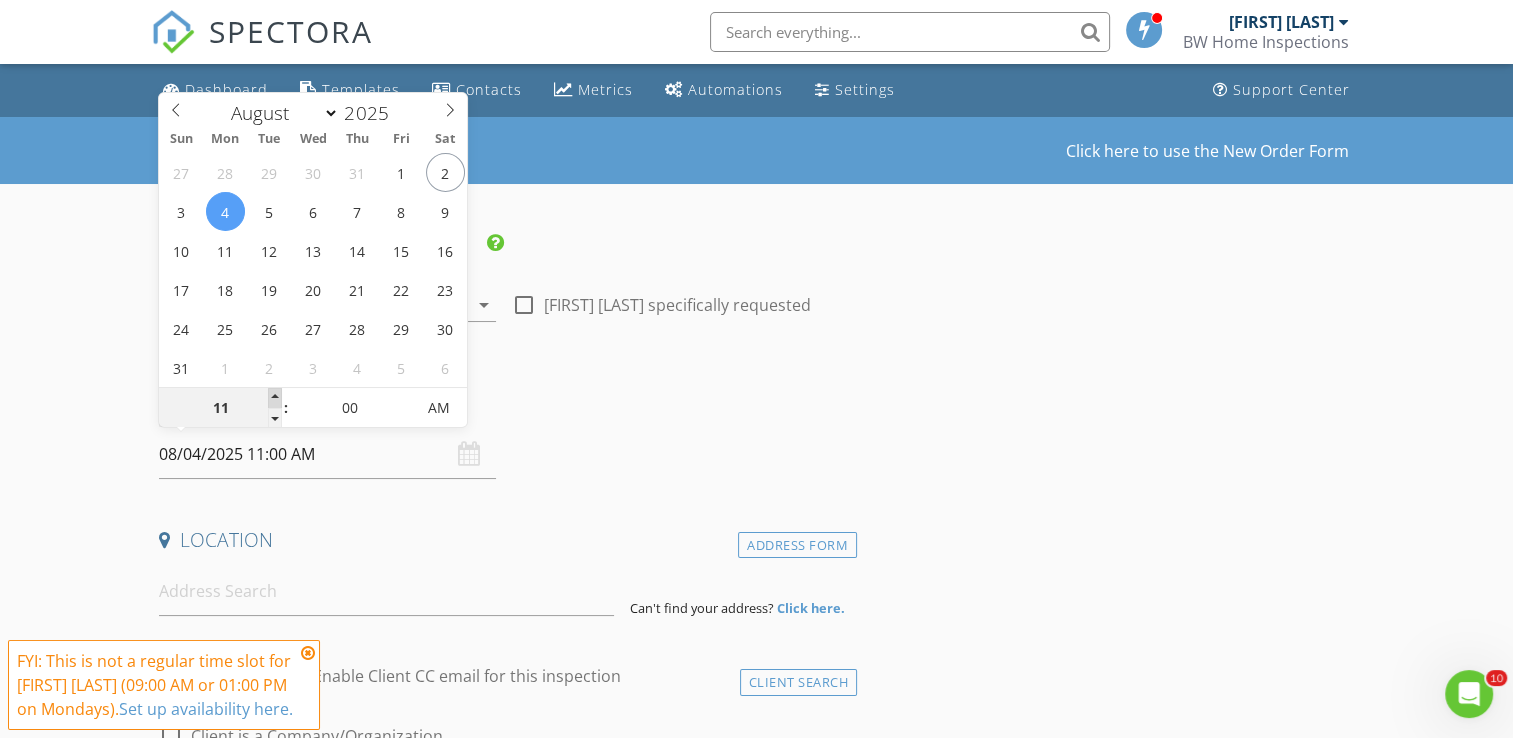 click at bounding box center [275, 398] 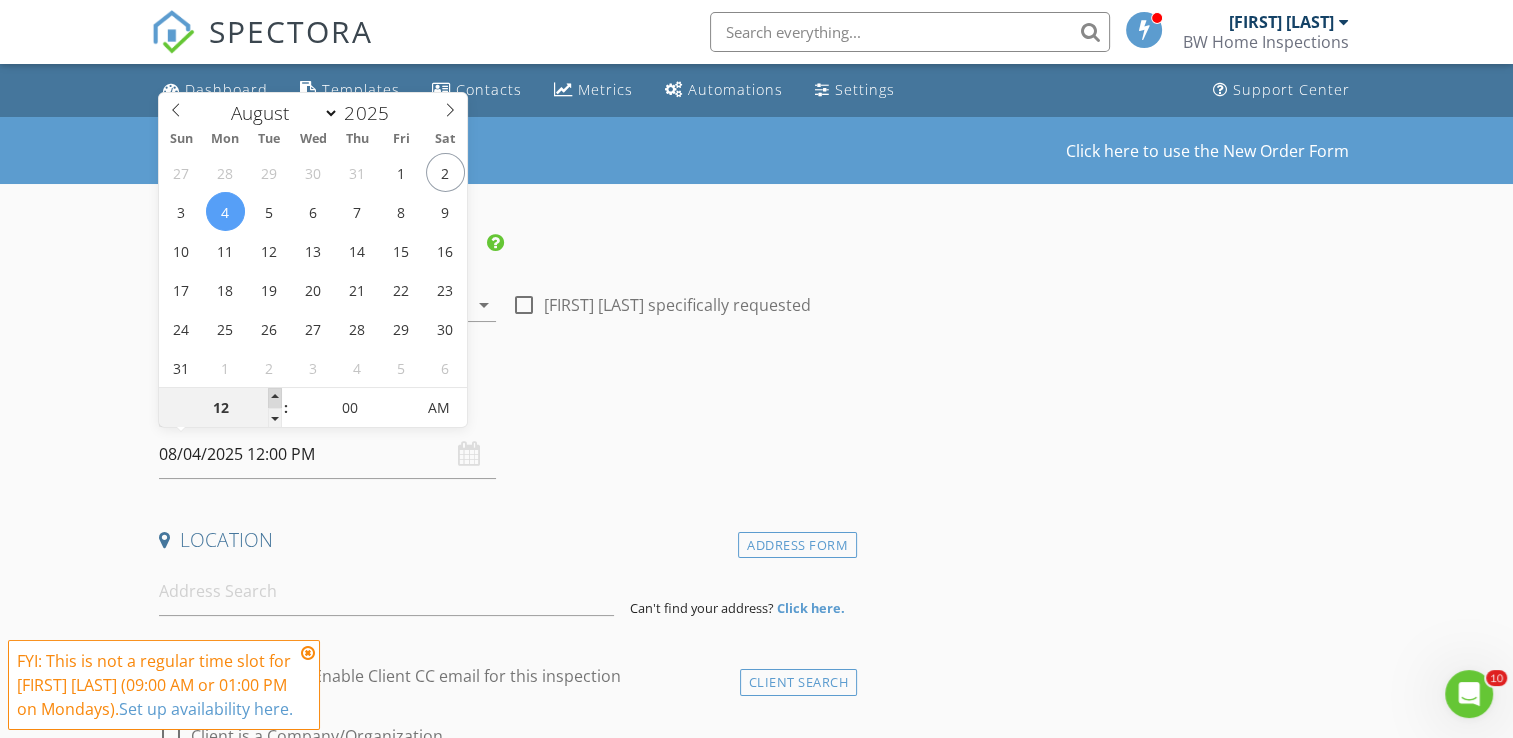 click at bounding box center (275, 398) 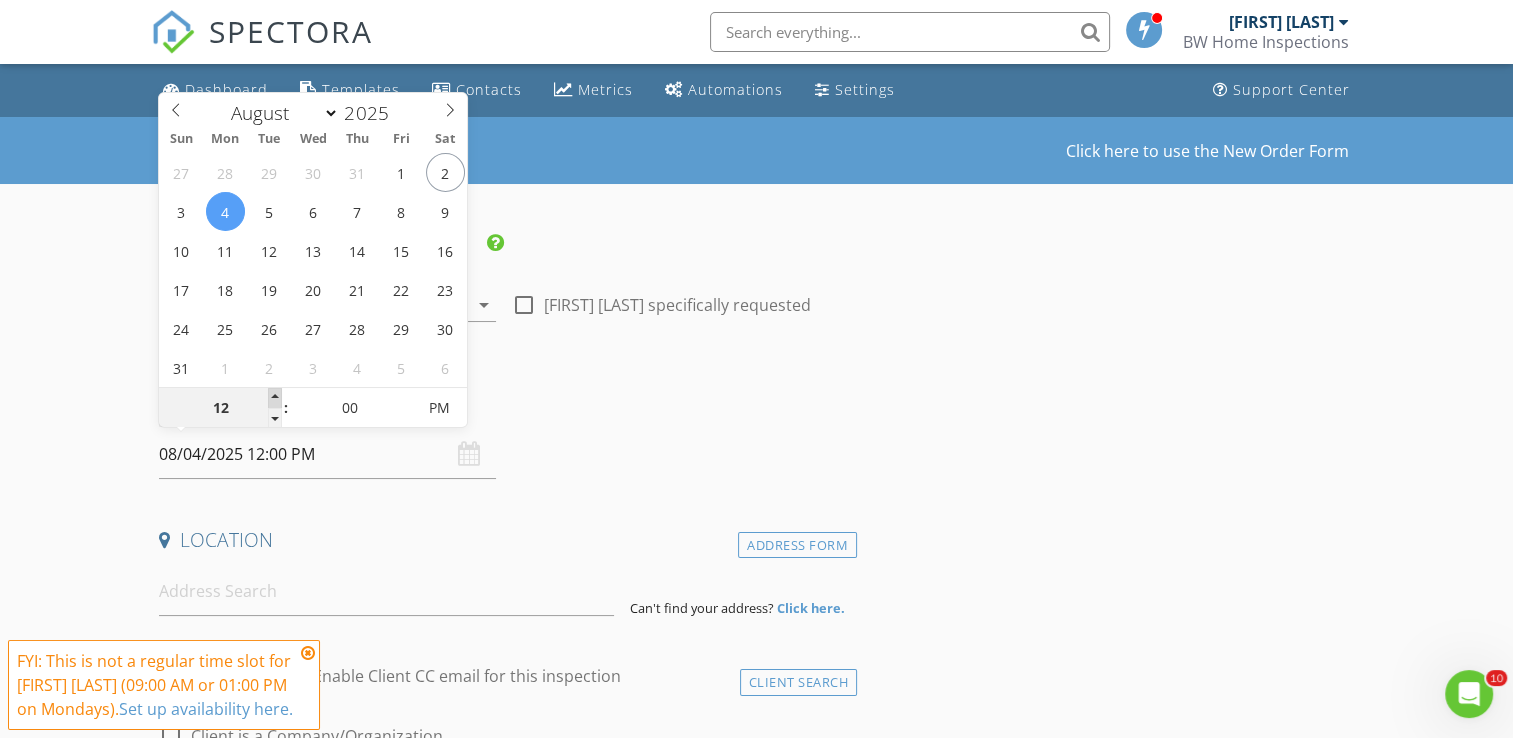 type on "01" 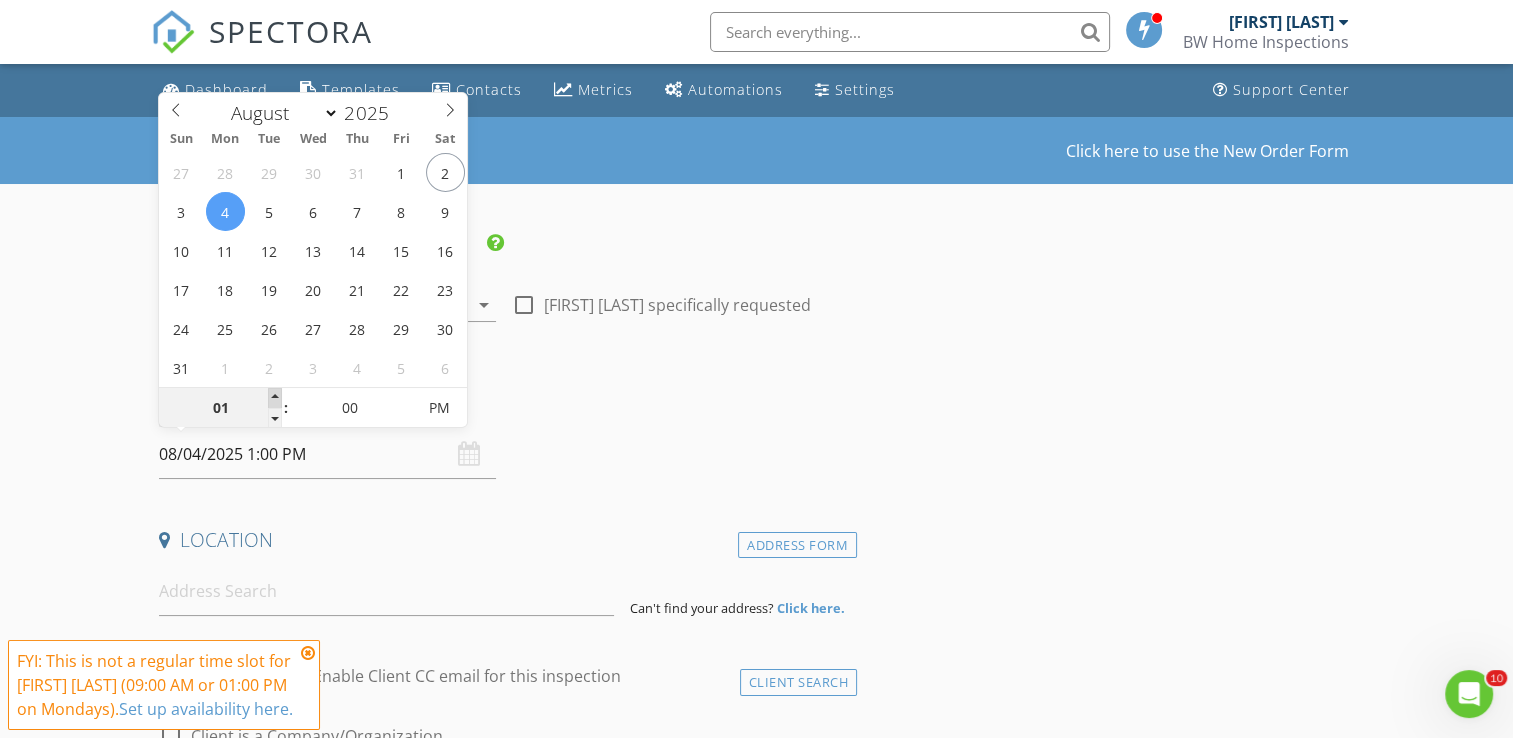 click at bounding box center [275, 398] 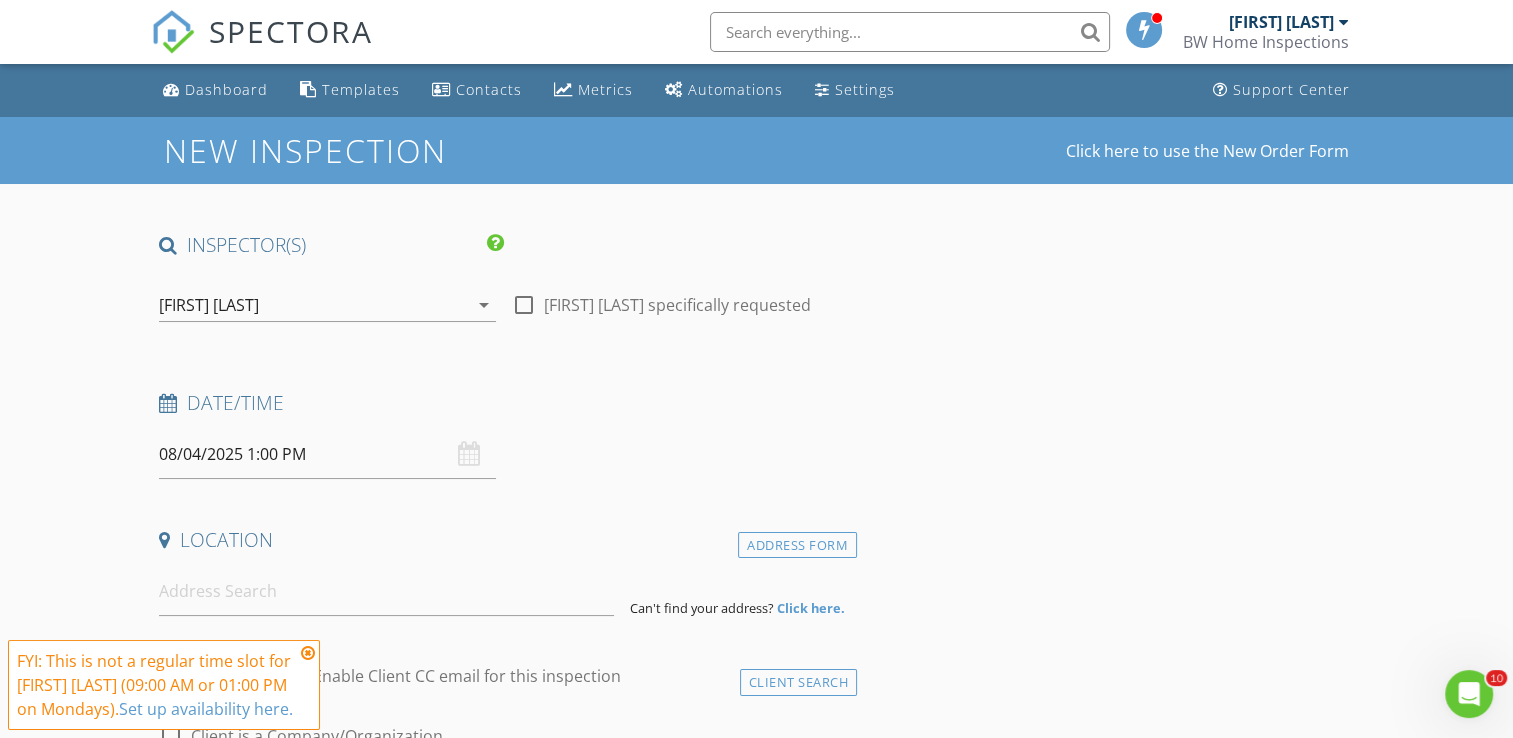 click on "Date/Time
08/04/2025 1:00 PM" at bounding box center (504, 434) 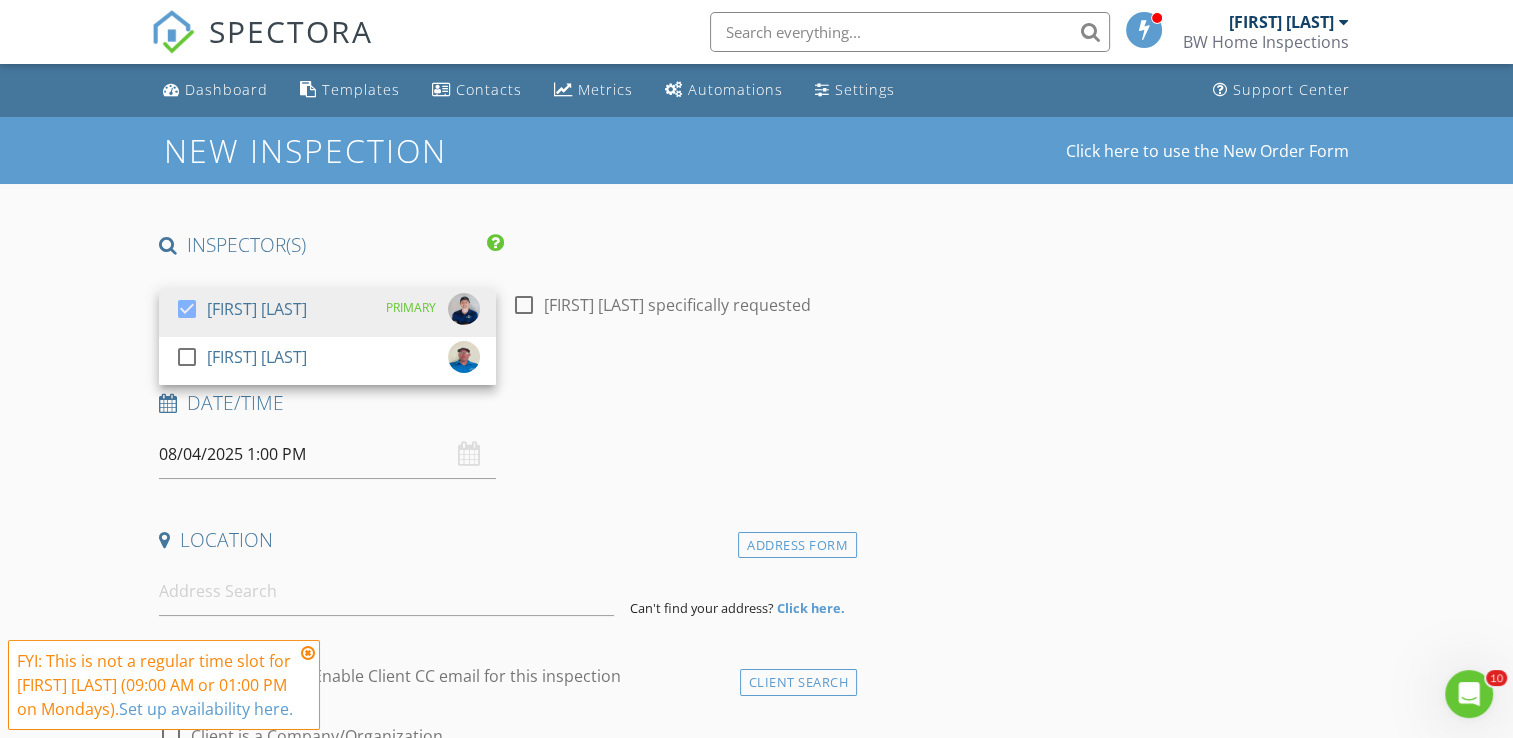 click on "[FIRST] [LAST]" at bounding box center (257, 309) 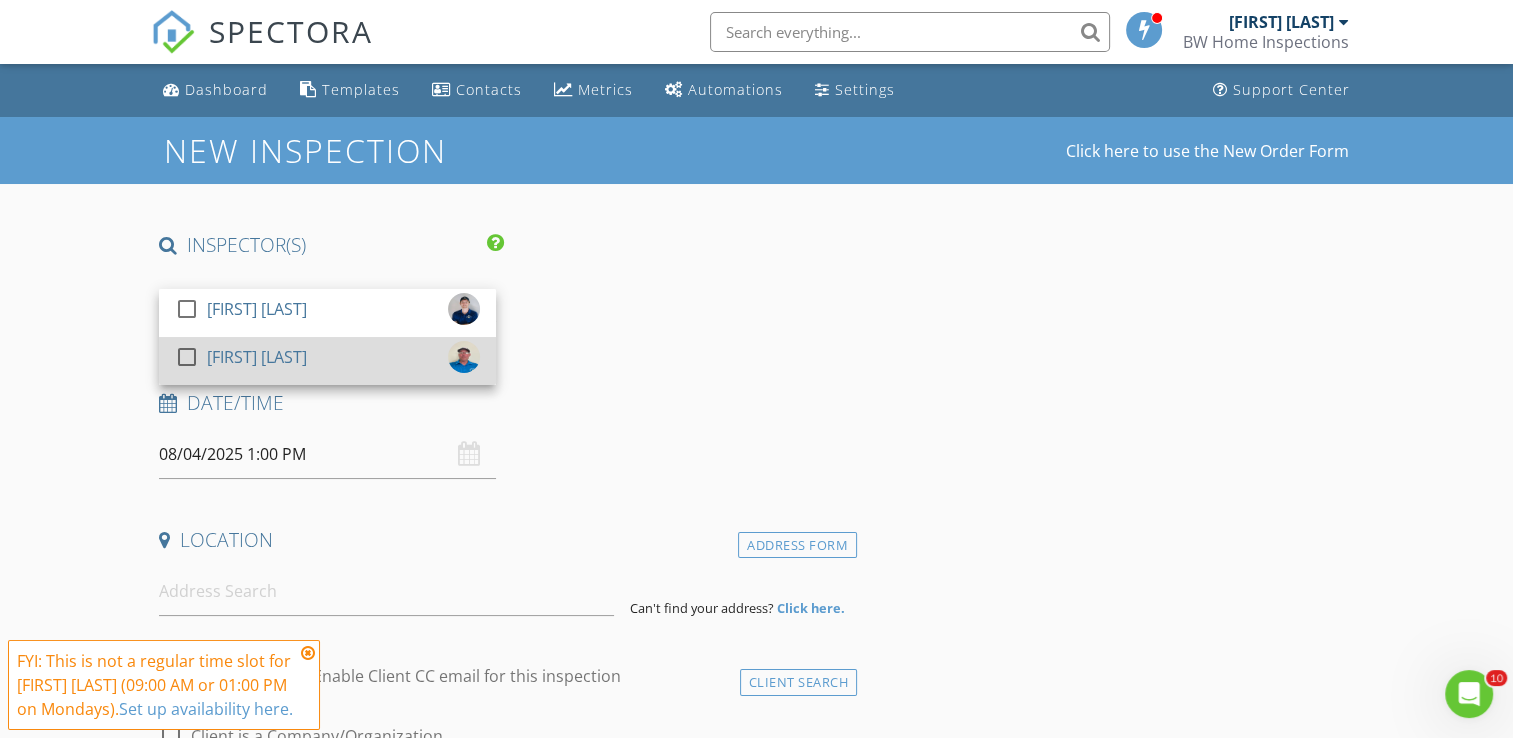 click on "check_box_outline_blank   Jere Pitman" at bounding box center (327, 361) 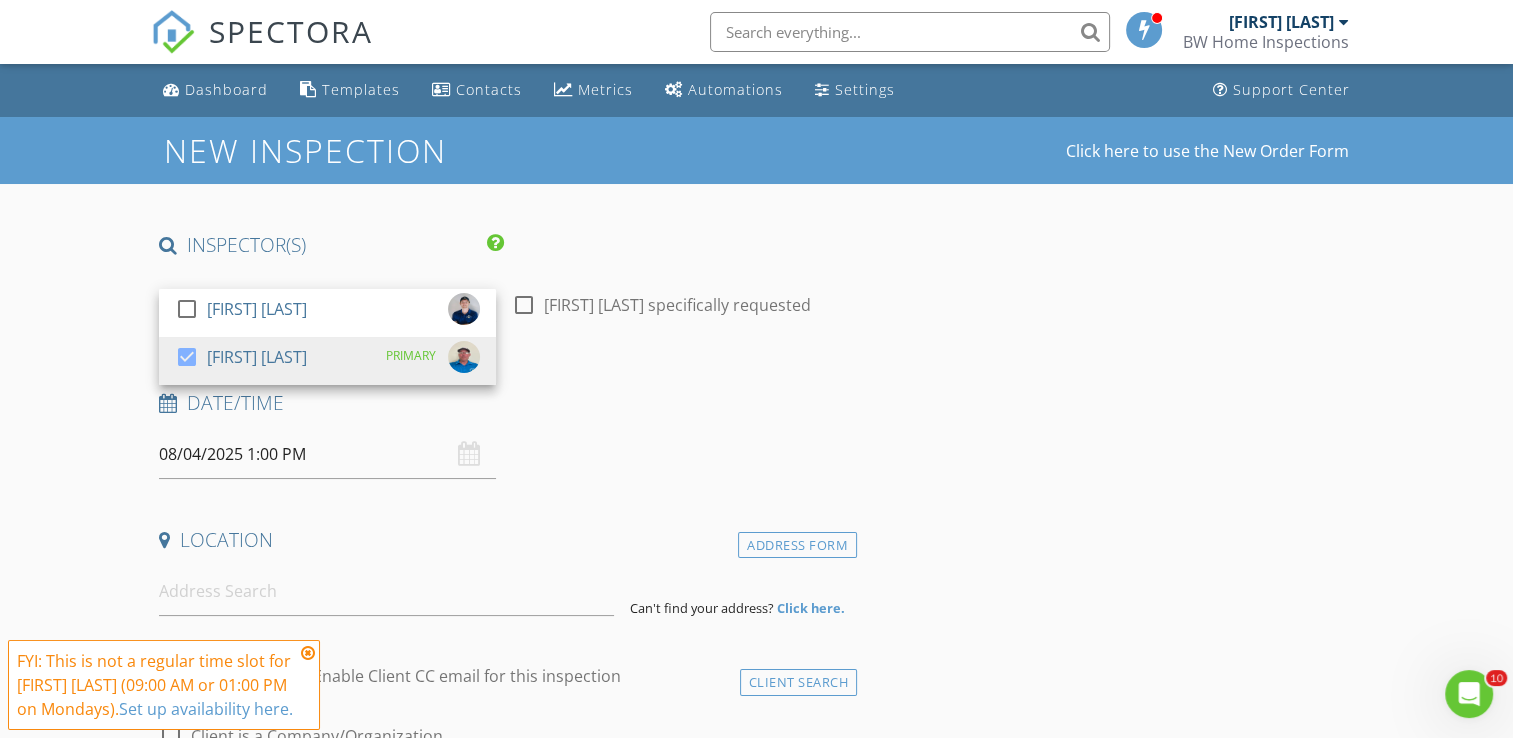 click on "Date/Time
08/04/2025 1:00 PM" at bounding box center [504, 434] 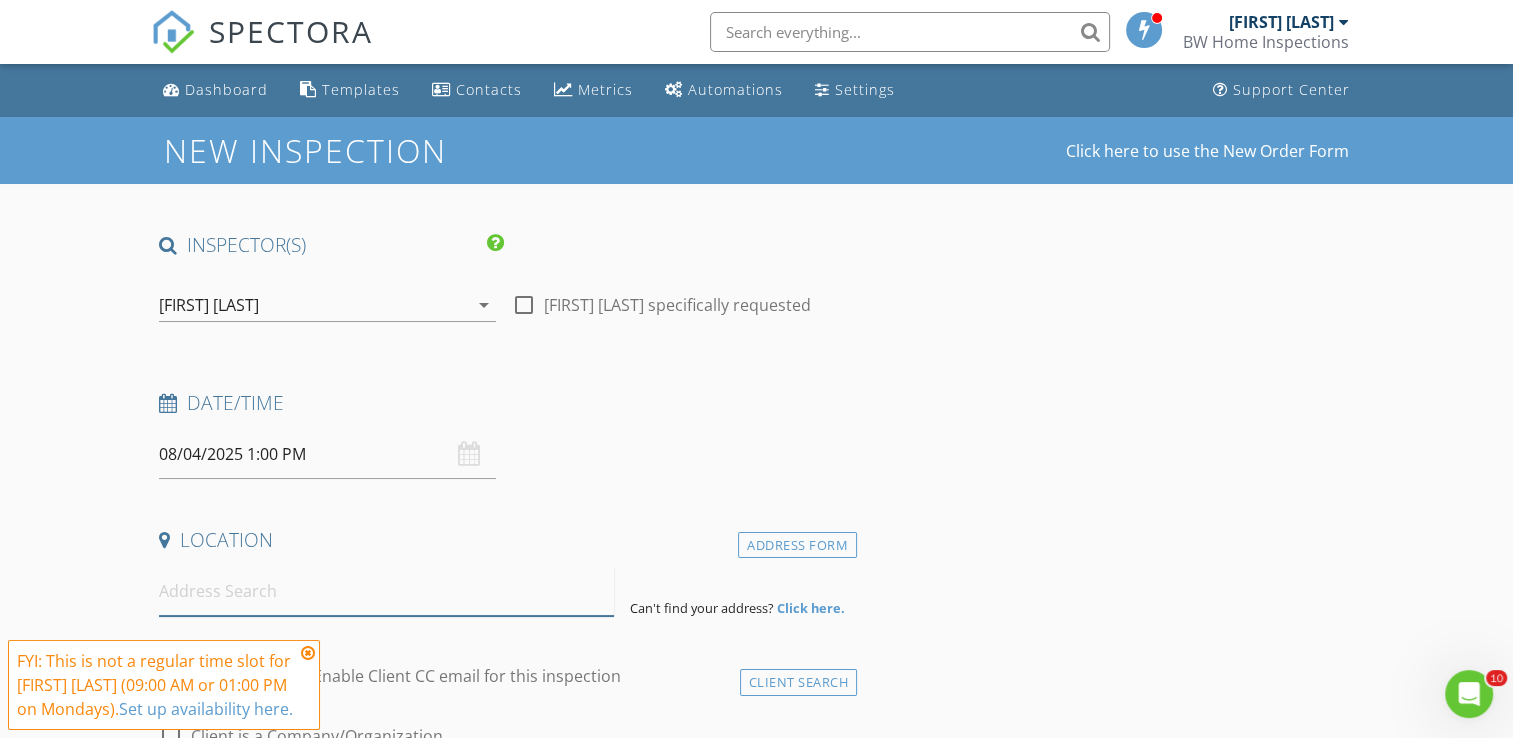 click at bounding box center (386, 591) 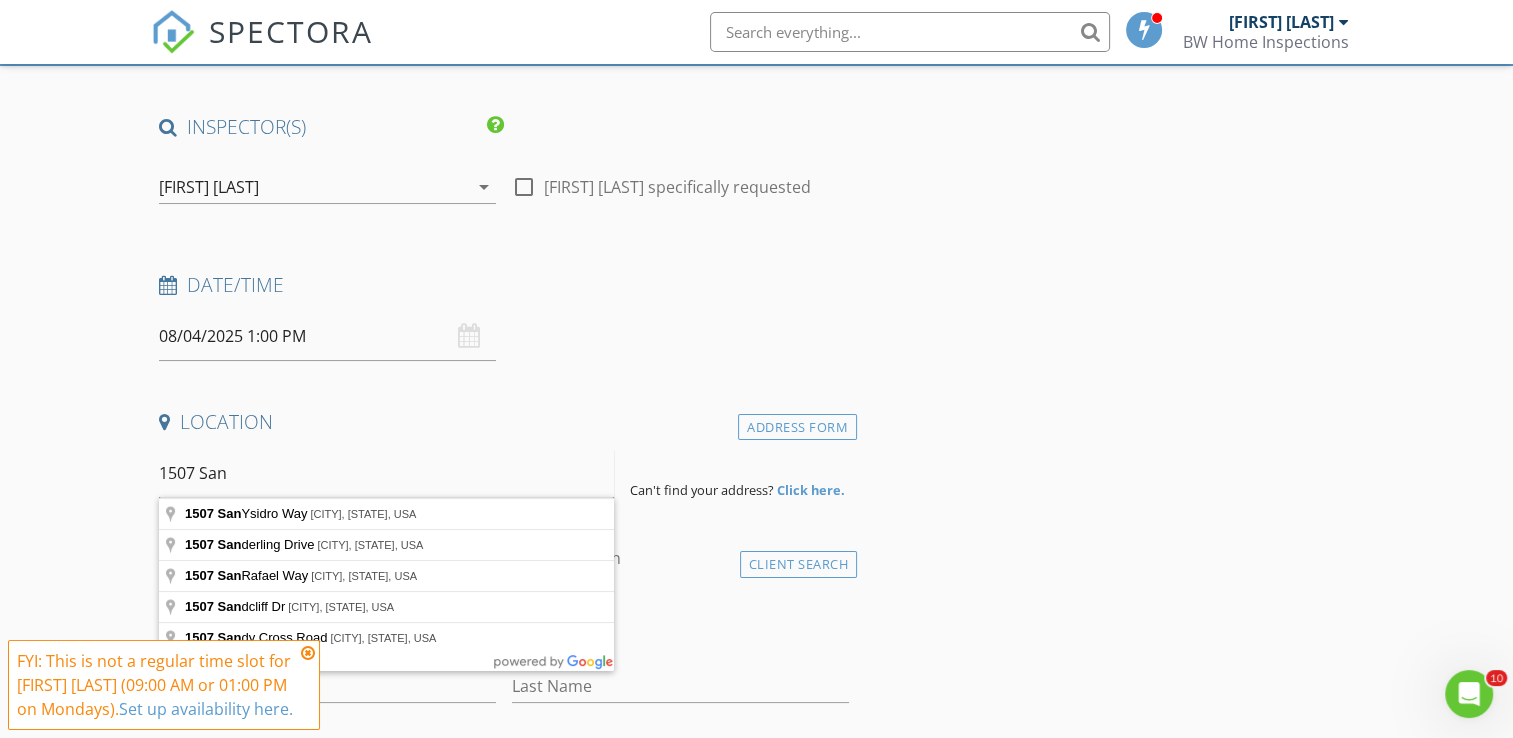 scroll, scrollTop: 120, scrollLeft: 0, axis: vertical 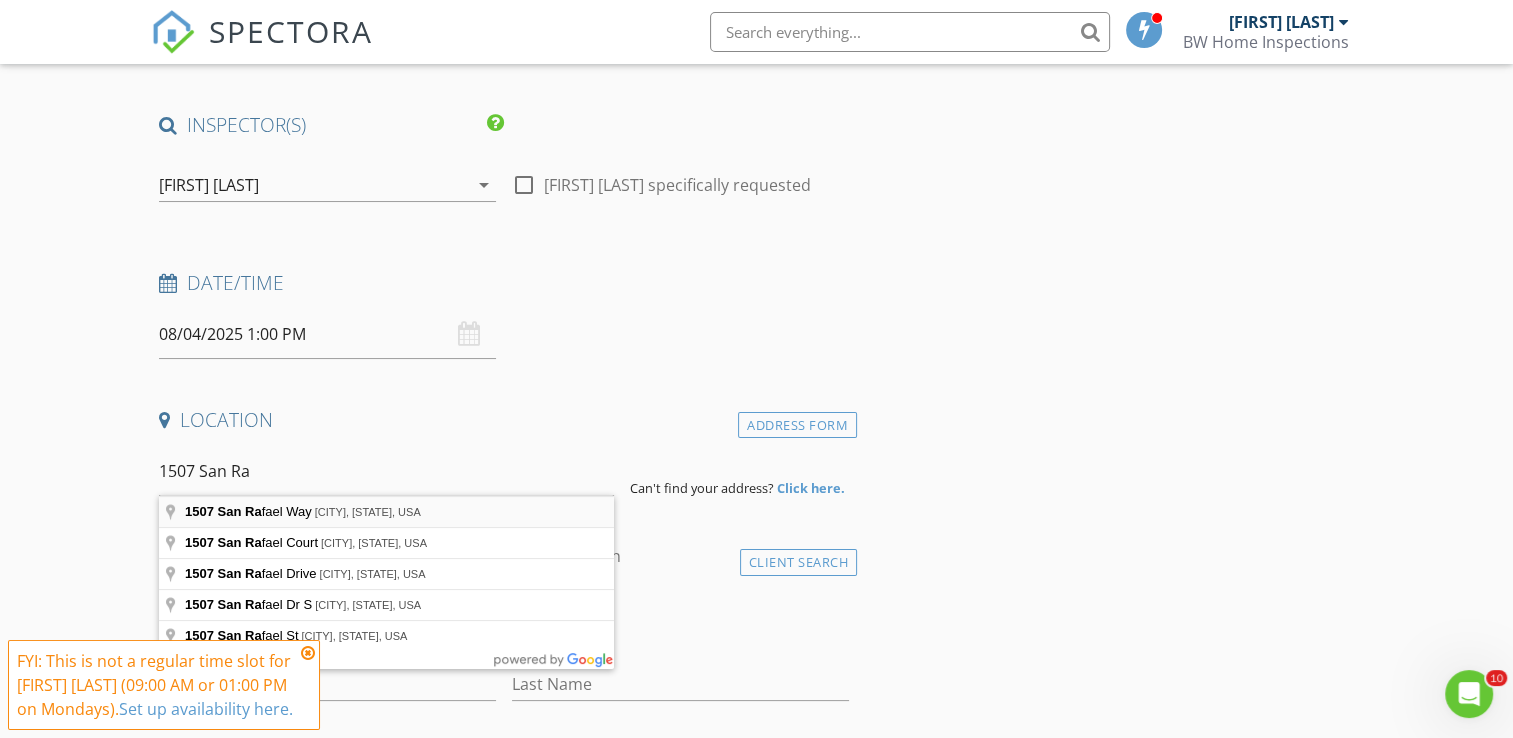 type on "1507 San Rafael Way, St. Augustine, FL, USA" 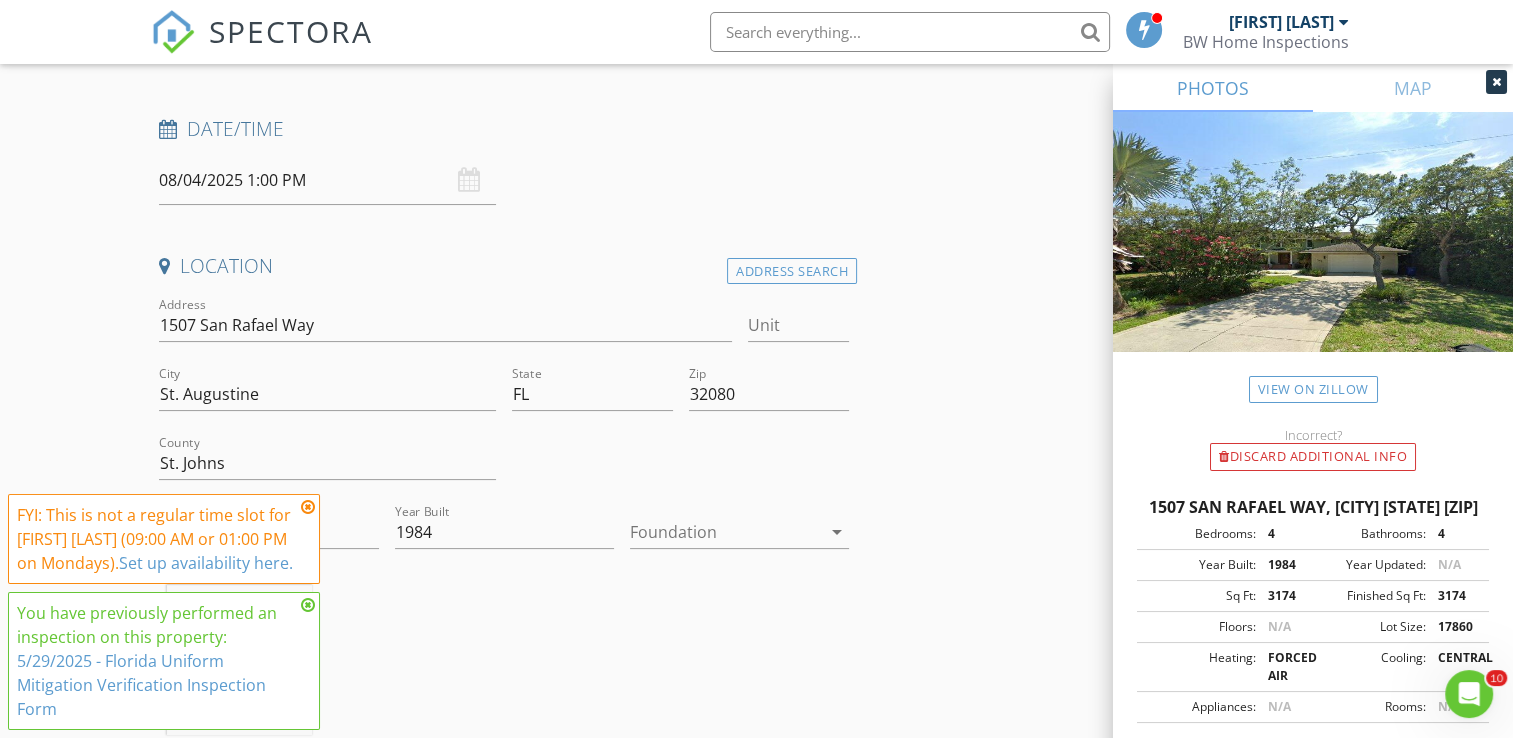 scroll, scrollTop: 275, scrollLeft: 0, axis: vertical 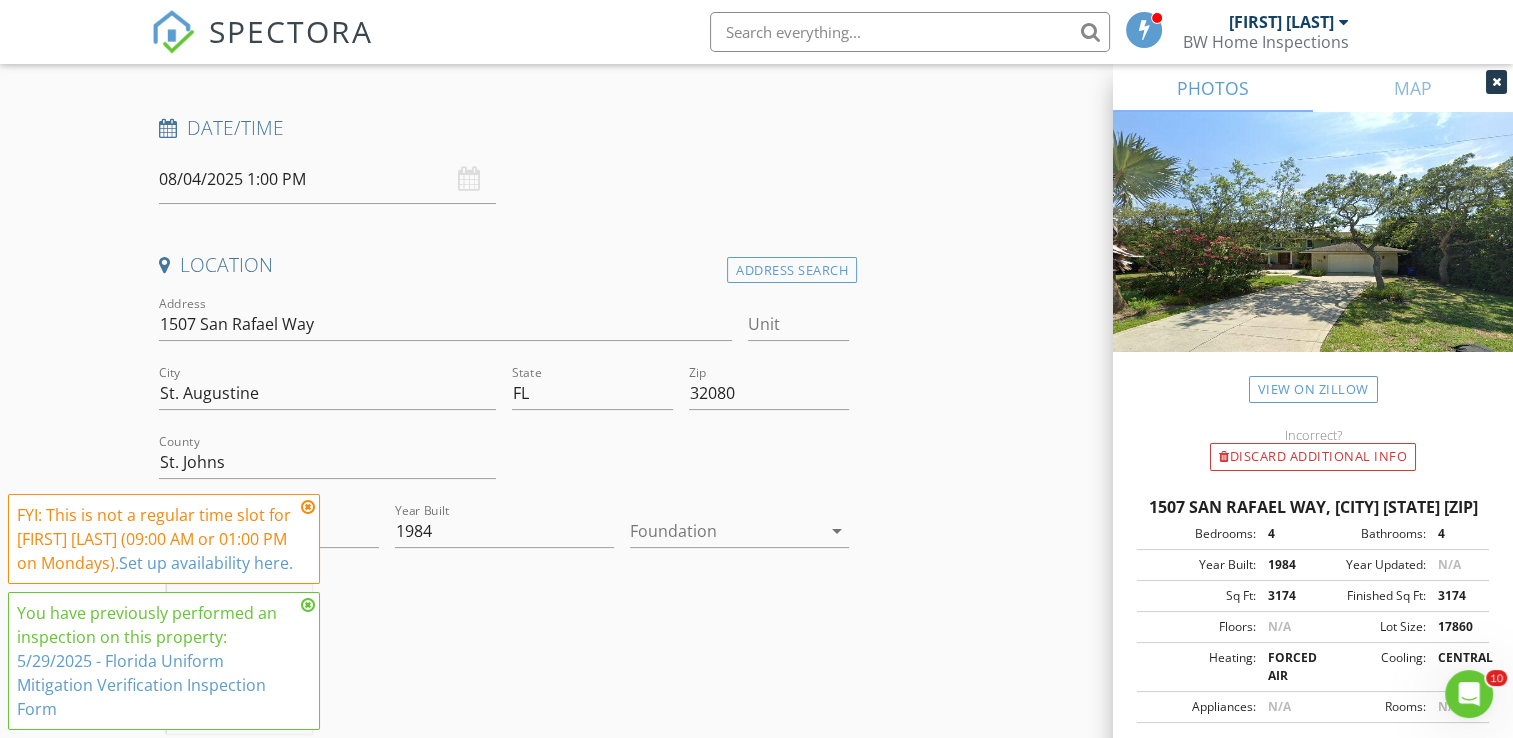 click at bounding box center (308, 507) 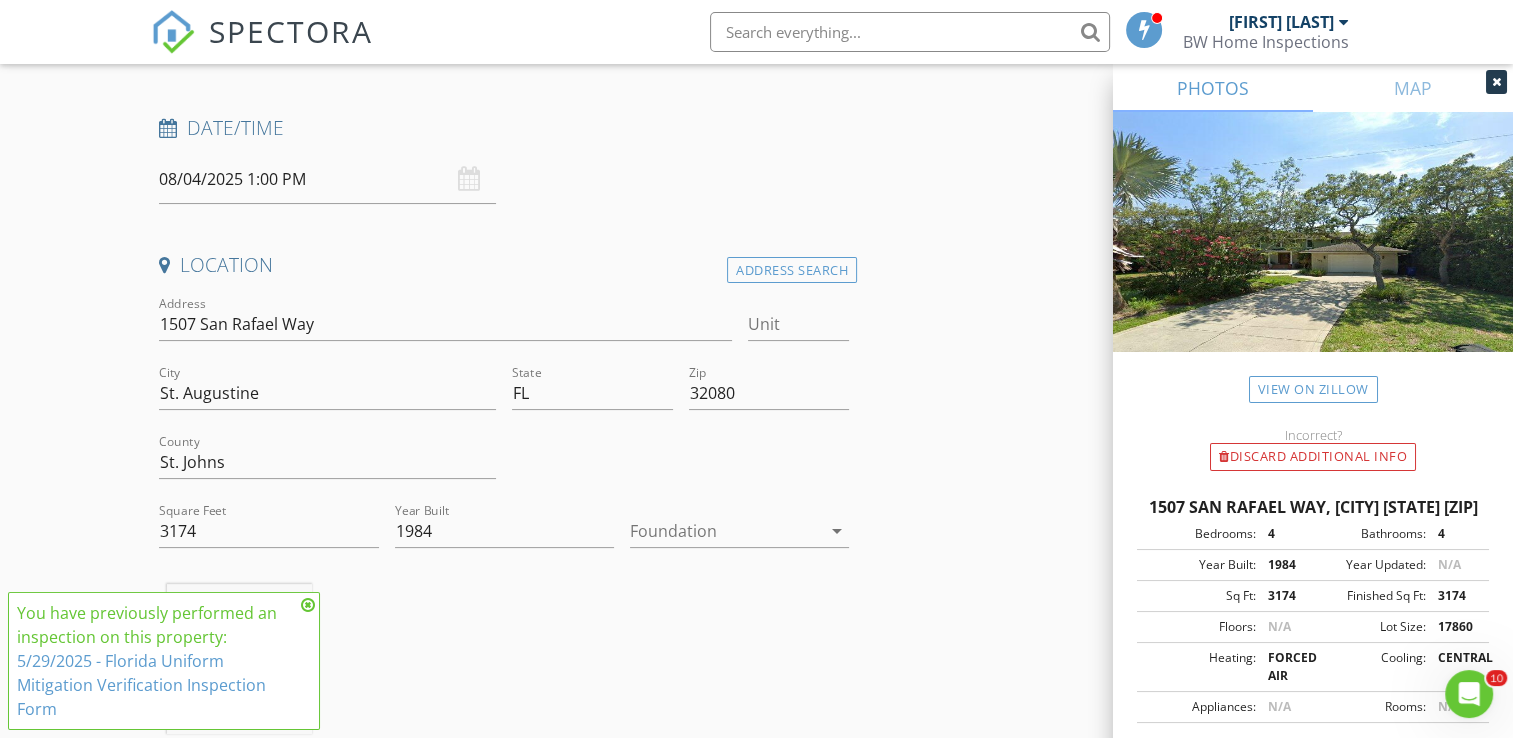 click at bounding box center (308, 605) 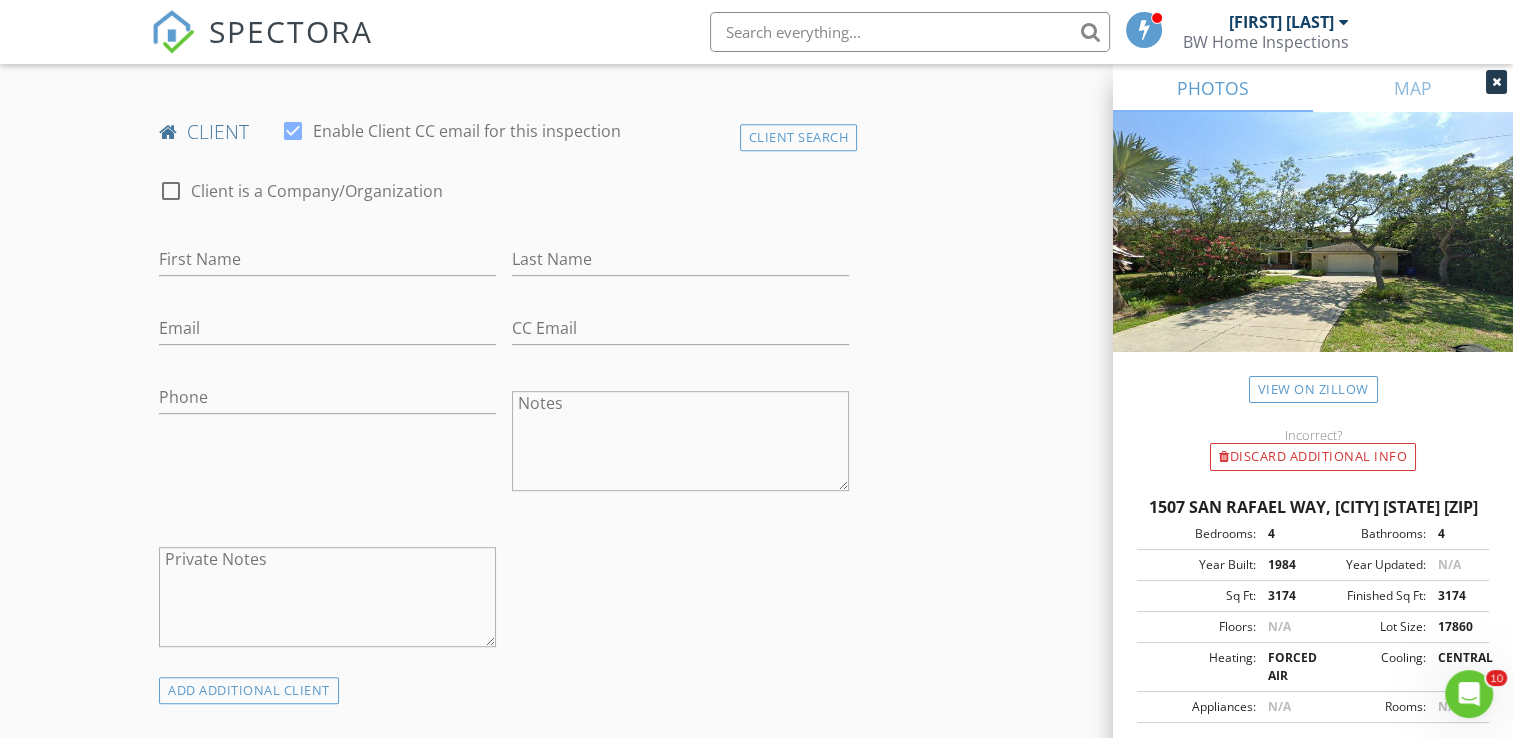 scroll, scrollTop: 958, scrollLeft: 0, axis: vertical 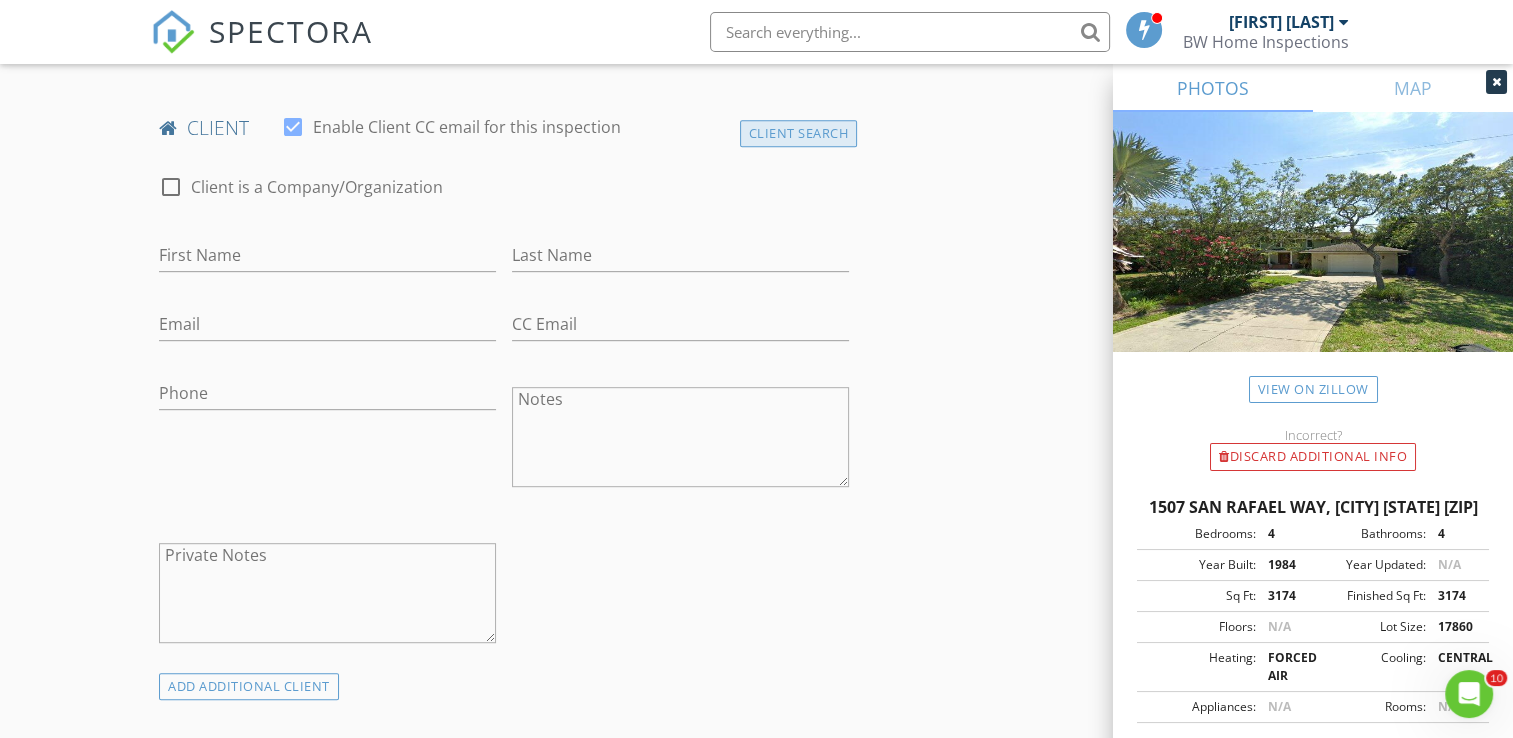 click on "Client Search" at bounding box center [799, 133] 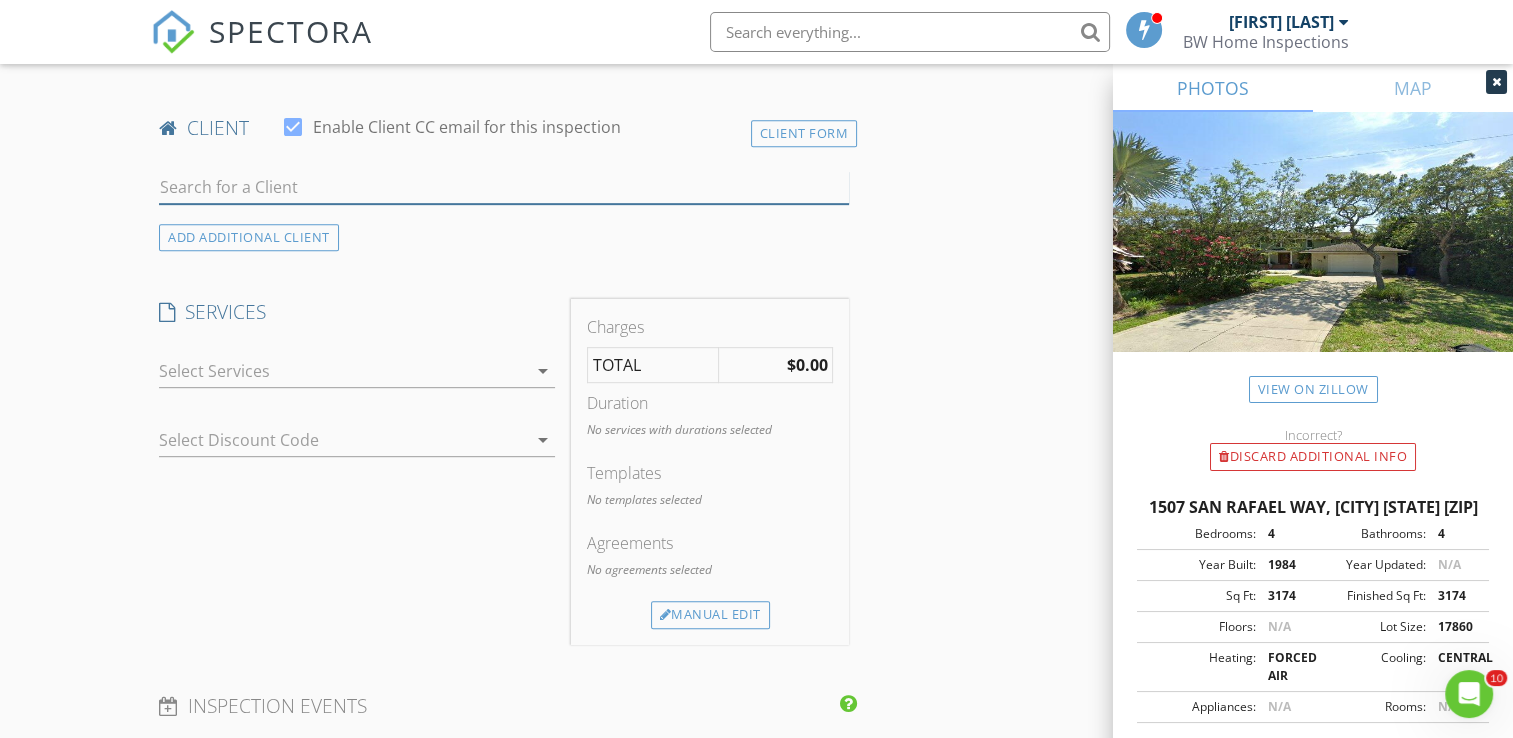click at bounding box center (504, 187) 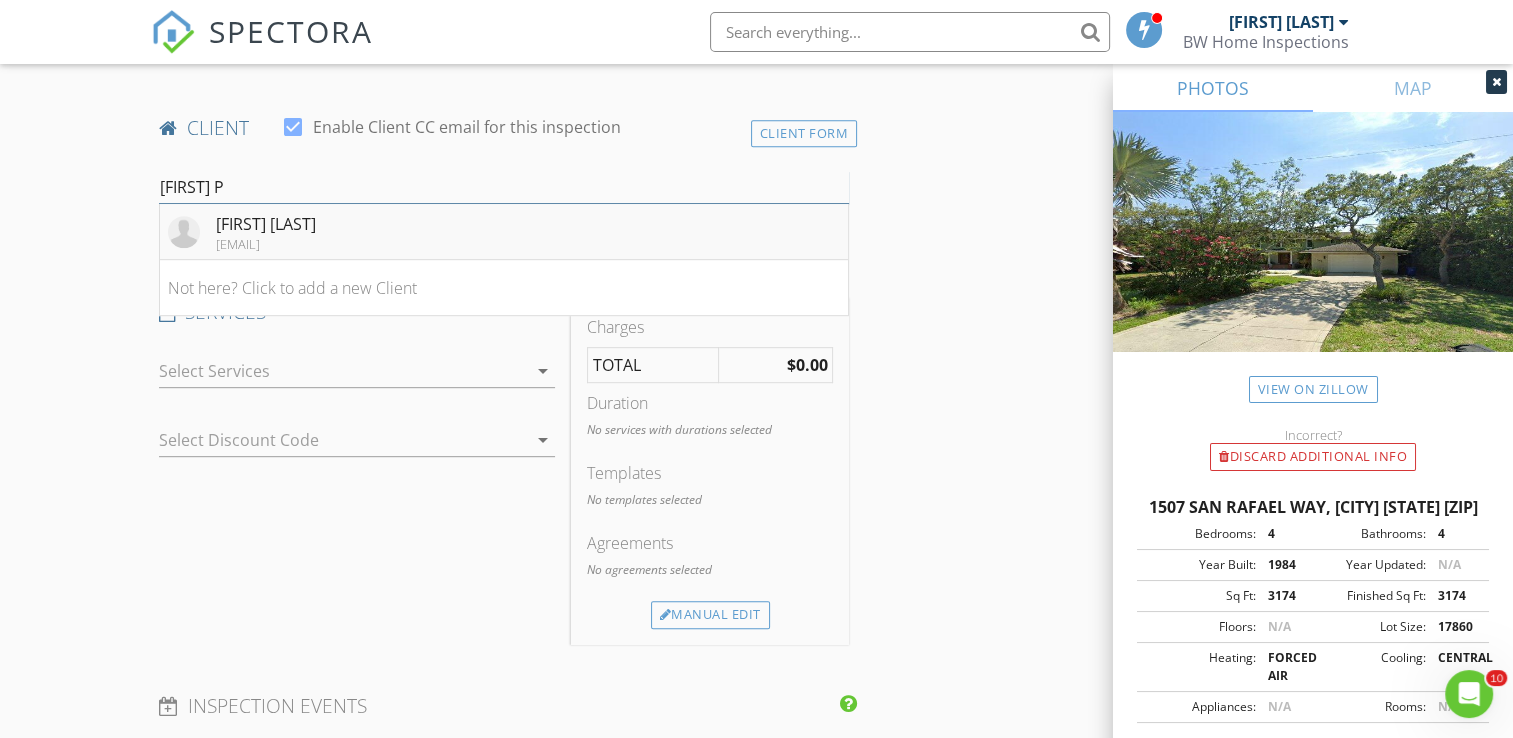 type on "Rachel Py" 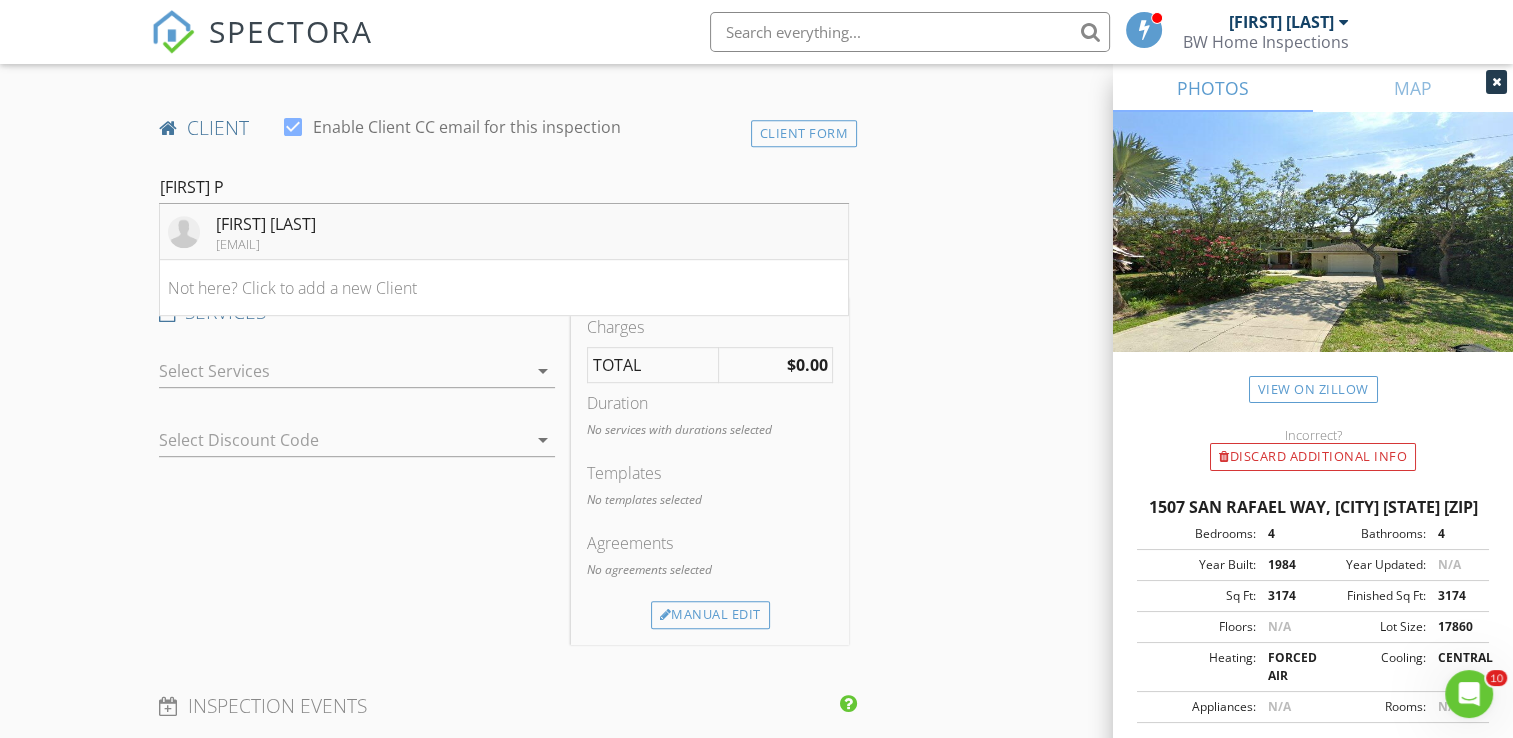 click on "Rachel Pytlak
rrobshaw@mac.com" at bounding box center (504, 232) 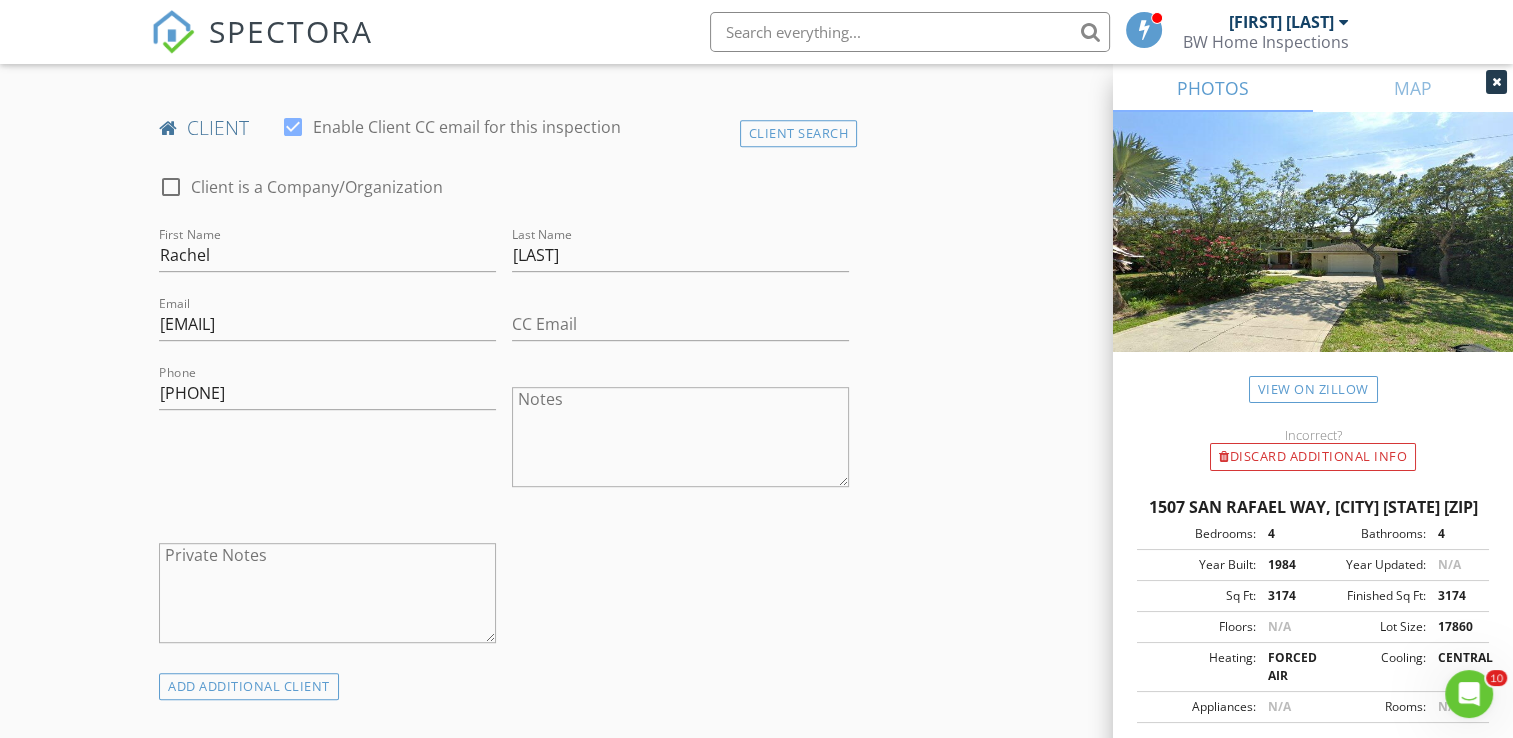 click on "INSPECTOR(S)
check_box_outline_blank   Bradley Williams     check_box   Jere Pitman   PRIMARY   Jere Pitman arrow_drop_down   check_box_outline_blank Jere Pitman specifically requested
Date/Time
08/04/2025 1:00 PM
Location
Address Search       Address 1507 San Rafael Way   Unit   City St. Augustine   State FL   Zip 32080   County St. Johns     Square Feet 3174   Year Built 1984   Foundation arrow_drop_down     Jere Pitman     44.8 miles     (an hour)
client
check_box Enable Client CC email for this inspection   Client Search     check_box_outline_blank Client is a Company/Organization     First Name Rachel   Last Name Pytlak   Email rrobshaw@mac.com   CC Email   Phone 415-298-7363           Notes   Private Notes
ADD ADDITIONAL client
SERVICES
check_box_outline_blank" at bounding box center (756, 1060) 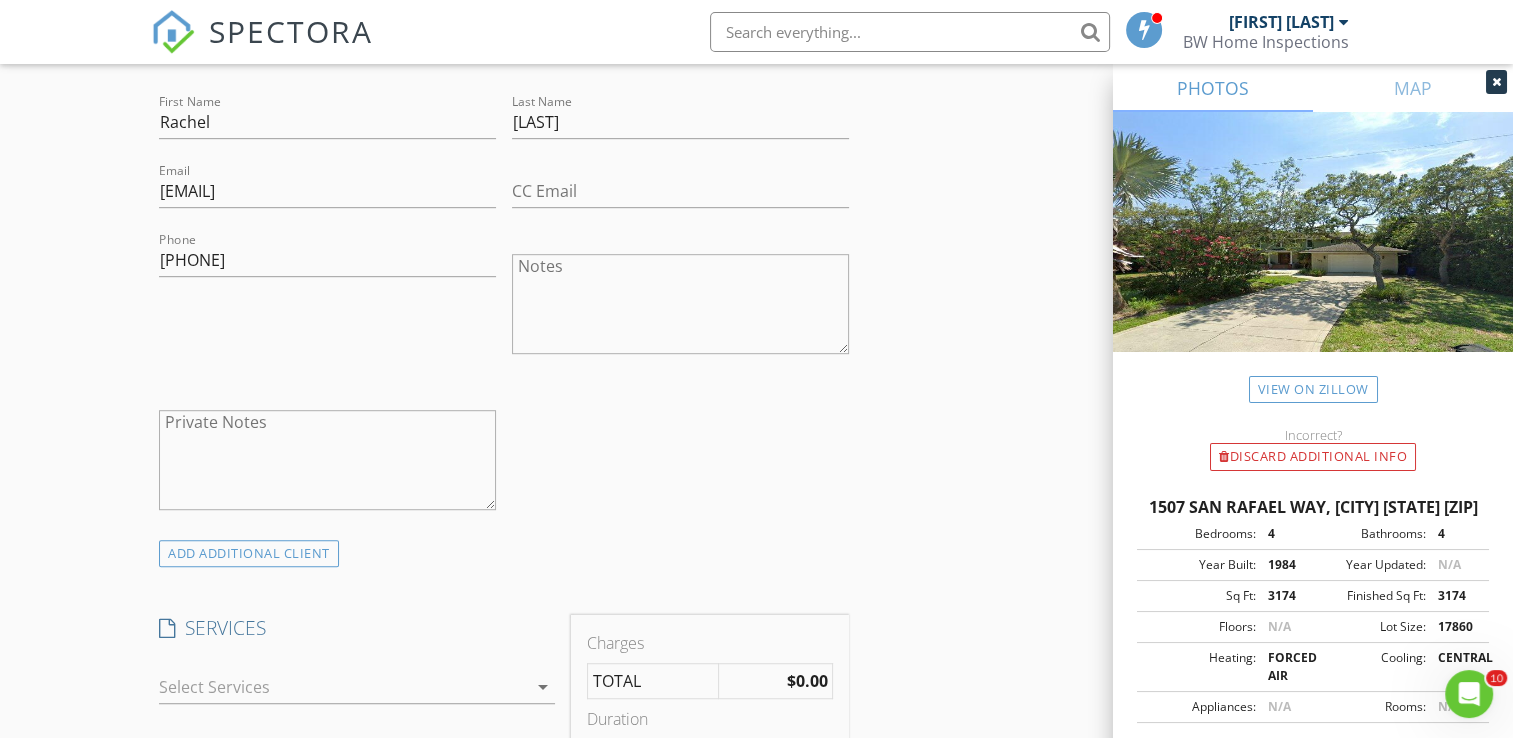 scroll, scrollTop: 1092, scrollLeft: 0, axis: vertical 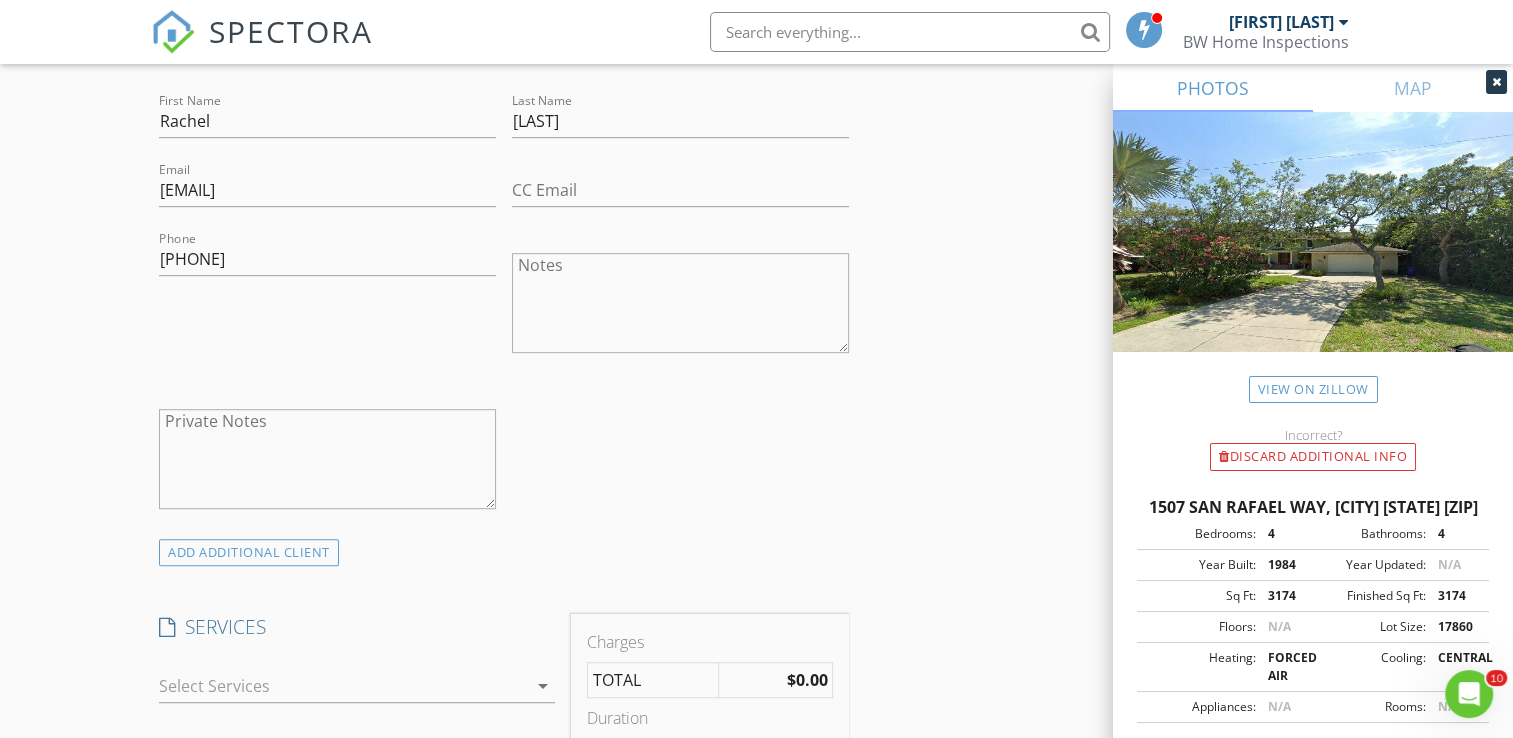 click at bounding box center [343, 686] 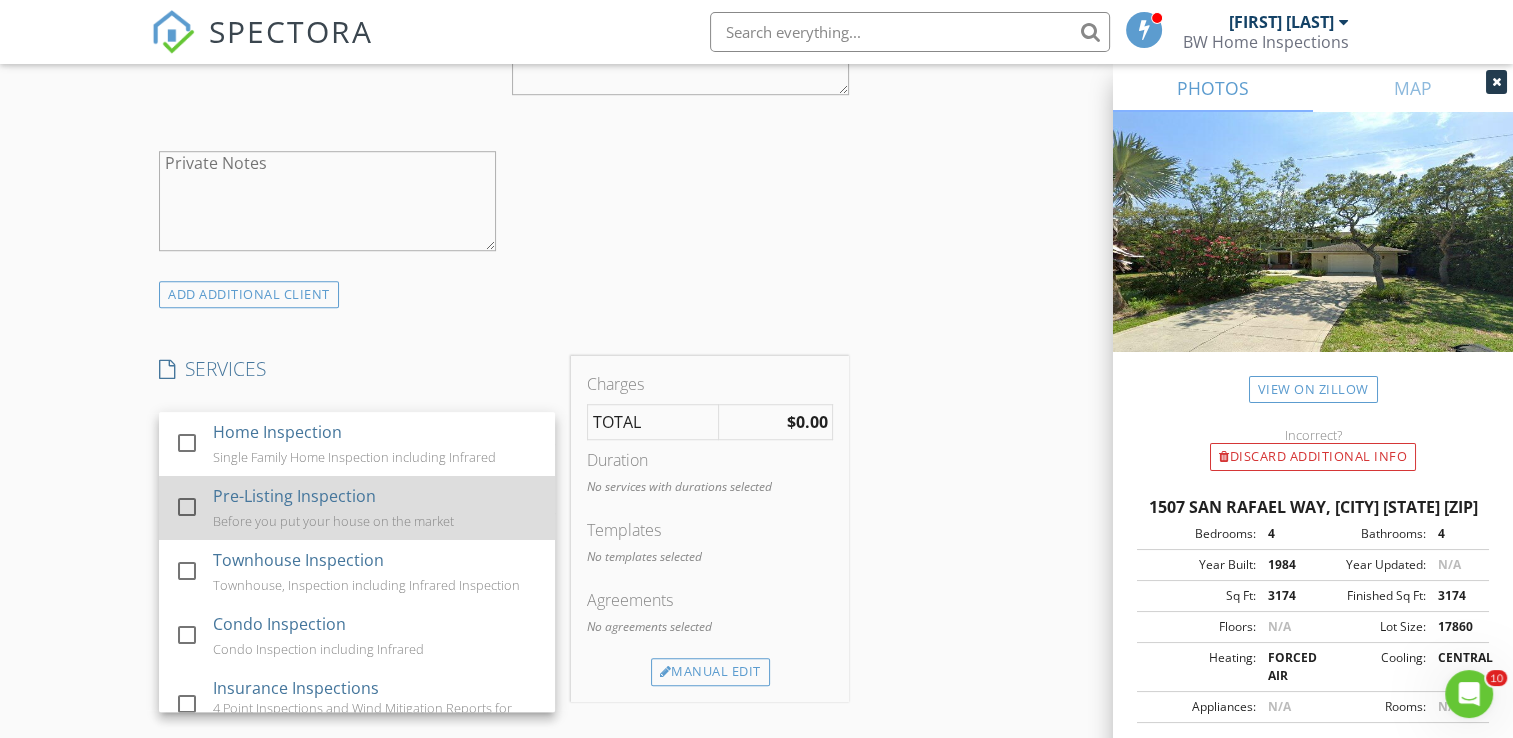 scroll, scrollTop: 1352, scrollLeft: 0, axis: vertical 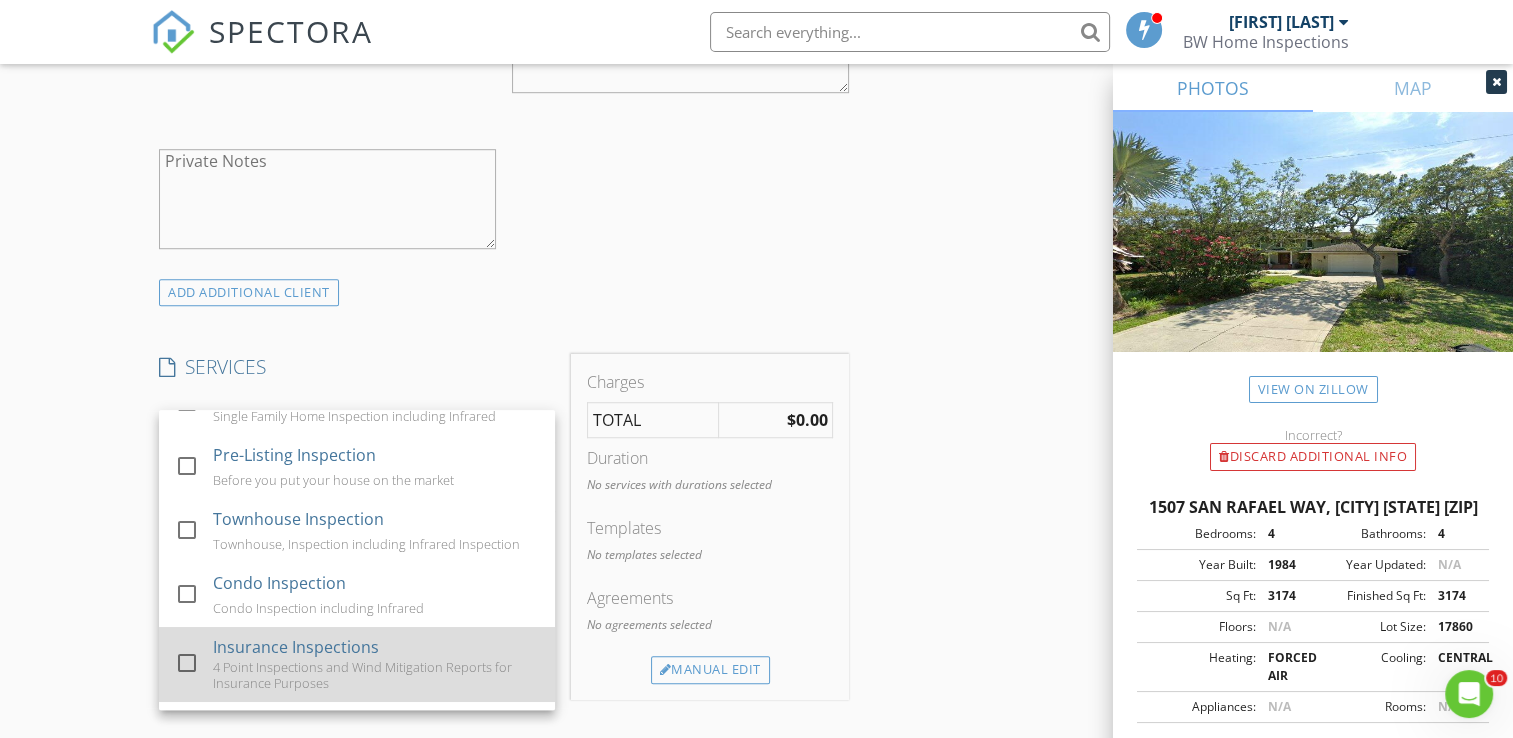click on "4 Point Inspections and Wind Mitigation Reports for Insurance Purposes" at bounding box center [377, 675] 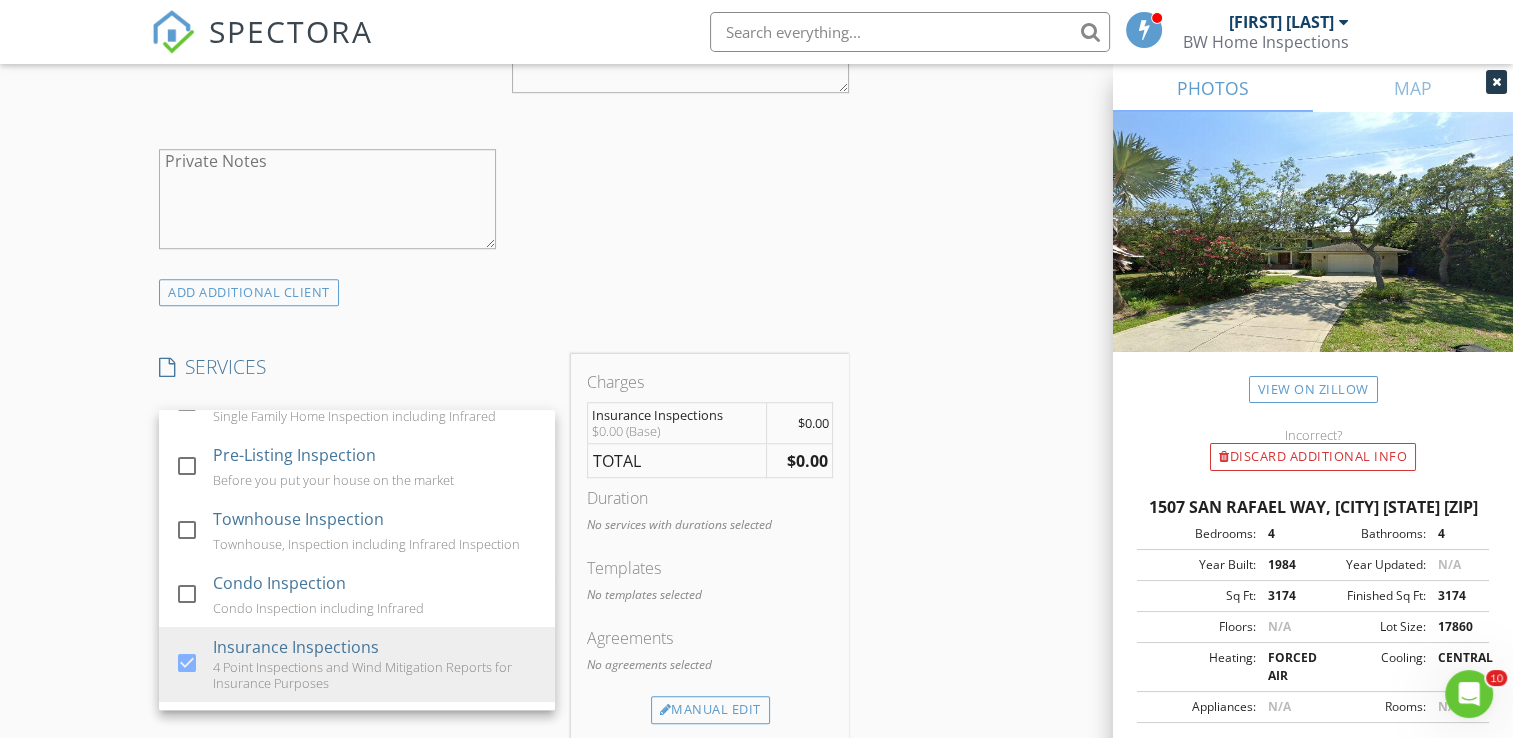 click on "INSPECTOR(S)
check_box_outline_blank   Bradley Williams     check_box   Jere Pitman   PRIMARY   Jere Pitman arrow_drop_down   check_box_outline_blank Jere Pitman specifically requested
Date/Time
08/04/2025 1:00 PM
Location
Address Search       Address 1507 San Rafael Way   Unit   City St. Augustine   State FL   Zip 32080   County St. Johns     Square Feet 3174   Year Built 1984   Foundation arrow_drop_down     Jere Pitman     44.8 miles     (an hour)
client
check_box Enable Client CC email for this inspection   Client Search     check_box_outline_blank Client is a Company/Organization     First Name Rachel   Last Name Pytlak   Email rrobshaw@mac.com   CC Email   Phone 415-298-7363           Notes   Private Notes
ADD ADDITIONAL client
SERVICES
check_box_outline_blank" at bounding box center (504, 627) 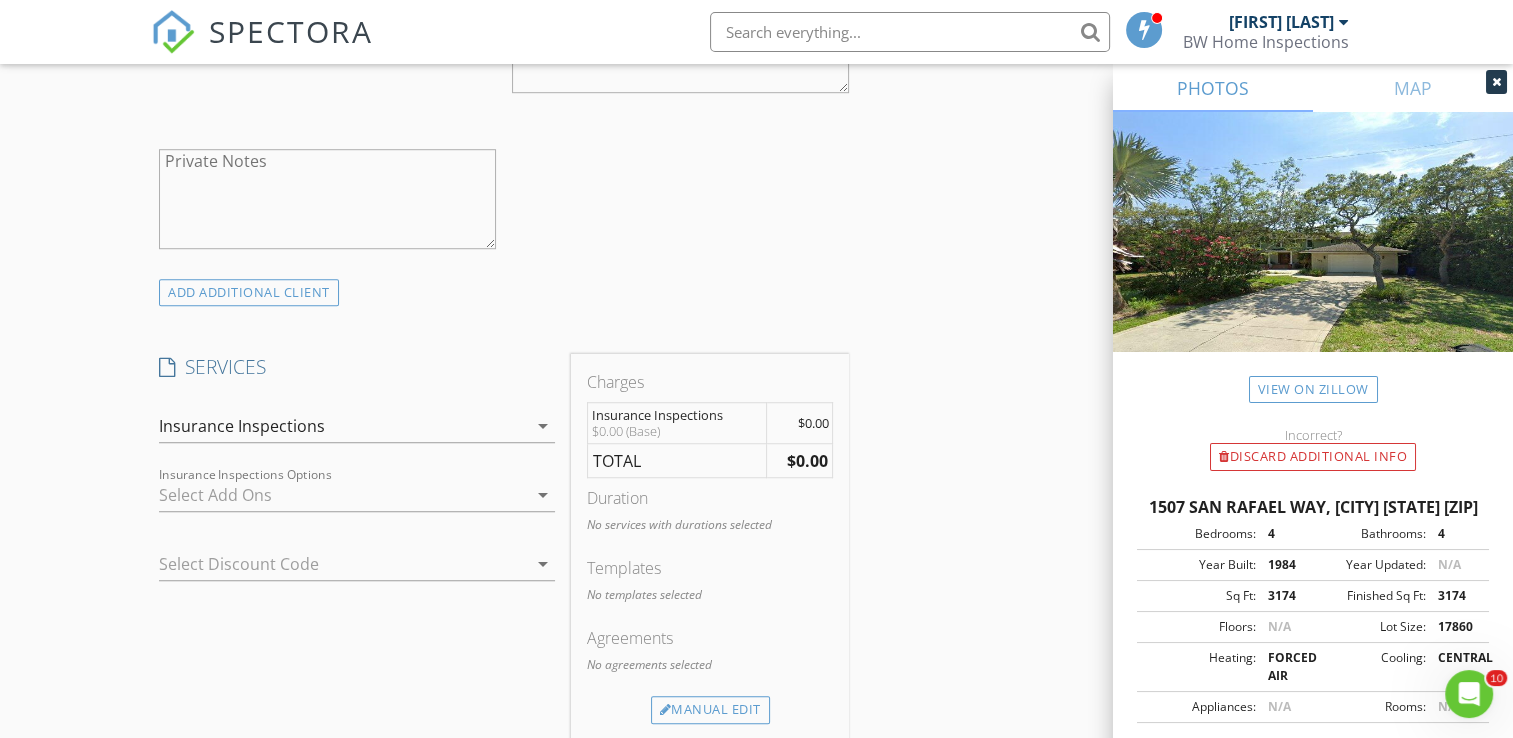 click at bounding box center (343, 495) 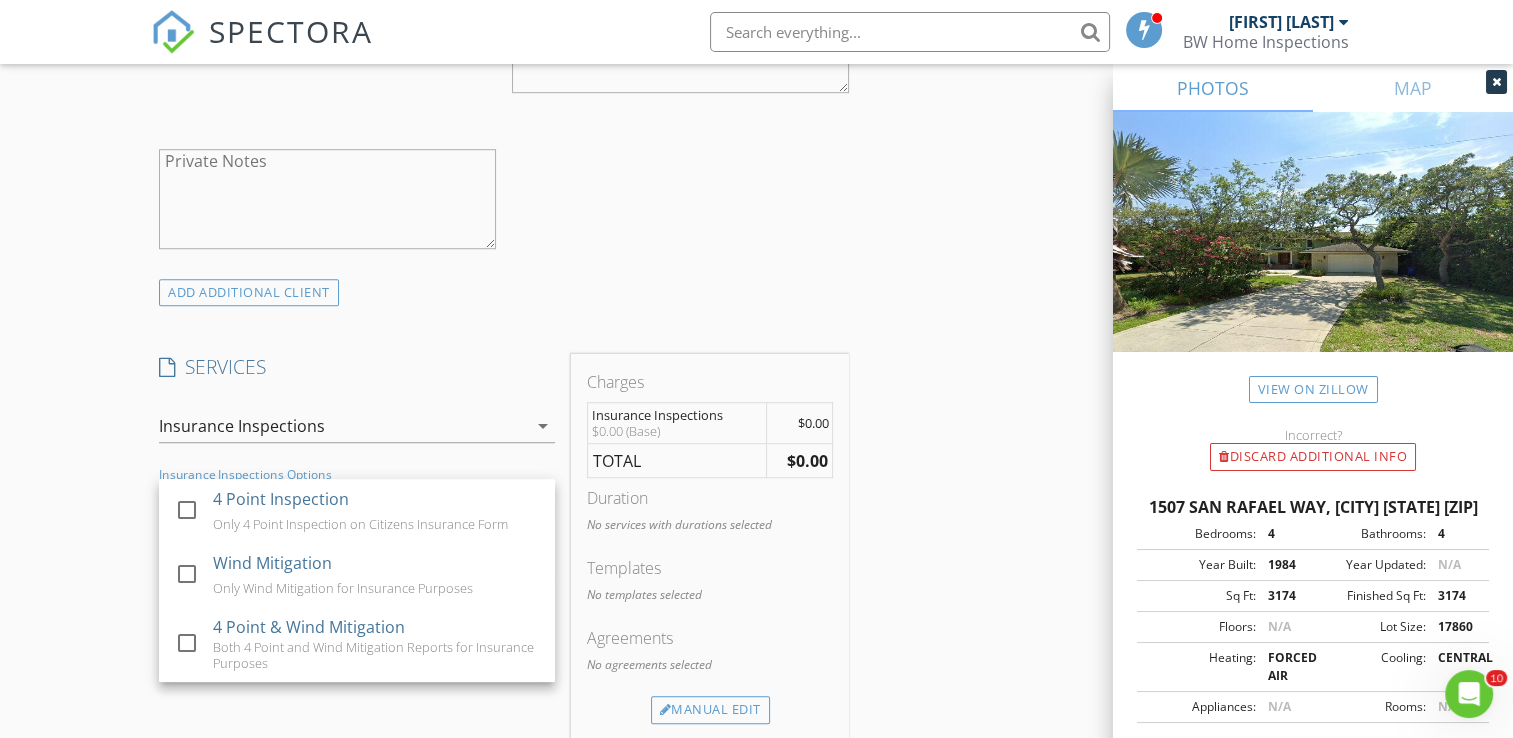 click on "4 Point Inspection   Only 4 Point Inspection on Citizens Insurance Form" at bounding box center (377, 511) 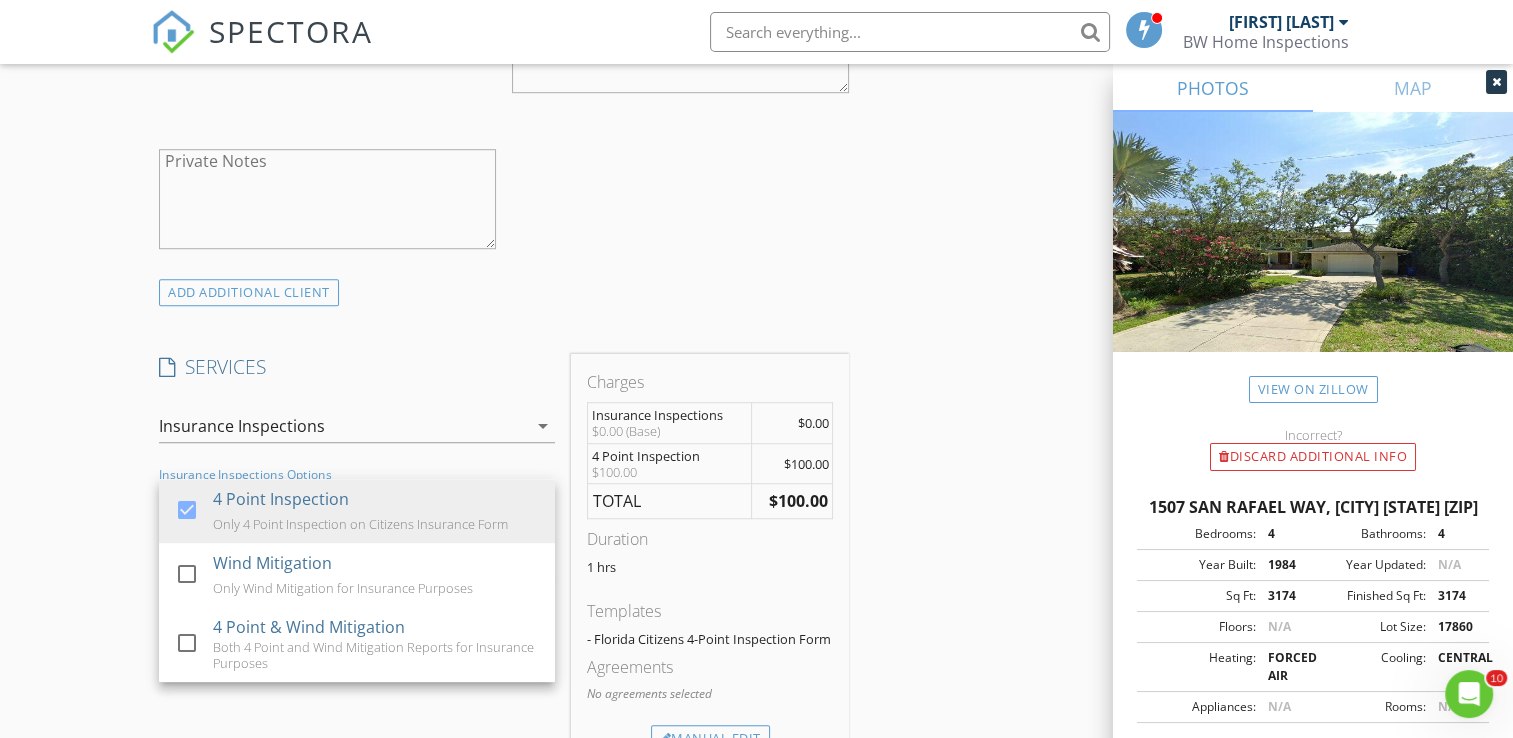 click on "INSPECTOR(S)
check_box_outline_blank   Bradley Williams     check_box   Jere Pitman   PRIMARY   Jere Pitman arrow_drop_down   check_box_outline_blank Jere Pitman specifically requested
Date/Time
08/04/2025 1:00 PM
Location
Address Search       Address 1507 San Rafael Way   Unit   City St. Augustine   State FL   Zip 32080   County St. Johns     Square Feet 3174   Year Built 1984   Foundation arrow_drop_down     Jere Pitman     44.8 miles     (an hour)
client
check_box Enable Client CC email for this inspection   Client Search     check_box_outline_blank Client is a Company/Organization     First Name Rachel   Last Name Pytlak   Email rrobshaw@mac.com   CC Email   Phone 415-298-7363           Notes   Private Notes
ADD ADDITIONAL client
SERVICES
check_box_outline_blank" at bounding box center [504, 642] 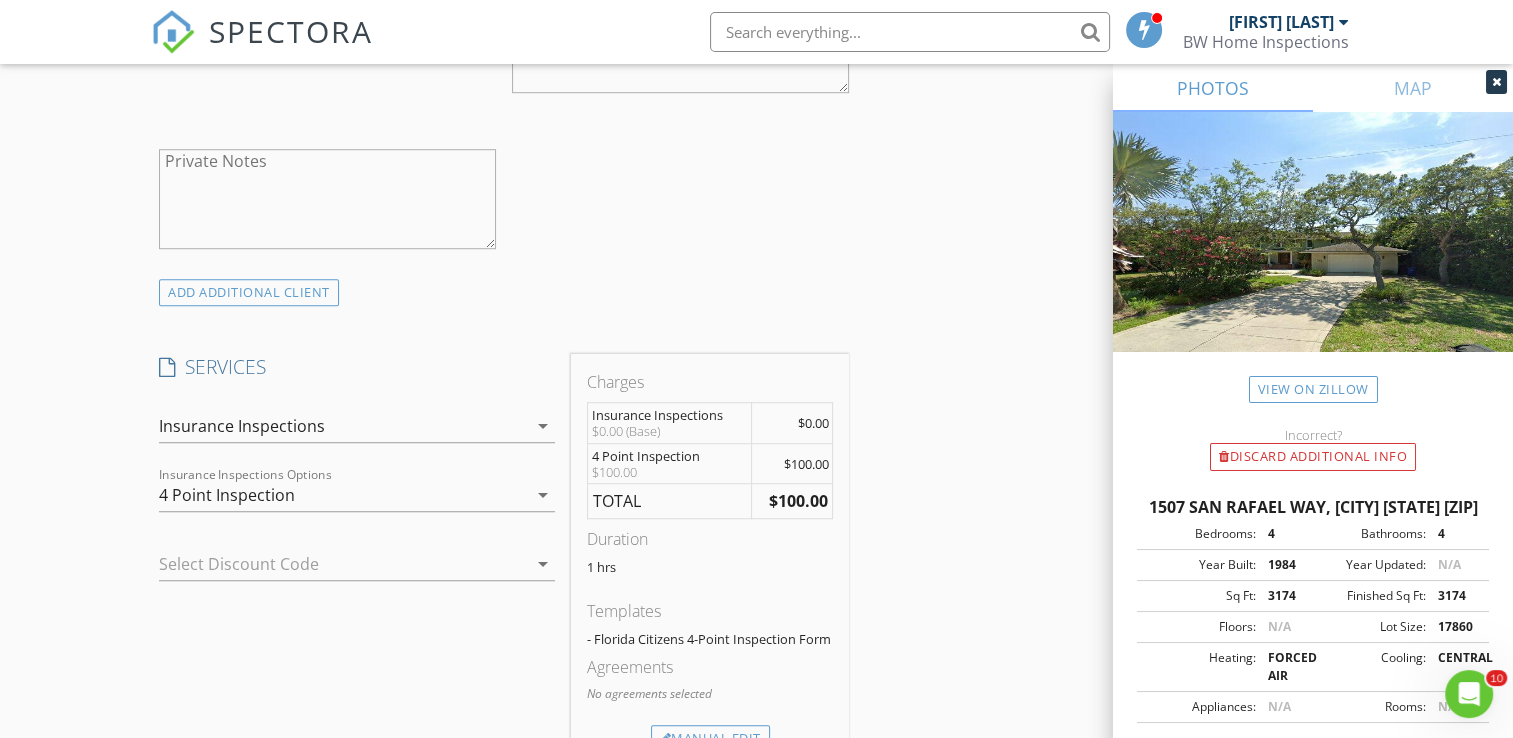 click at bounding box center (329, 564) 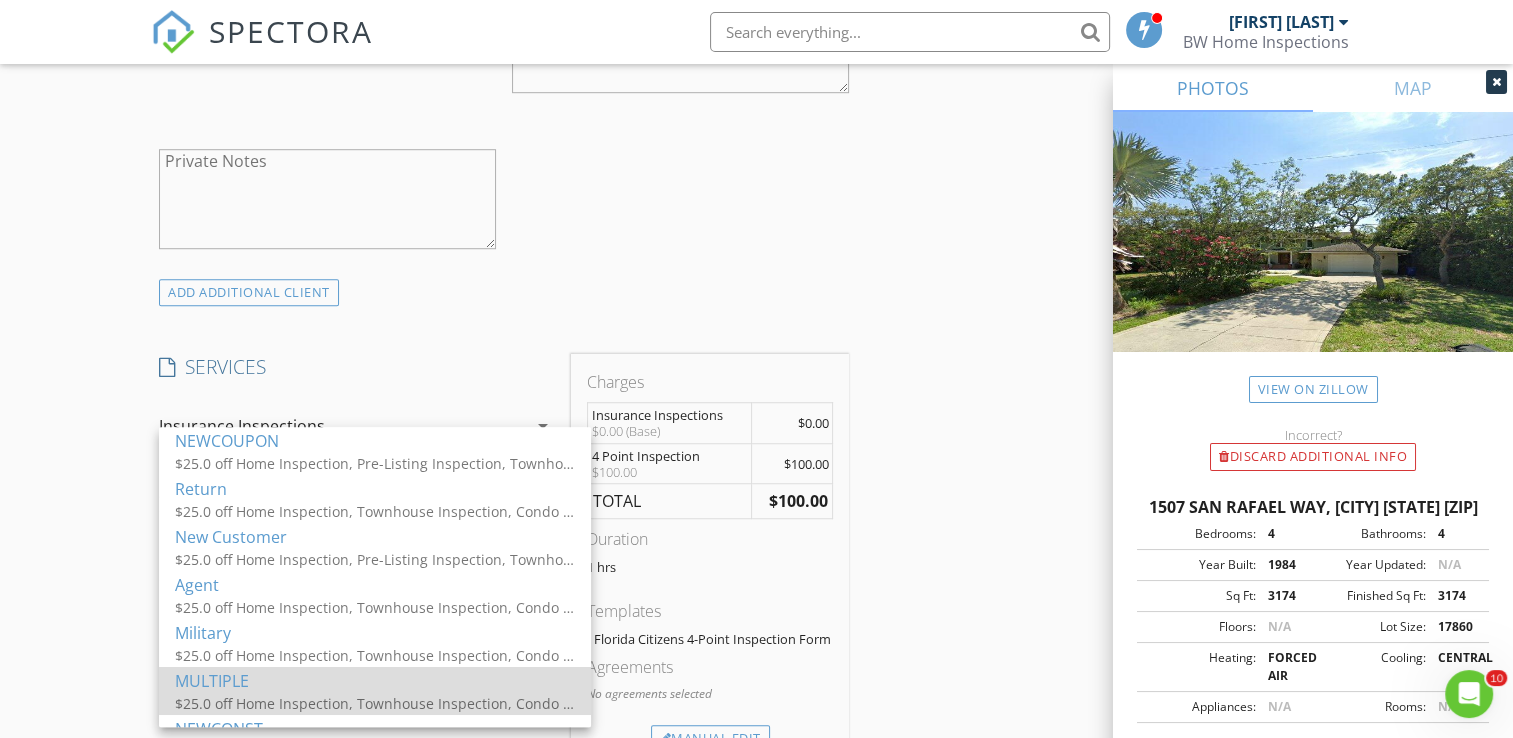 click on "MULTIPLE" at bounding box center [375, 680] 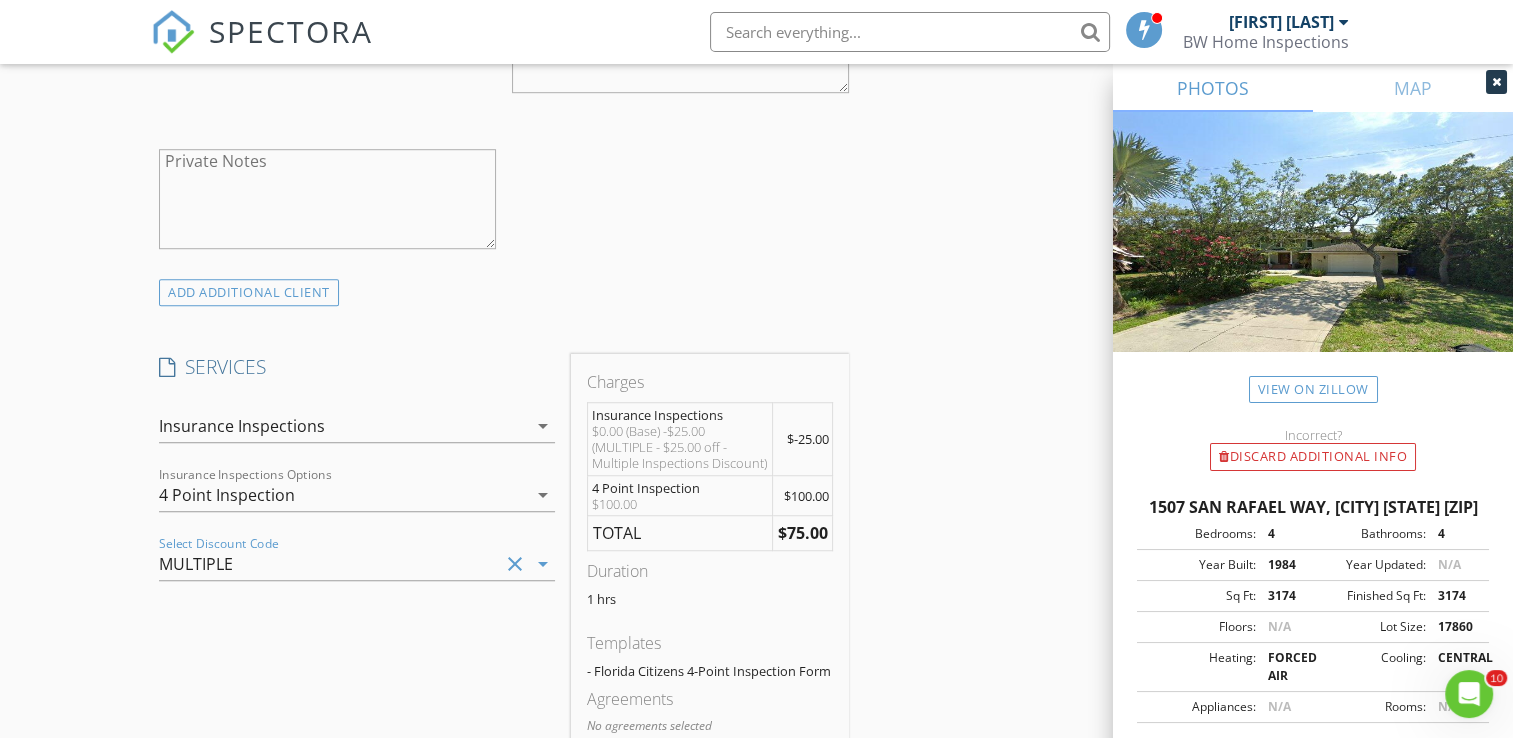click on "INSPECTOR(S)
check_box_outline_blank   Bradley Williams     check_box   Jere Pitman   PRIMARY   Jere Pitman arrow_drop_down   check_box_outline_blank Jere Pitman specifically requested
Date/Time
08/04/2025 1:00 PM
Location
Address Search       Address 1507 San Rafael Way   Unit   City St. Augustine   State FL   Zip 32080   County St. Johns     Square Feet 3174   Year Built 1984   Foundation arrow_drop_down     Jere Pitman     44.8 miles     (an hour)
client
check_box Enable Client CC email for this inspection   Client Search     check_box_outline_blank Client is a Company/Organization     First Name Rachel   Last Name Pytlak   Email rrobshaw@mac.com   CC Email   Phone 415-298-7363           Notes   Private Notes
ADD ADDITIONAL client
SERVICES
check_box_outline_blank" at bounding box center (756, 716) 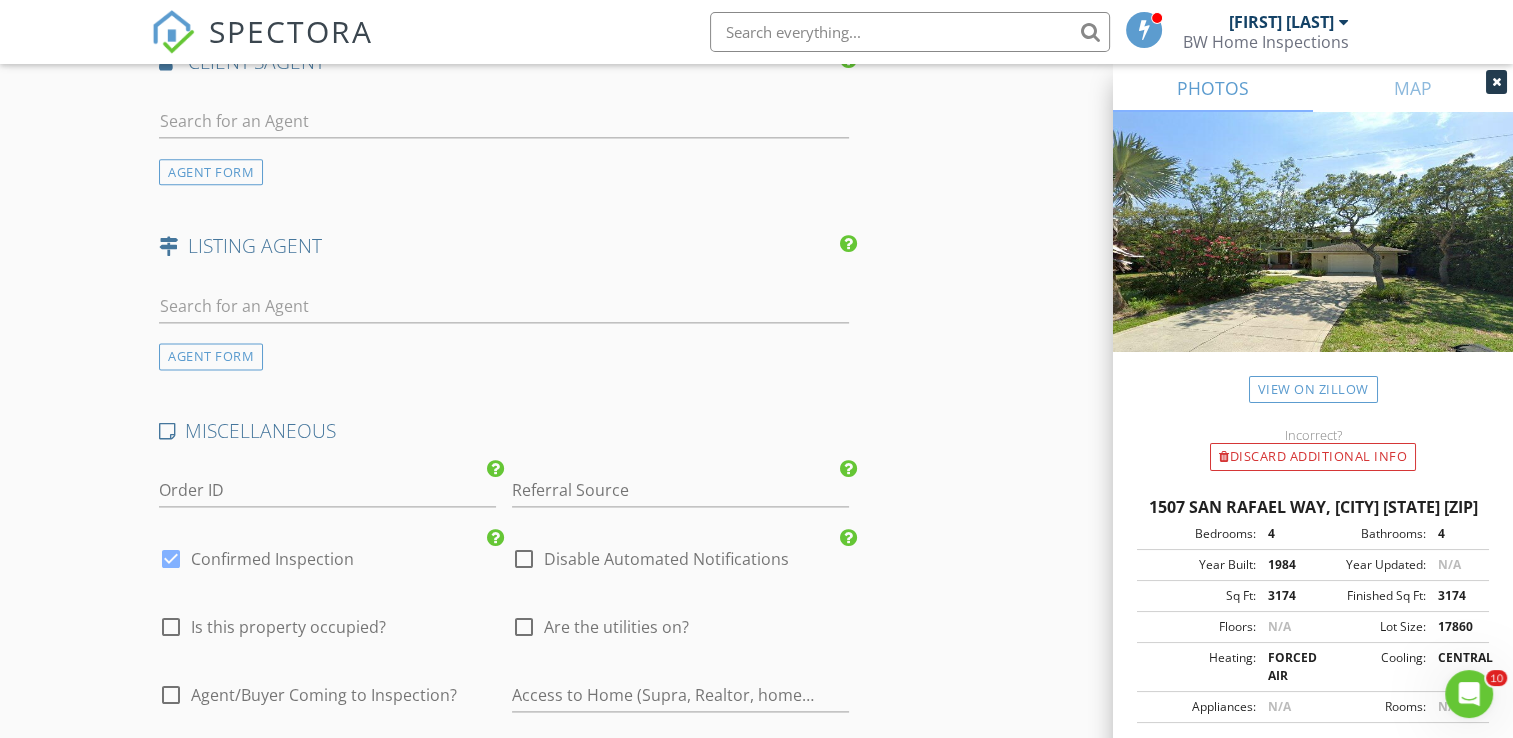 scroll, scrollTop: 2555, scrollLeft: 0, axis: vertical 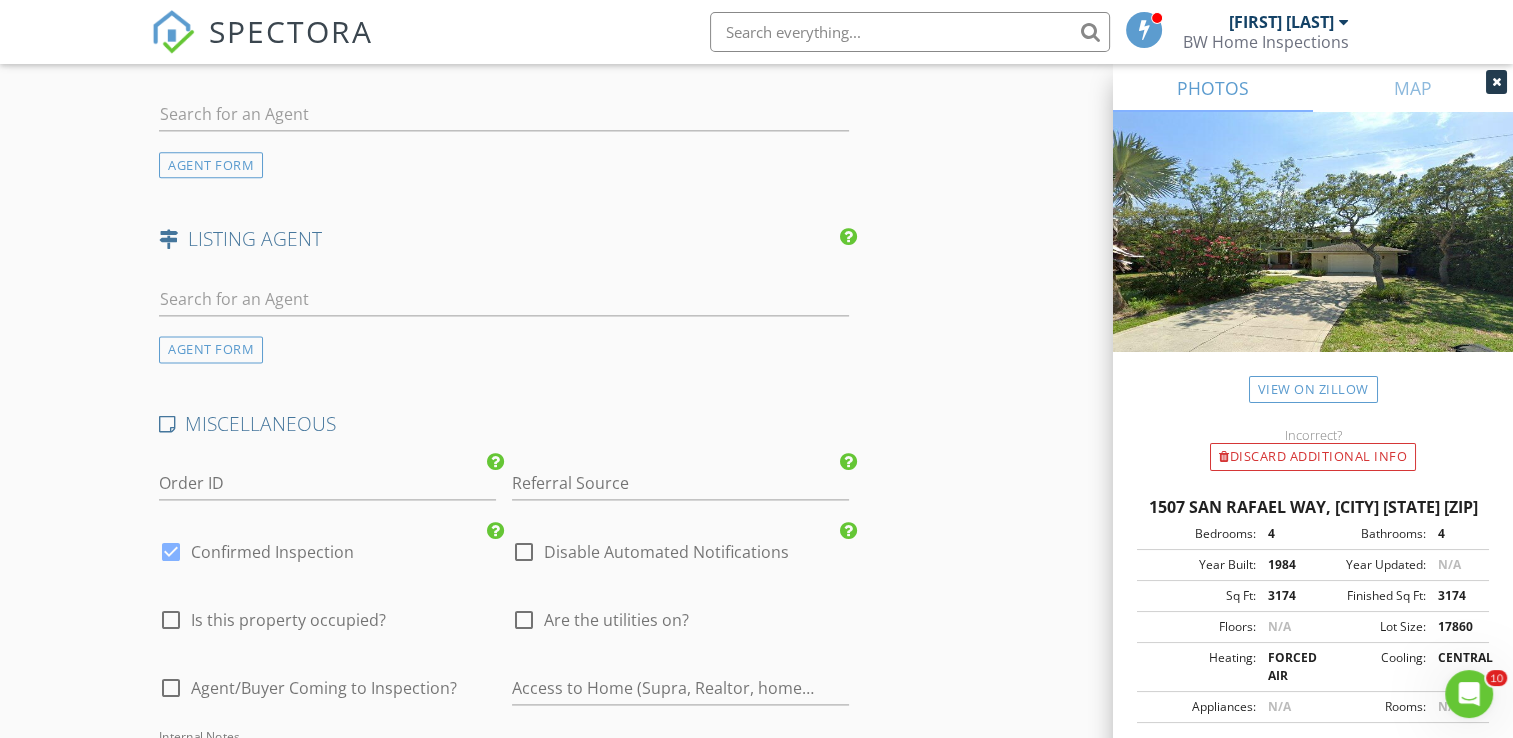 click at bounding box center [524, 620] 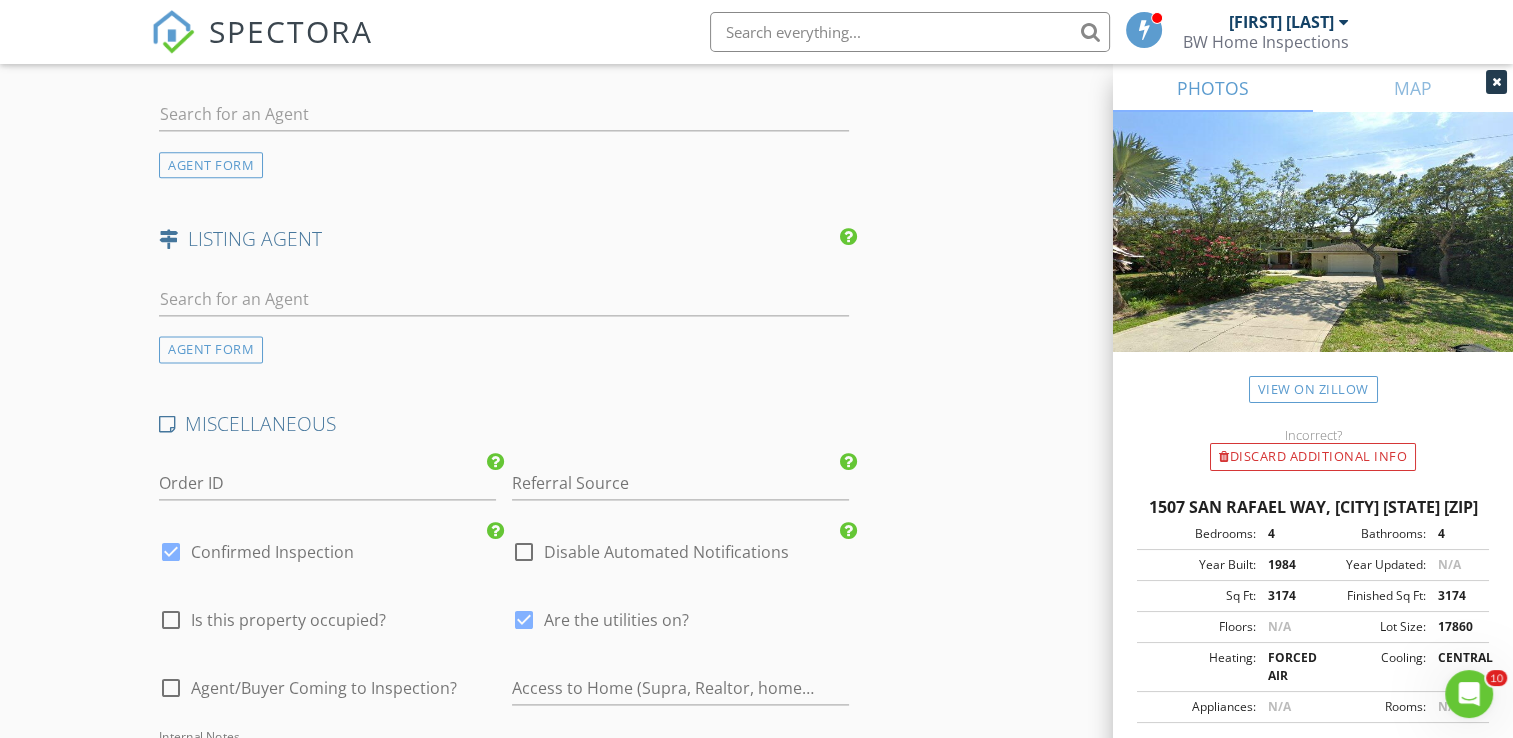 click on "Is this property occupied?" at bounding box center [288, 620] 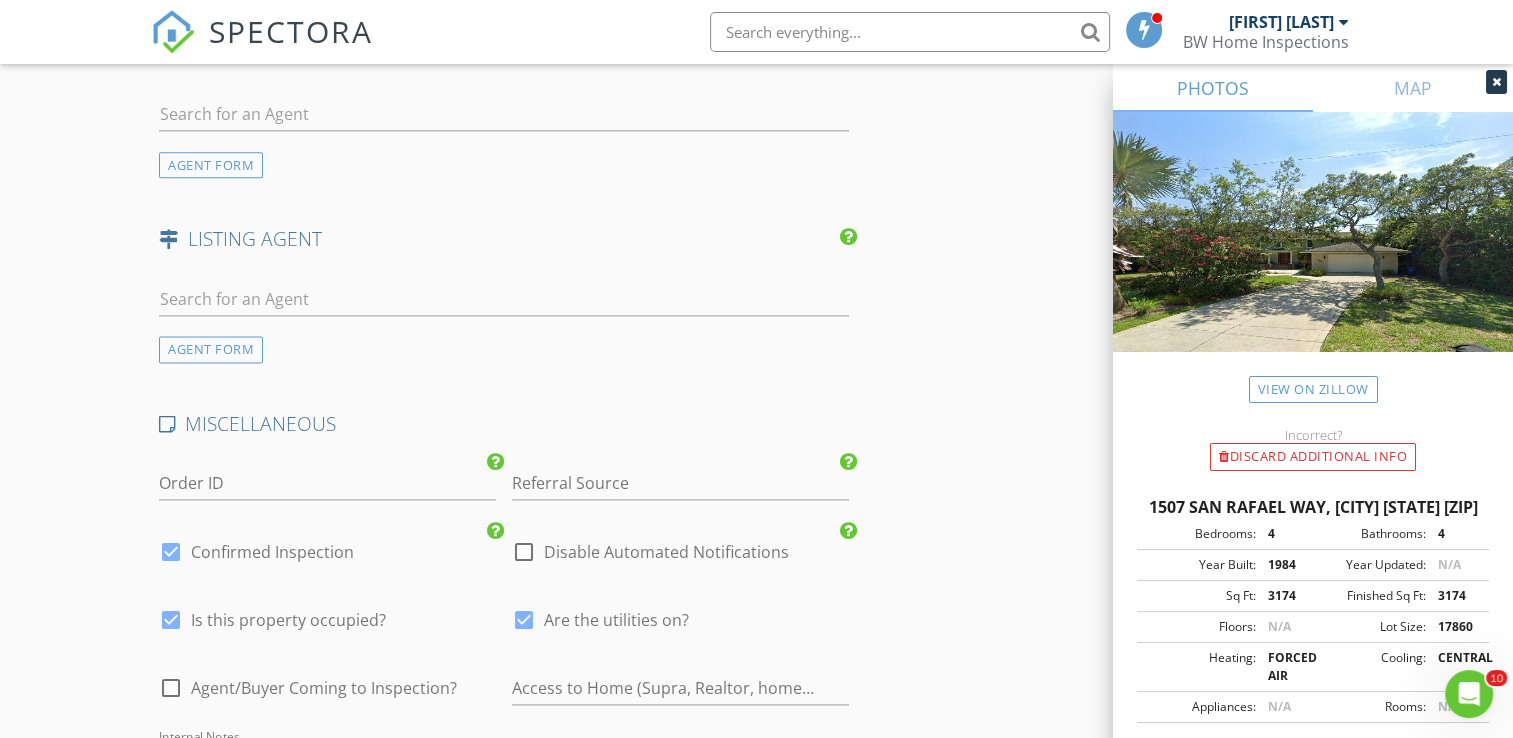 click on "check_box_outline_blank   Agent/Buyer Coming to Inspection?" at bounding box center (327, 698) 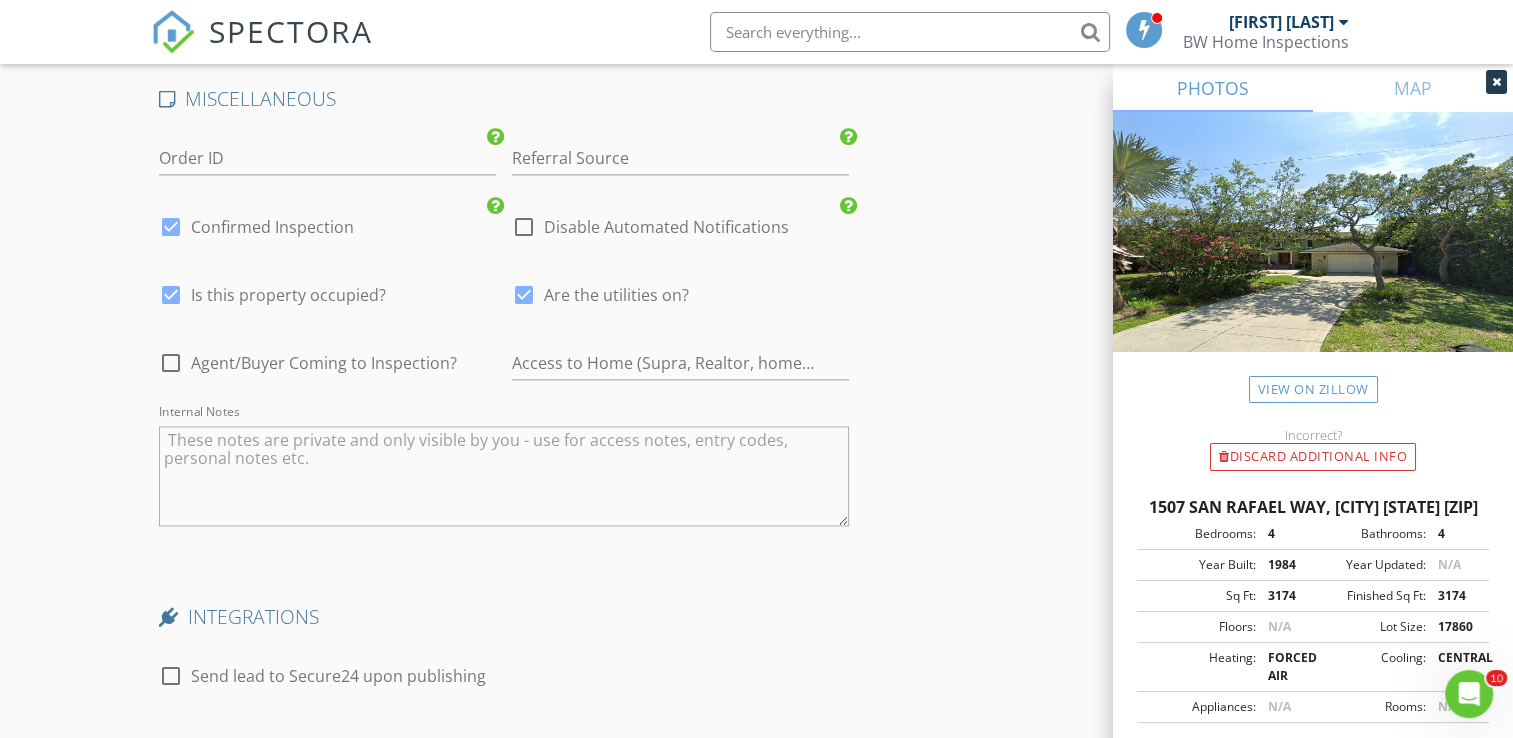 scroll, scrollTop: 3208, scrollLeft: 0, axis: vertical 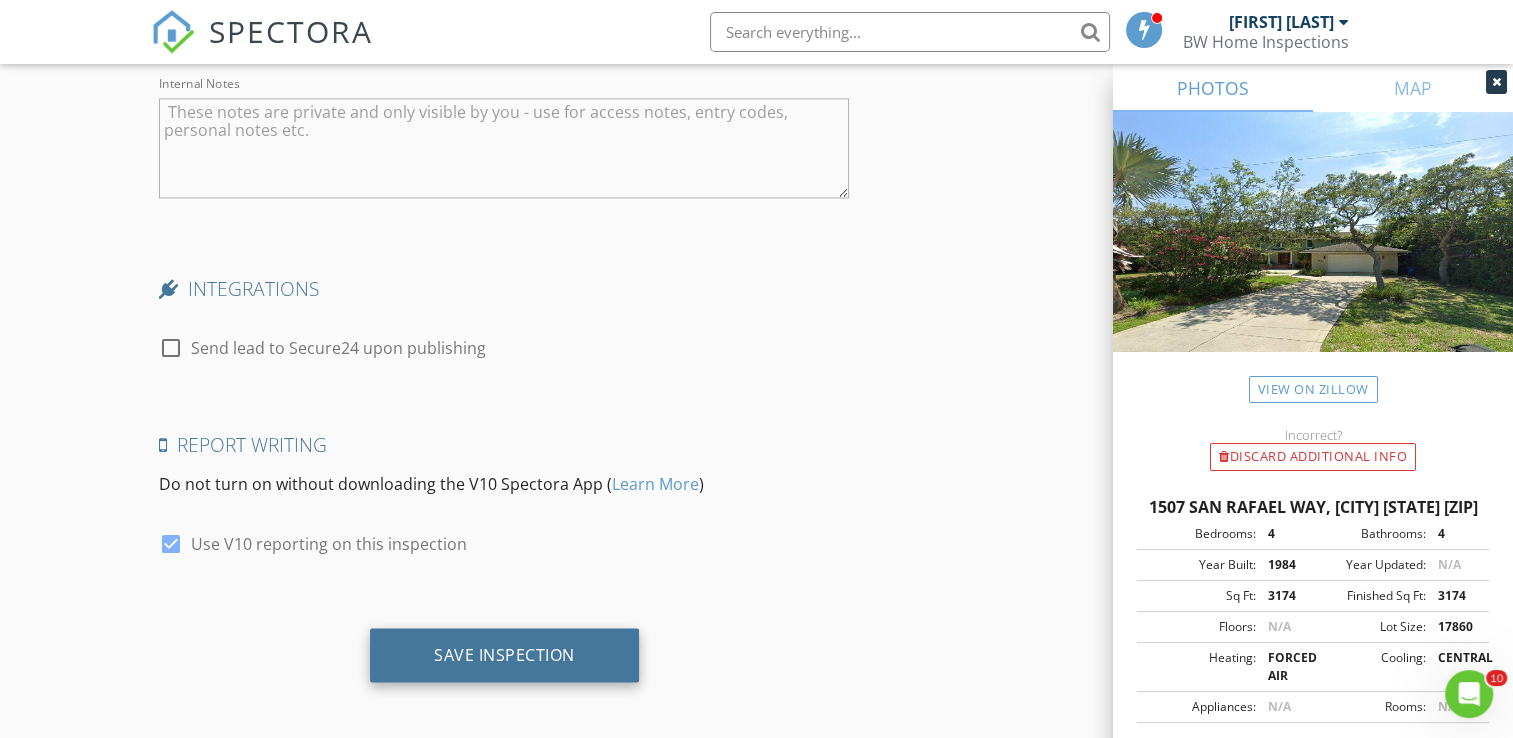 click on "Save Inspection" at bounding box center (504, 654) 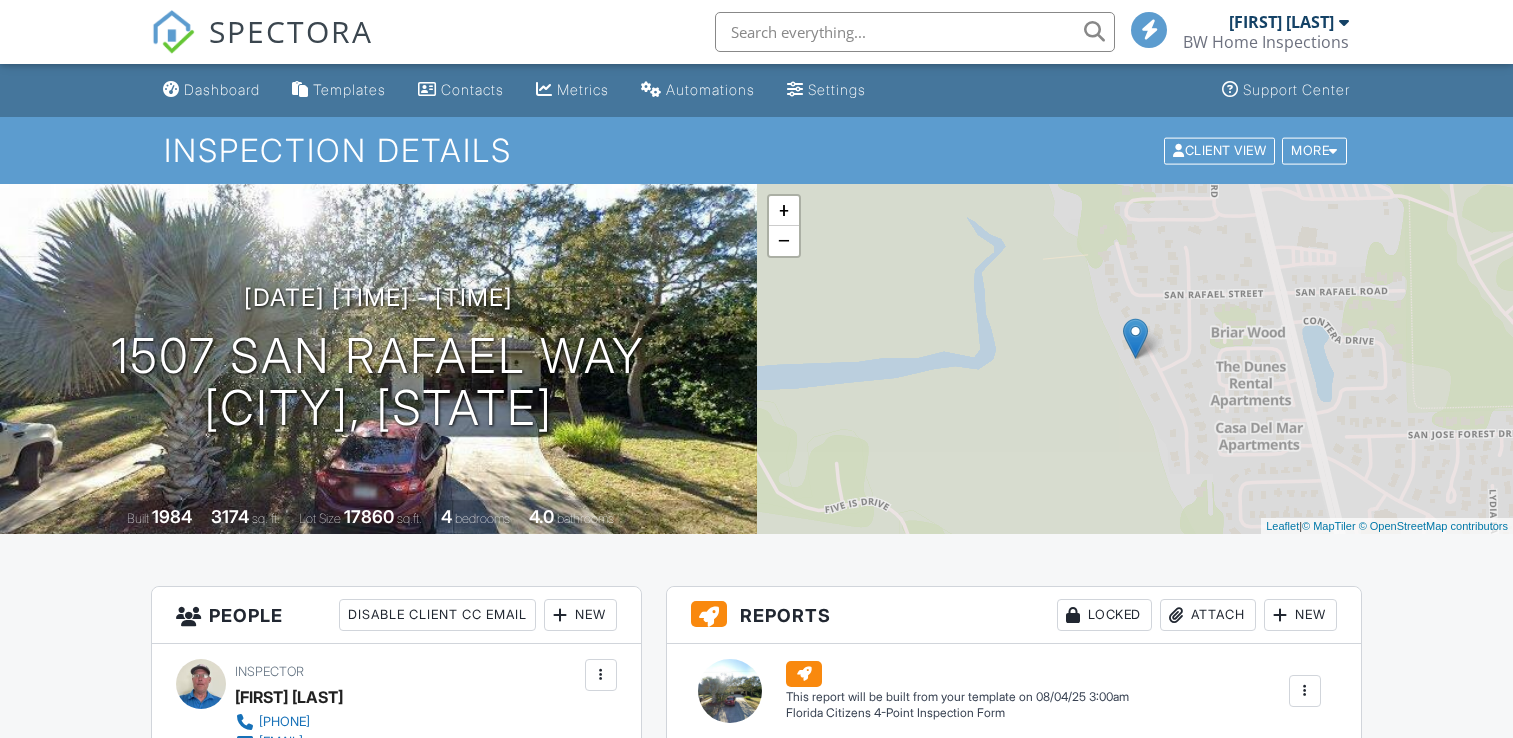 click on "Dashboard" at bounding box center [222, 89] 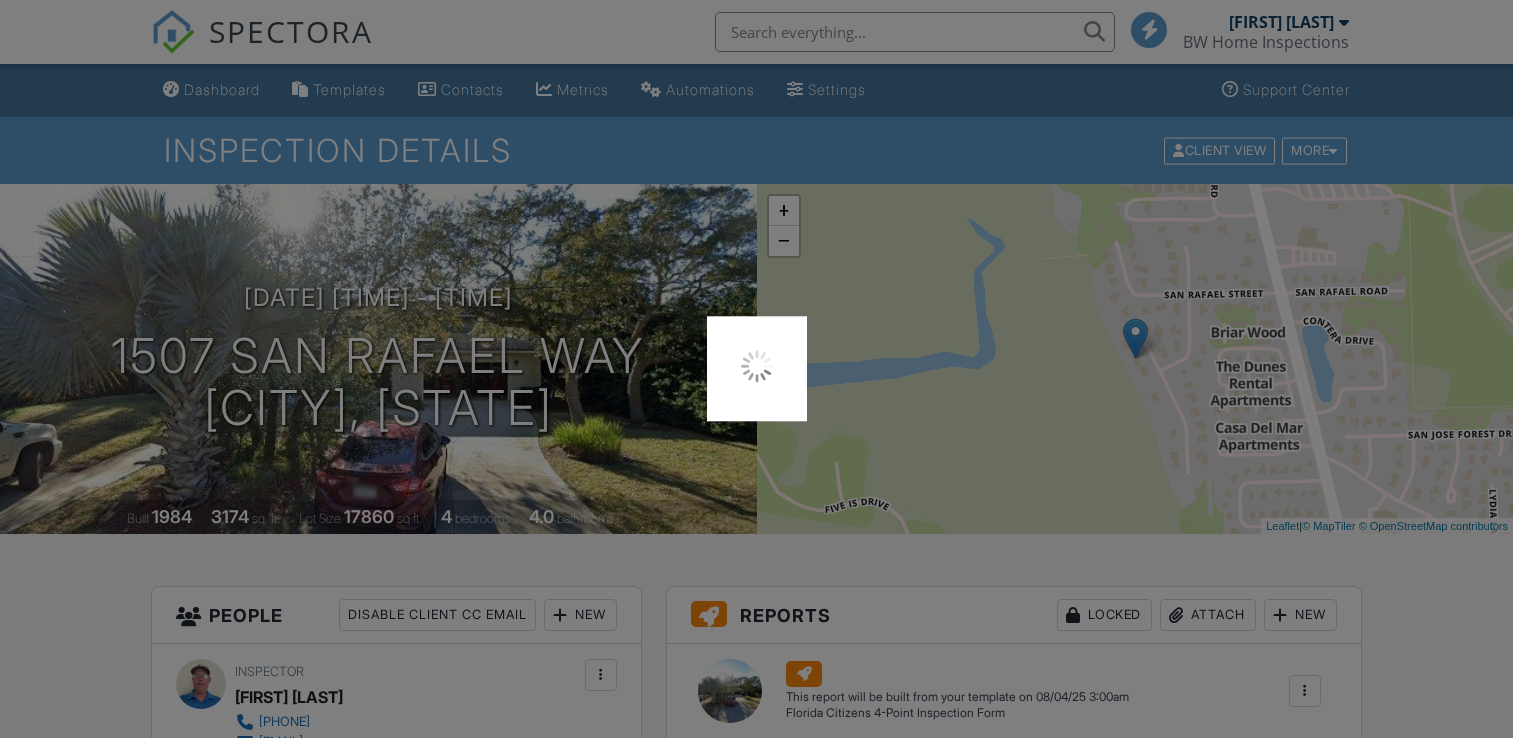 scroll, scrollTop: 0, scrollLeft: 0, axis: both 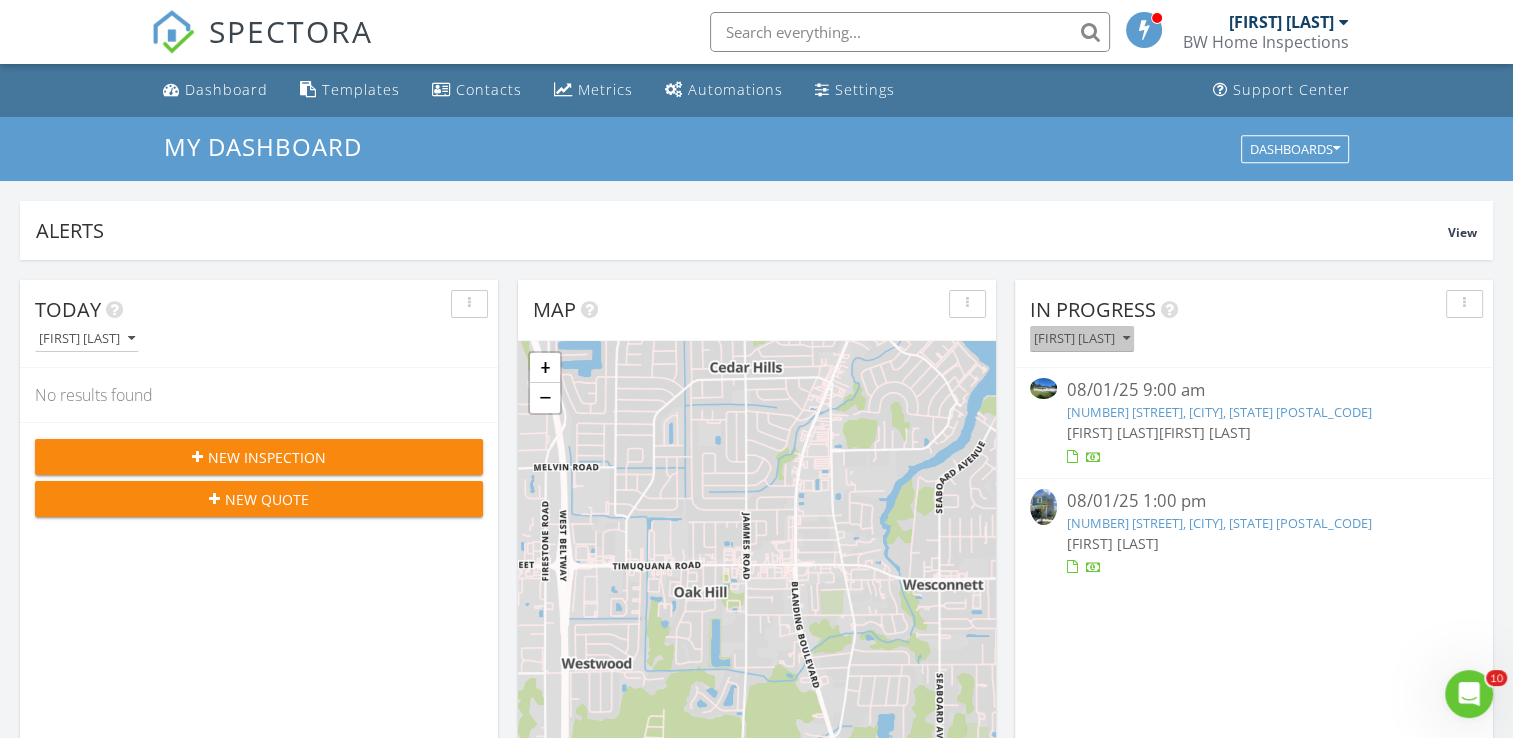 click on "[FIRST] [LAST]" at bounding box center (1082, 339) 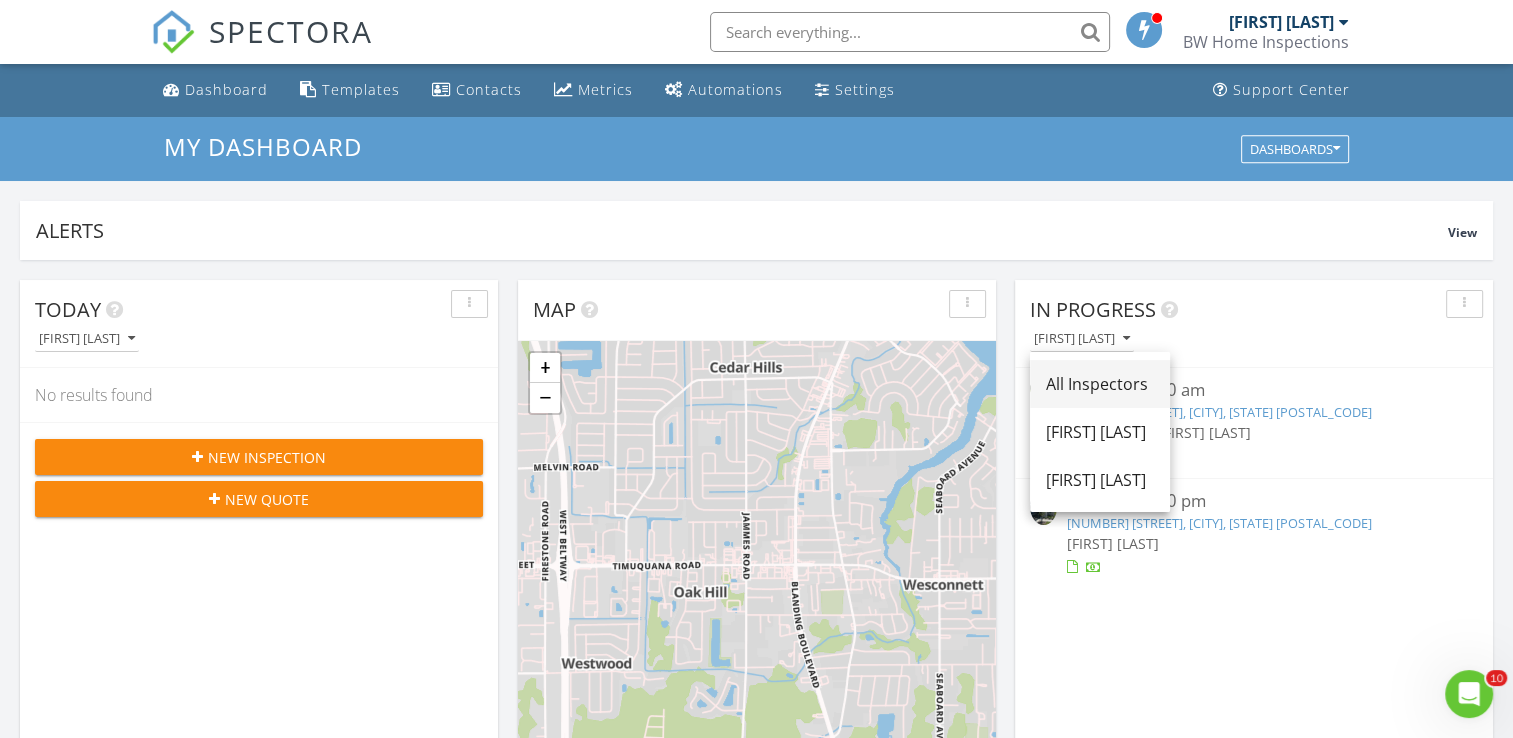 click on "All Inspectors" at bounding box center [1100, 384] 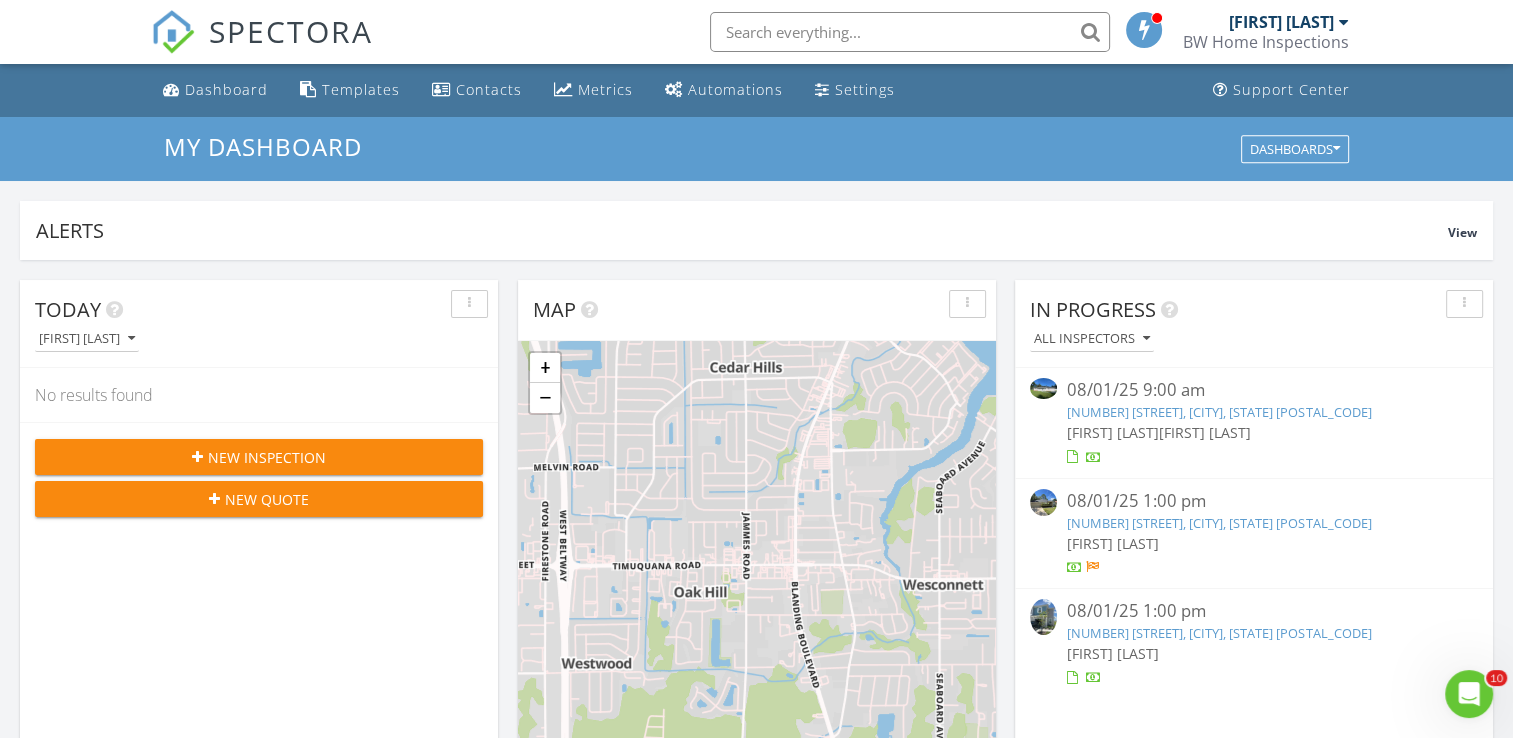 click on "[NUMBER] [STREET], [CITY], [STATE] [POSTAL_CODE]" at bounding box center (1219, 633) 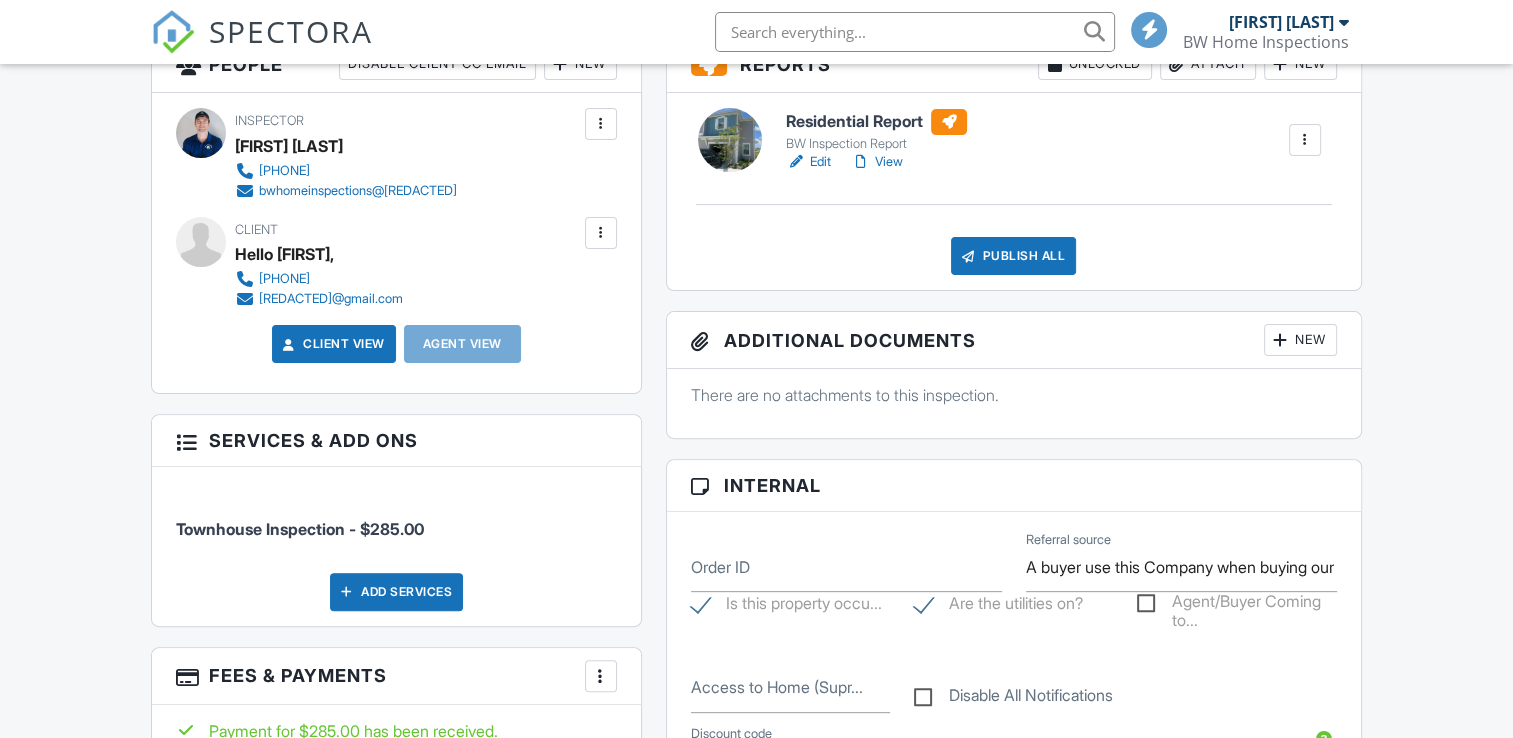 scroll, scrollTop: 516, scrollLeft: 0, axis: vertical 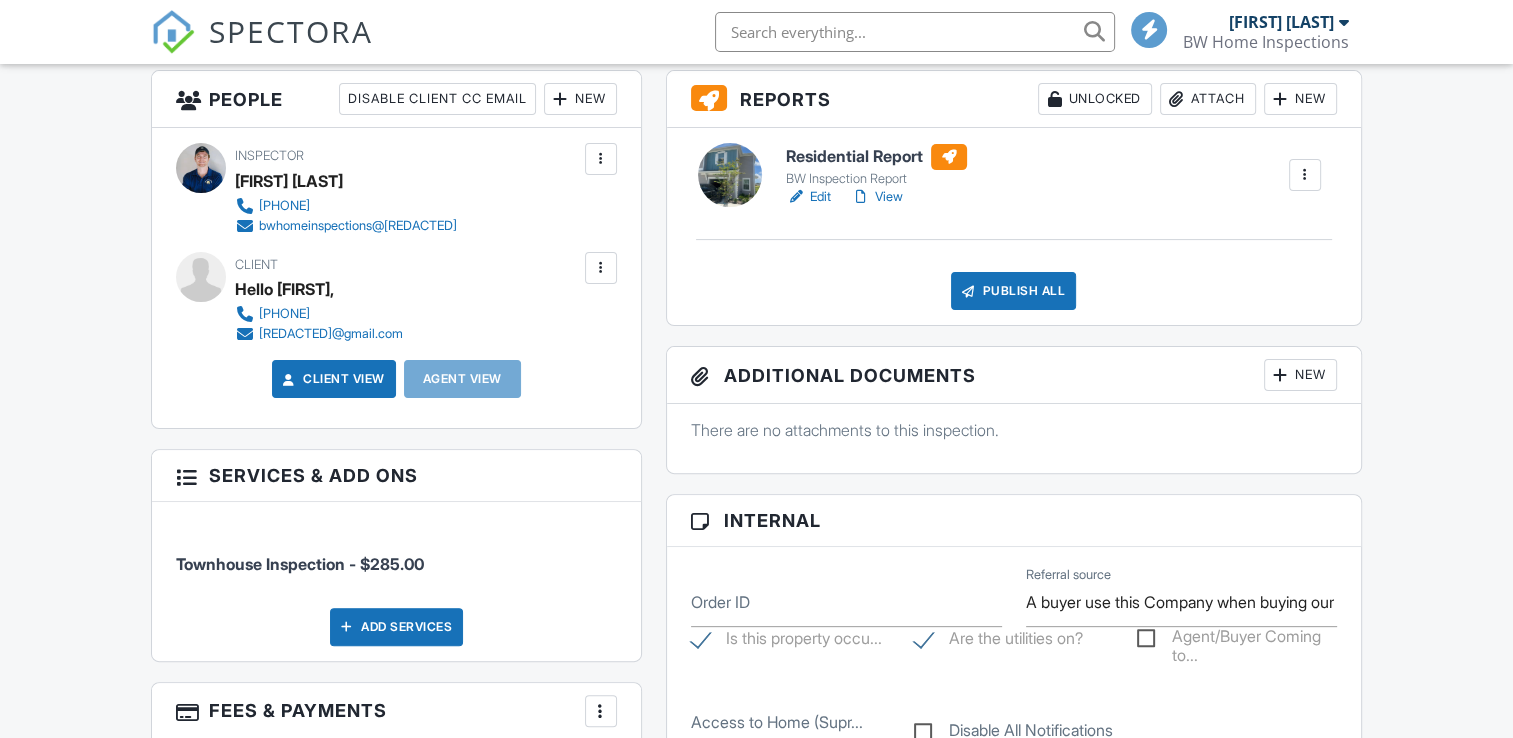 click on "Edit" at bounding box center [808, 197] 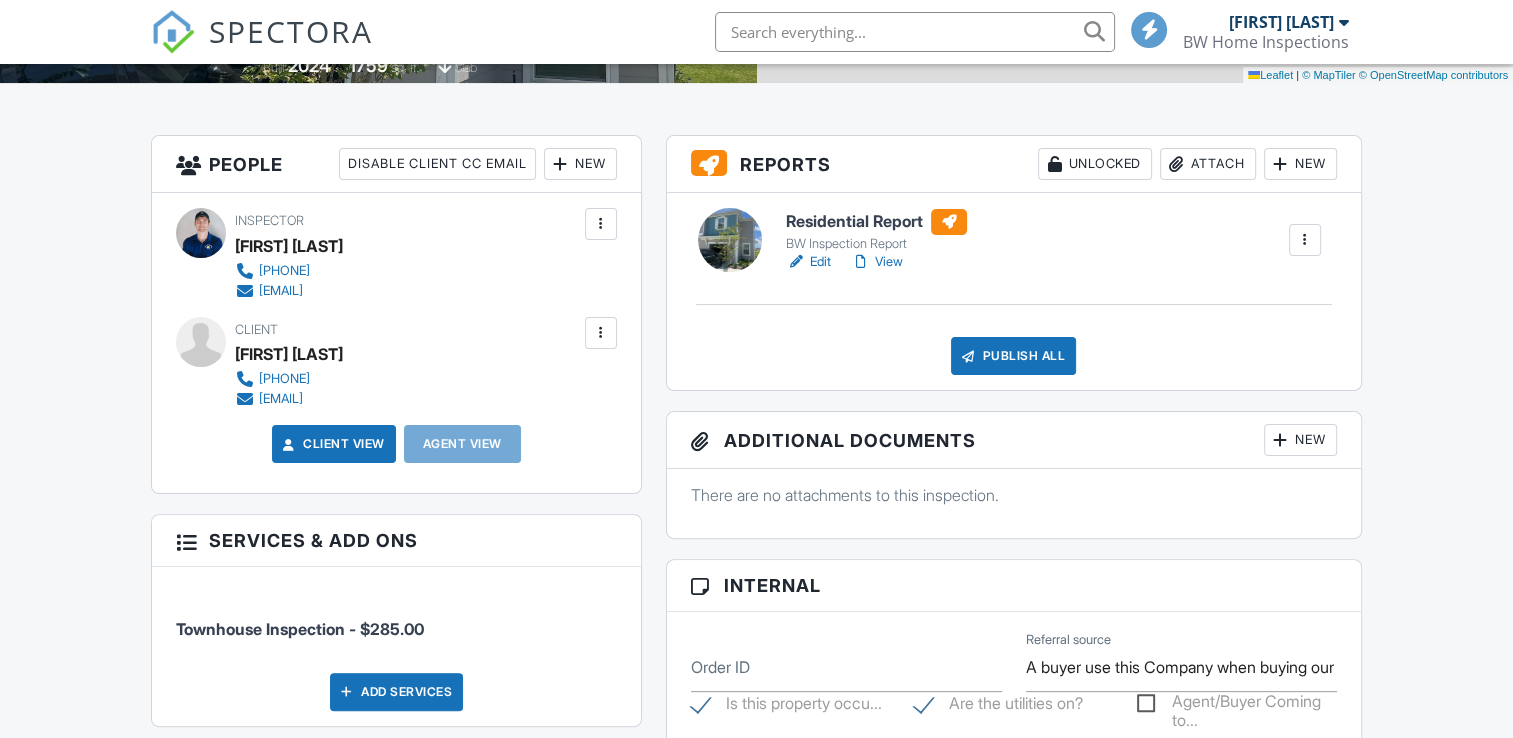 scroll, scrollTop: 451, scrollLeft: 0, axis: vertical 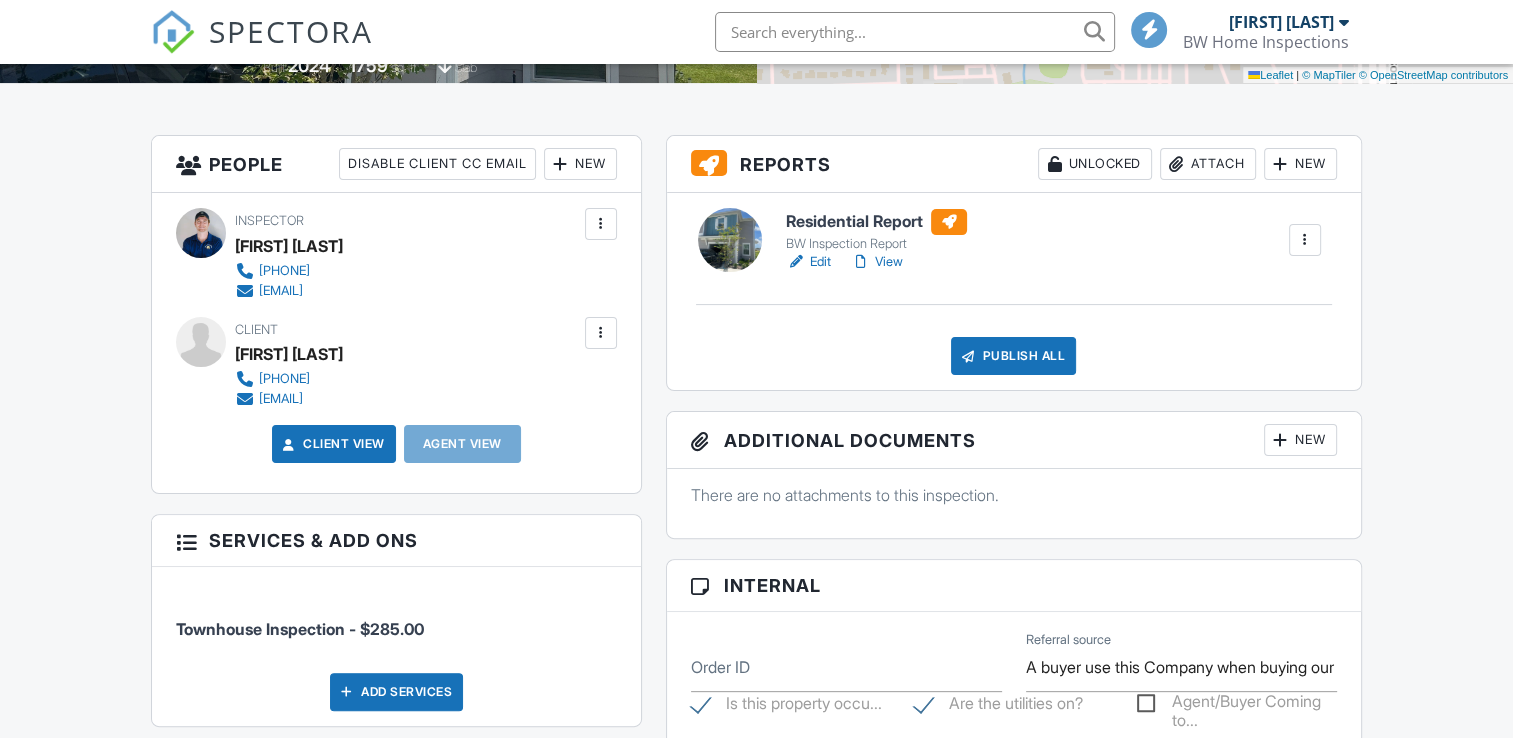click on "Residential Report
BW Inspection Report
Edit
View
Quick Publish
Copy
Delete
Publish All
Checking report completion" at bounding box center [1014, 291] 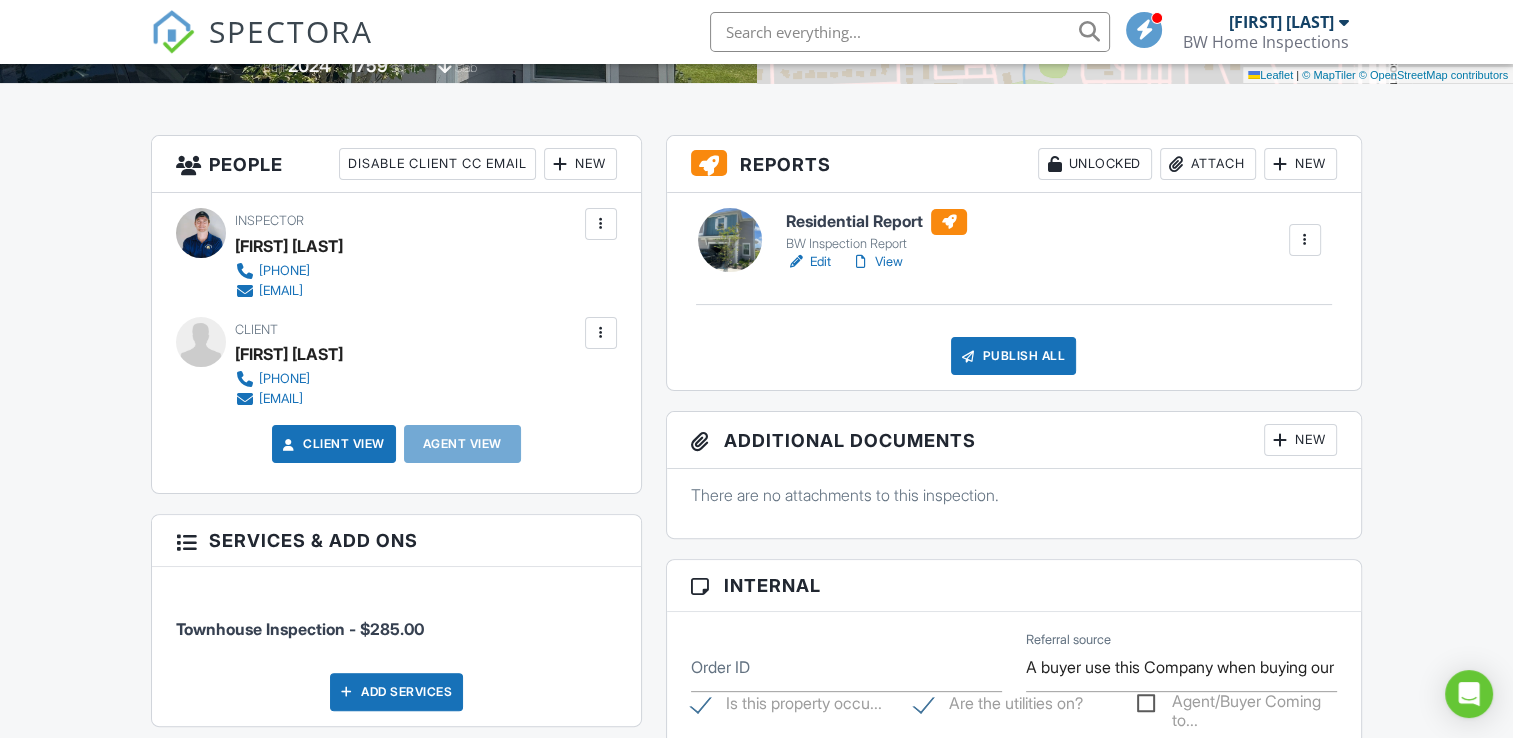 click on "View" at bounding box center (877, 262) 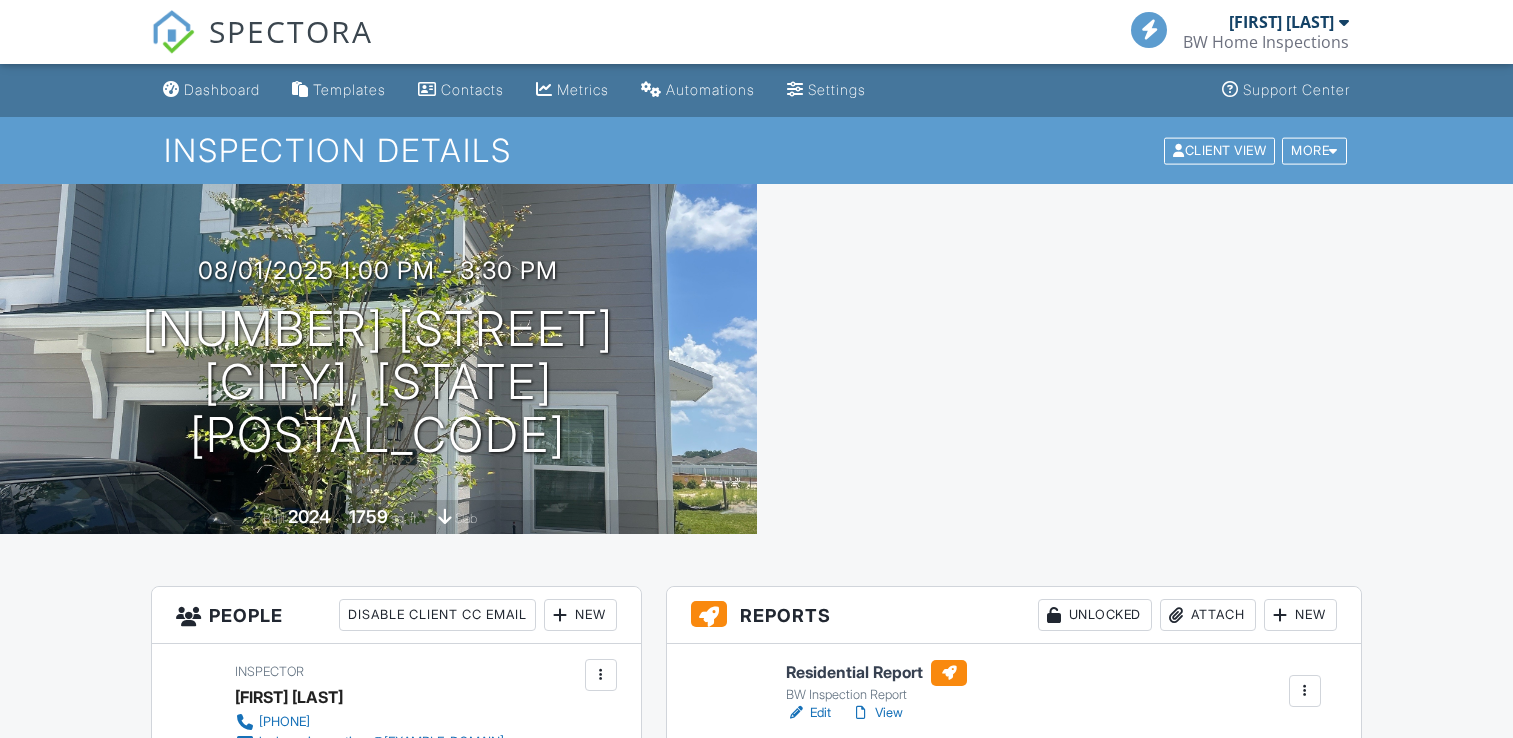 scroll, scrollTop: 316, scrollLeft: 0, axis: vertical 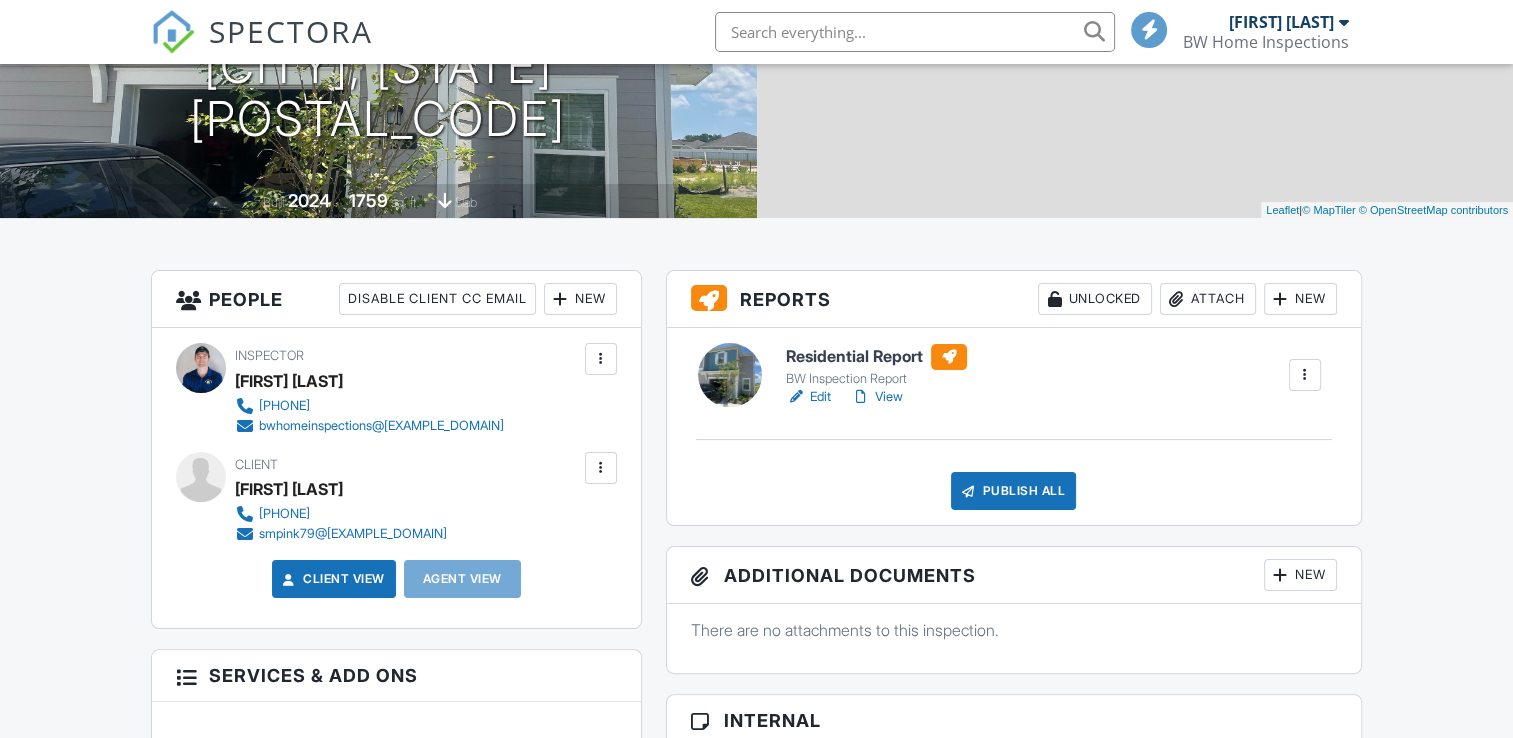 click on "Publish All" at bounding box center (1013, 491) 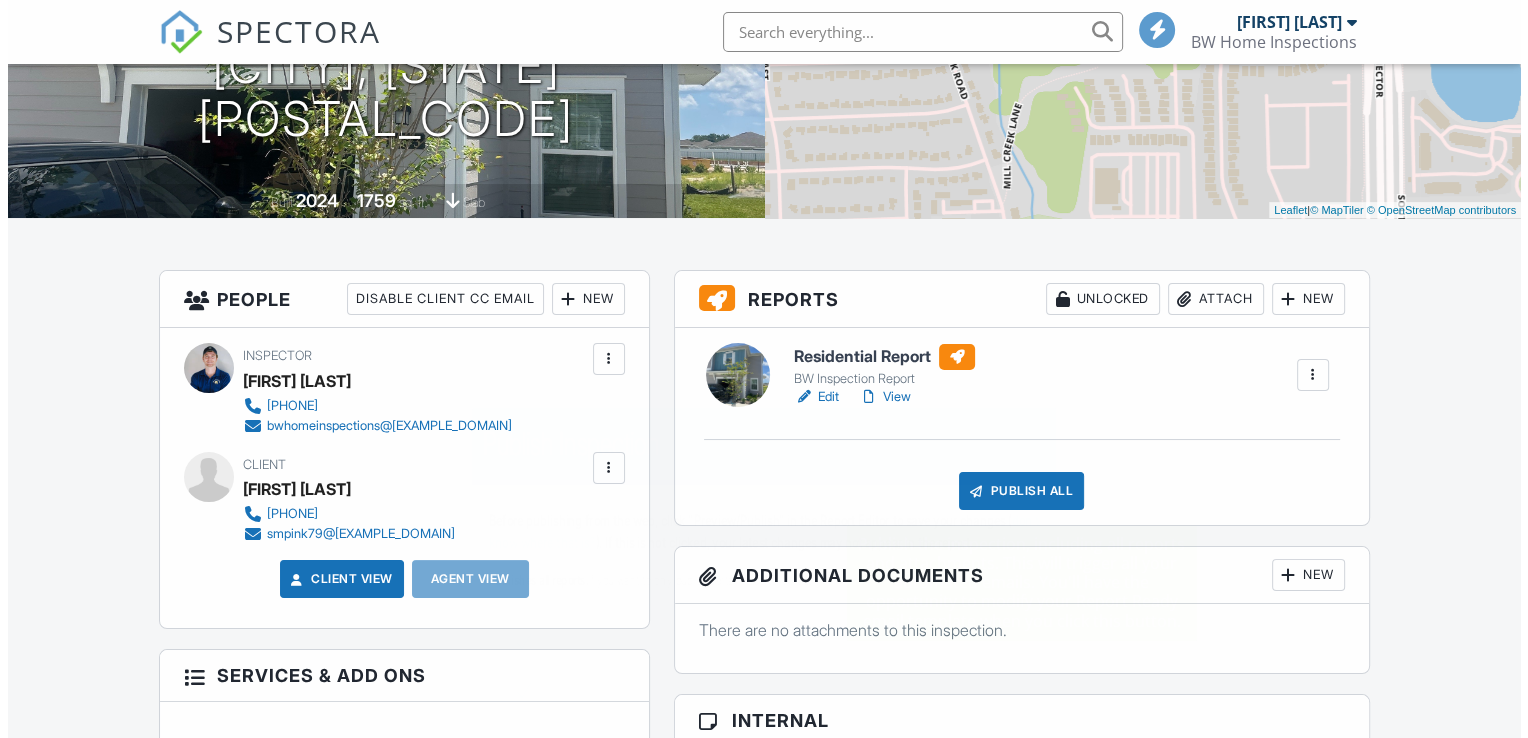 scroll, scrollTop: 316, scrollLeft: 0, axis: vertical 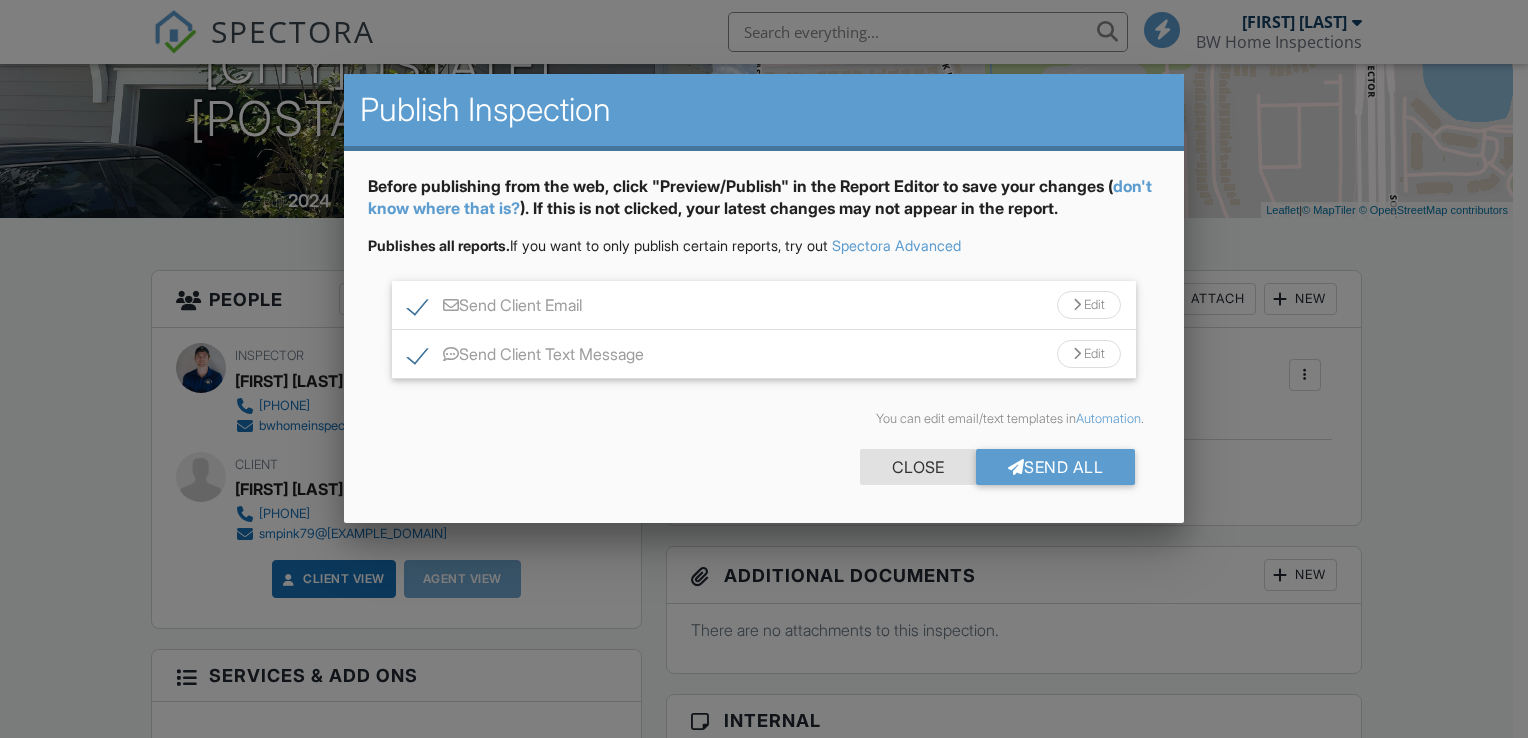 click on "Close" at bounding box center [918, 467] 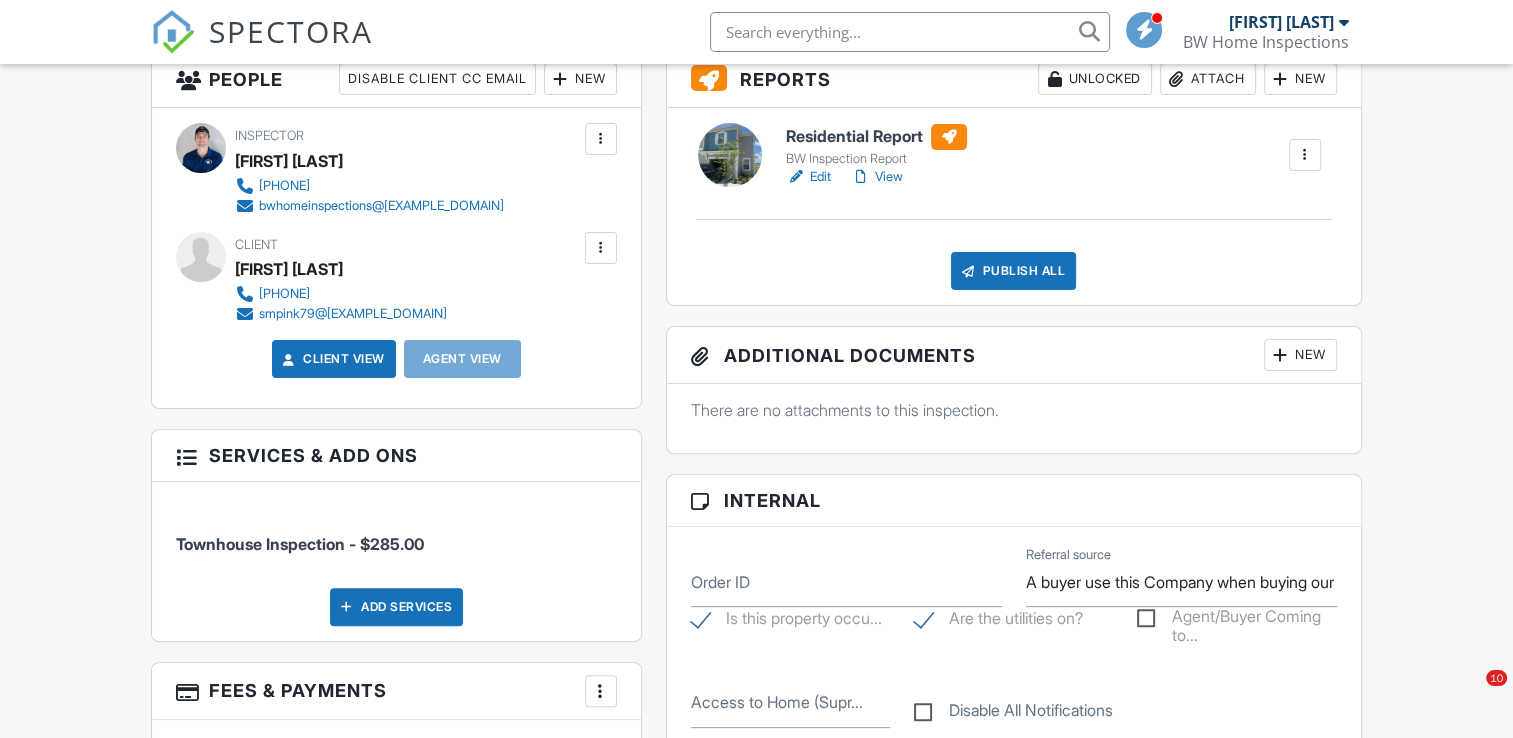 scroll, scrollTop: 1224, scrollLeft: 0, axis: vertical 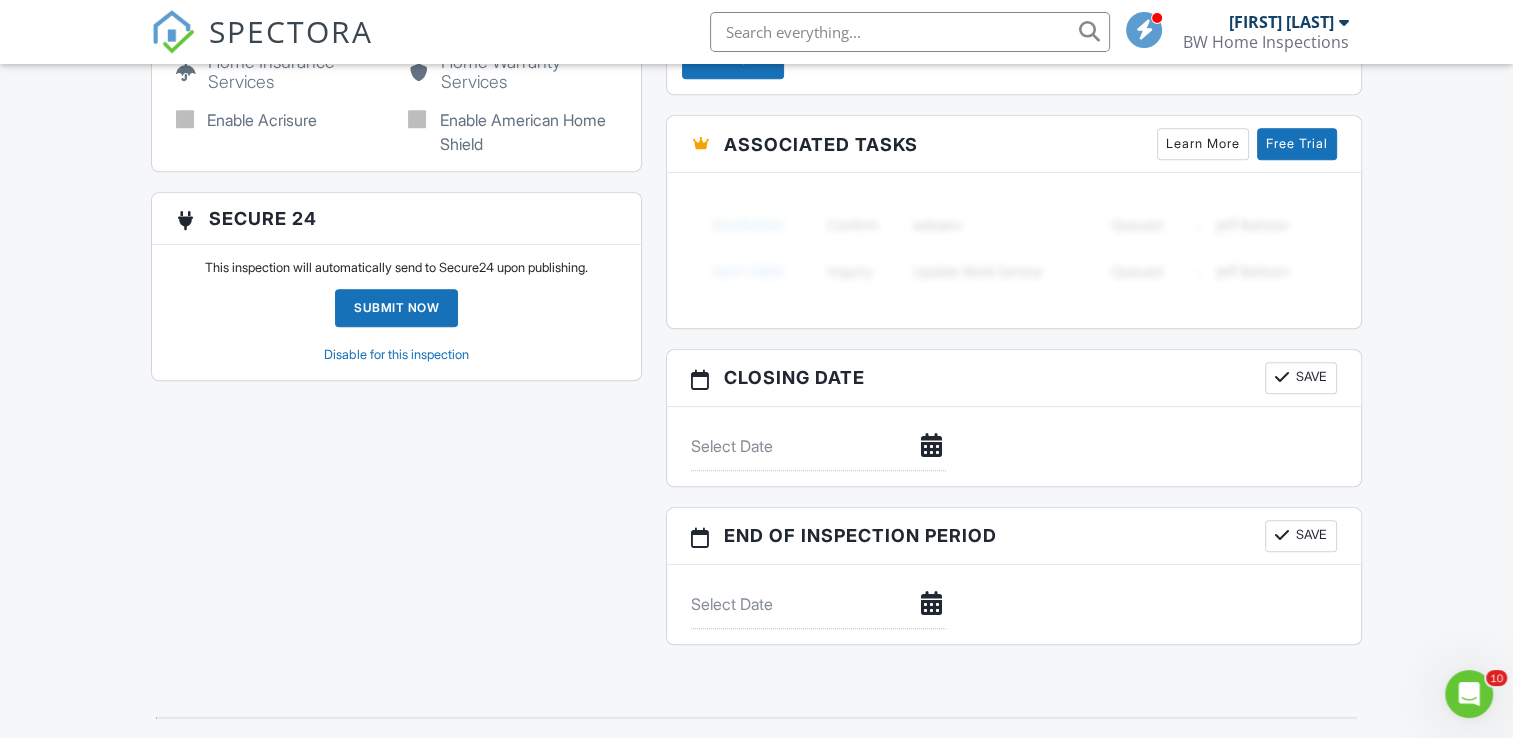 click on "Disable for this inspection" at bounding box center [396, 354] 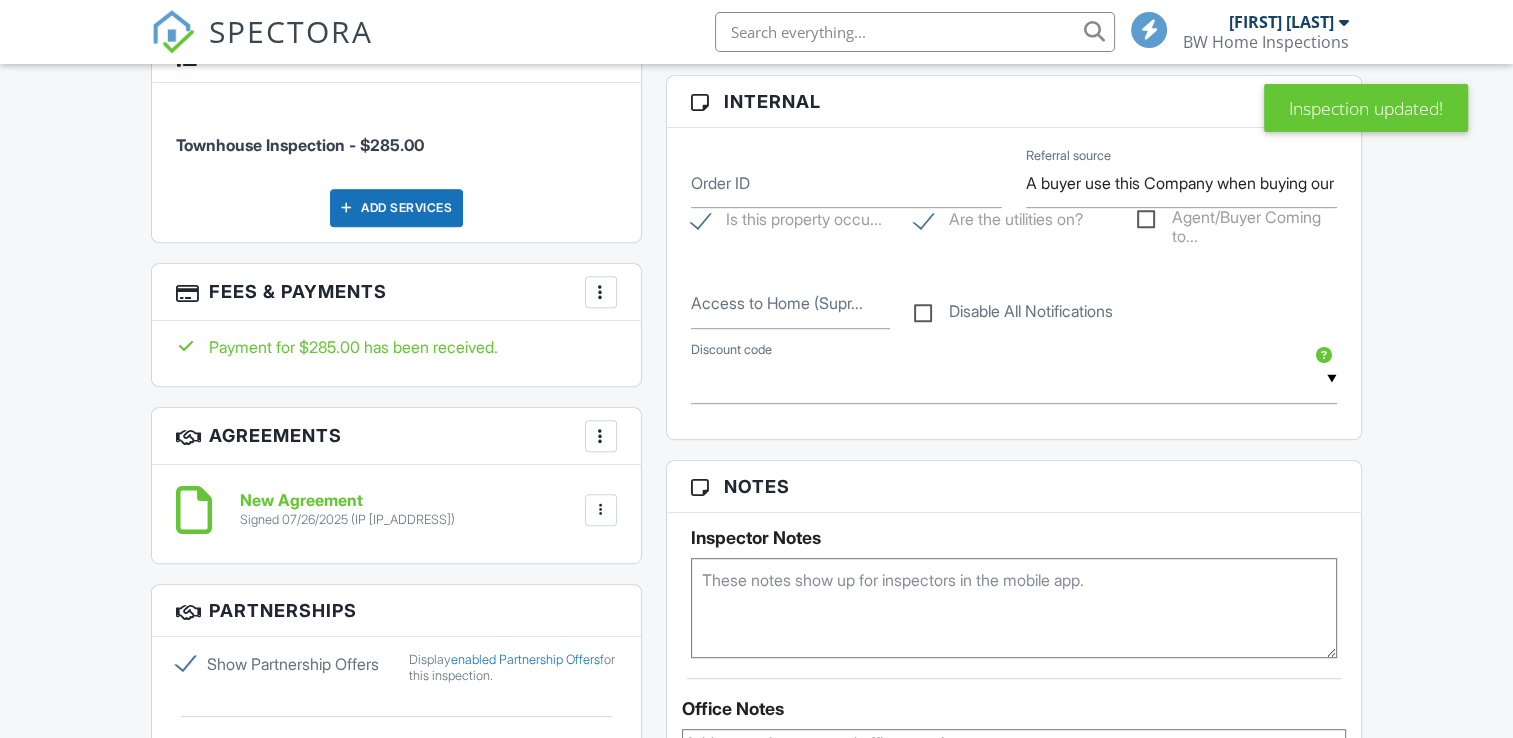 scroll, scrollTop: 622, scrollLeft: 0, axis: vertical 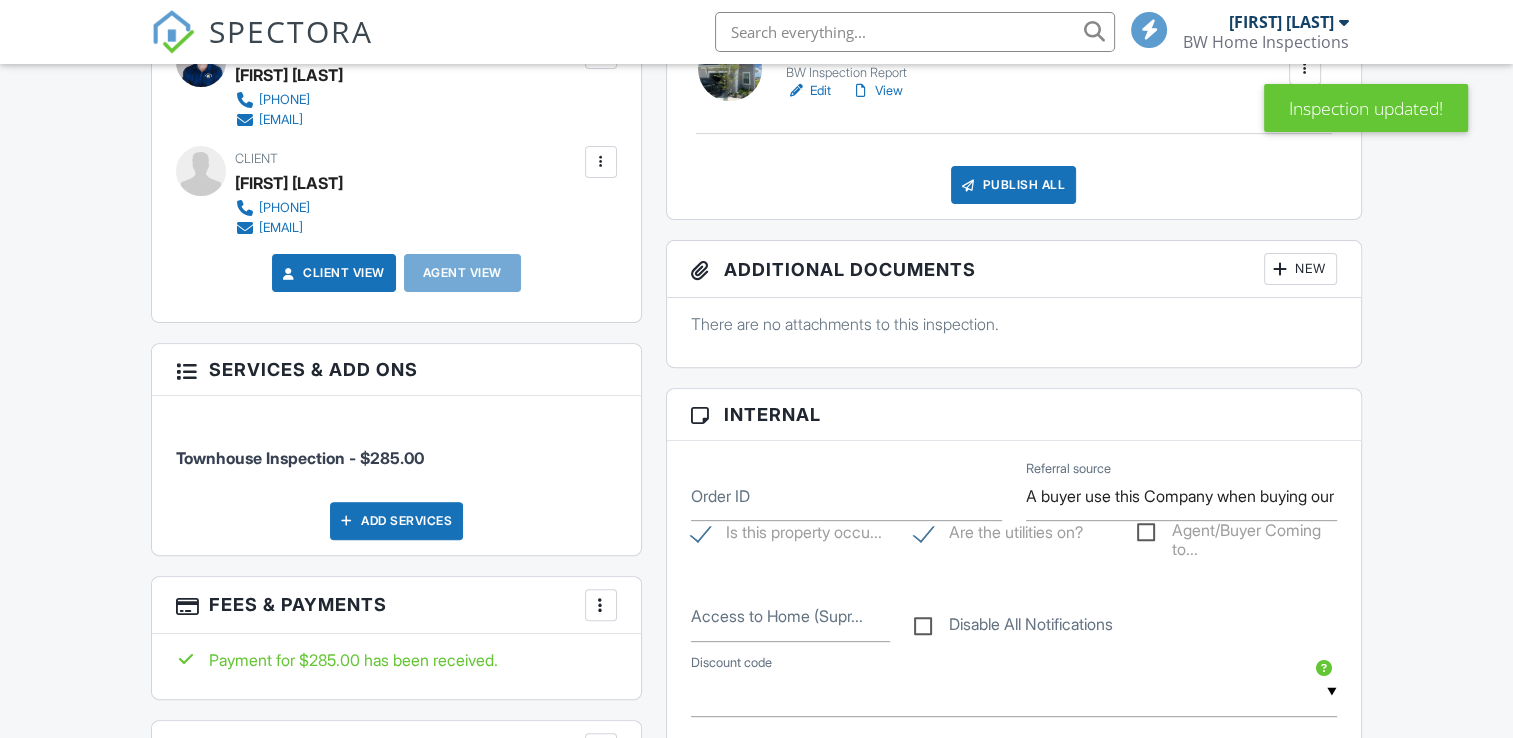 click on "Publish All" at bounding box center (1013, 185) 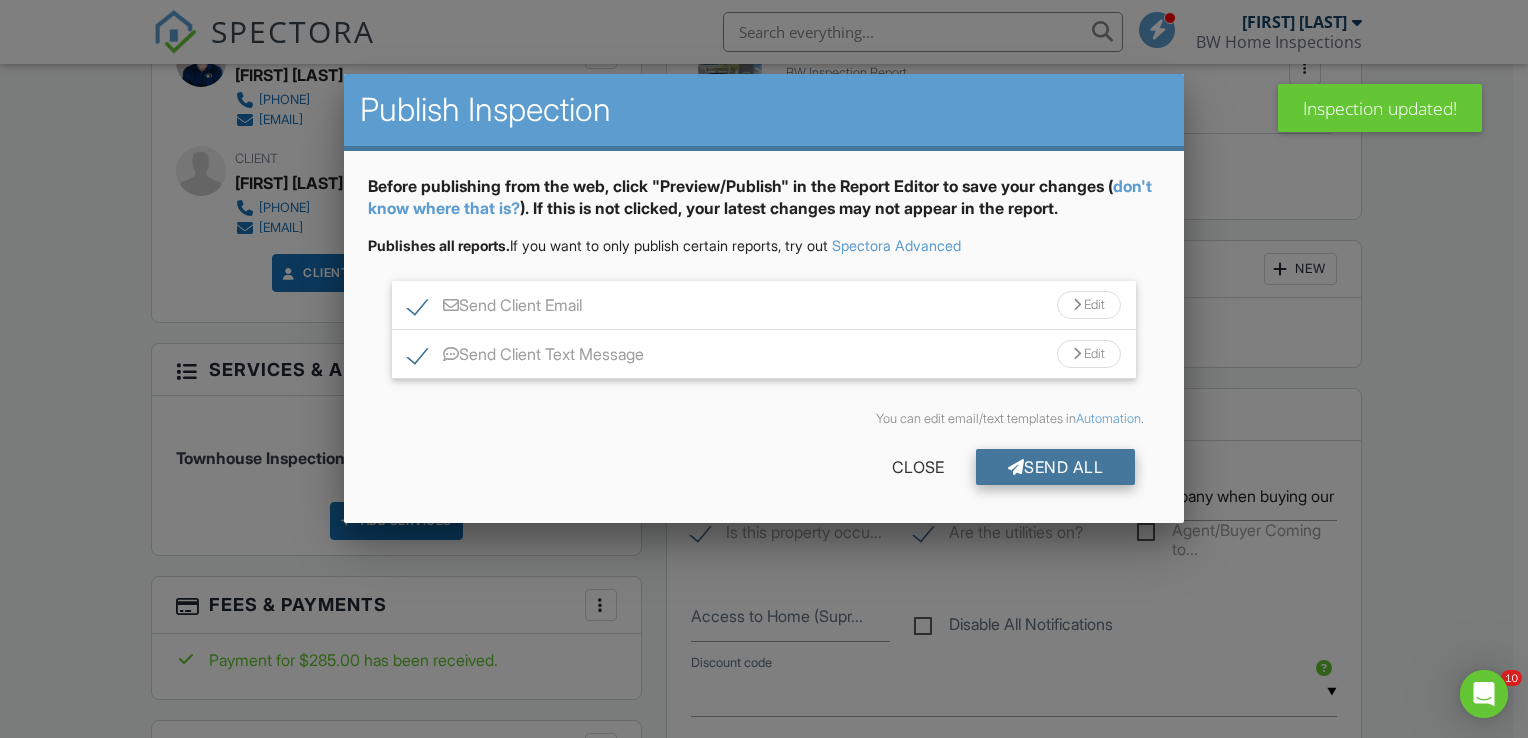 click on "Send All" at bounding box center [1056, 467] 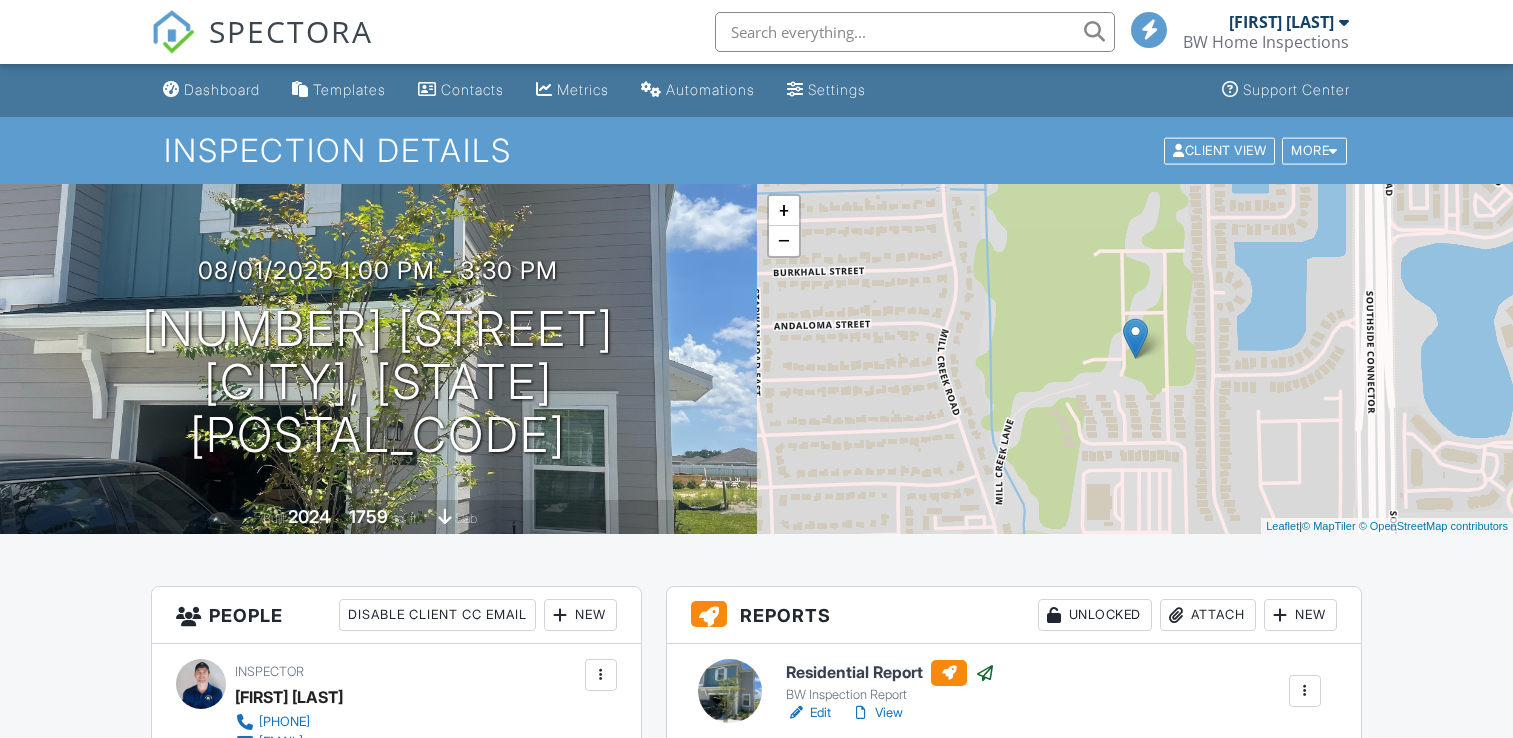 scroll, scrollTop: 0, scrollLeft: 0, axis: both 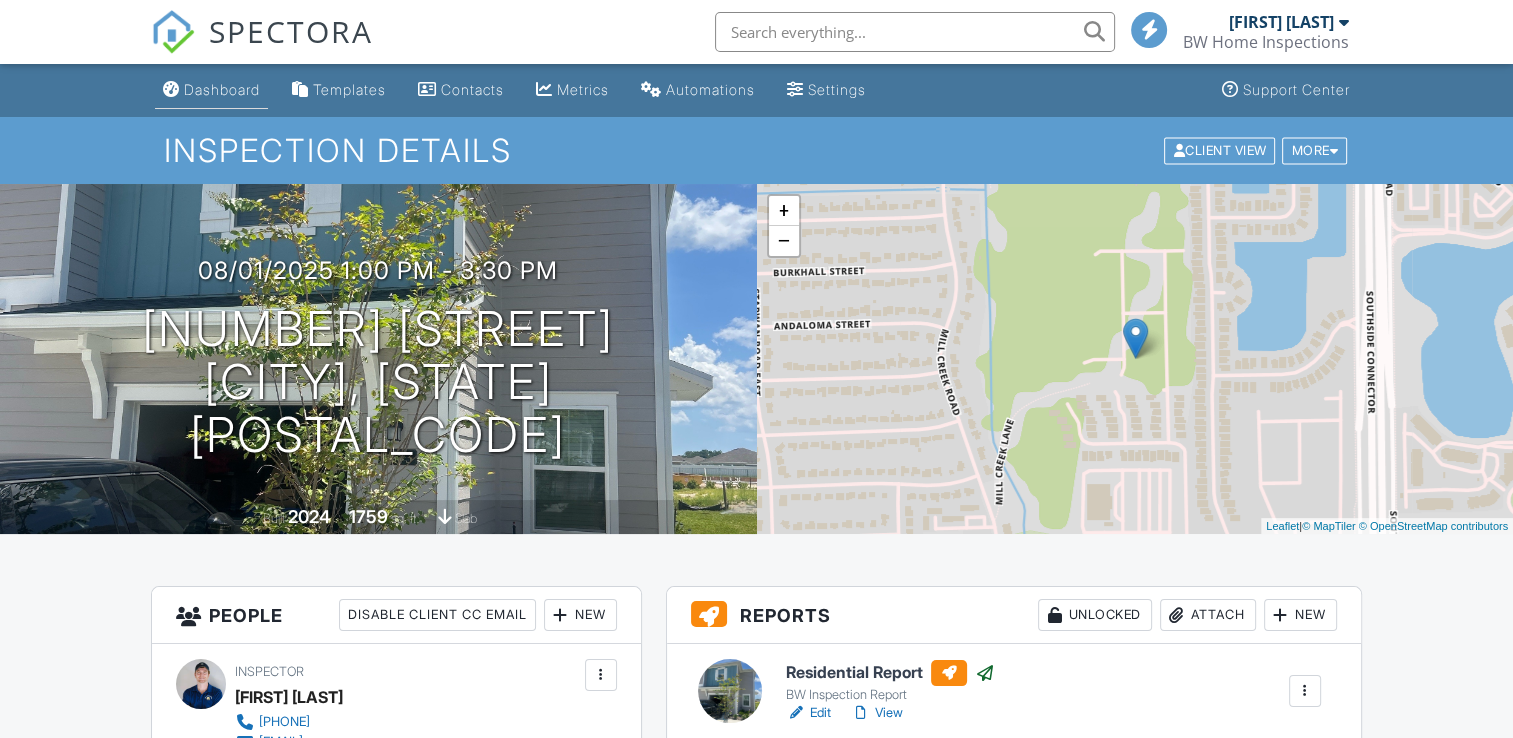 click on "Dashboard" at bounding box center (222, 89) 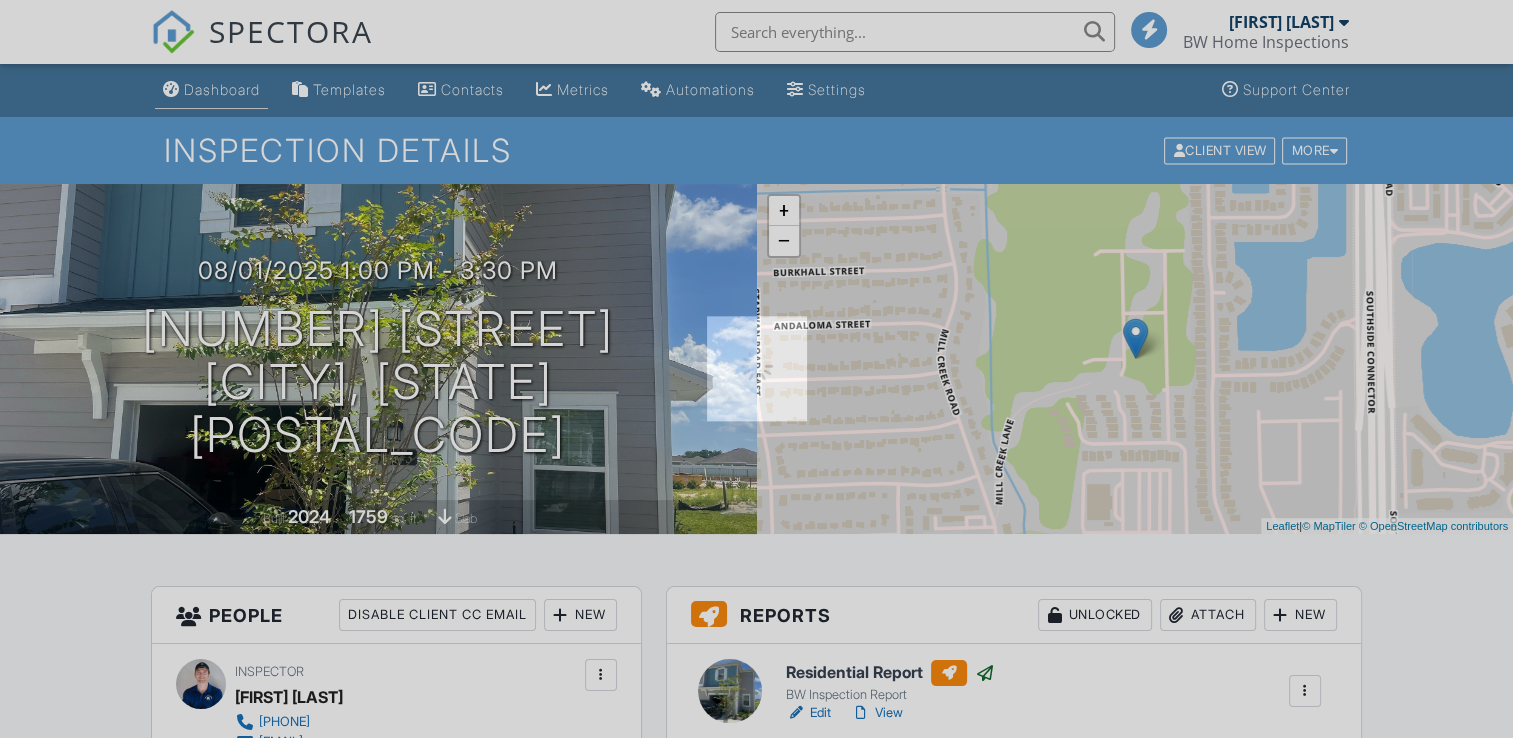 scroll, scrollTop: 0, scrollLeft: 0, axis: both 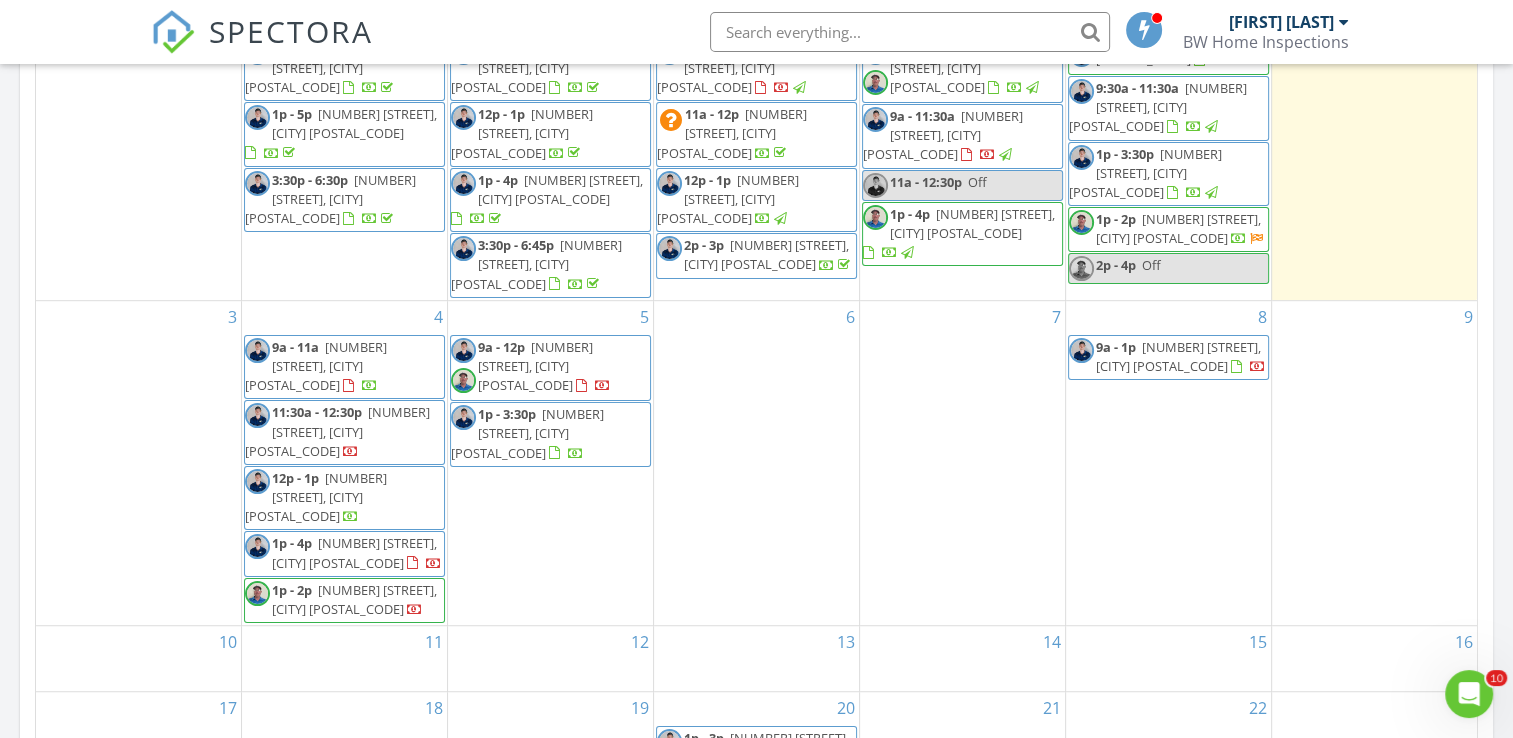 click at bounding box center [801, 90] 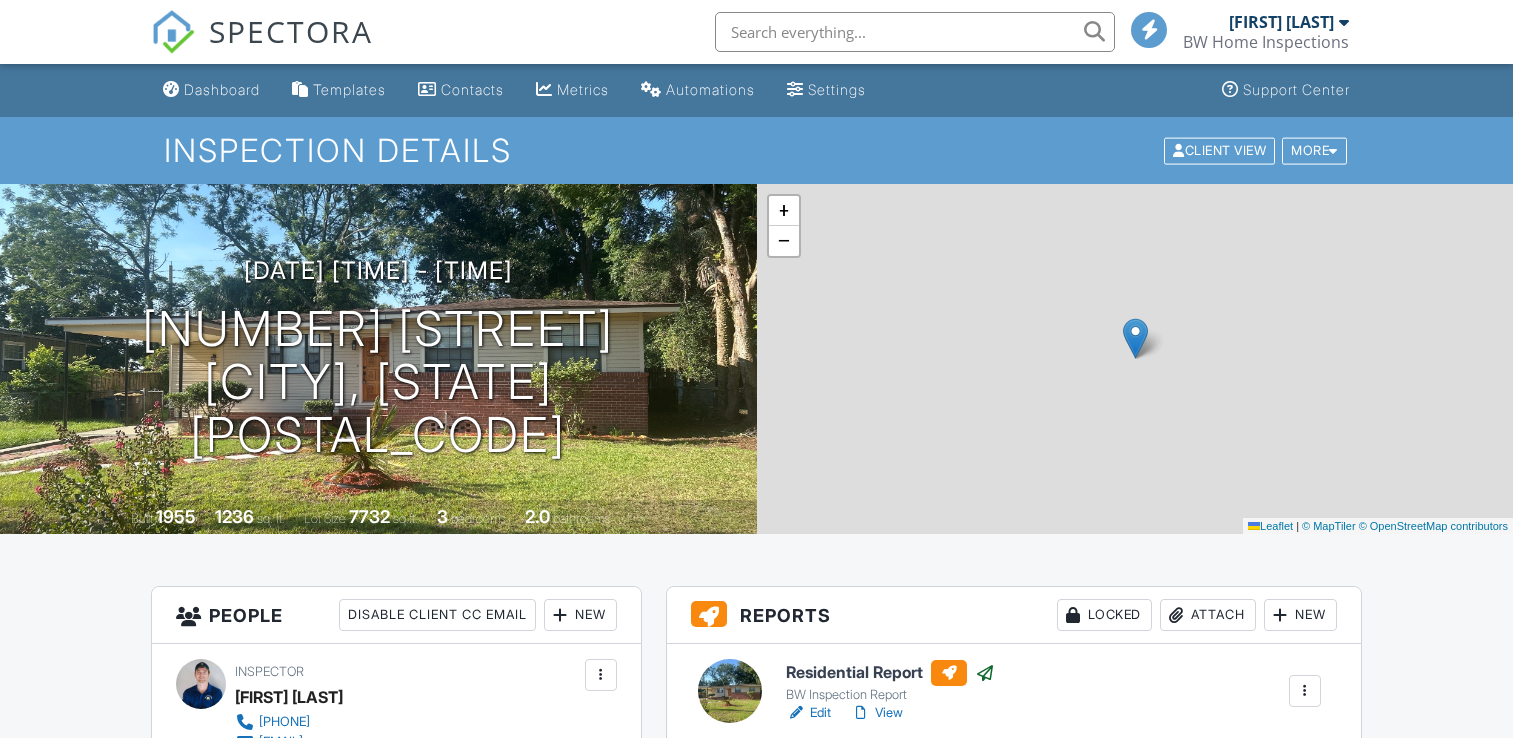 scroll, scrollTop: 0, scrollLeft: 0, axis: both 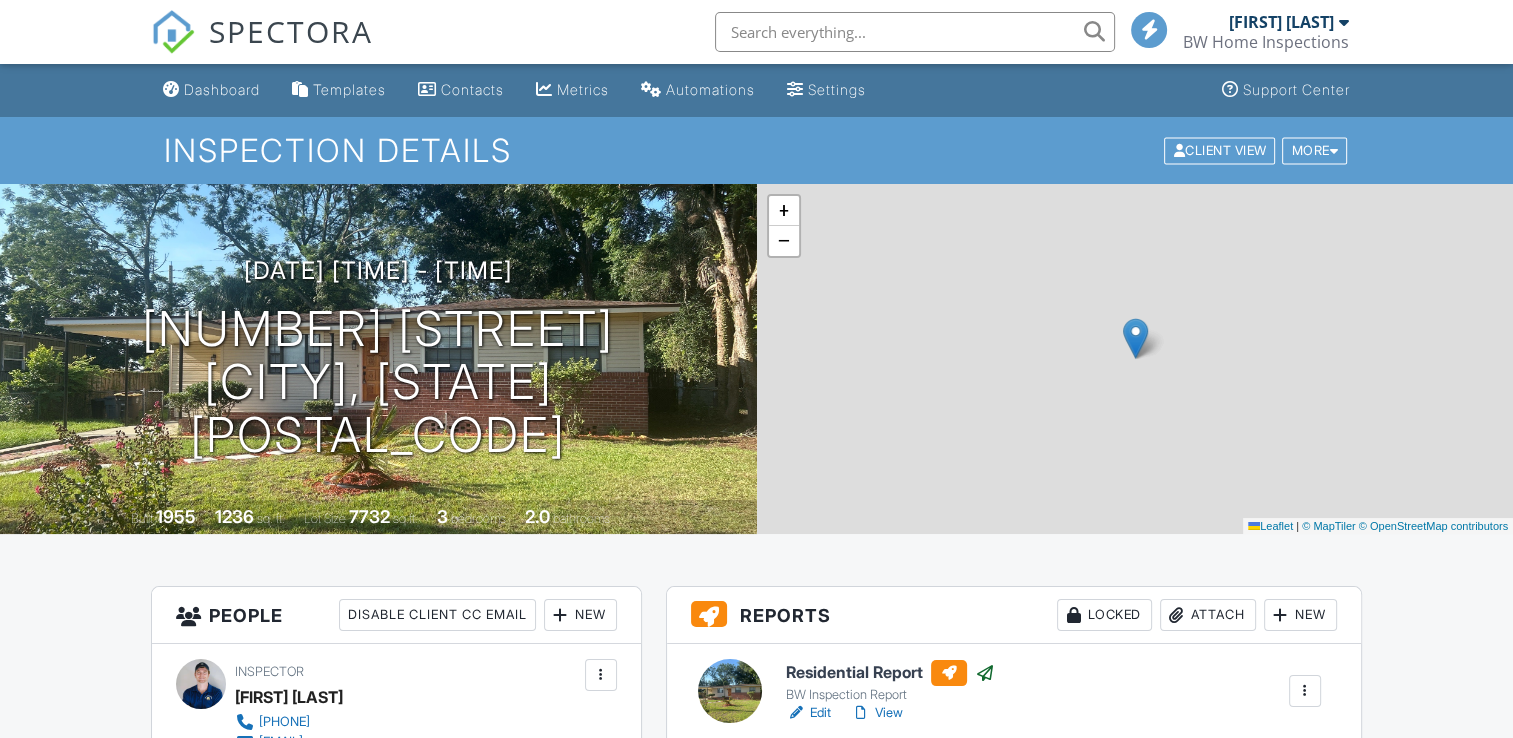 click on "BW Home Inspections" at bounding box center (1266, 42) 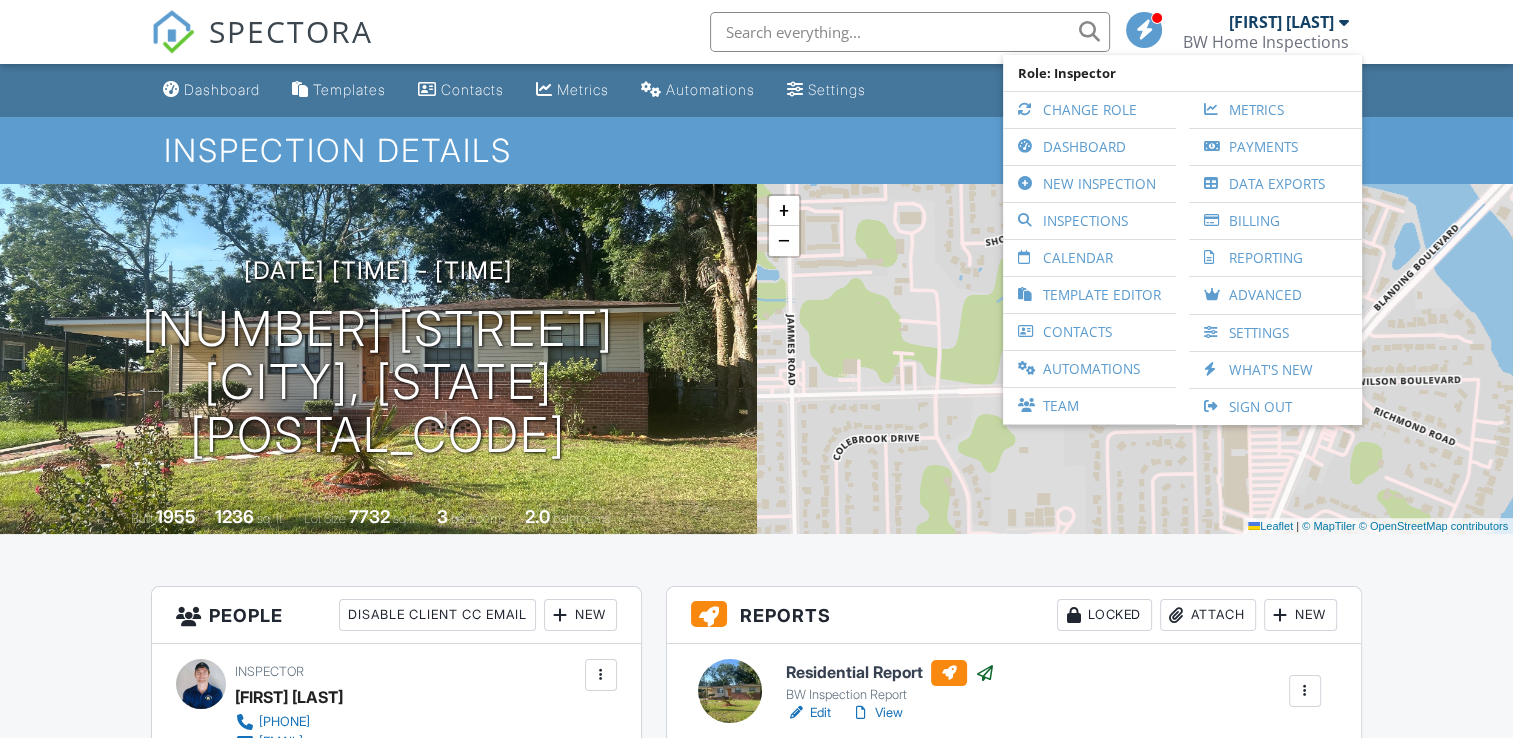 scroll, scrollTop: 0, scrollLeft: 0, axis: both 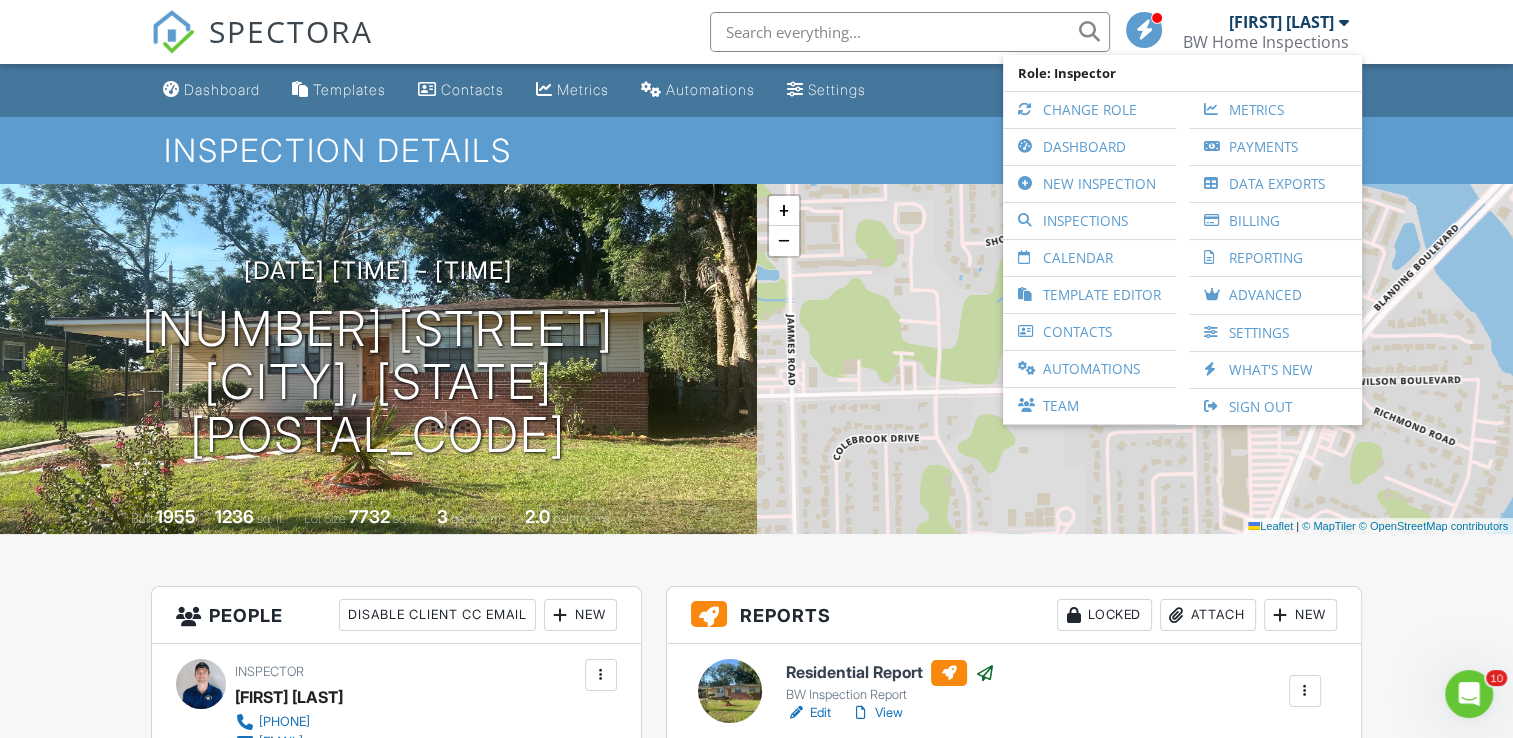 click on "All emails and texts are disabled for this inspection!
All emails and texts have been disabled for this inspection. This may have happened due to someone manually disabling them or this inspection being unconfirmed when it was scheduled. To re-enable emails and texts for this inspection, click the button below.
Turn on emails and texts
Turn on and Requeue Notifications
Reports
Locked
Attach
New
Residential Report
BW Inspection Report
Edit
View
Copy
Reinspection Report
View Log
RRB Log
Delete
Published at [DATE] [TIME]
Resend Email/Text
Publish report?
Before publishing from the web, click "Preview/Publish" in the Report Editor to save your changes ( don't know where that is? ). If this is not clicked, your latest changes may not appear in the report.
Cancel
Publish" at bounding box center [756, 1976] 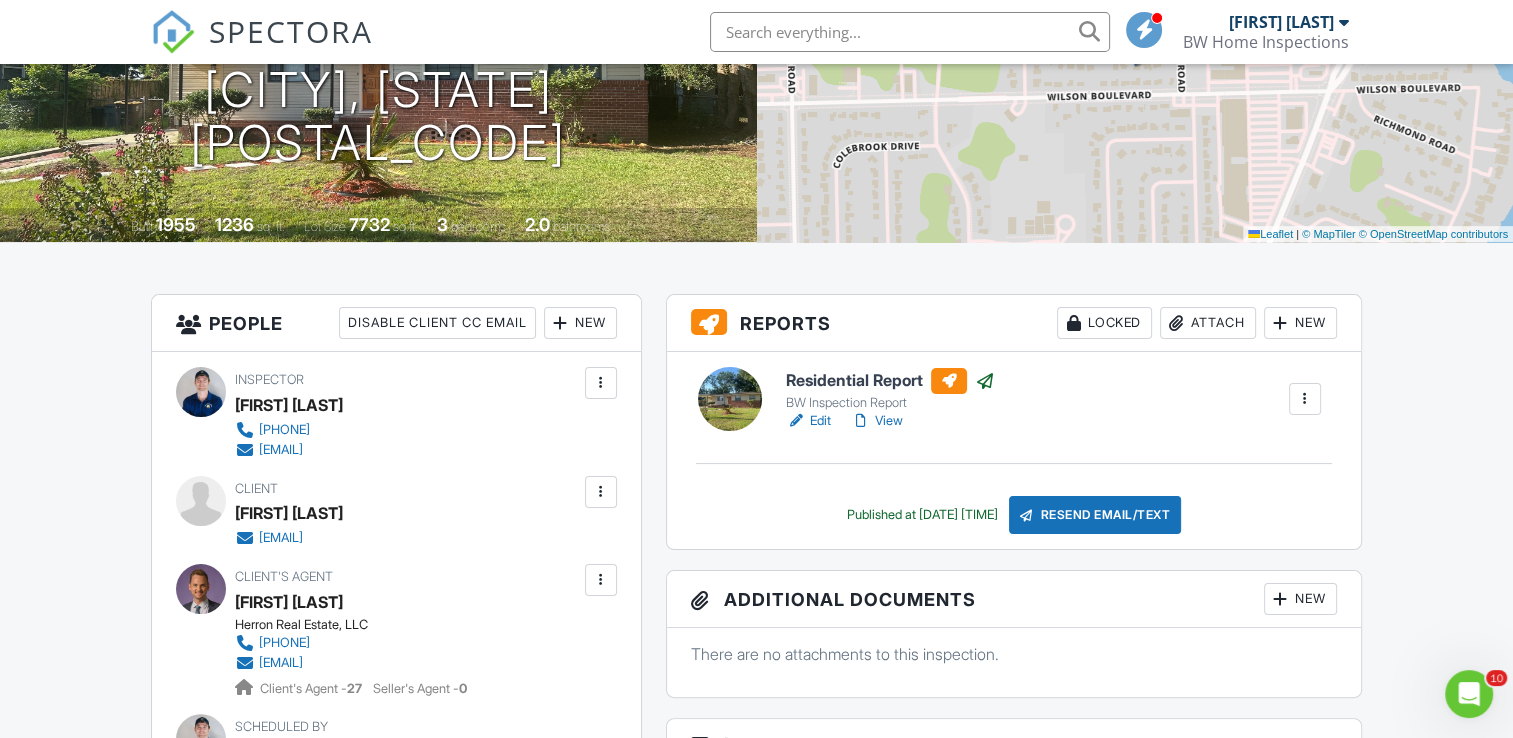 scroll, scrollTop: 296, scrollLeft: 0, axis: vertical 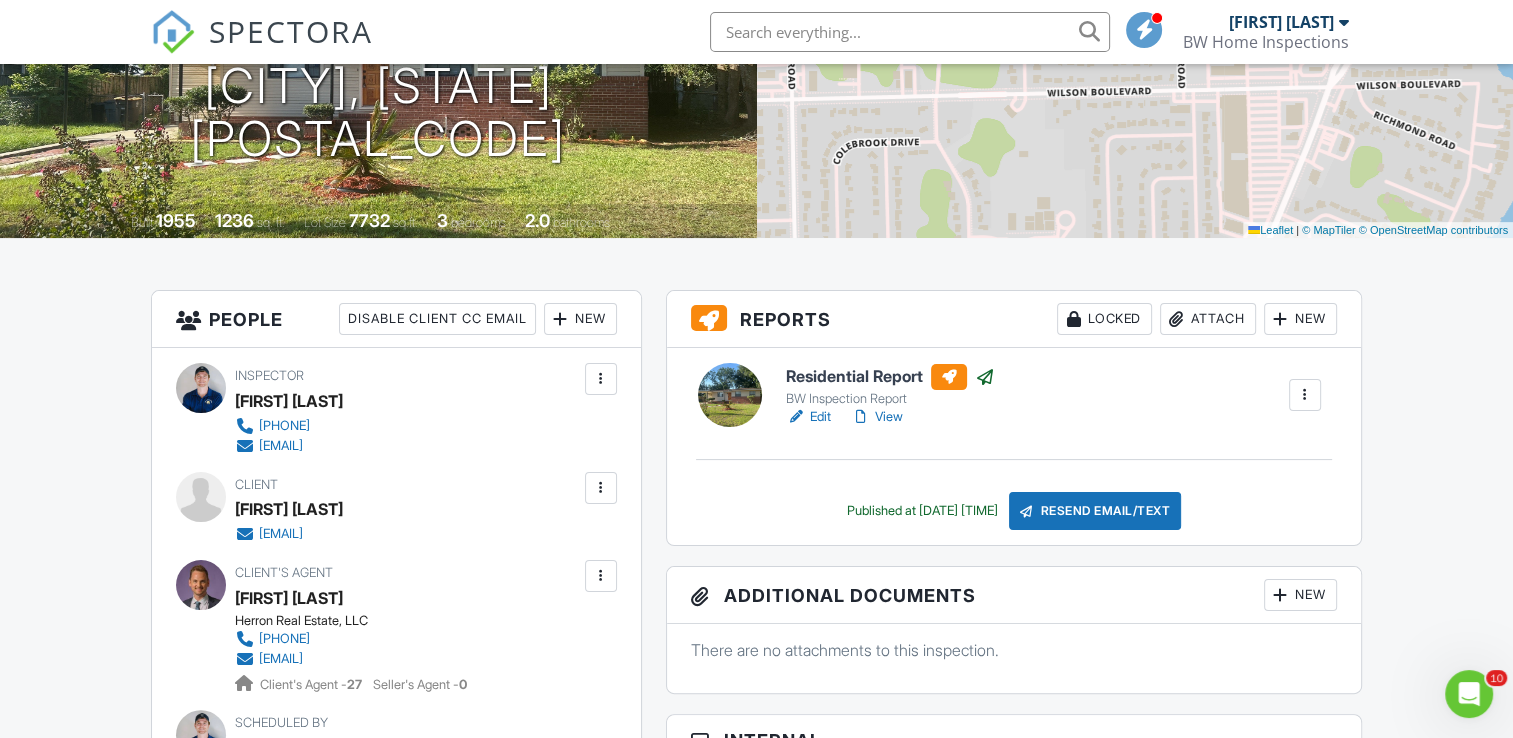 click at bounding box center [601, 488] 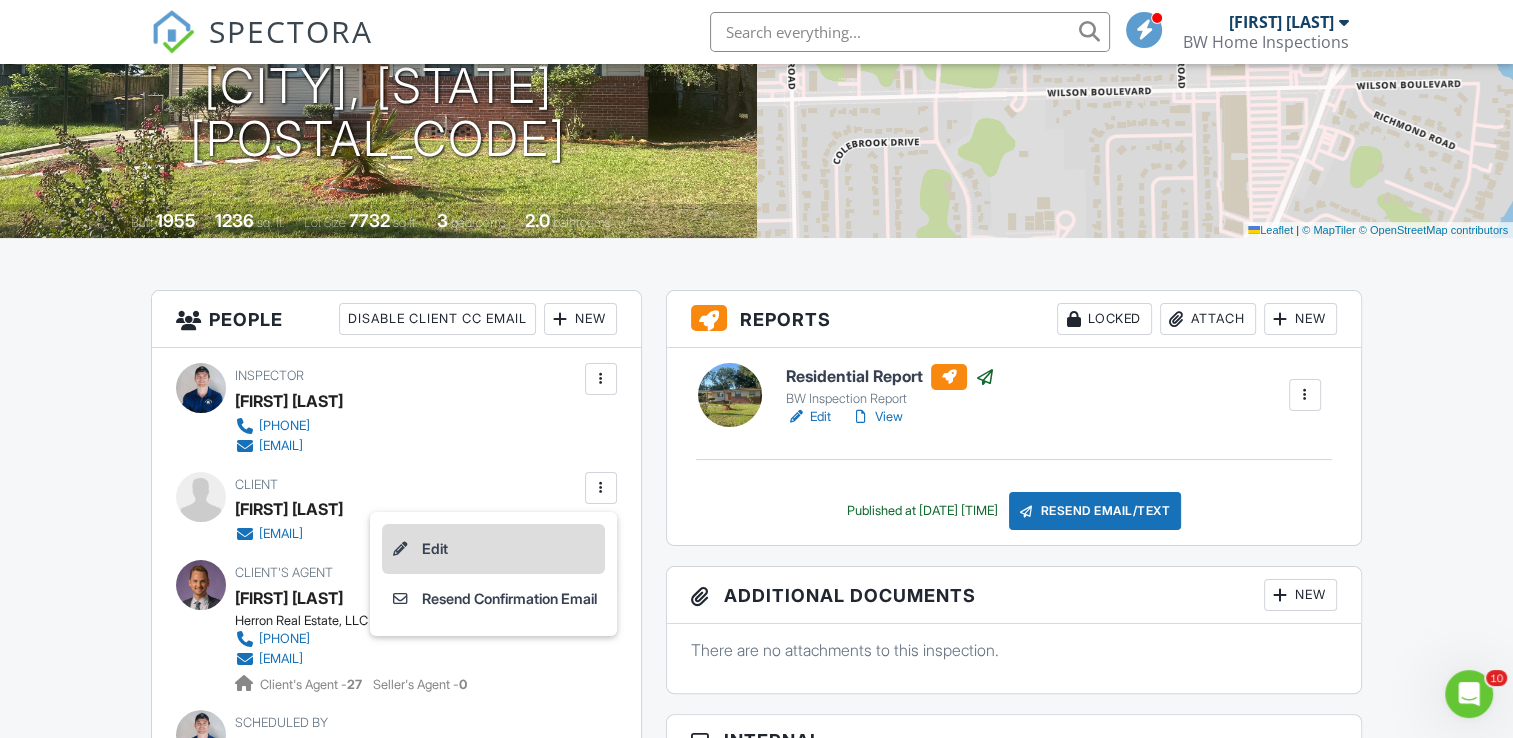 click on "Edit" at bounding box center (493, 549) 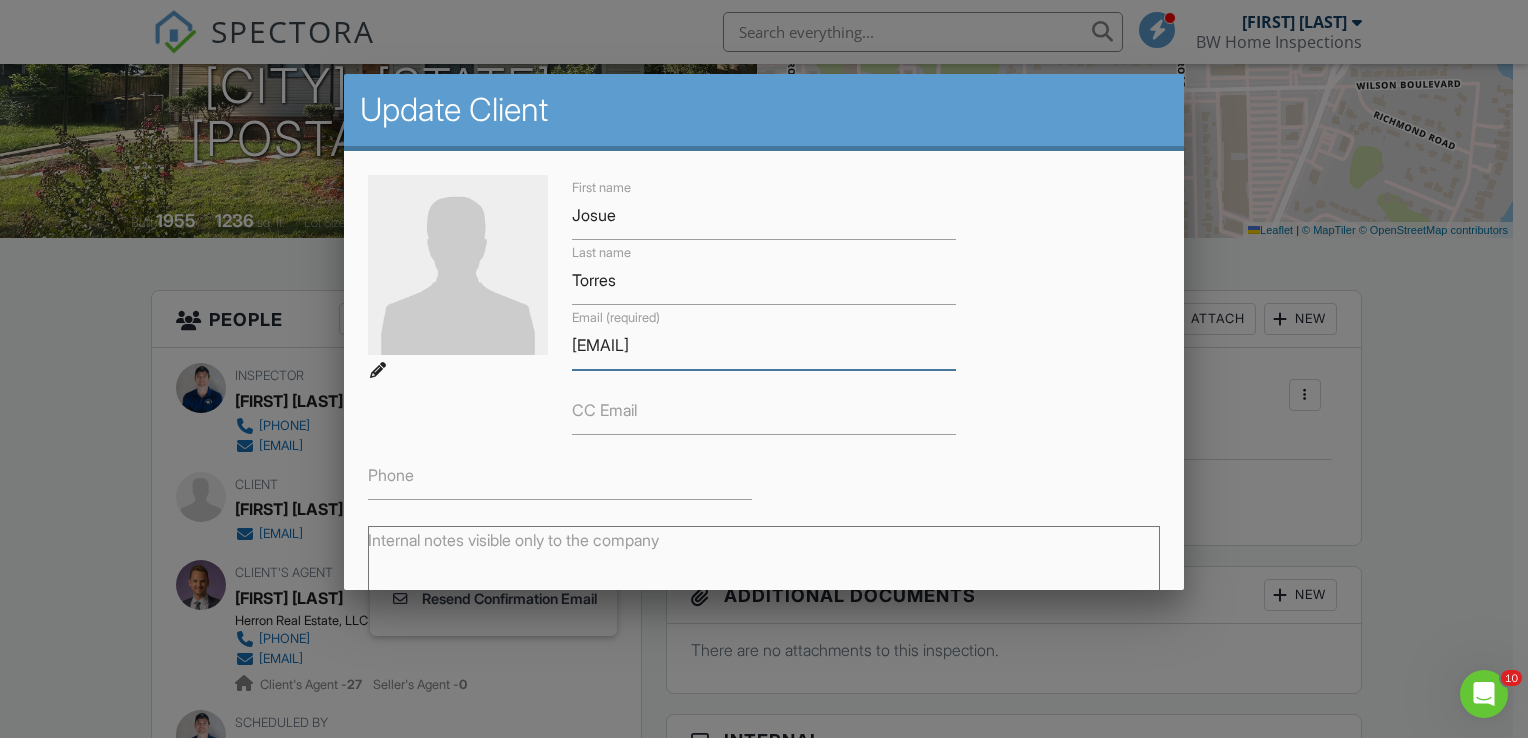 click on "[EMAIL]" at bounding box center [764, 345] 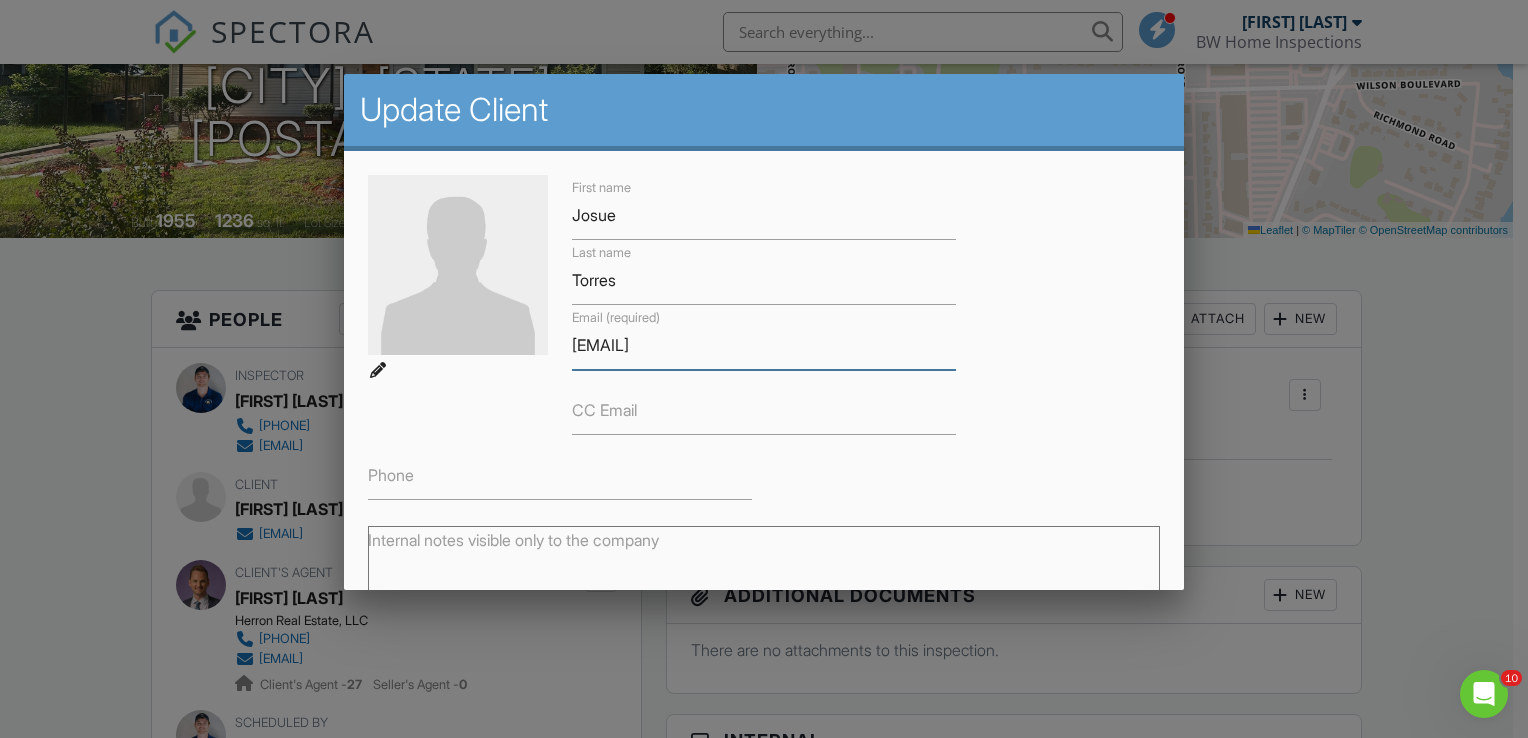 click on "[EMAIL]" at bounding box center [764, 345] 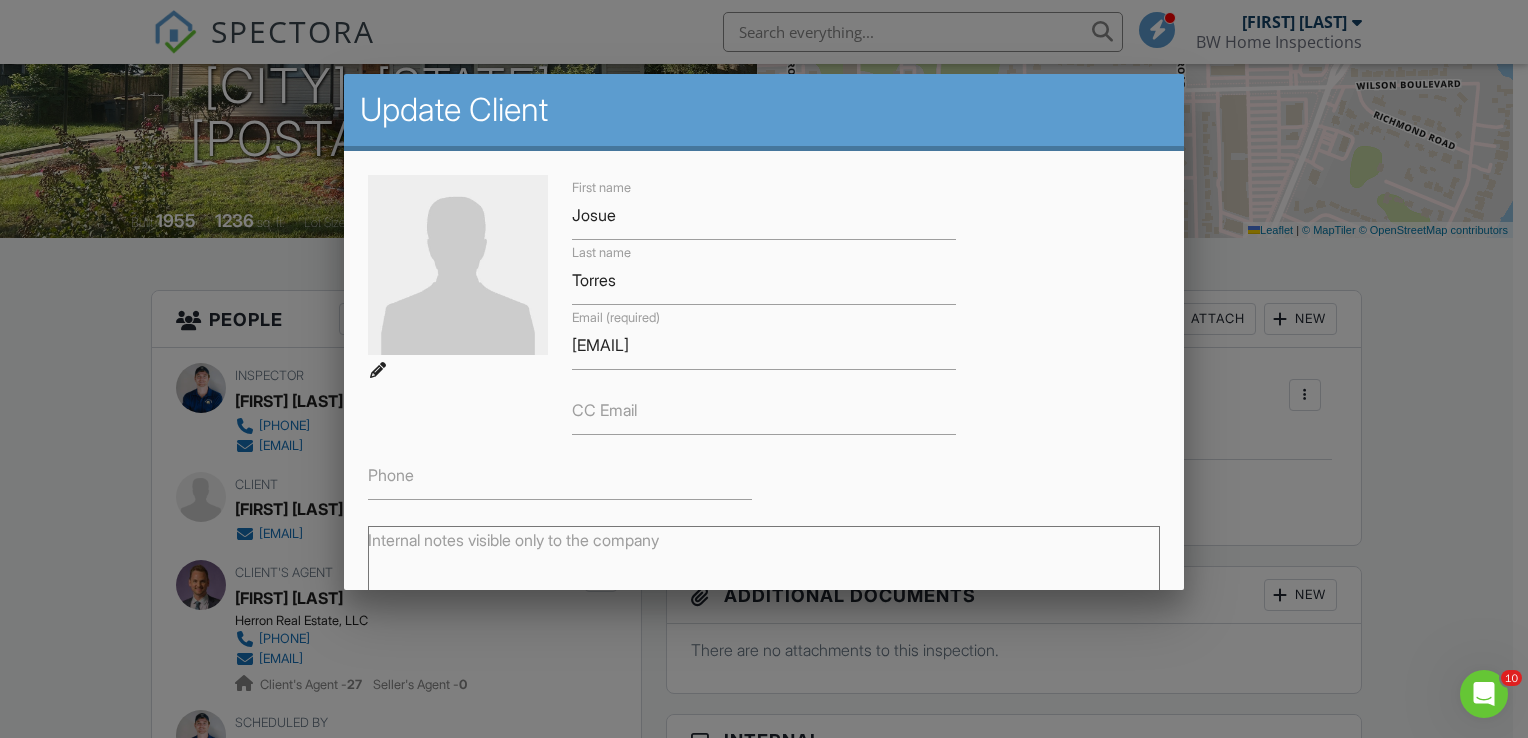 click at bounding box center [764, 361] 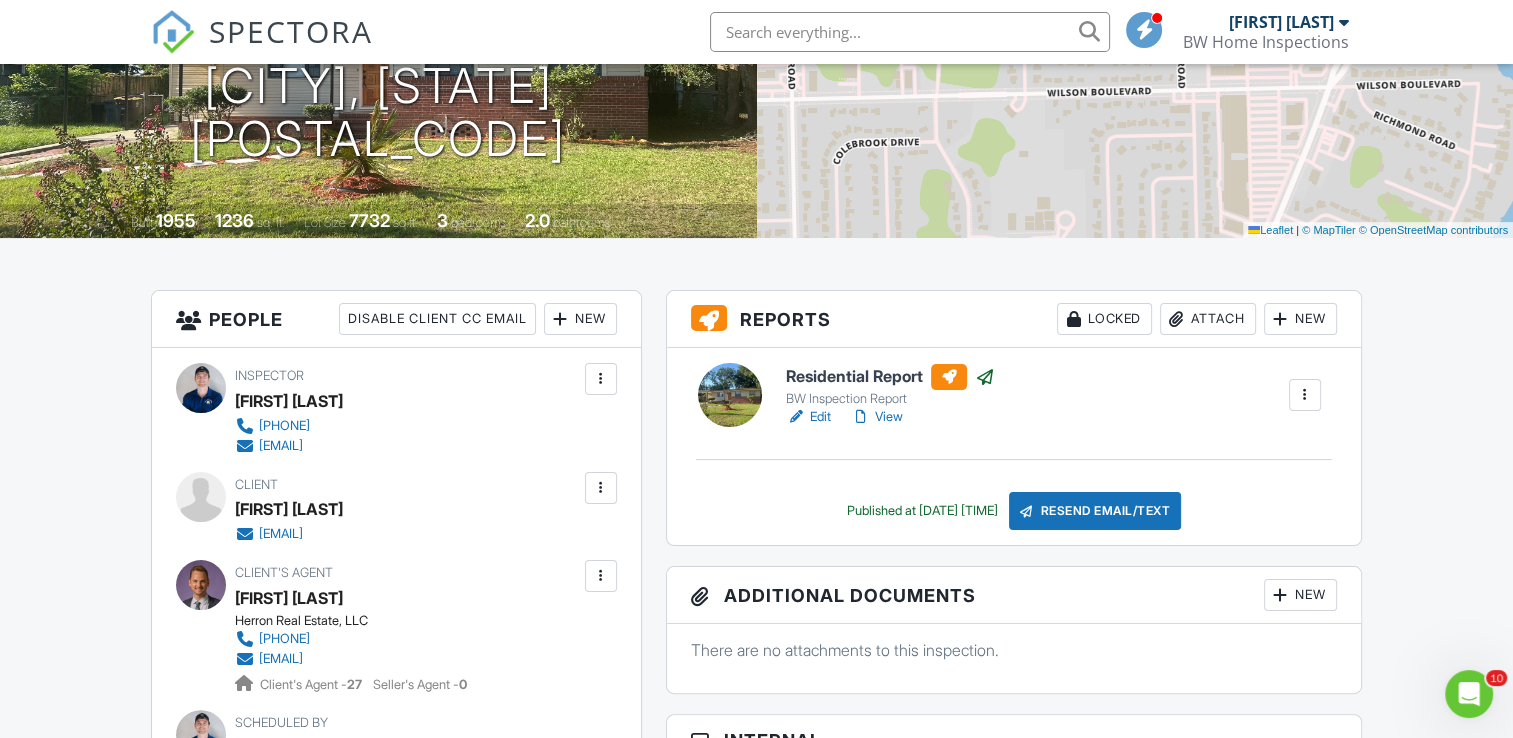 click on "BW Home Inspections" at bounding box center (1266, 42) 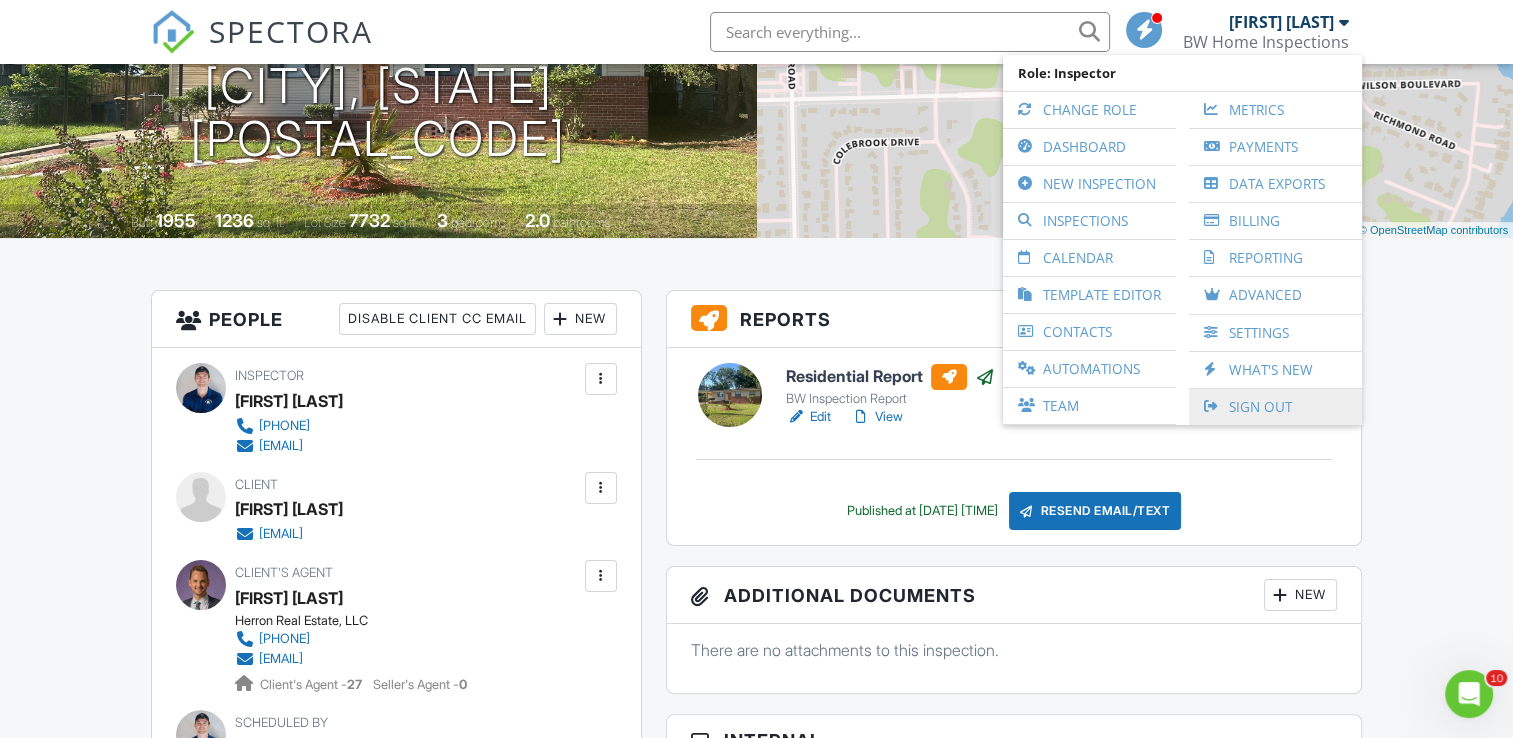 click on "Sign Out" at bounding box center (1275, 407) 